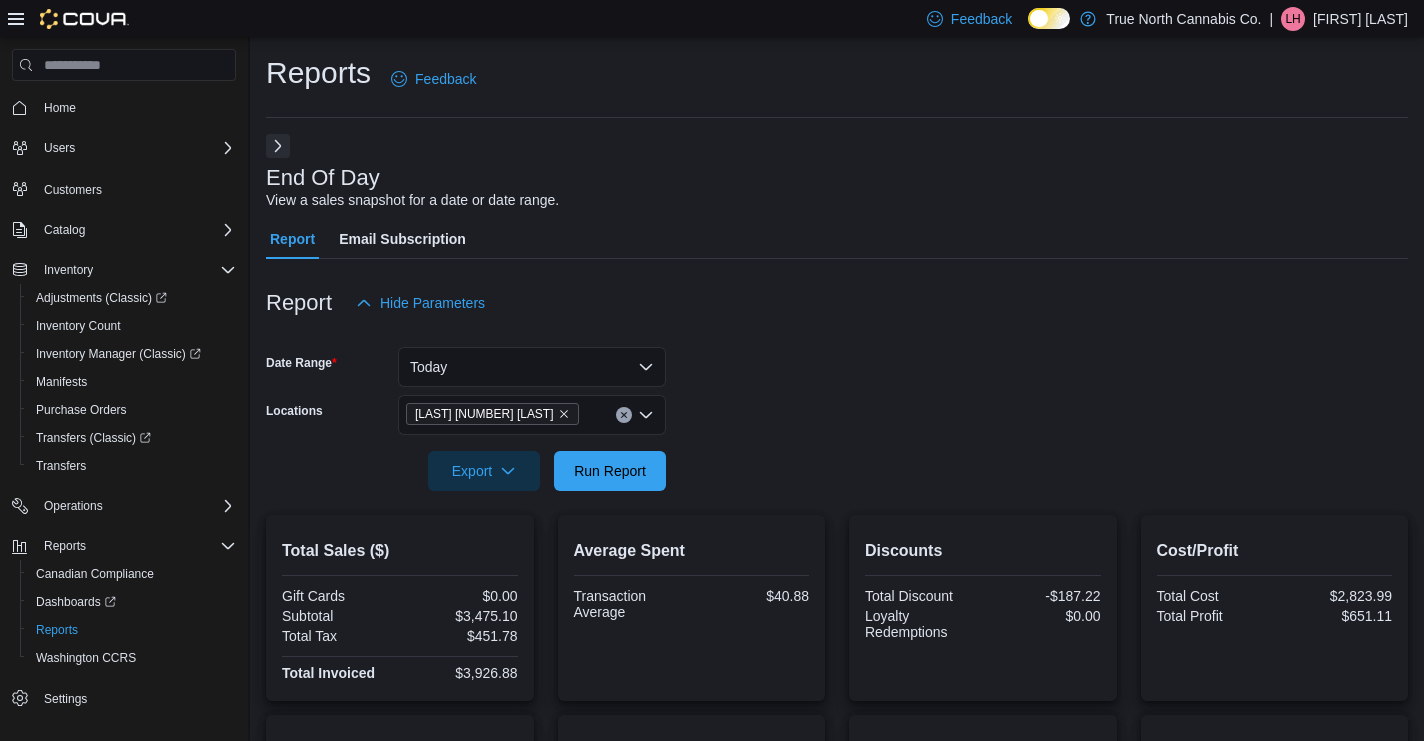 click on "Report Hide Parameters" at bounding box center [837, 303] 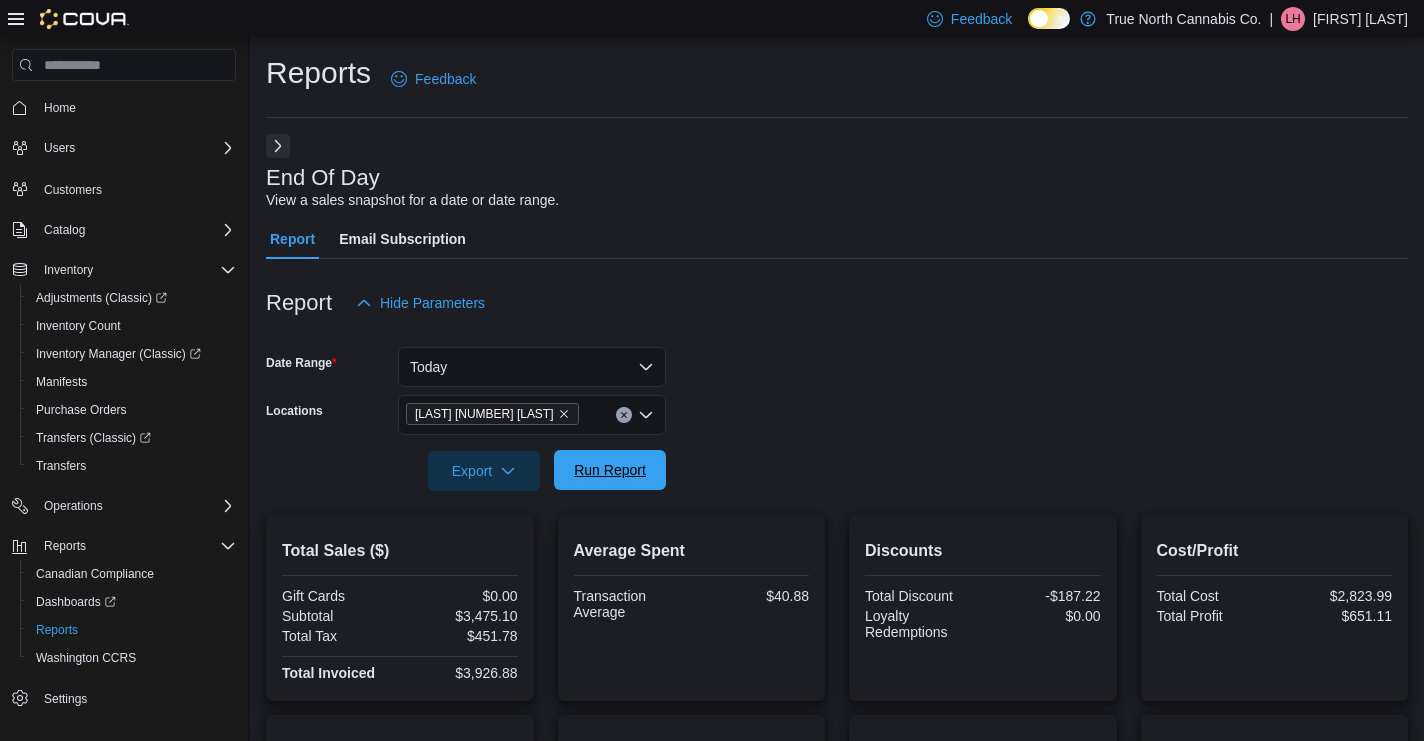click on "Run Report" at bounding box center (610, 470) 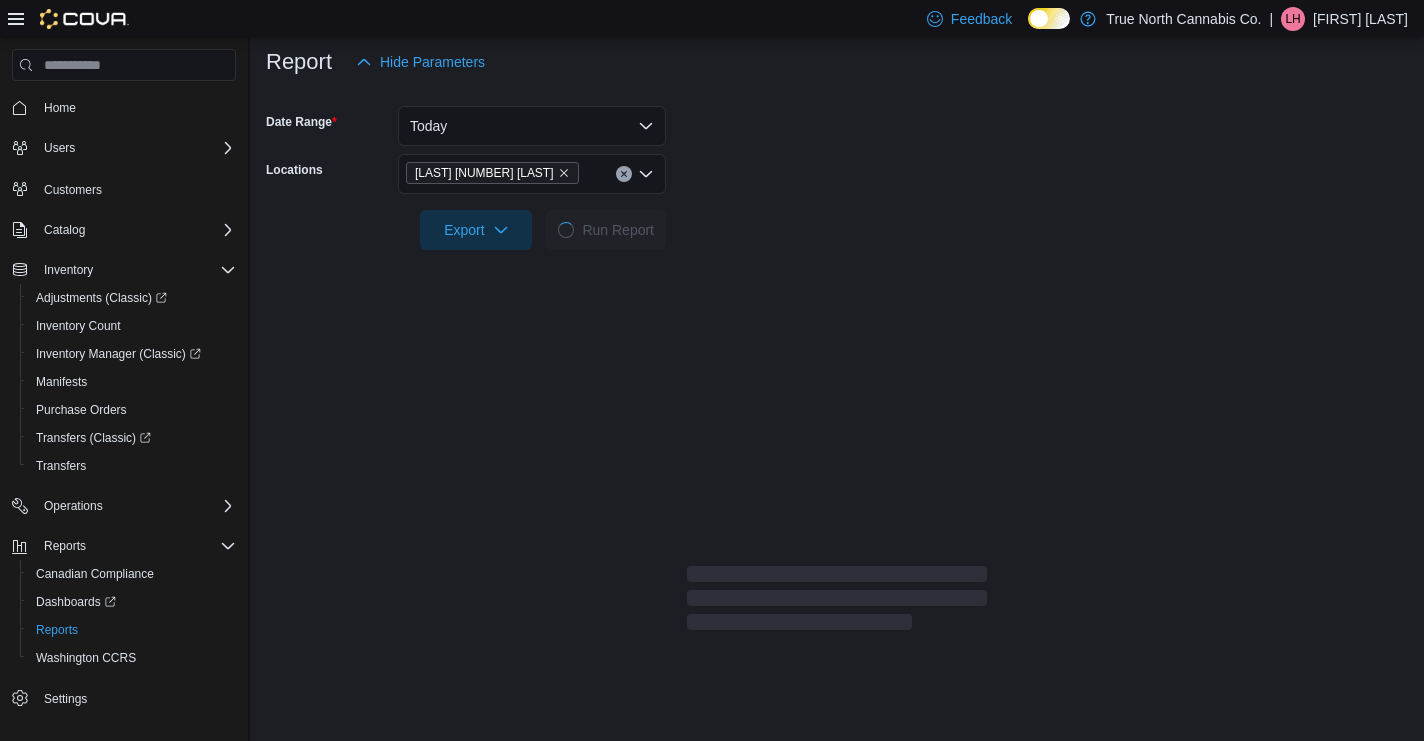 scroll, scrollTop: 447, scrollLeft: 0, axis: vertical 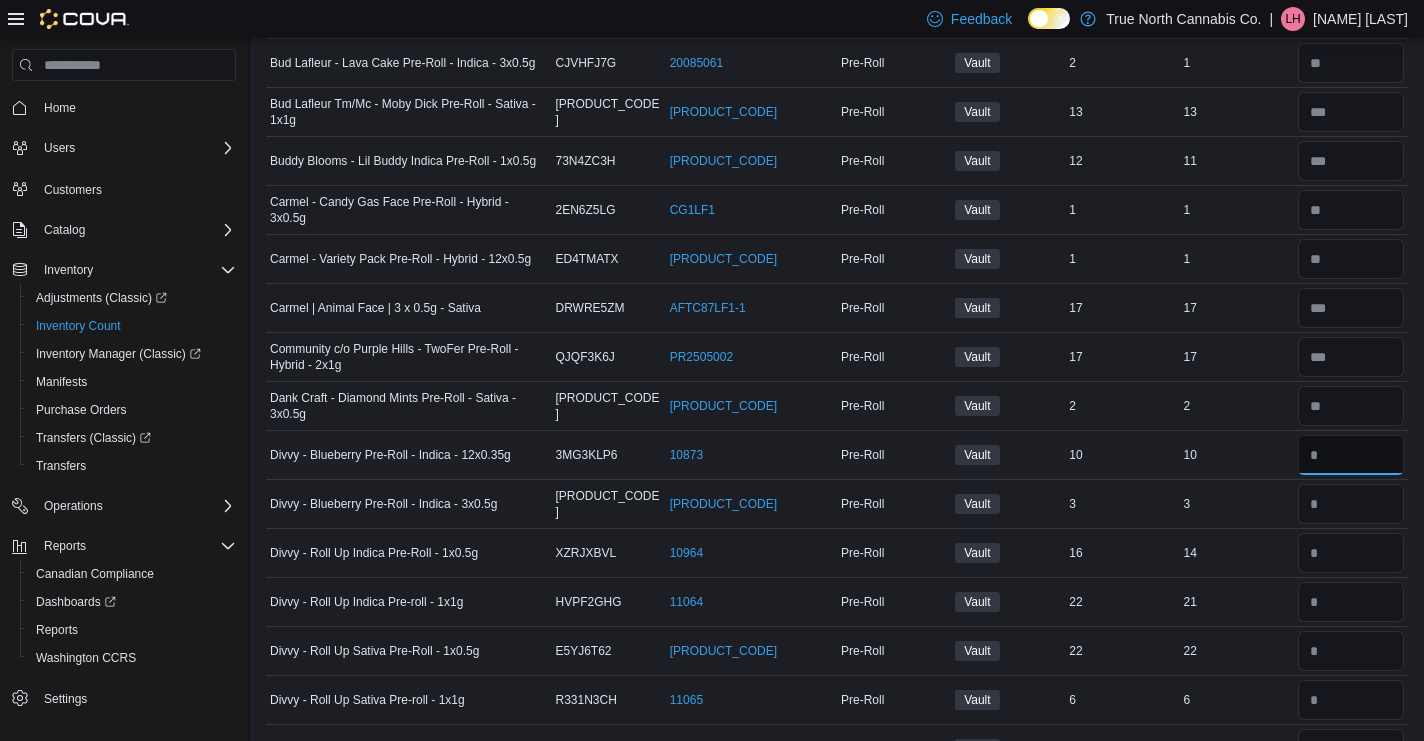 click at bounding box center (1351, 455) 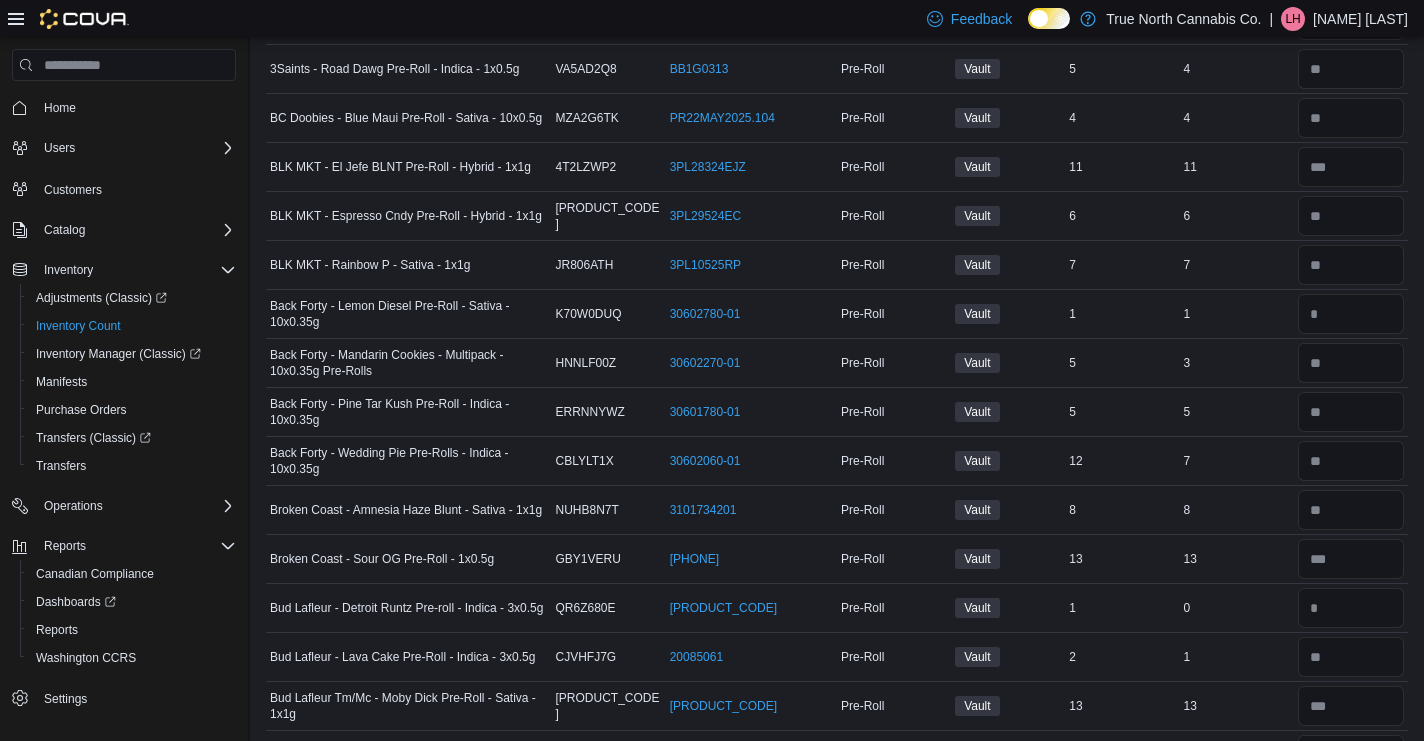 scroll, scrollTop: 0, scrollLeft: 0, axis: both 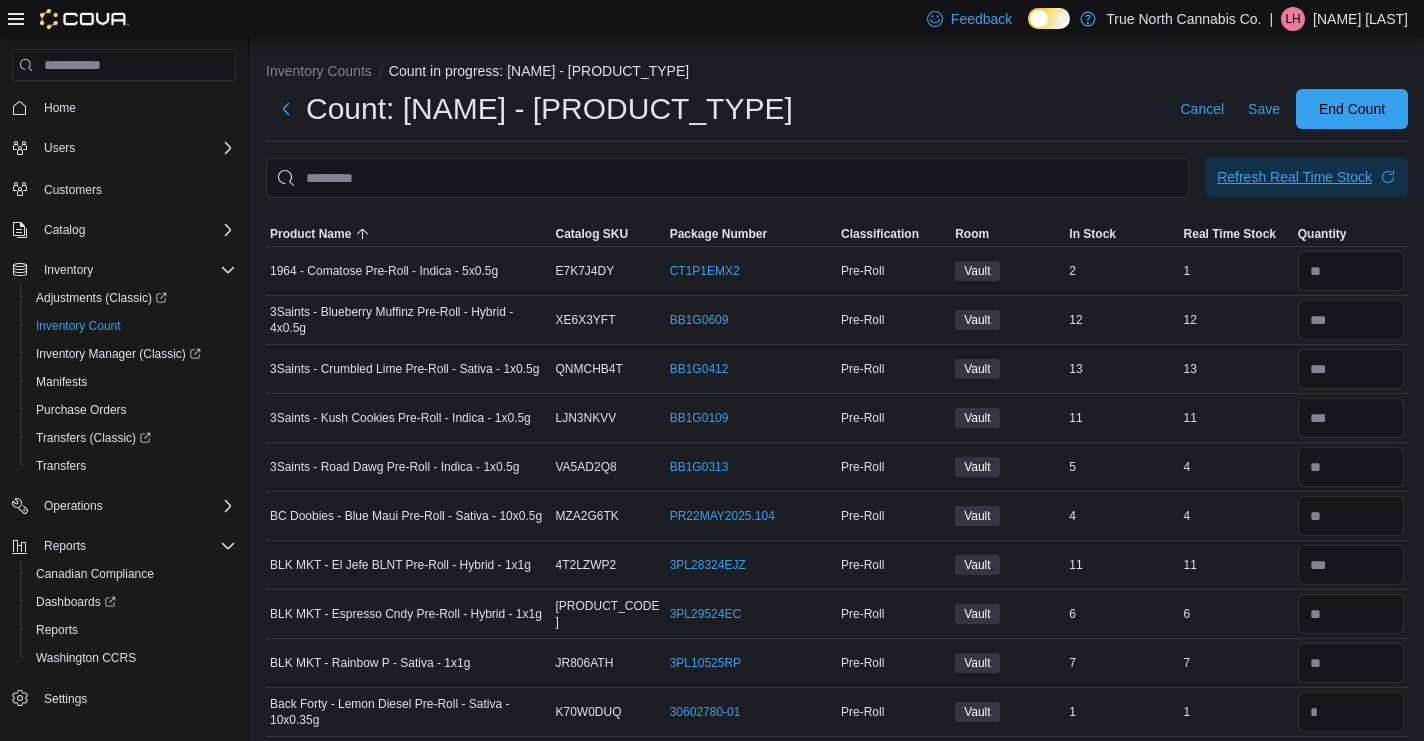 click on "Refresh Real Time Stock" at bounding box center (1306, 177) 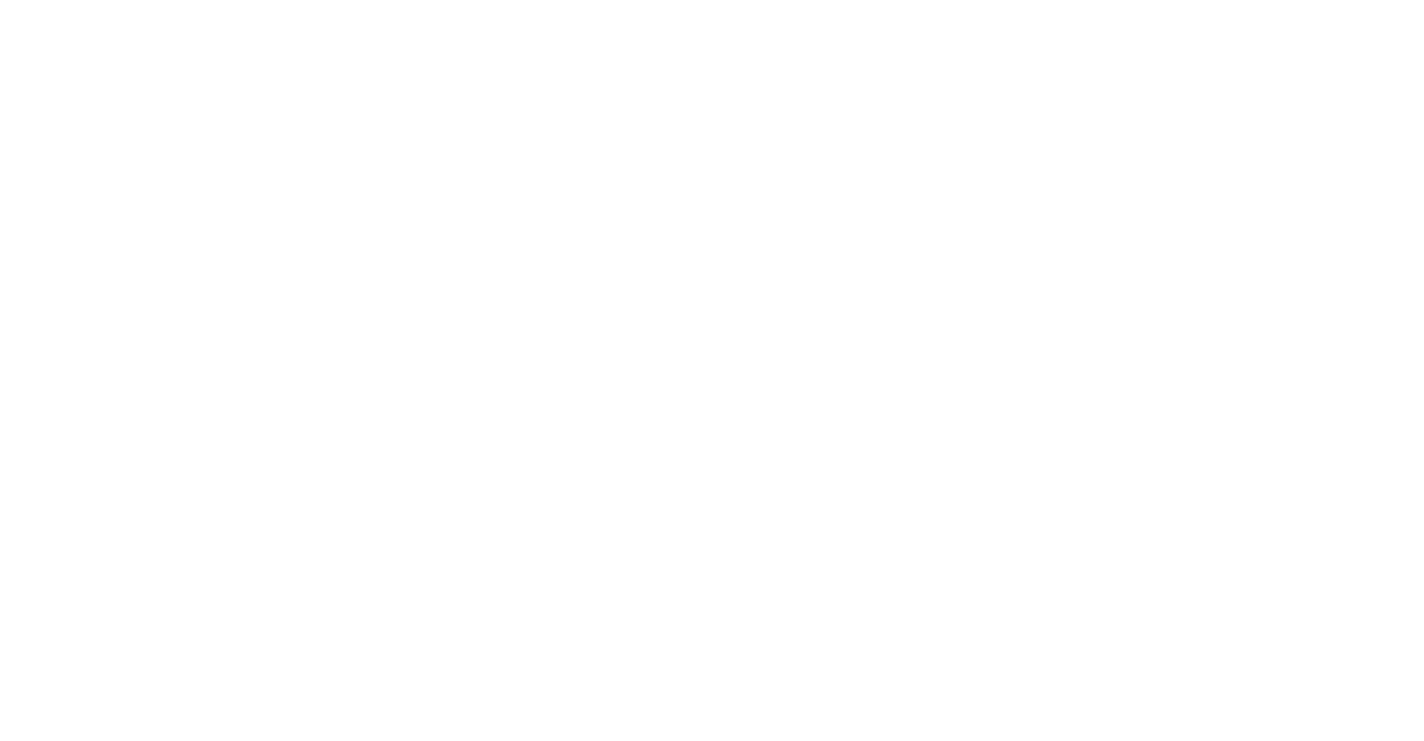 scroll, scrollTop: 0, scrollLeft: 0, axis: both 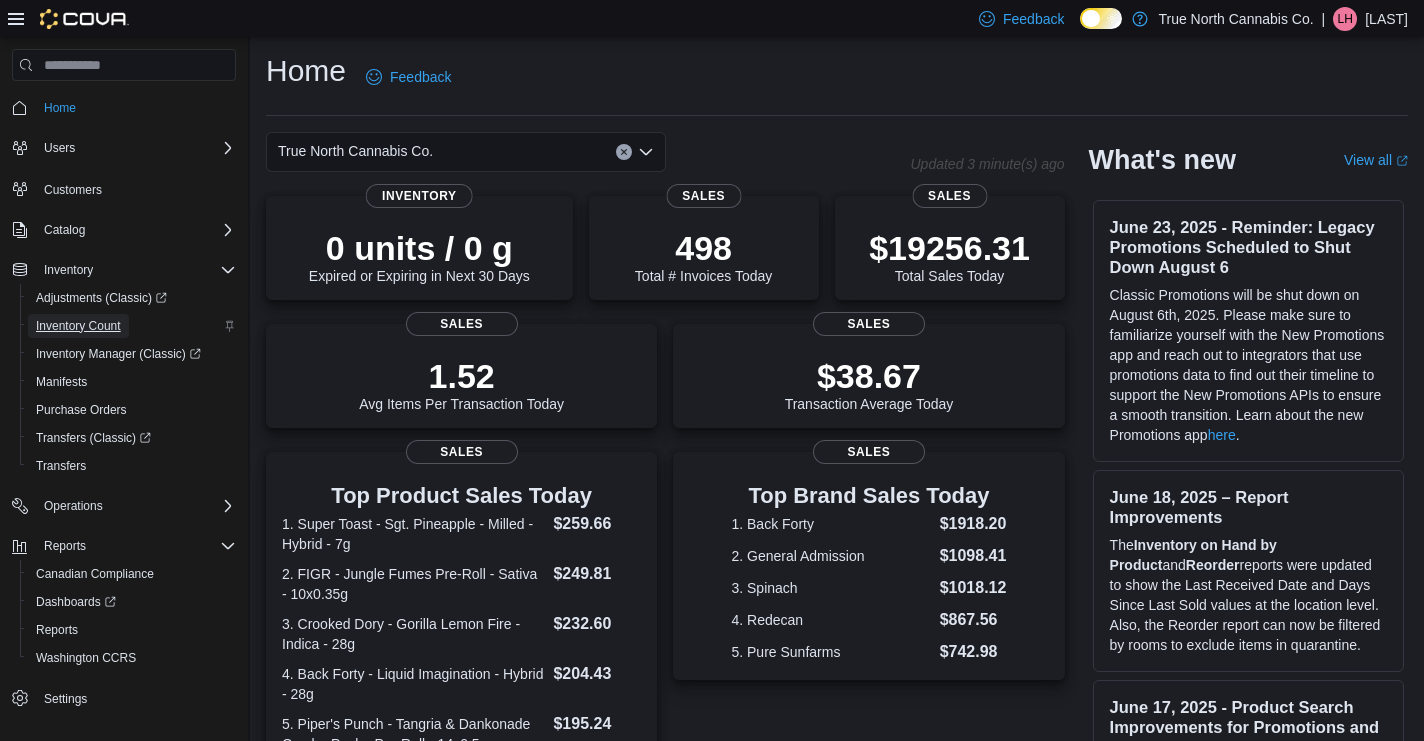 click on "Inventory Count" at bounding box center [78, 326] 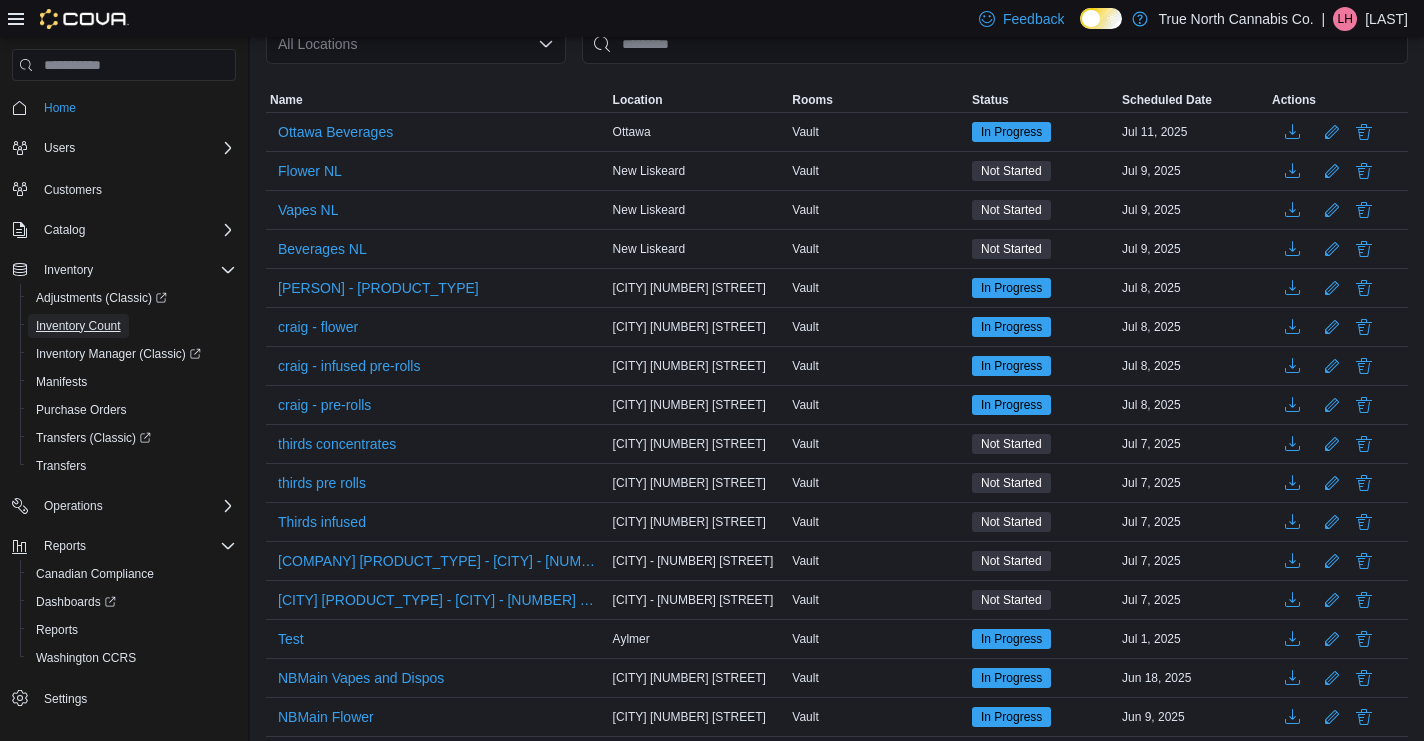 scroll, scrollTop: 211, scrollLeft: 0, axis: vertical 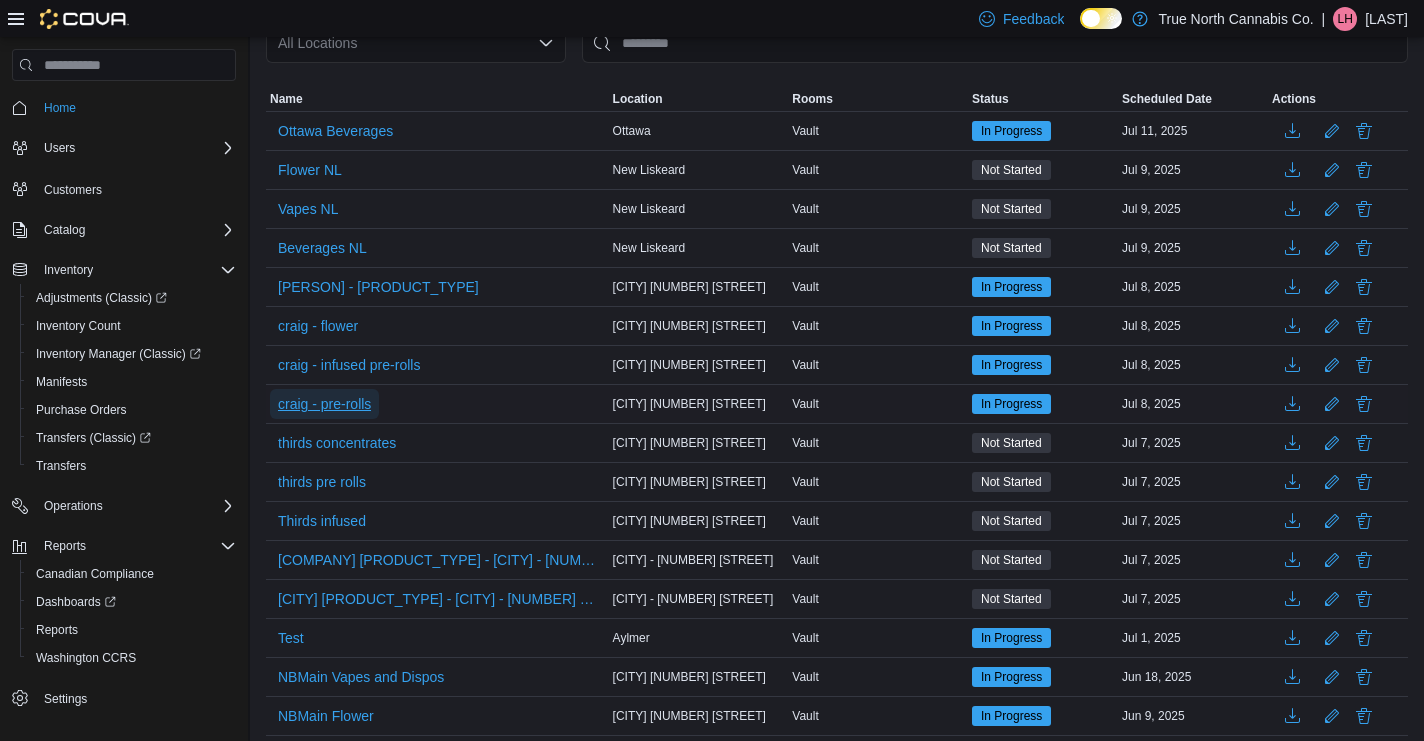 click on "craig - pre-rolls" at bounding box center [324, 404] 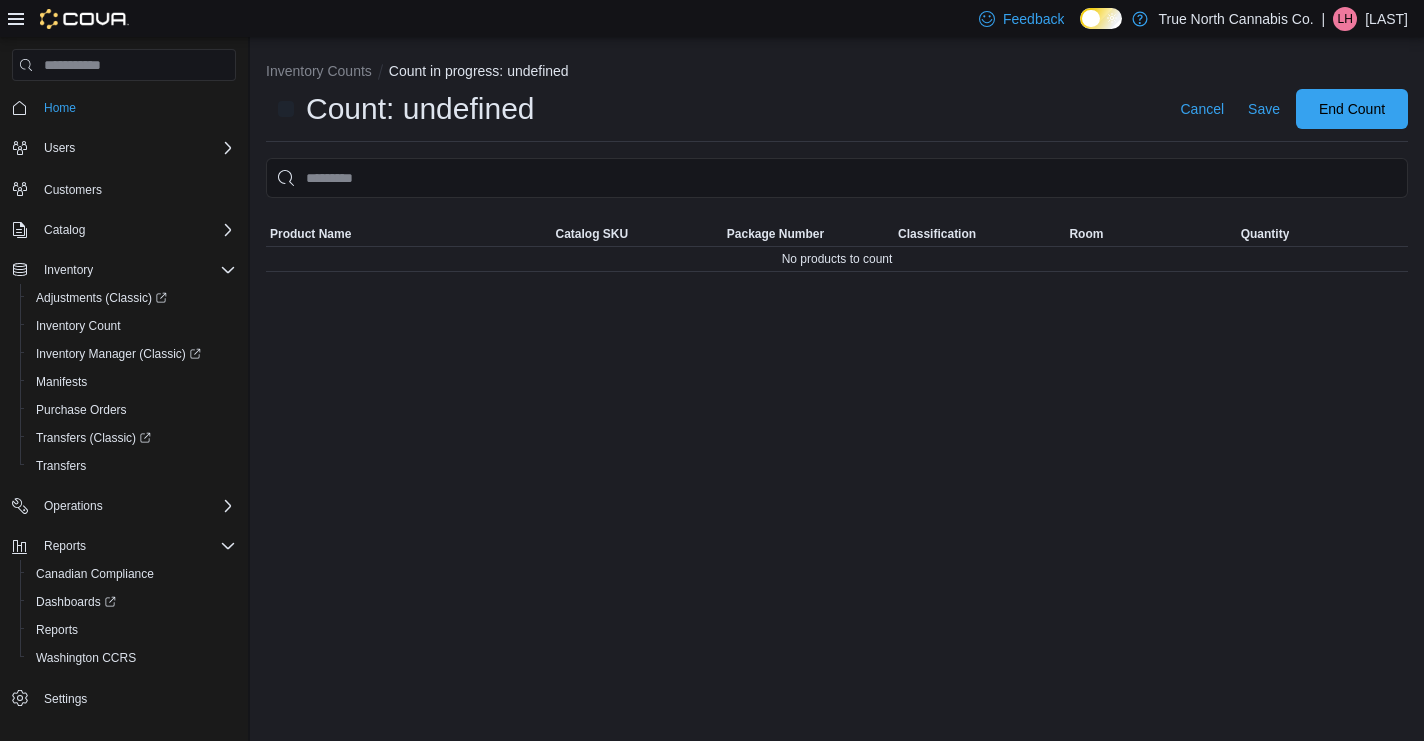 scroll, scrollTop: 0, scrollLeft: 0, axis: both 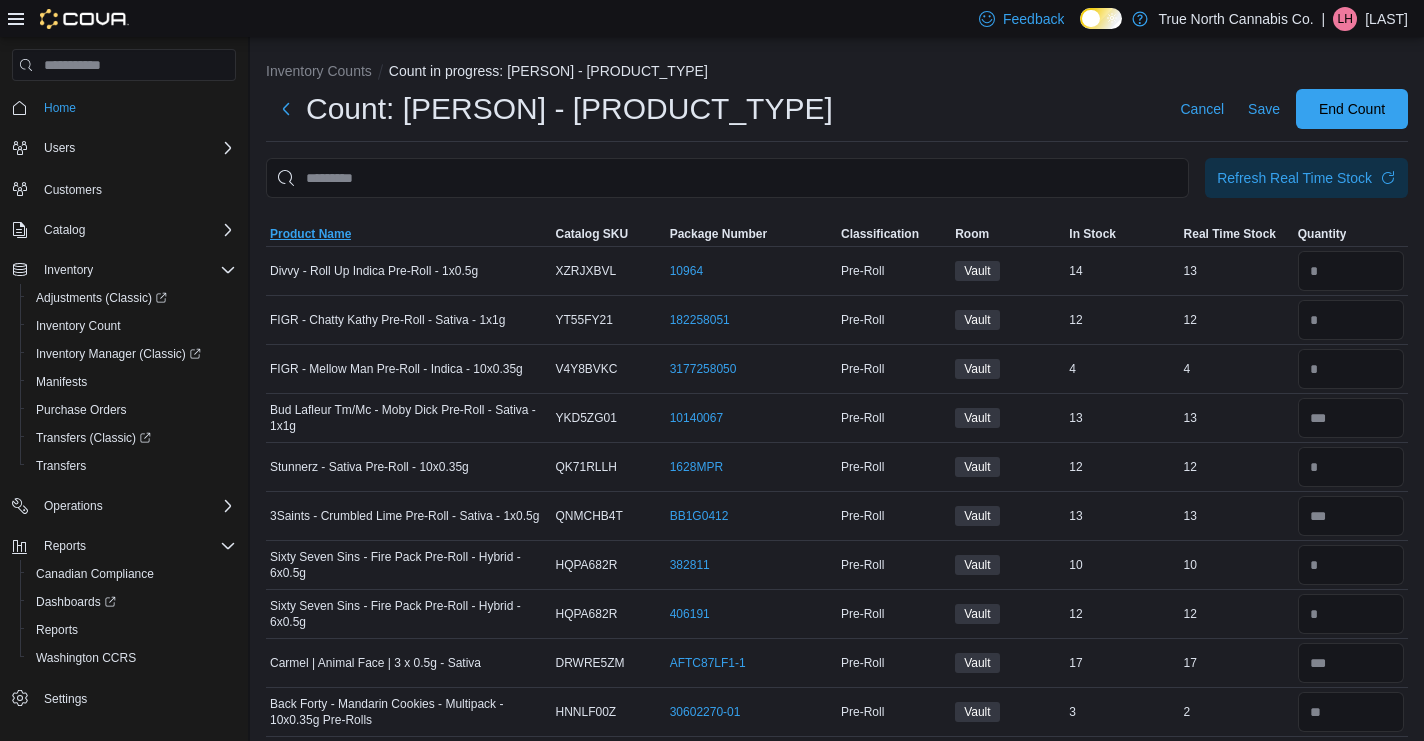 click on "Product Name" at bounding box center (409, 234) 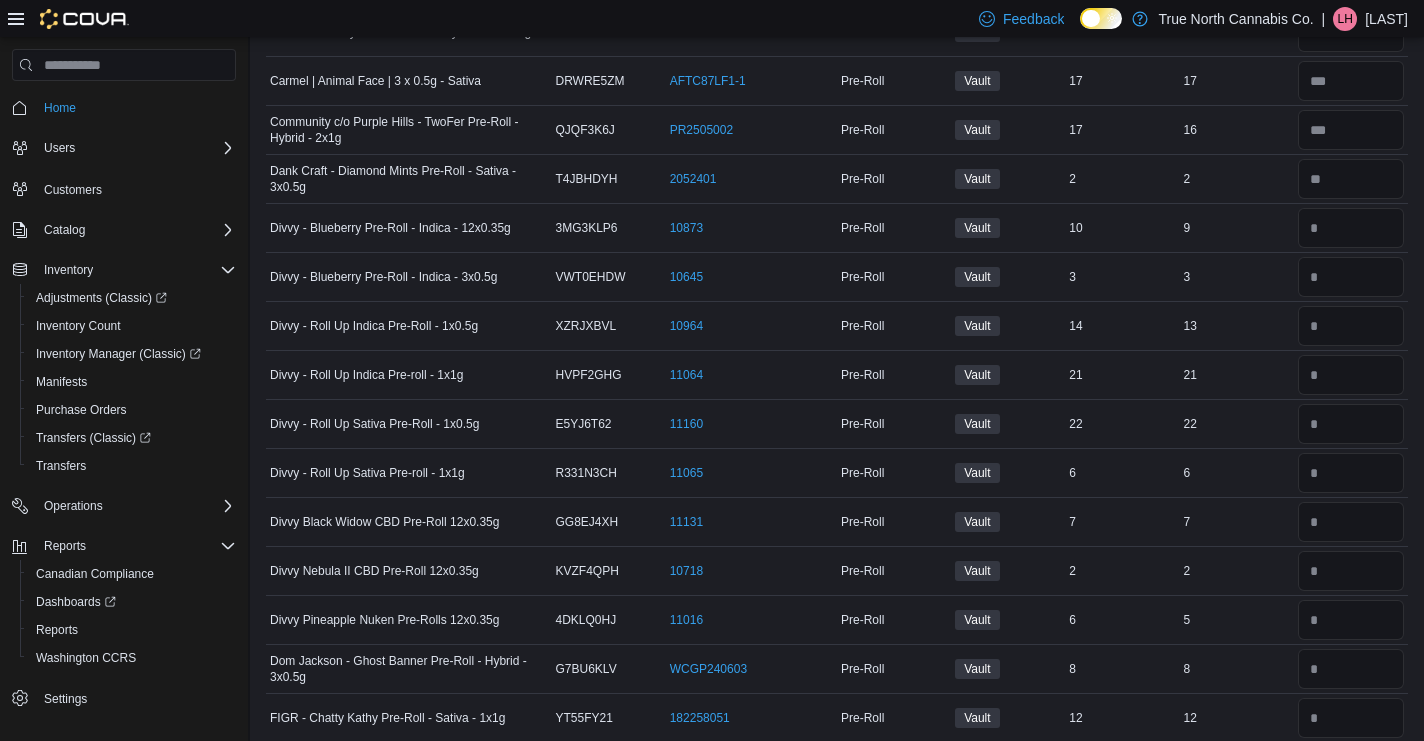 scroll, scrollTop: 1204, scrollLeft: 0, axis: vertical 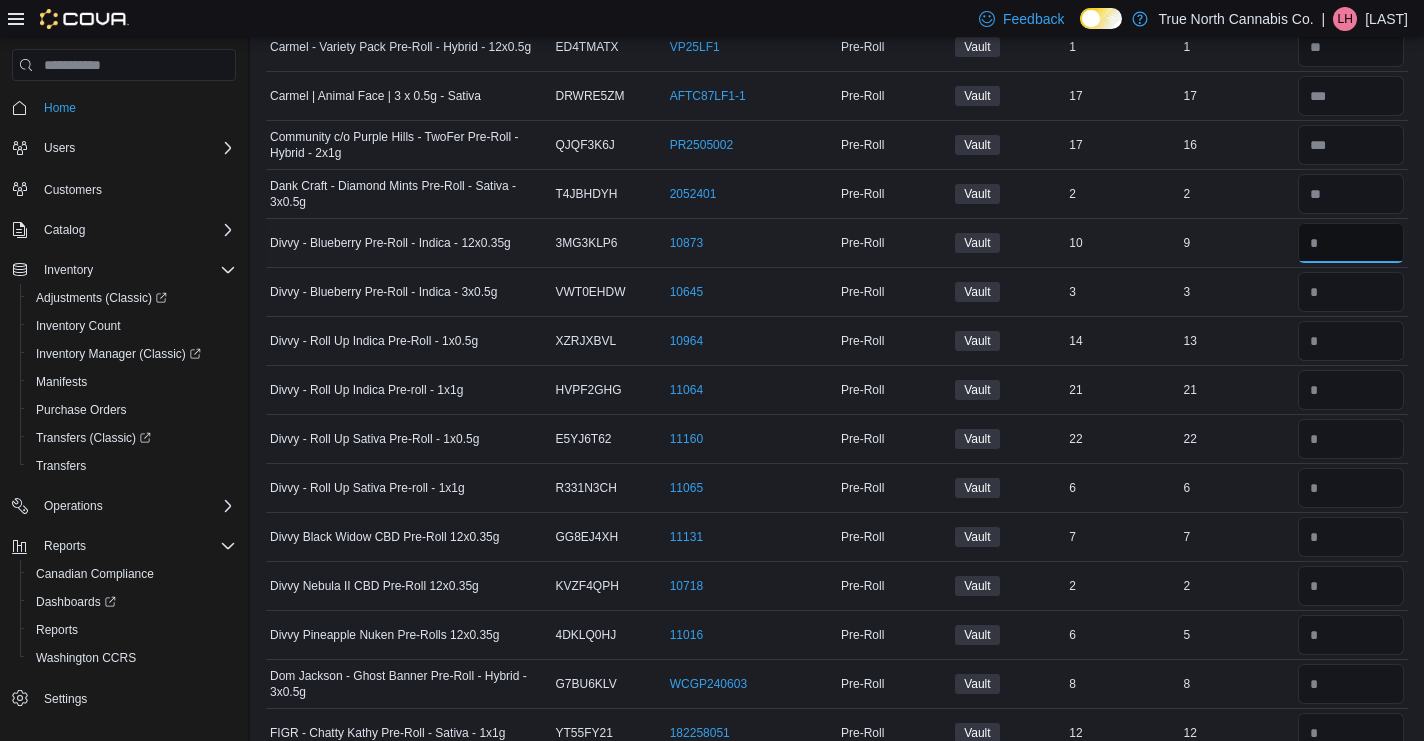 click at bounding box center [1351, 243] 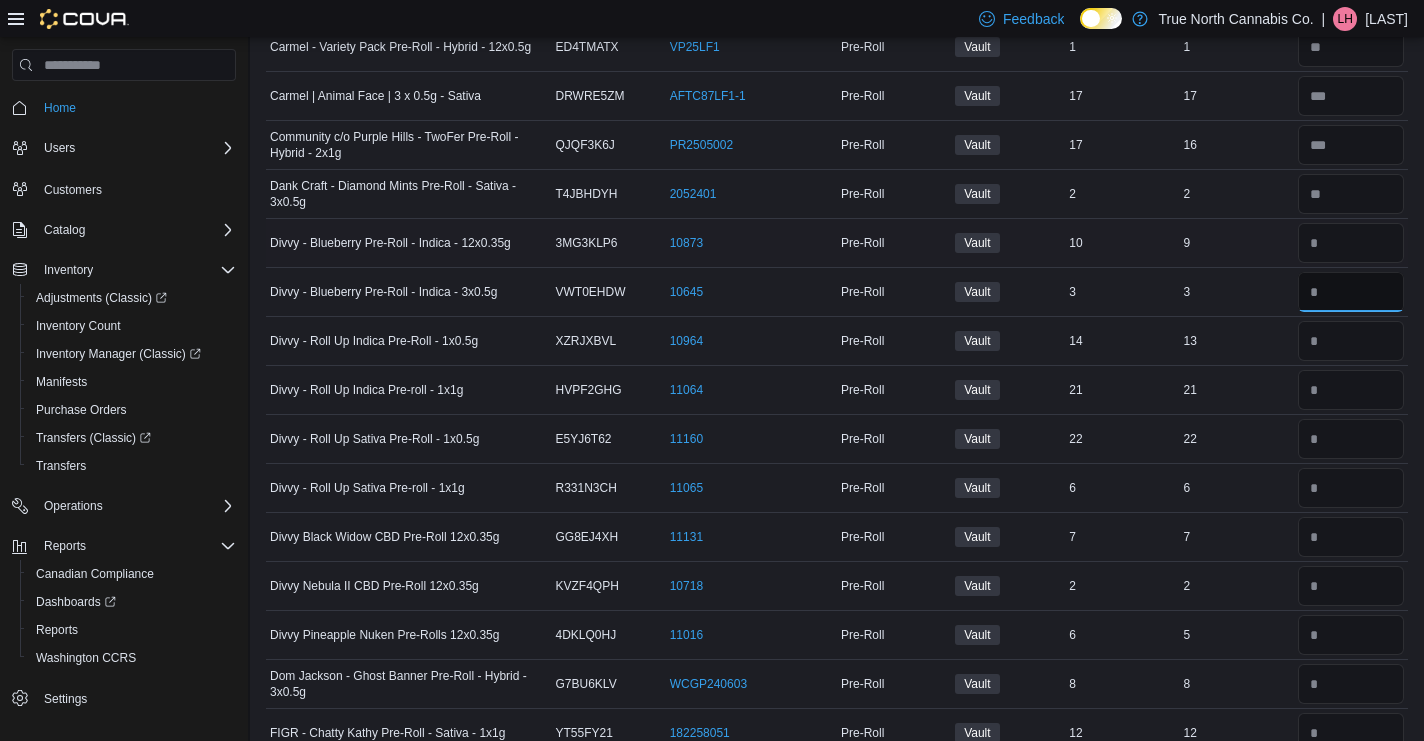 type 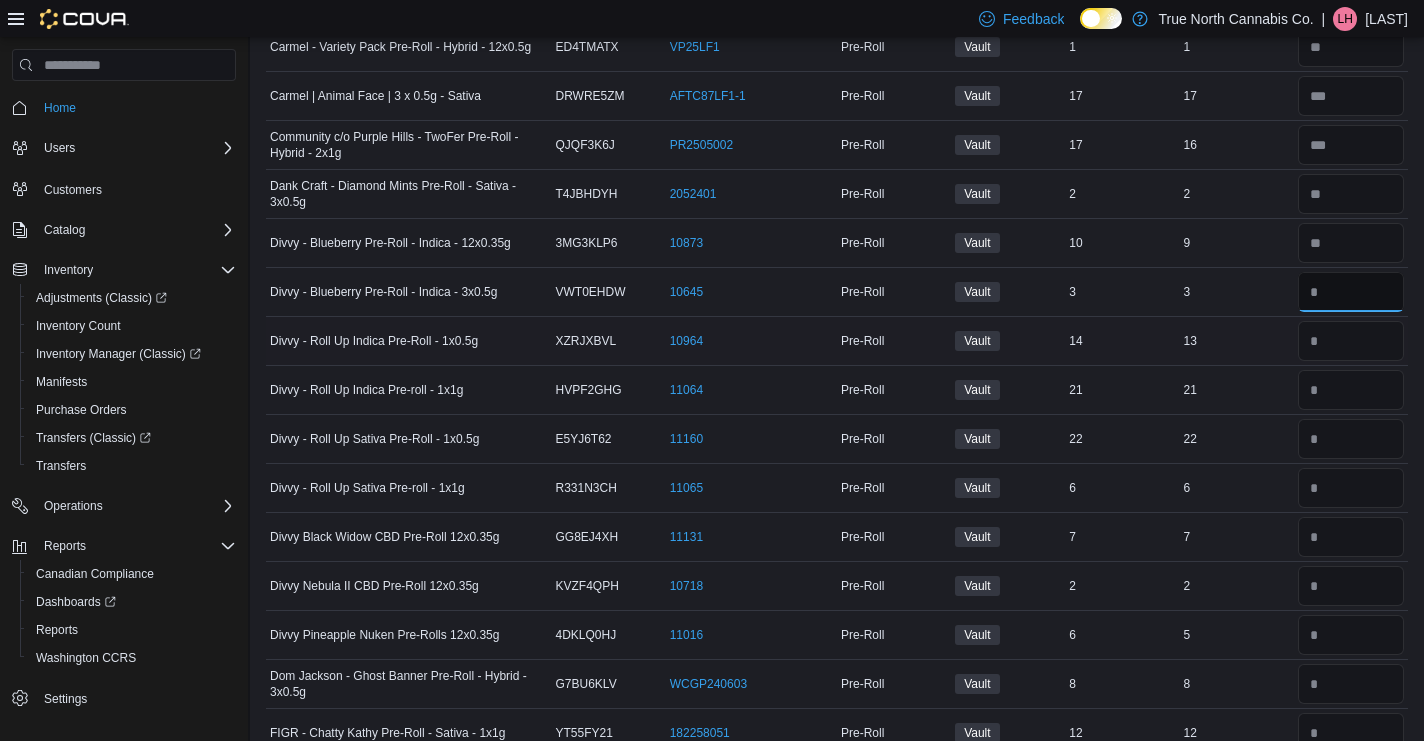 type on "*" 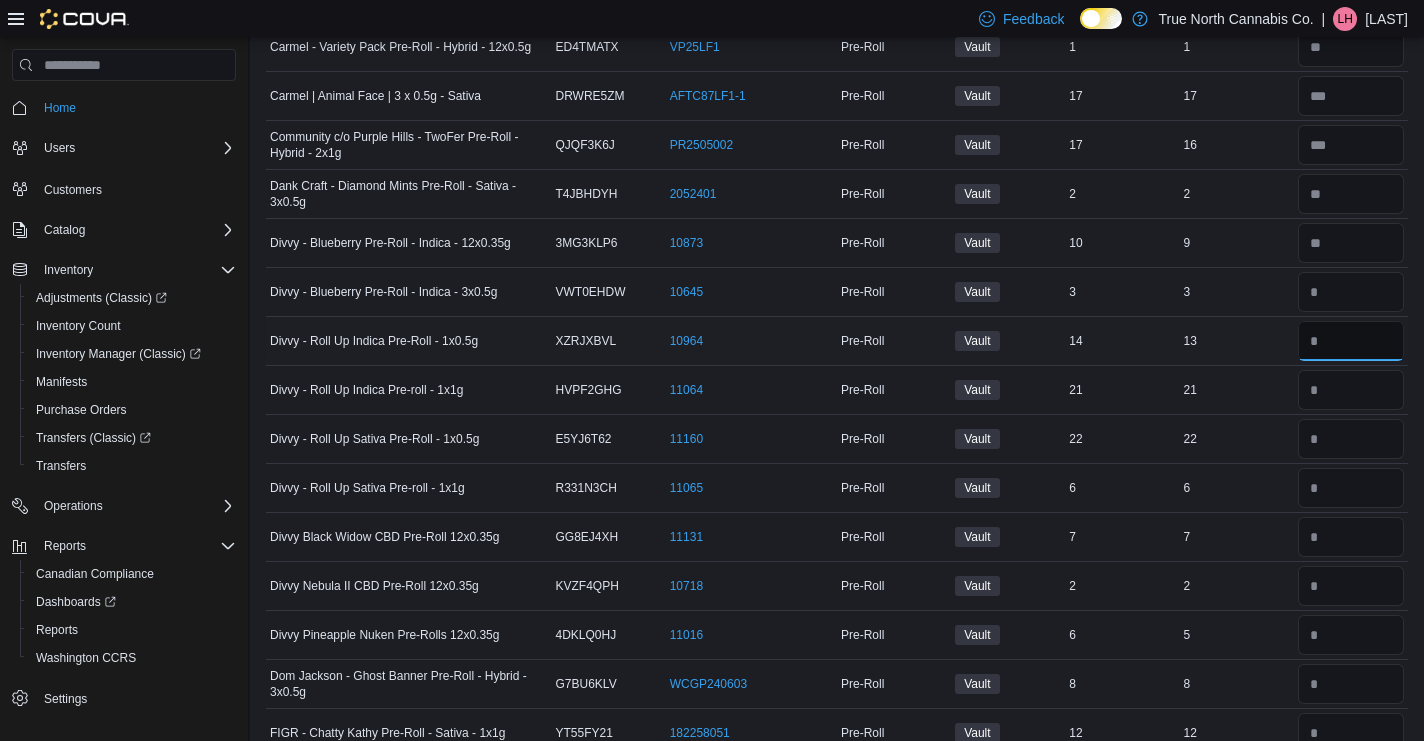 type 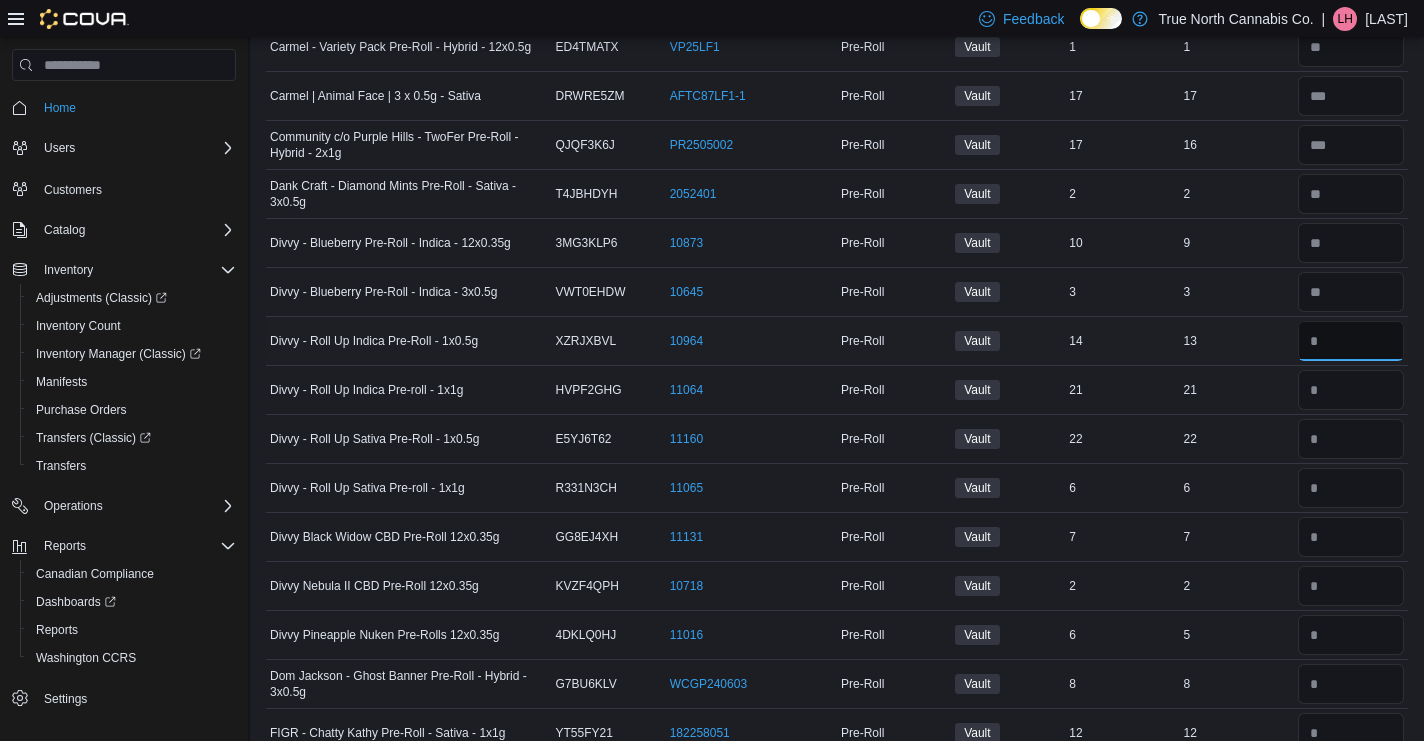 type on "**" 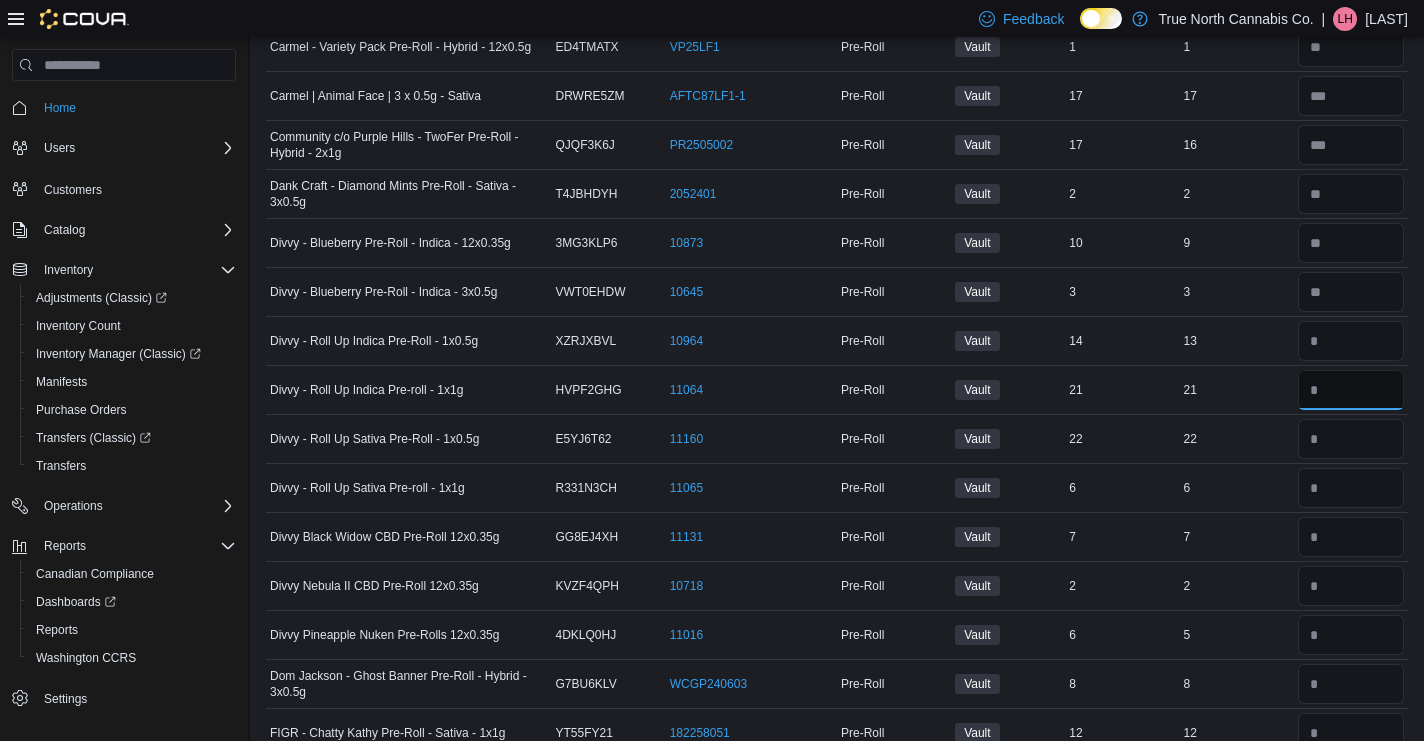 type 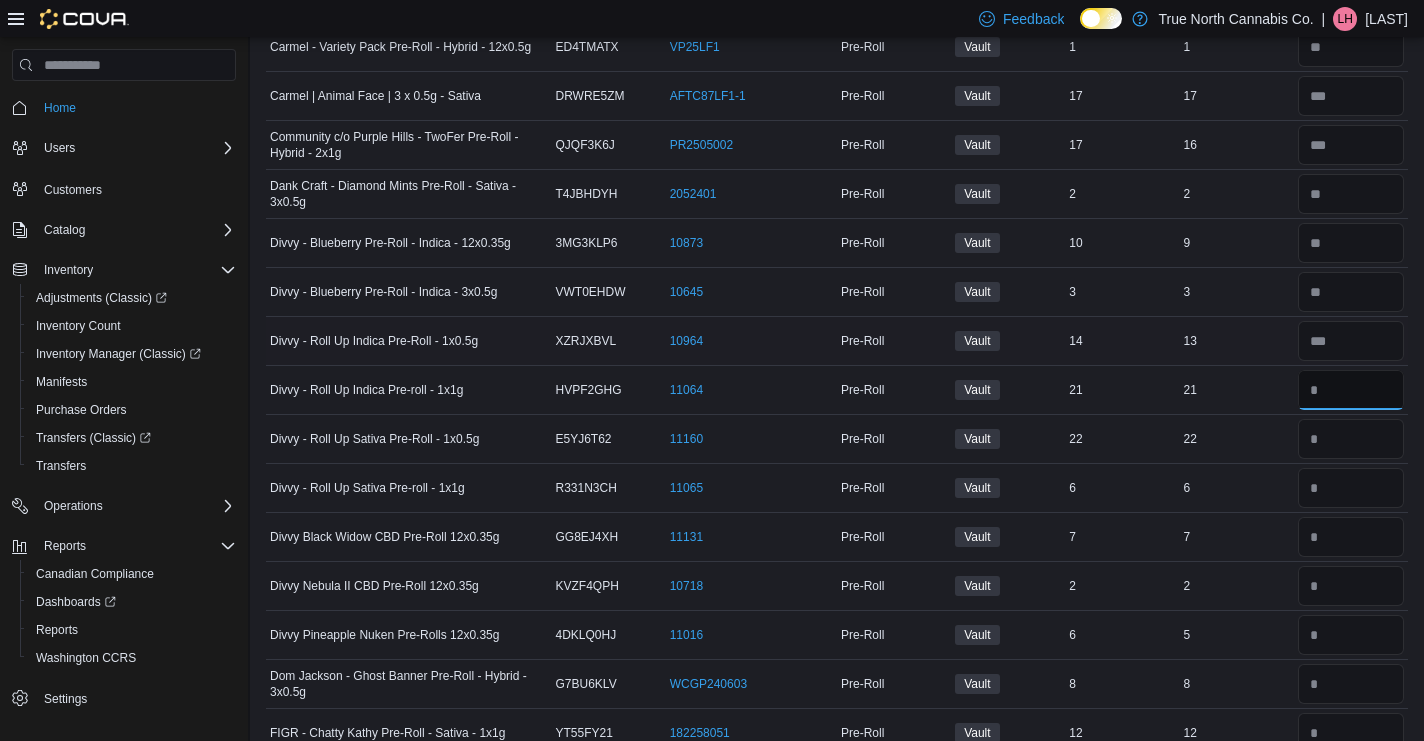 type on "**" 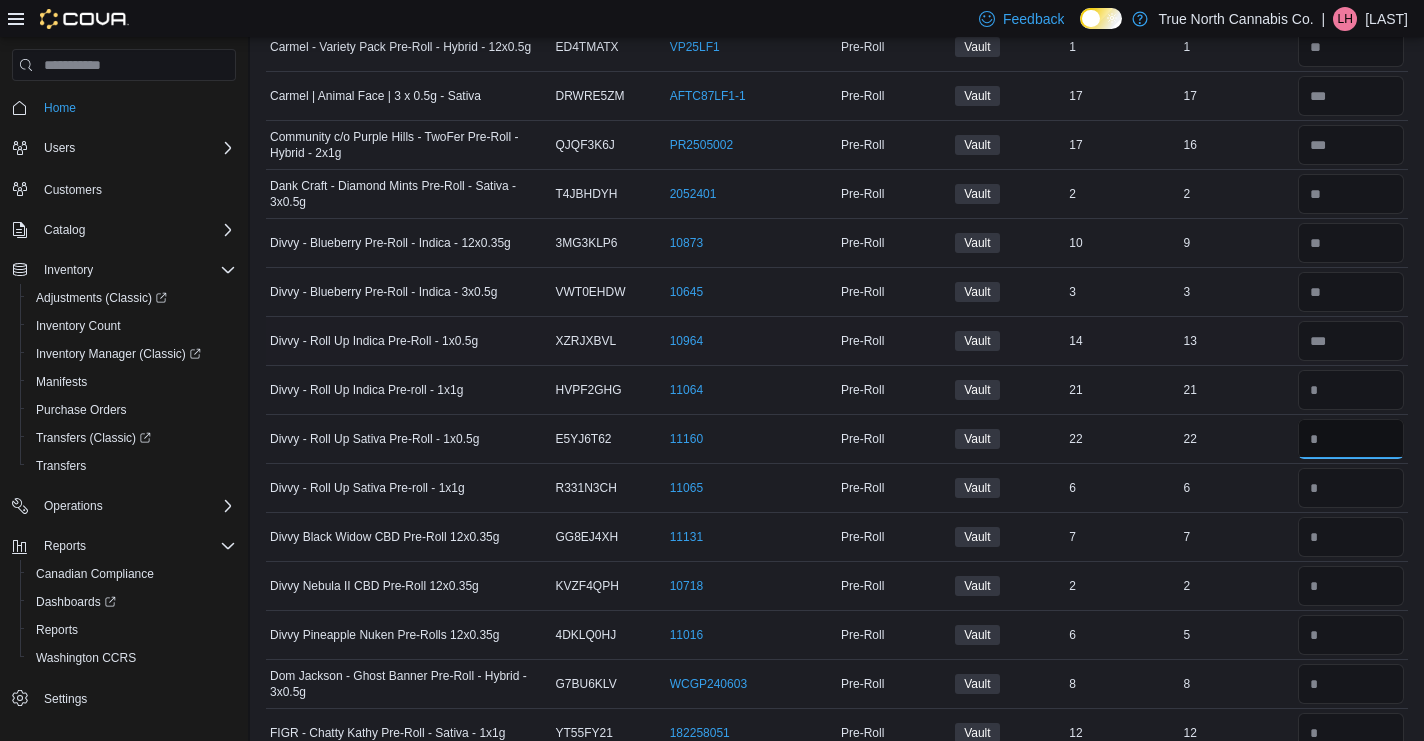 type 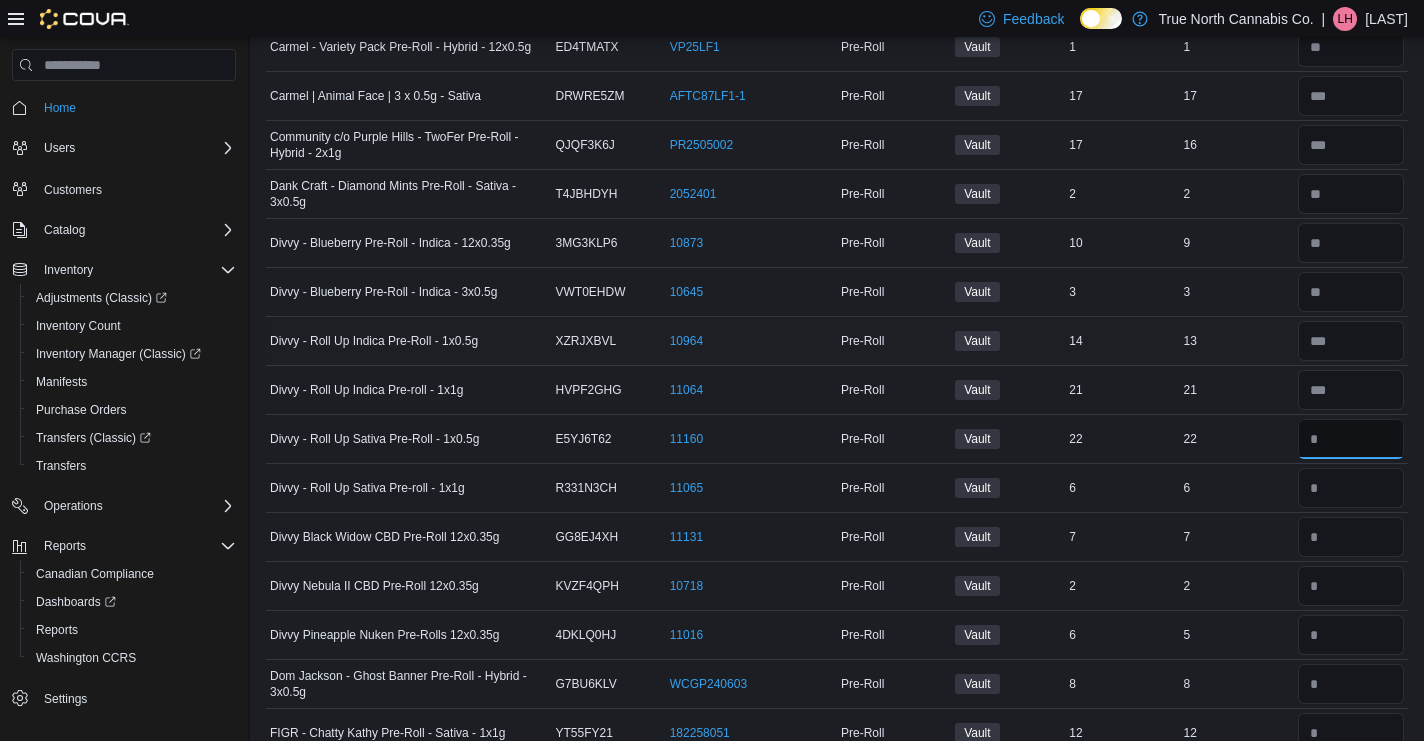 type on "**" 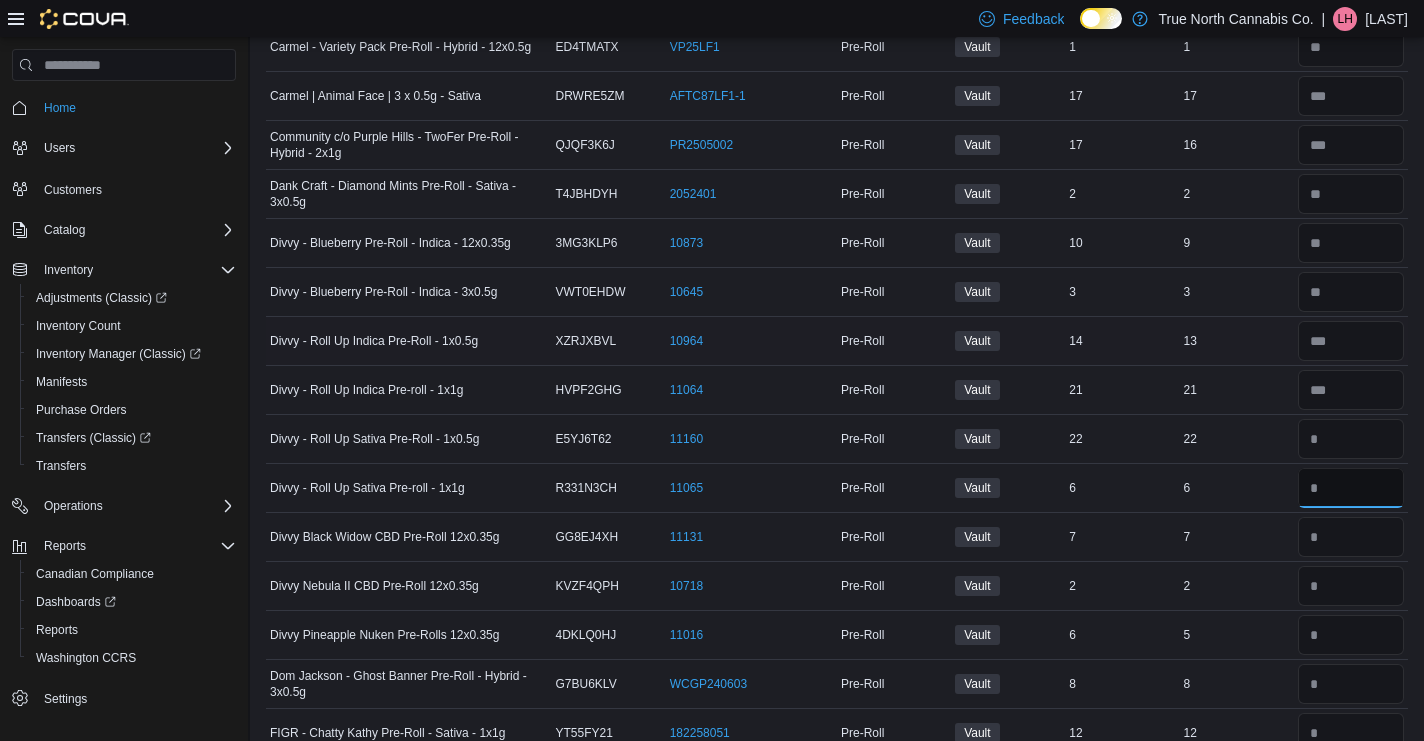 type 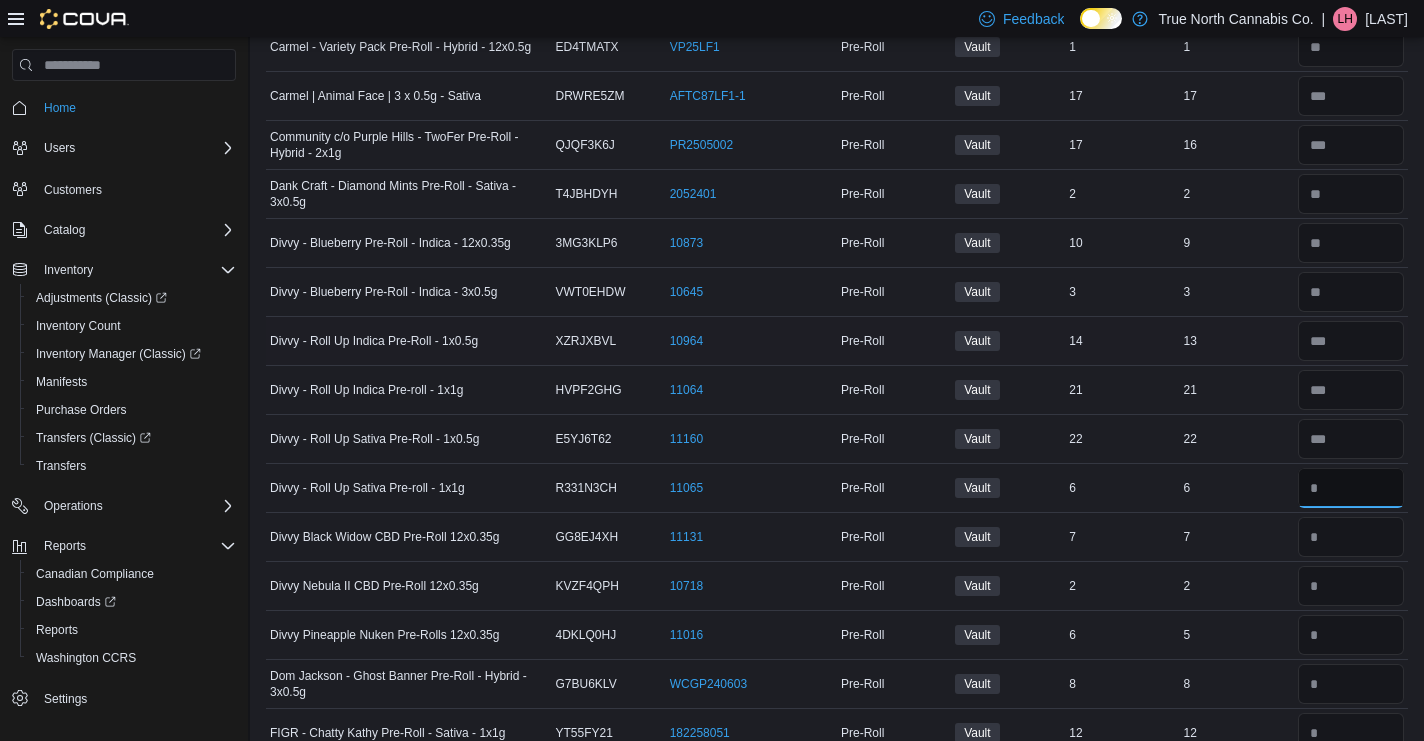 type on "*" 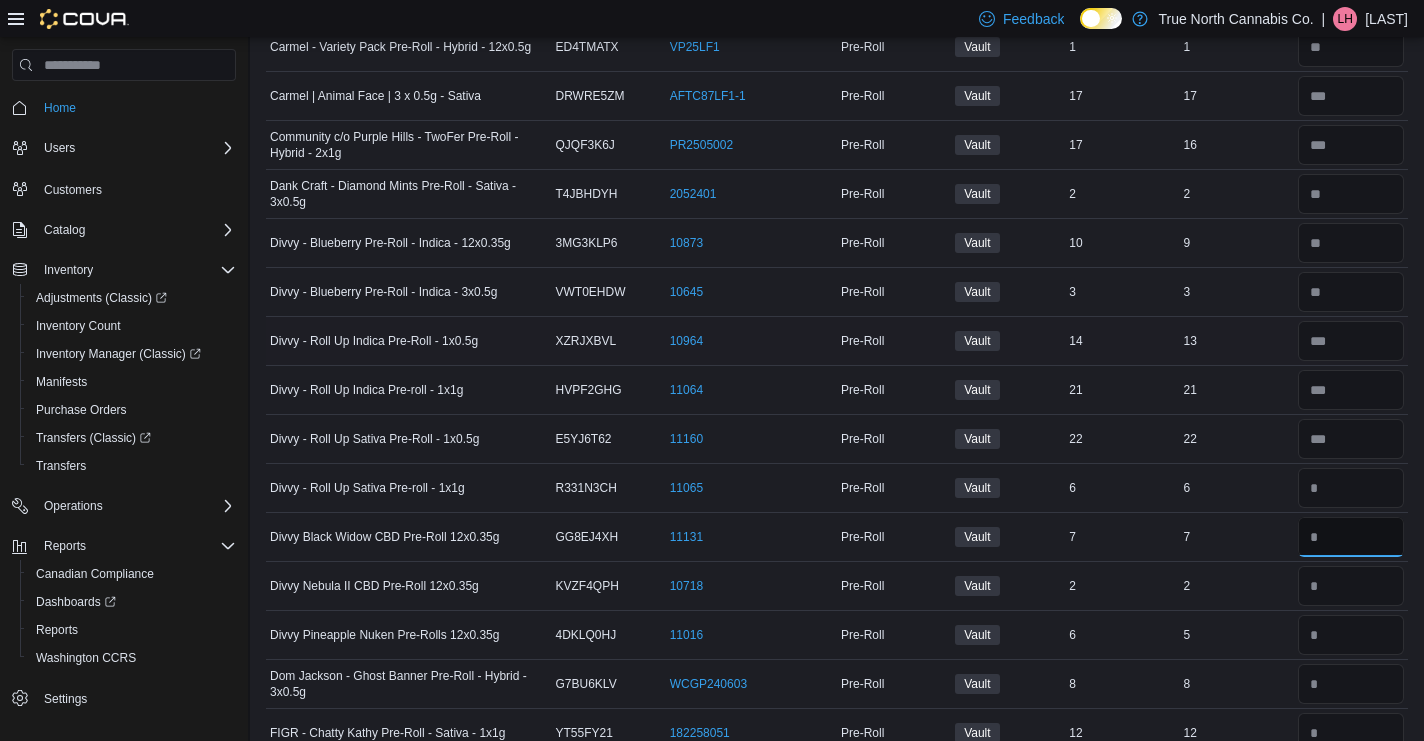 type 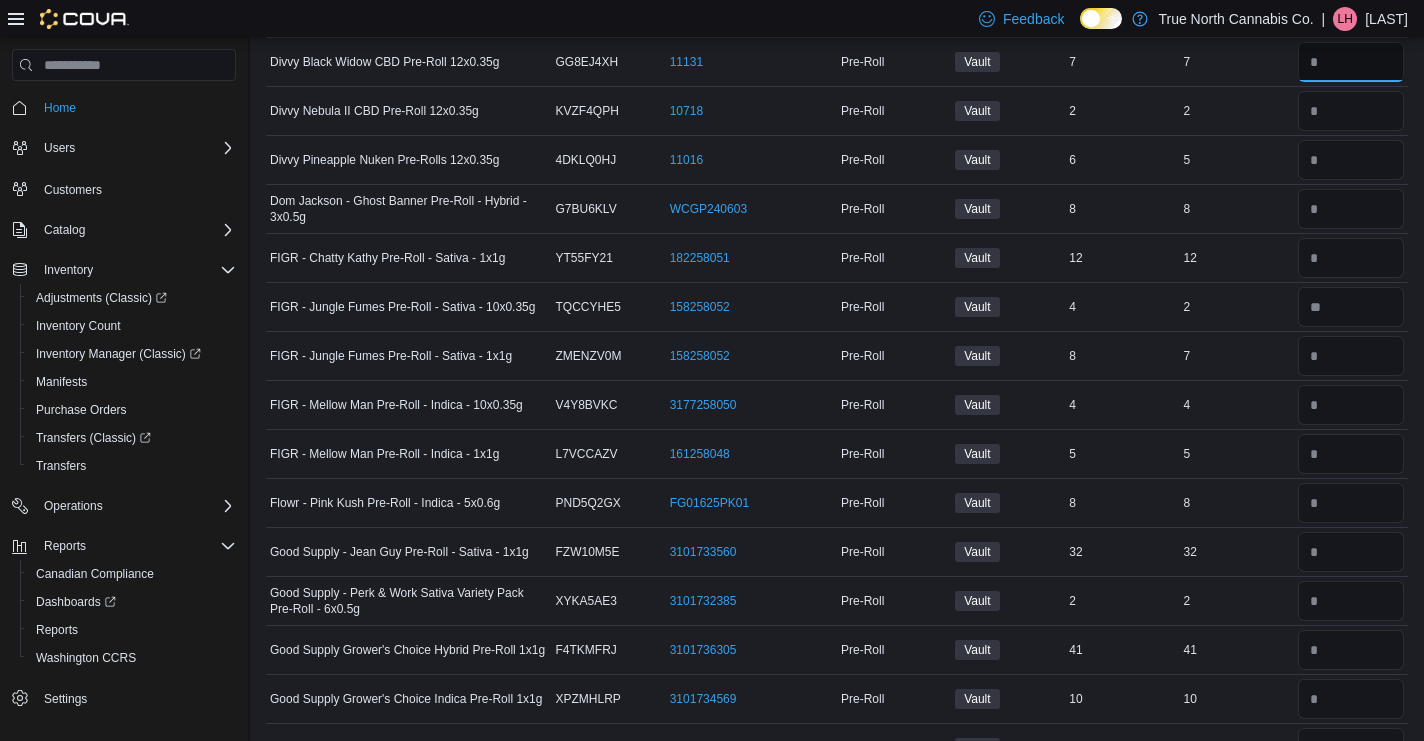 scroll, scrollTop: 1678, scrollLeft: 0, axis: vertical 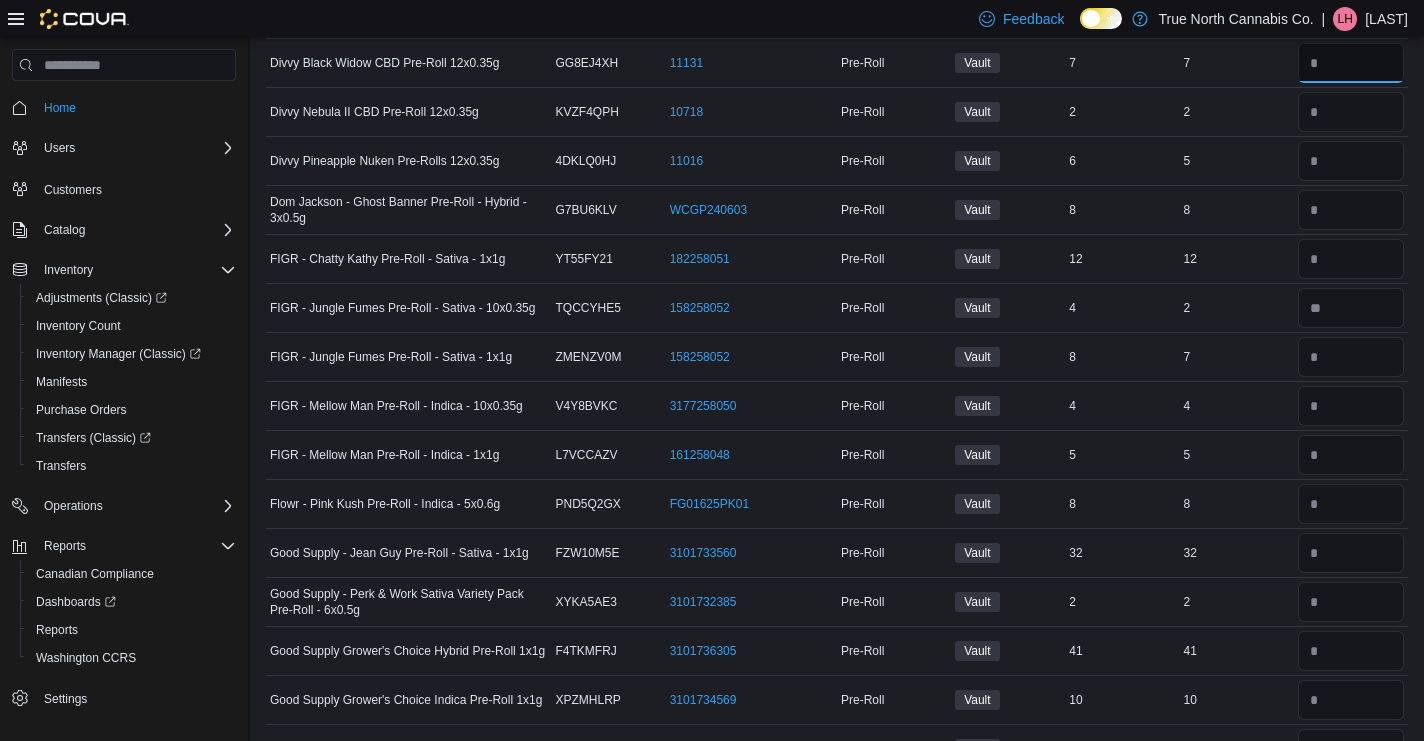 type on "*" 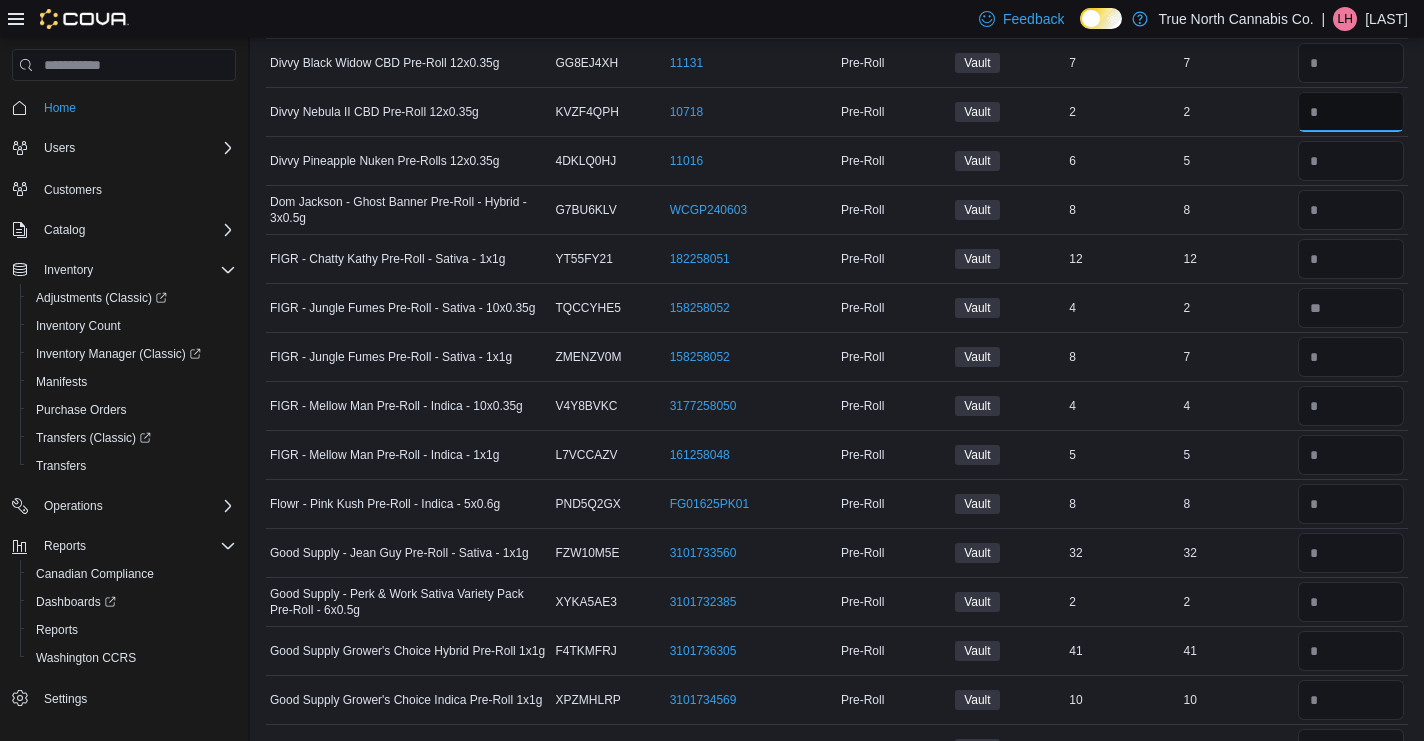 type 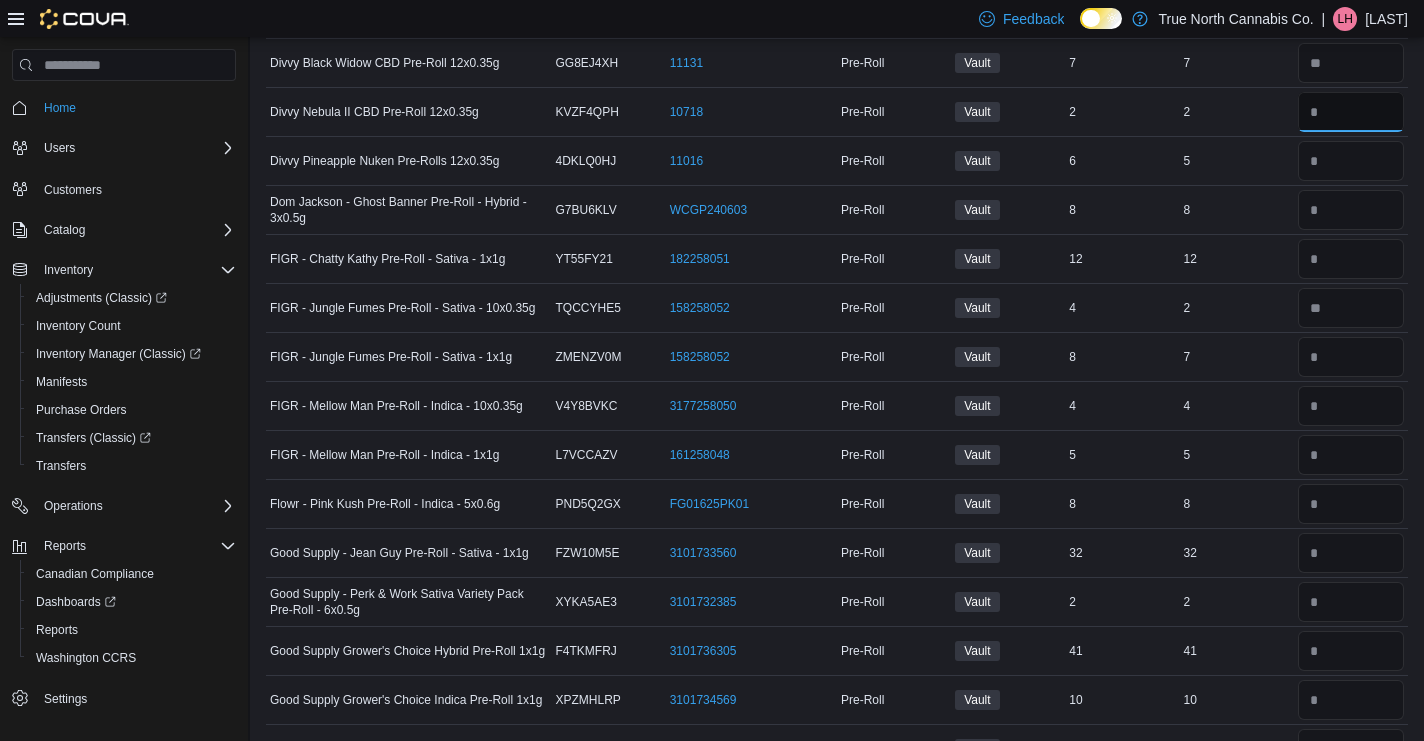 type on "*" 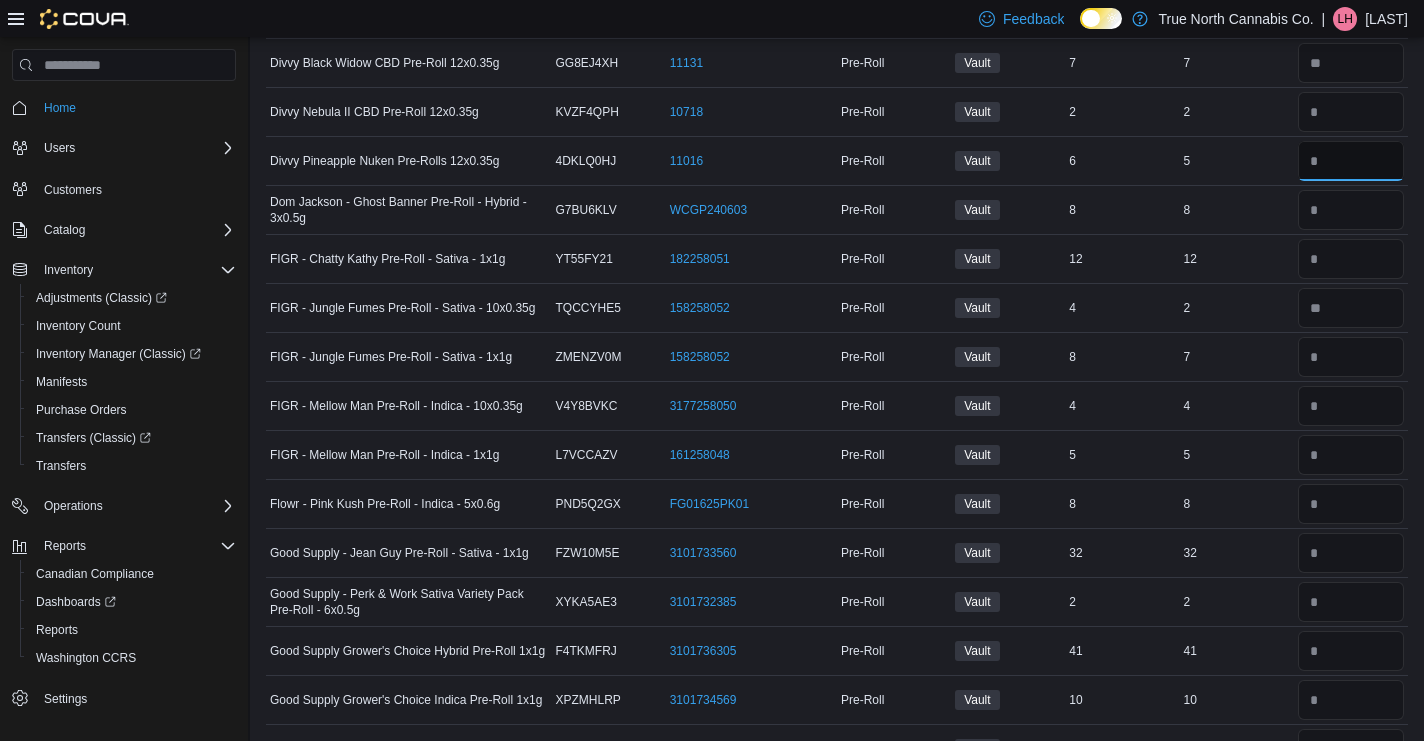 type 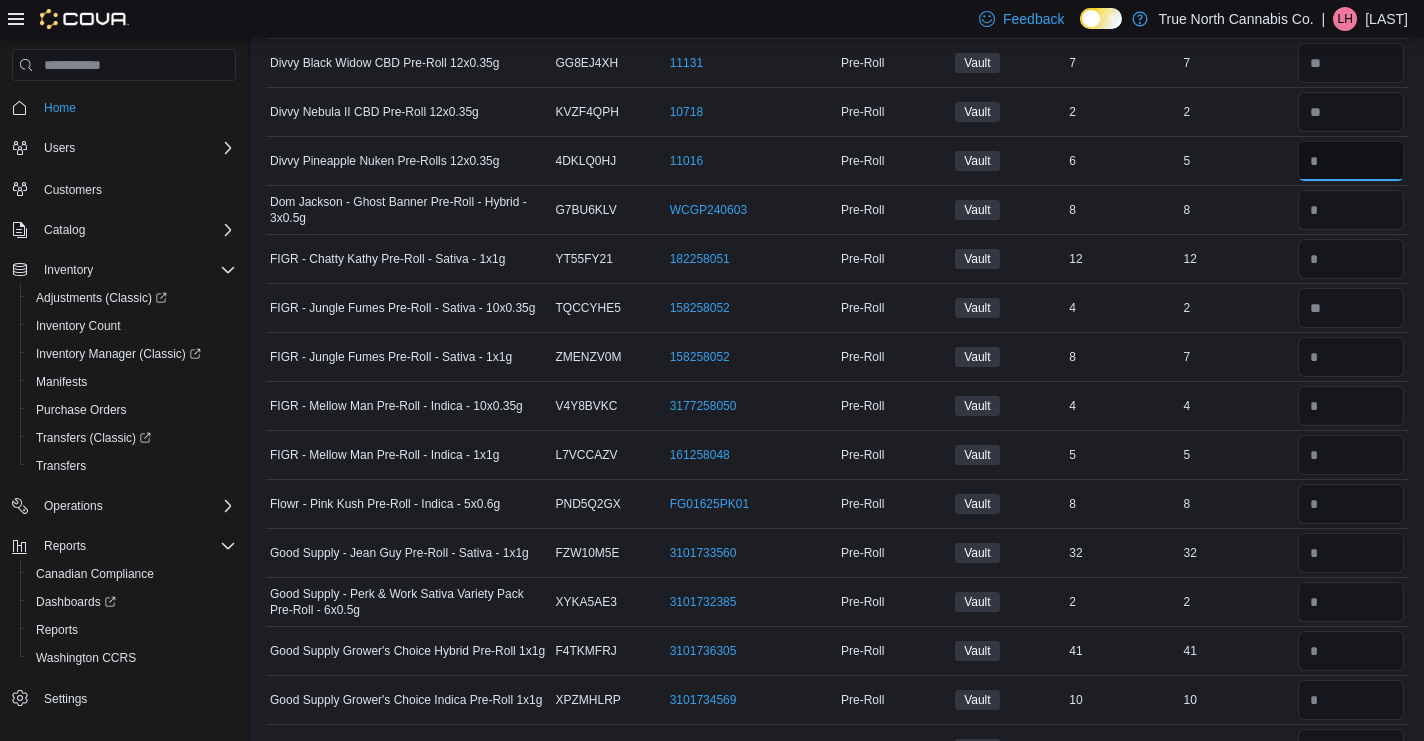 type on "*" 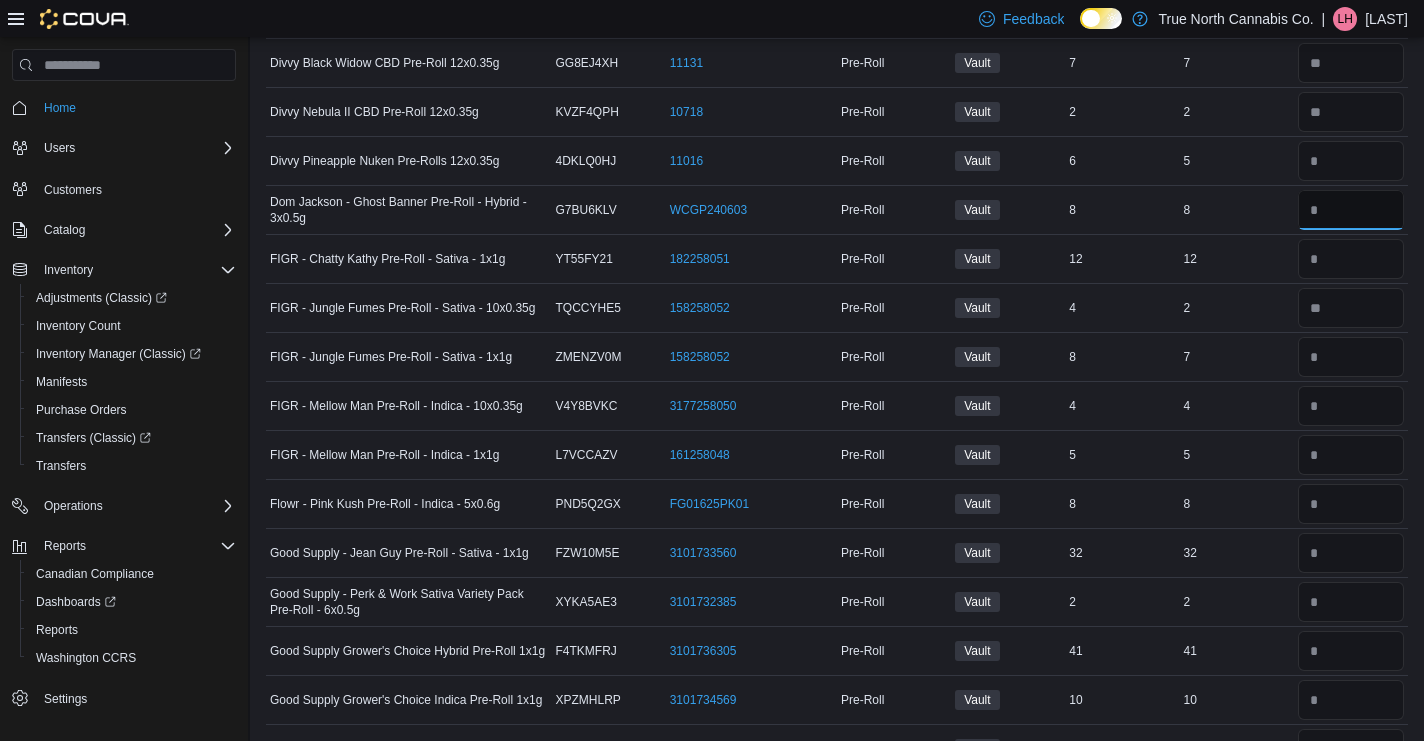 type 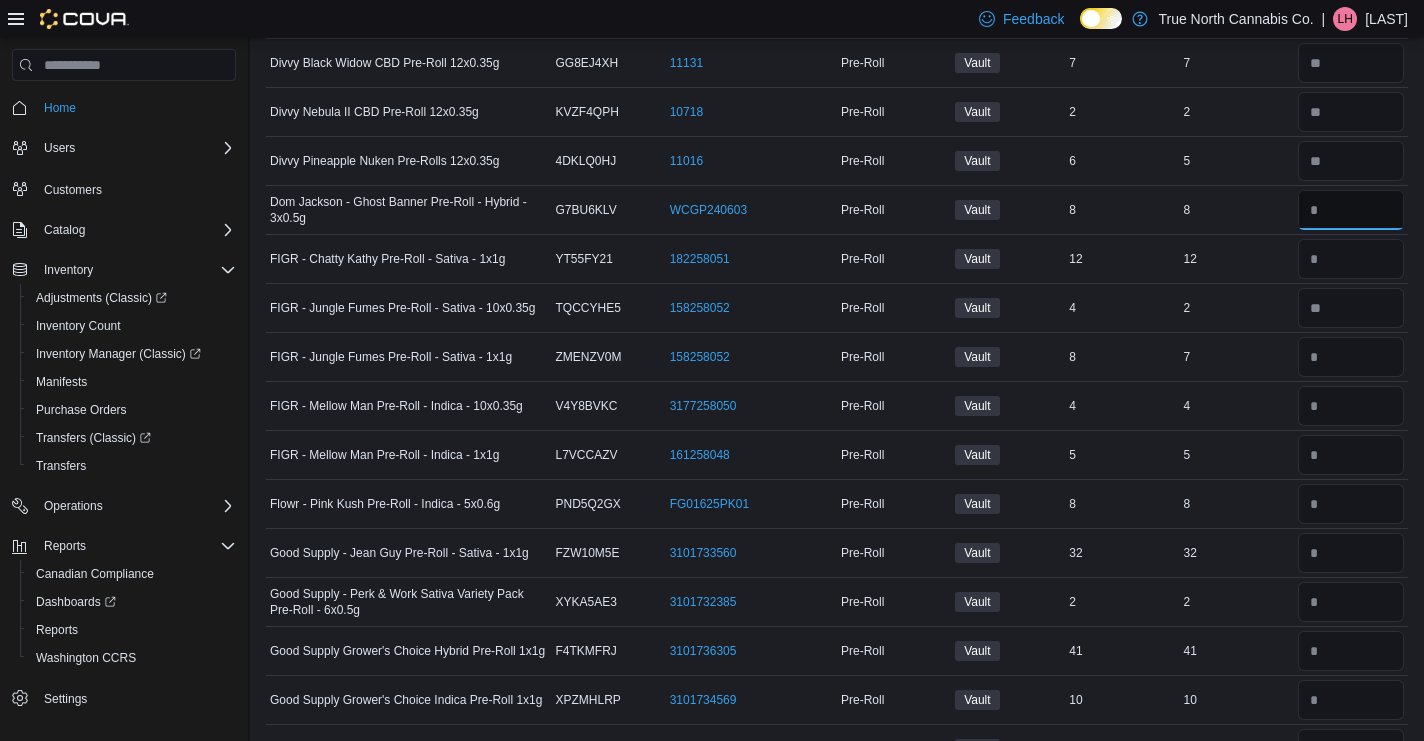 type on "*" 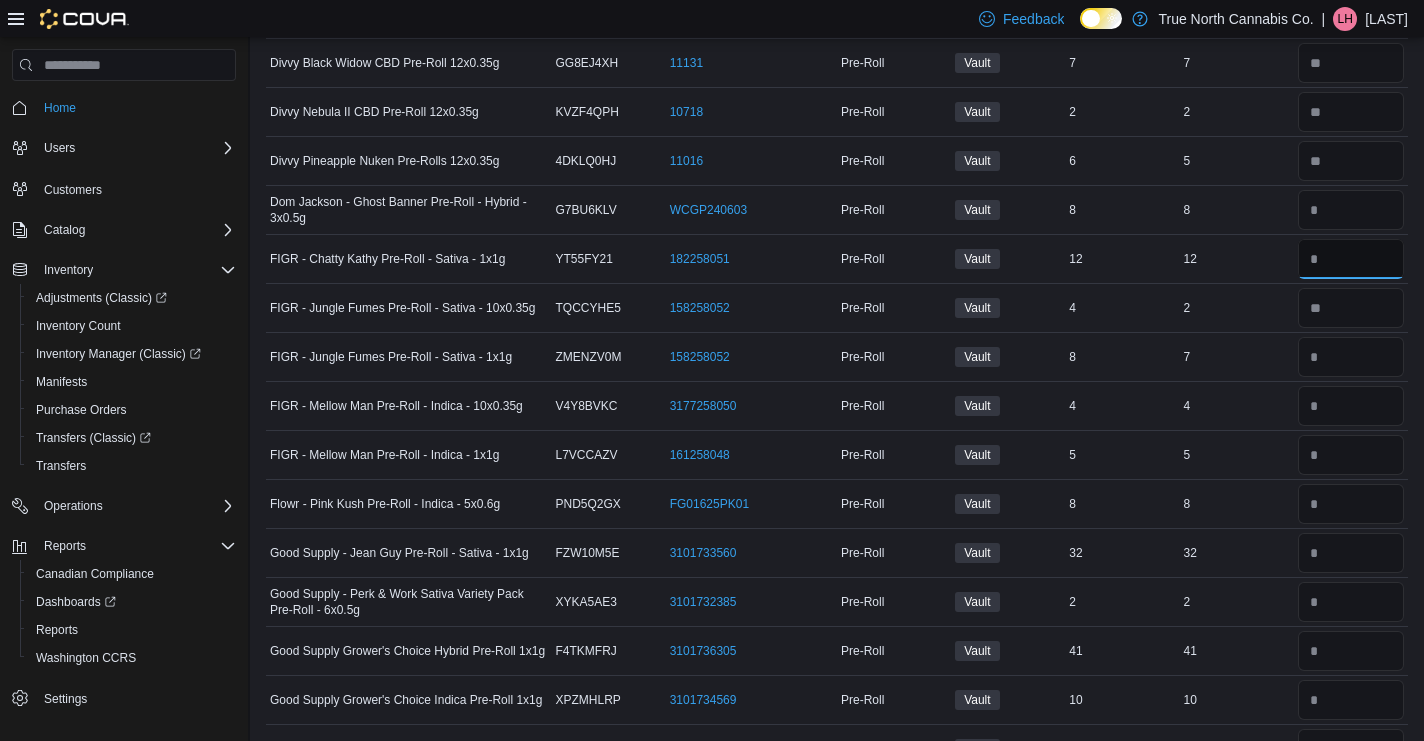 type 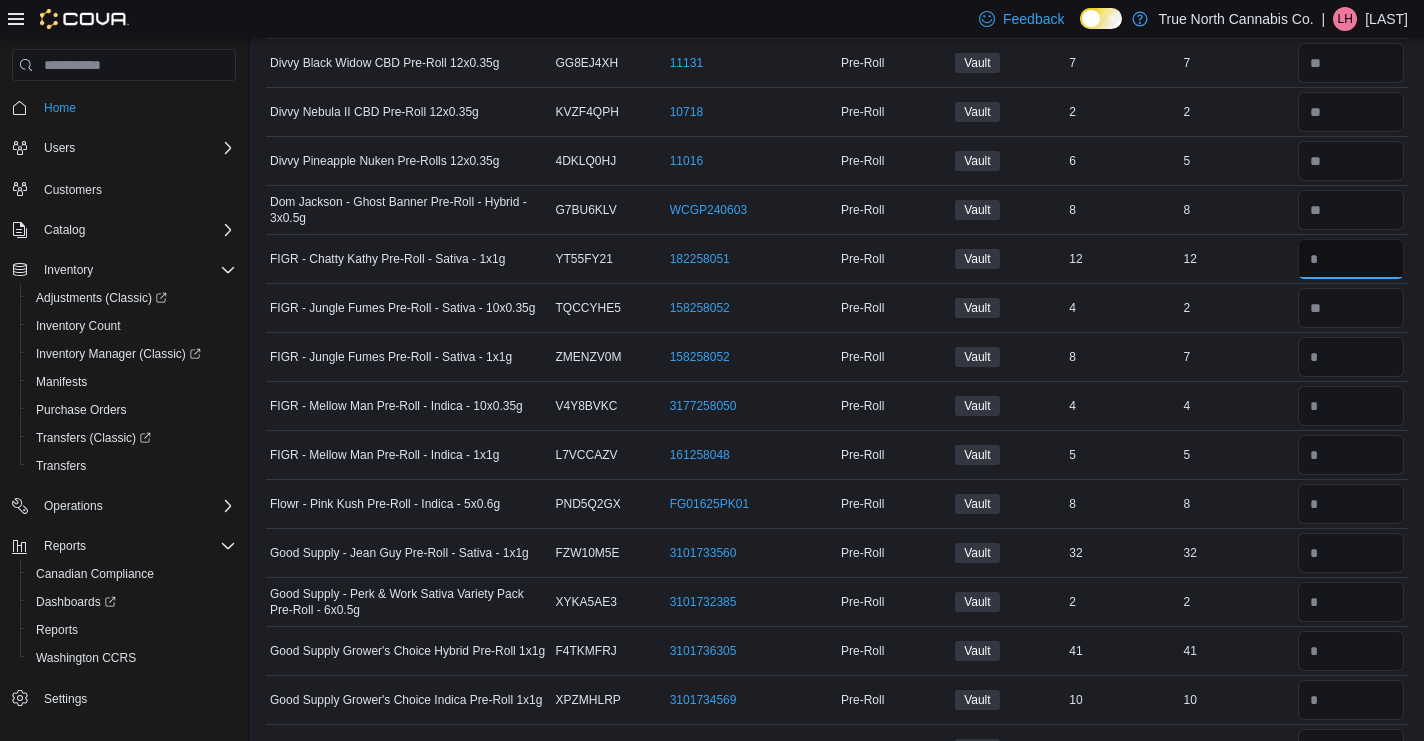 type on "**" 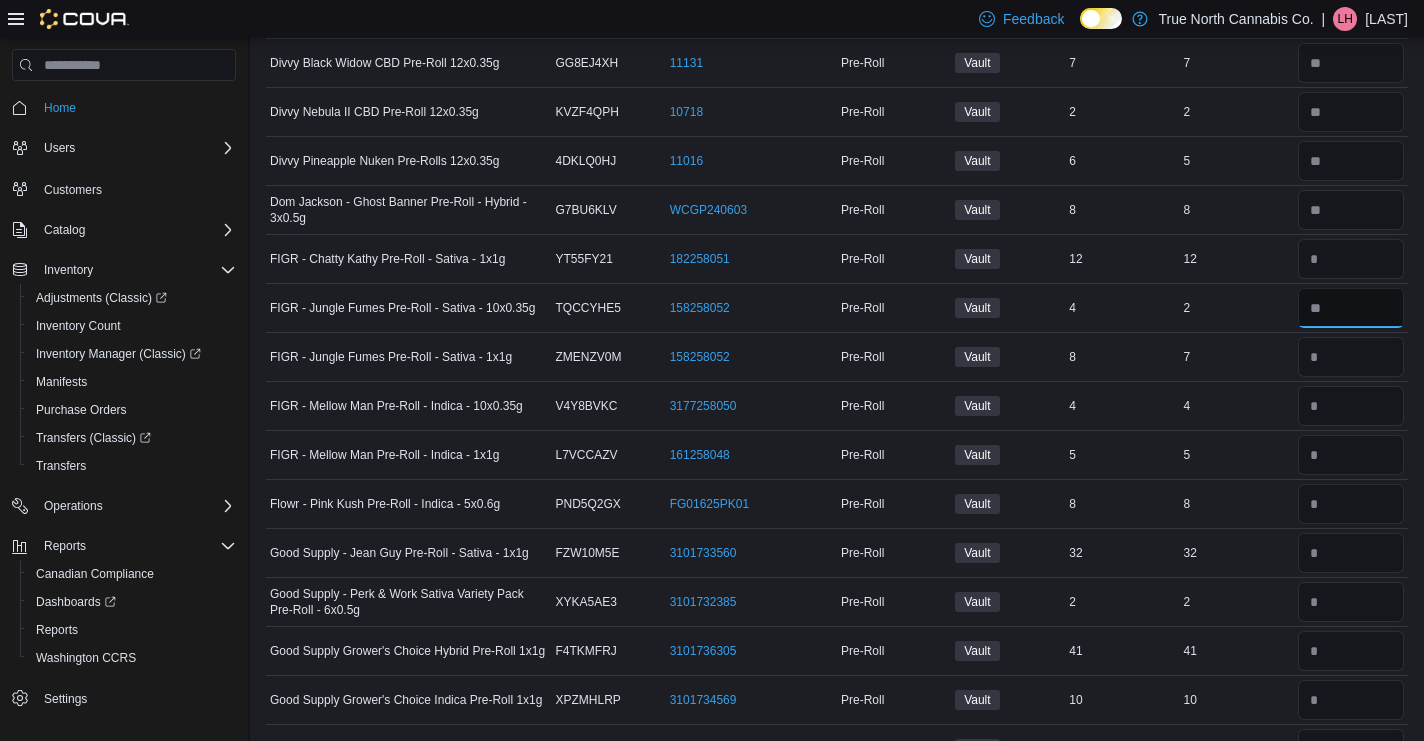 type 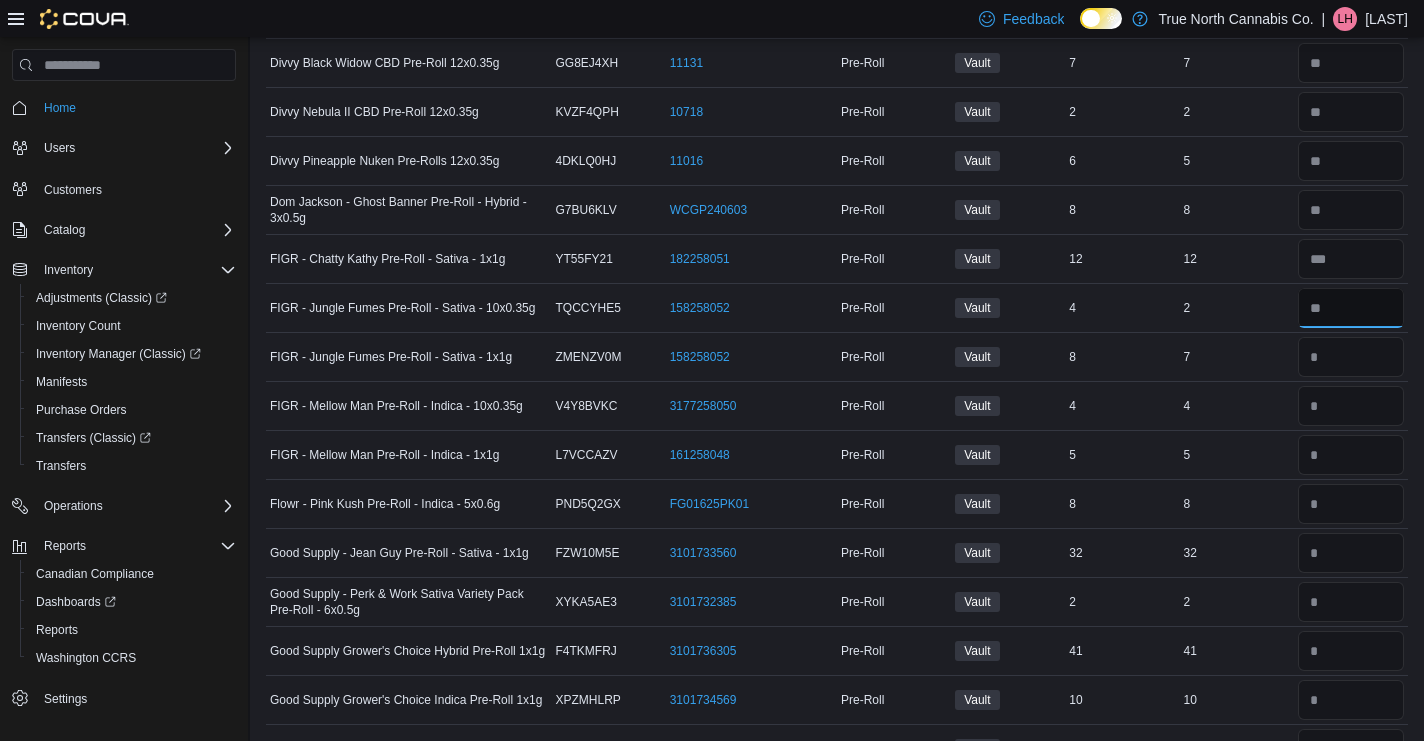 type on "*" 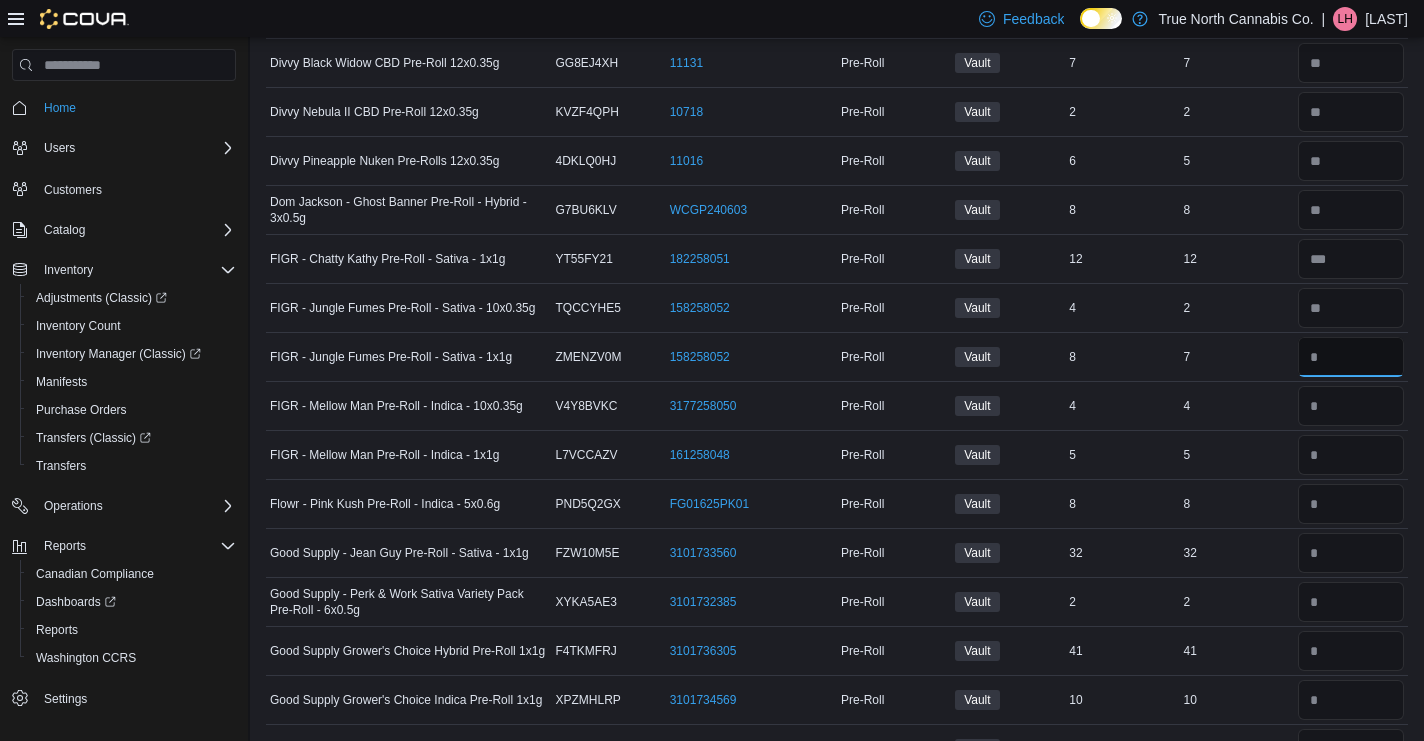 type 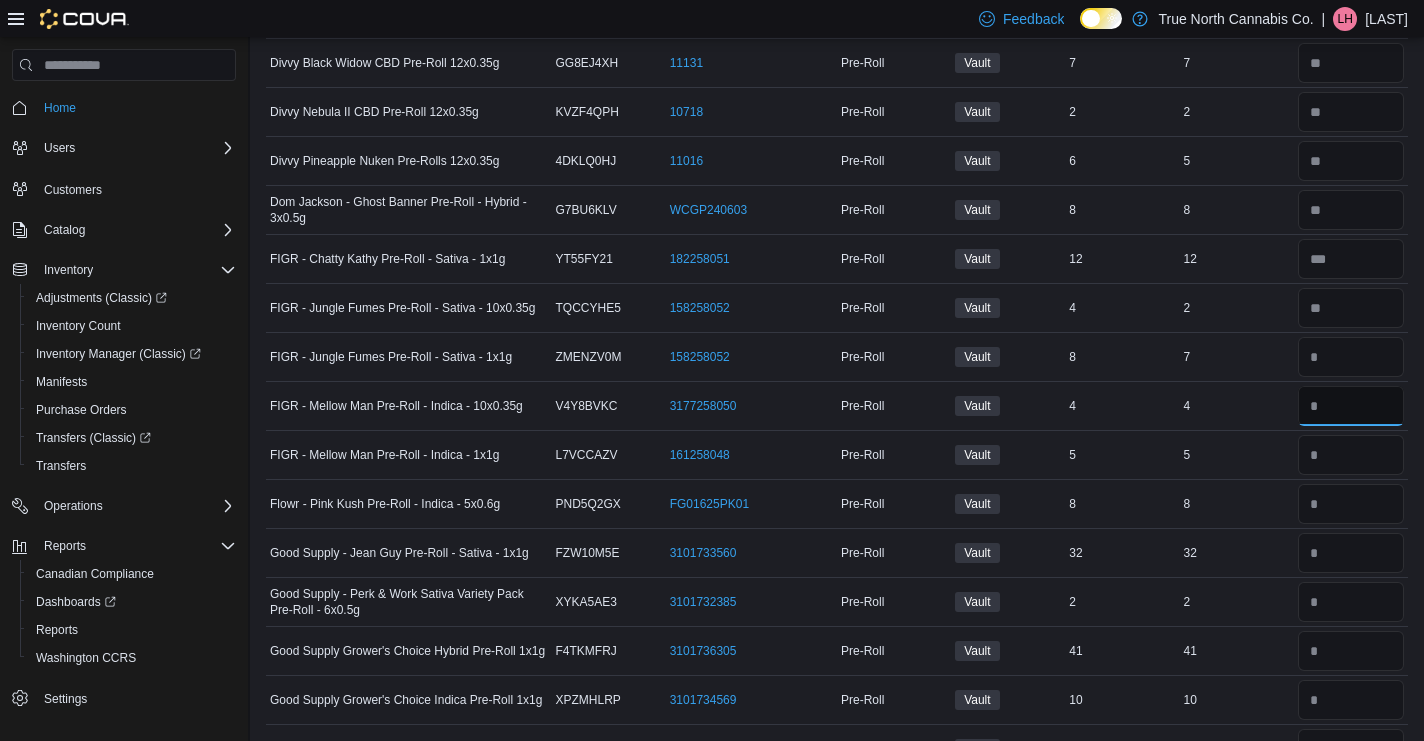 type 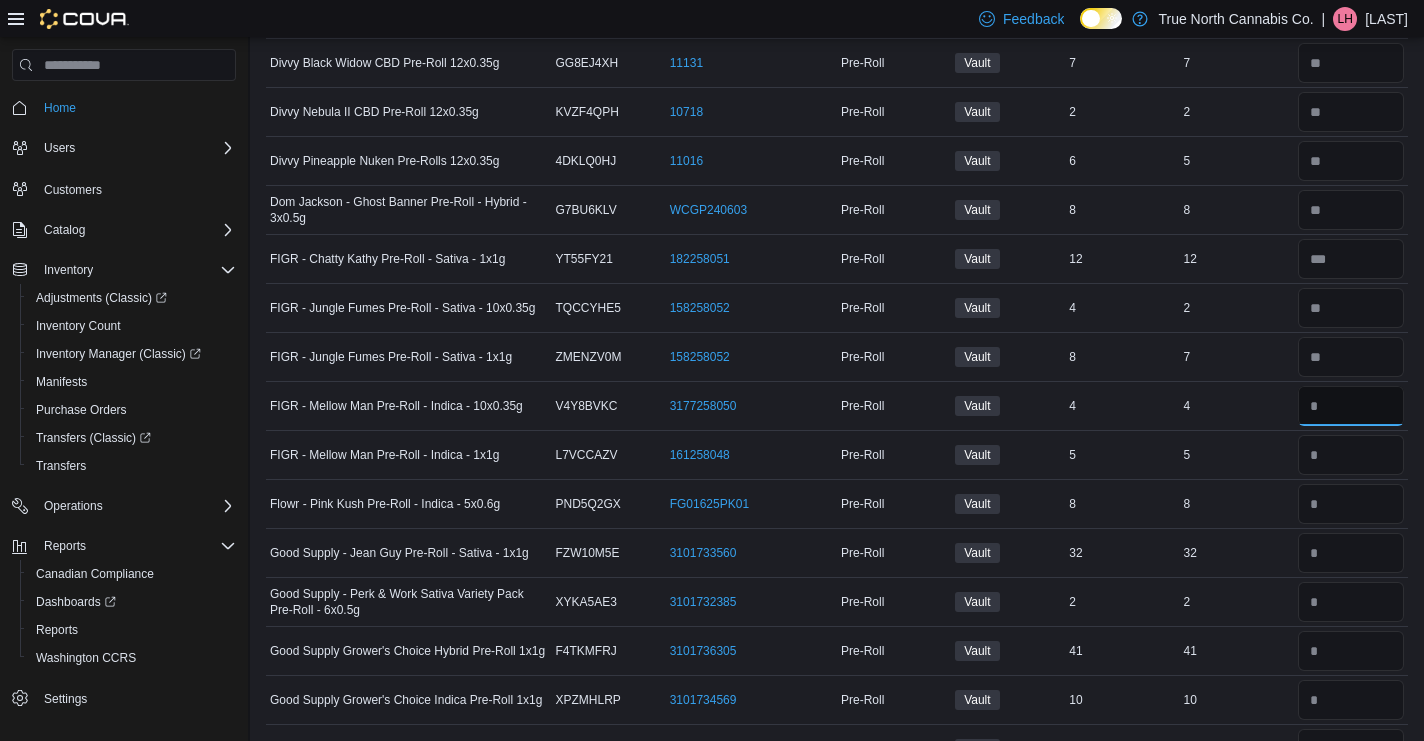 type on "*" 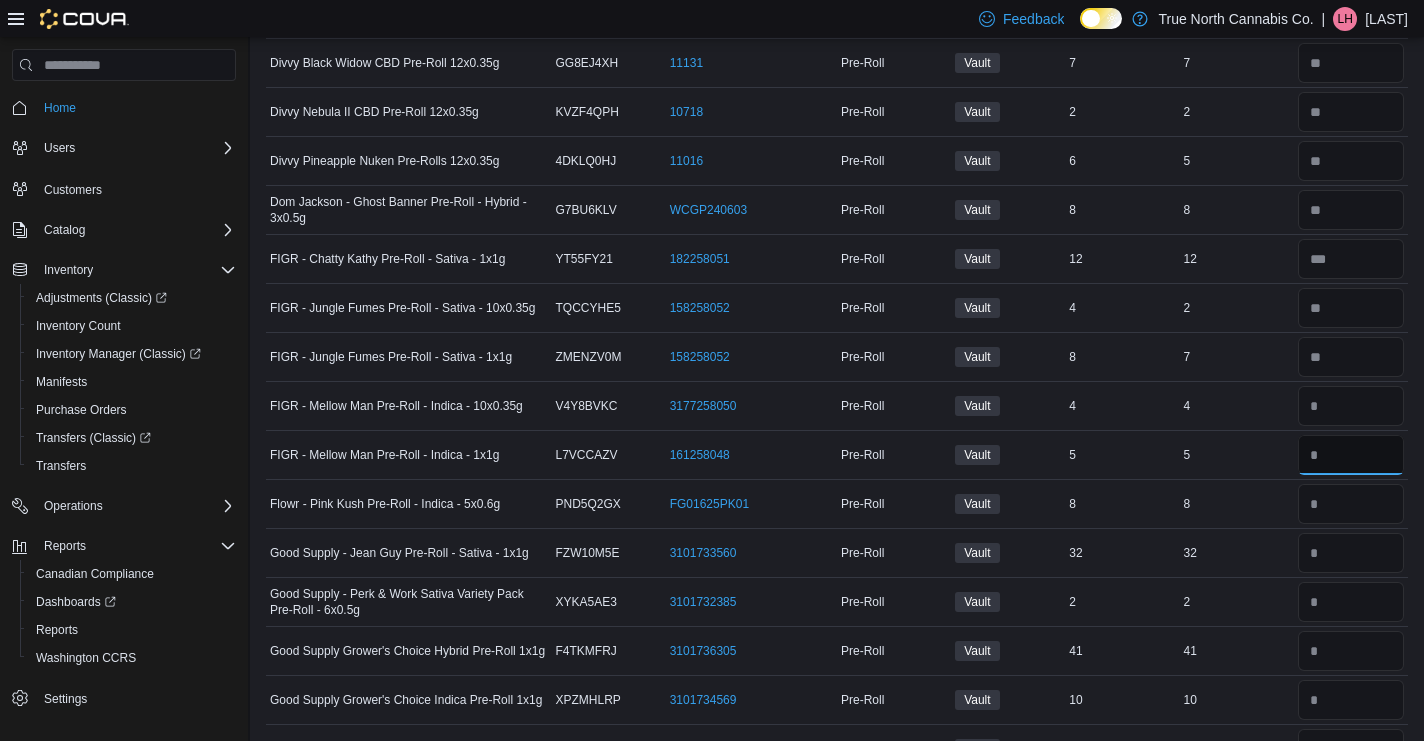 type 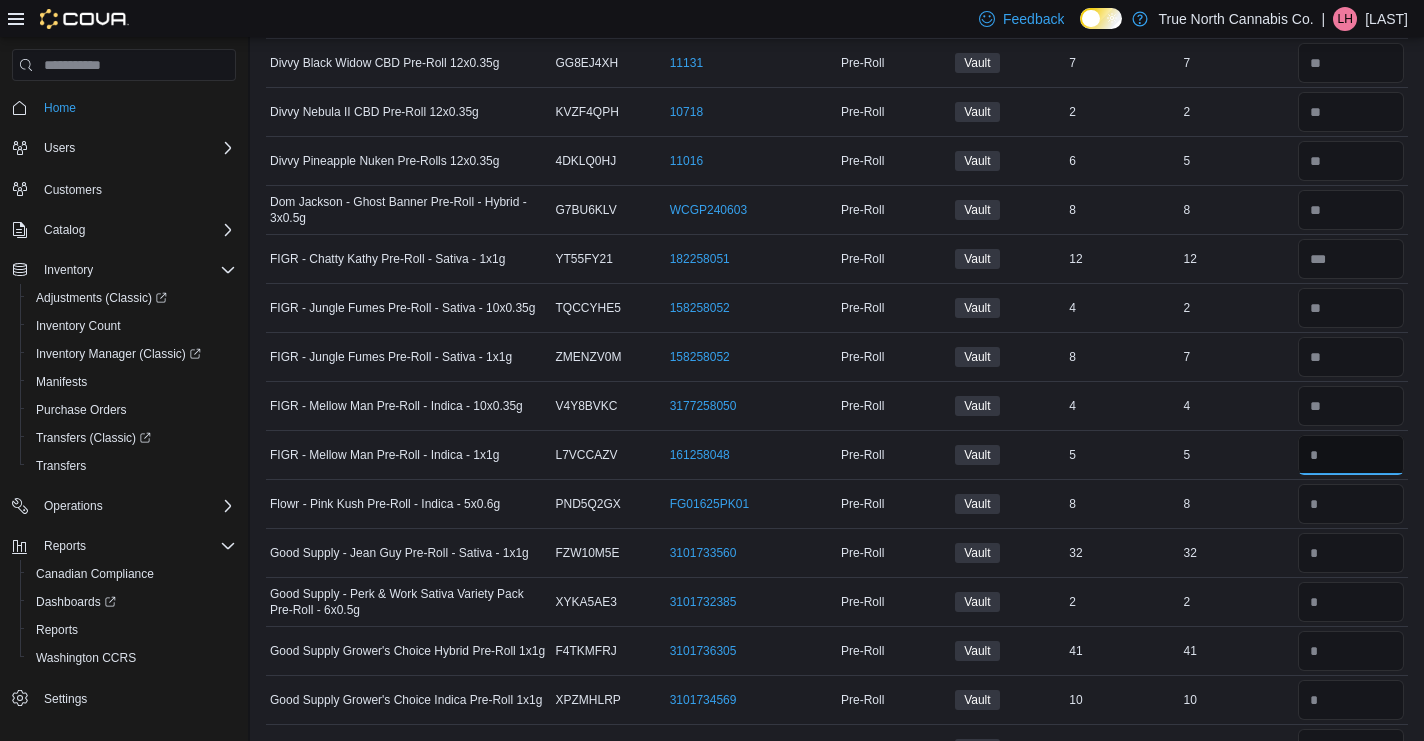 type on "*" 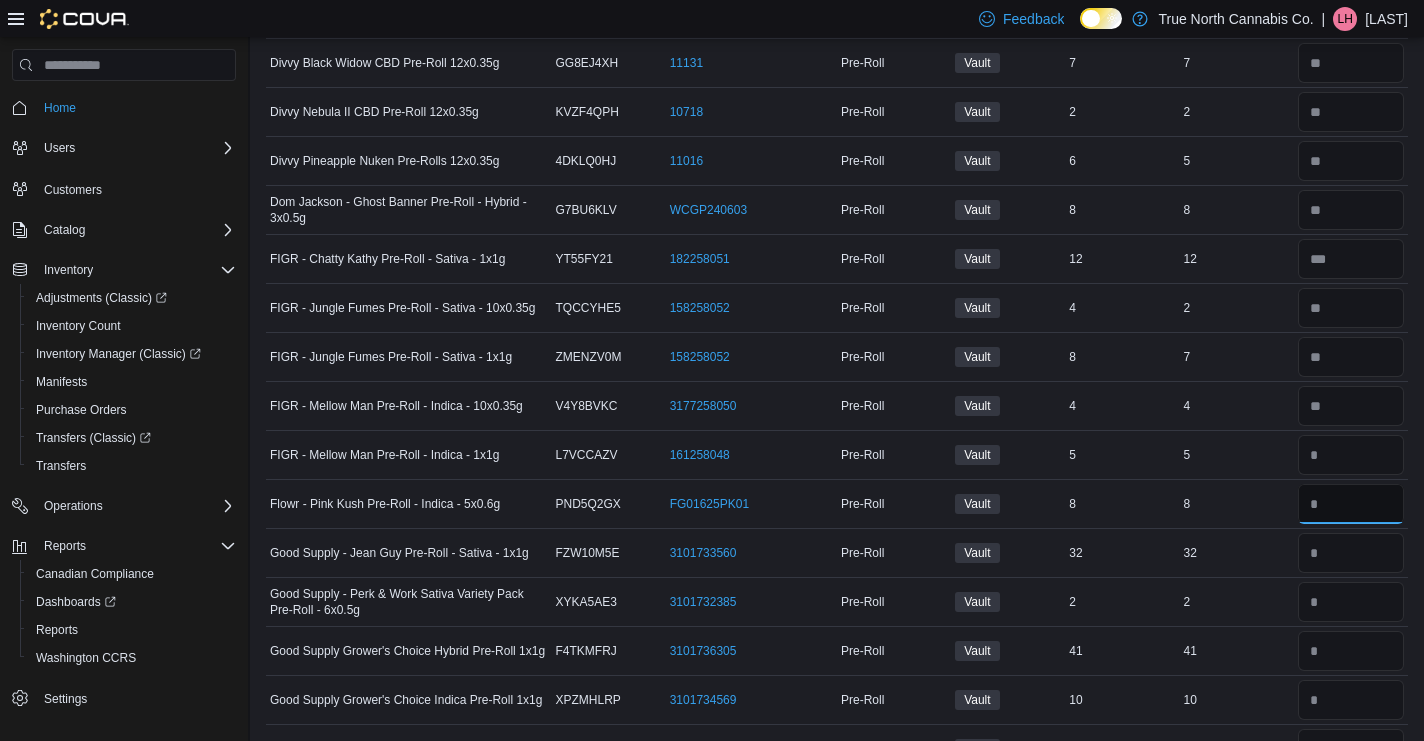 type 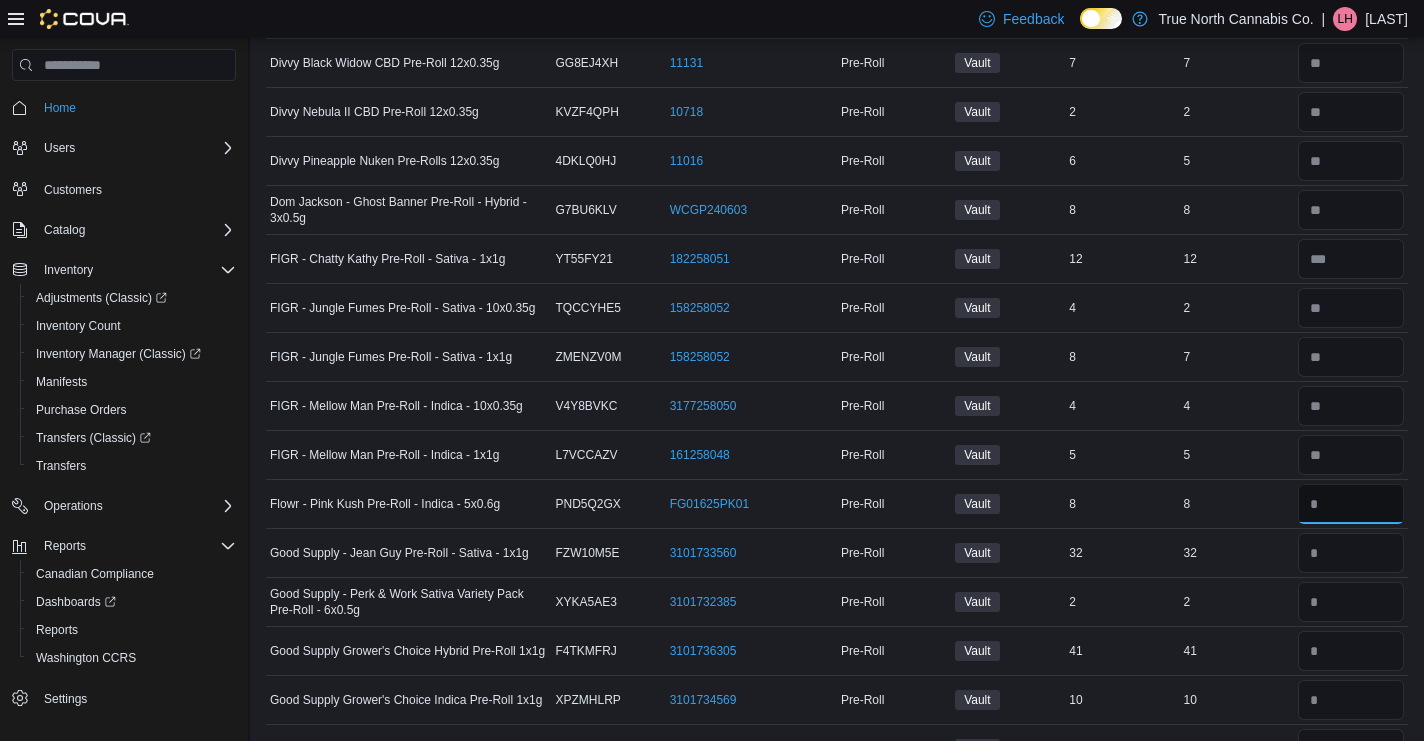 type on "*" 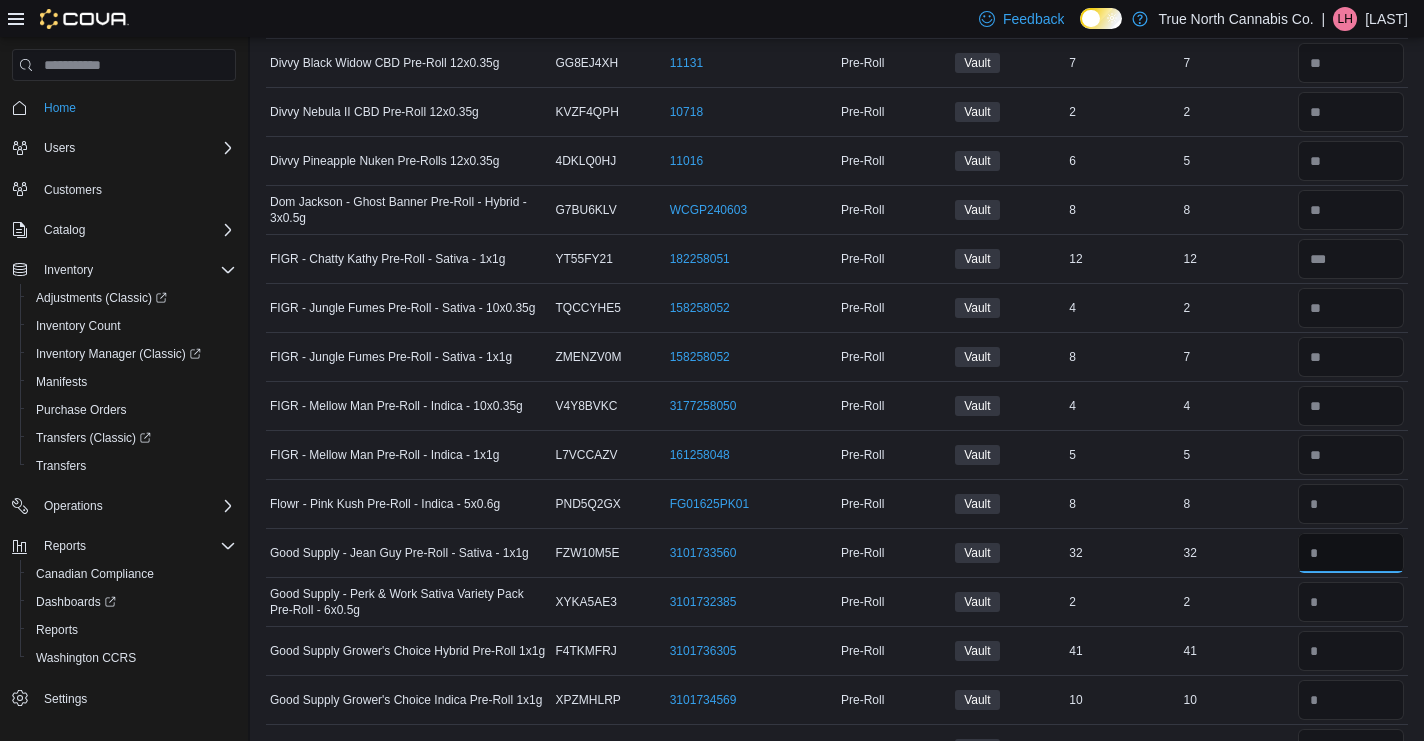 type 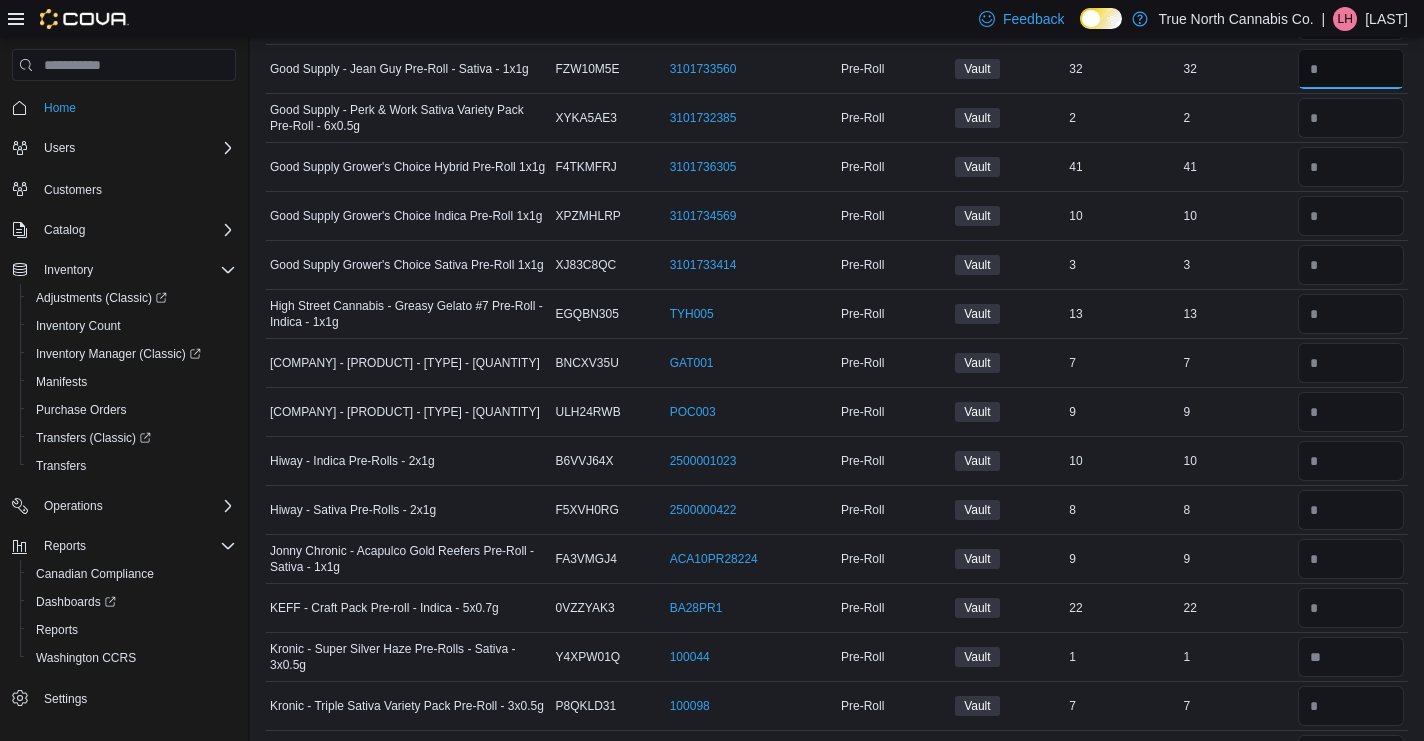 scroll, scrollTop: 2168, scrollLeft: 0, axis: vertical 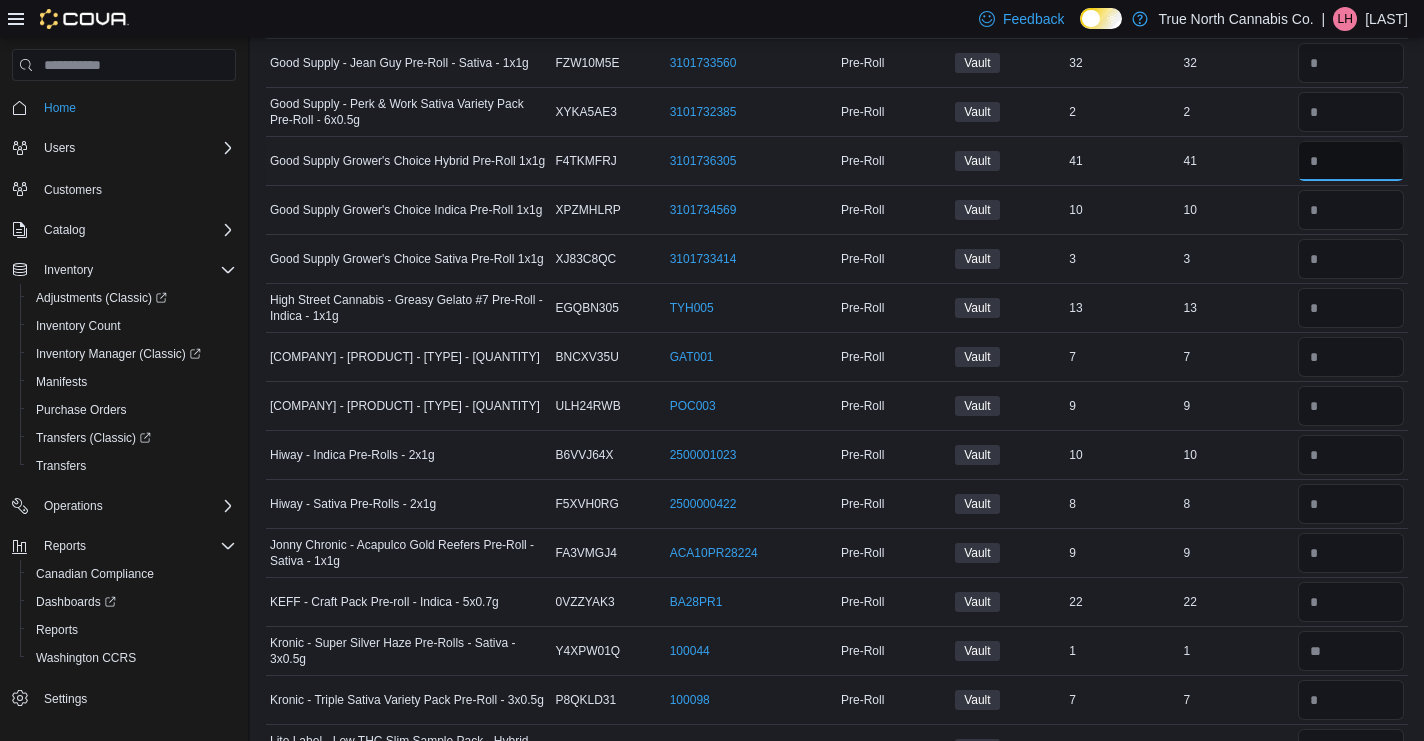 click at bounding box center [1351, 161] 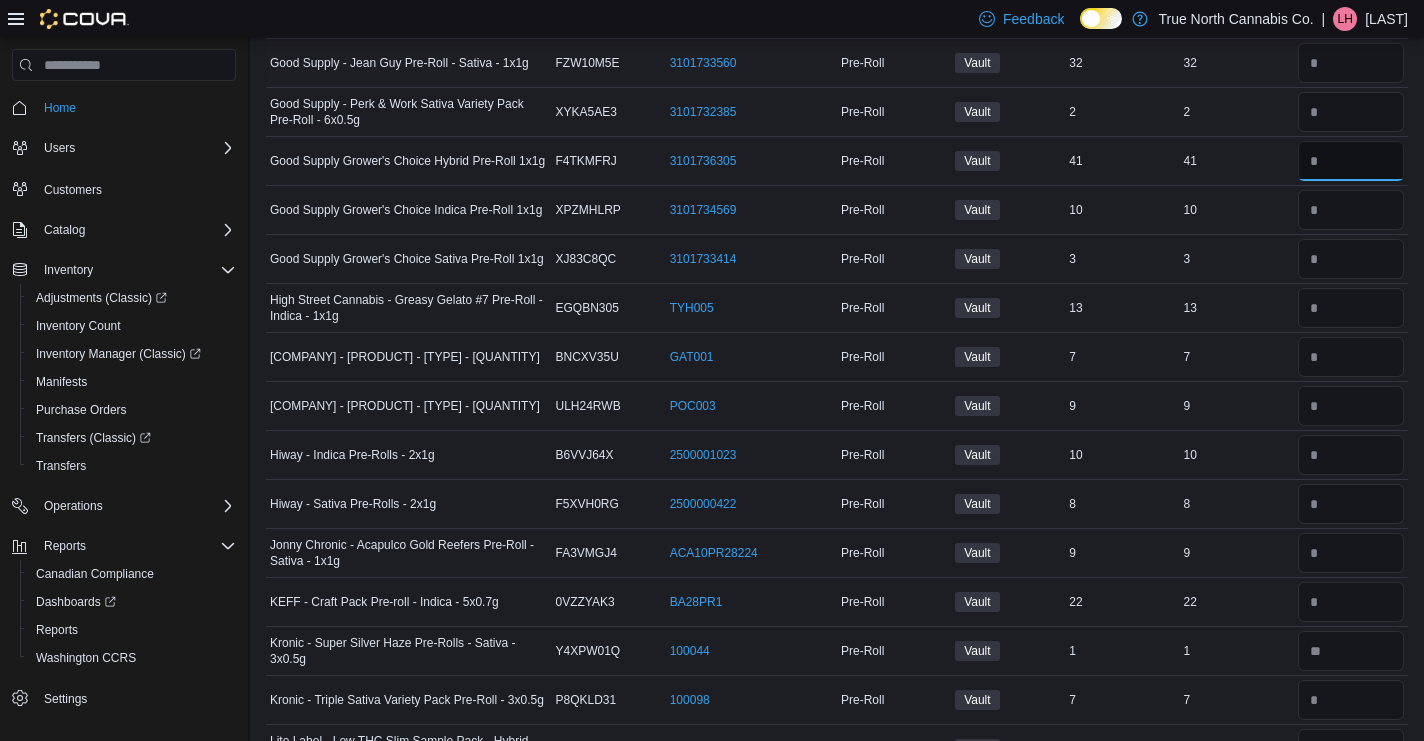 type on "**" 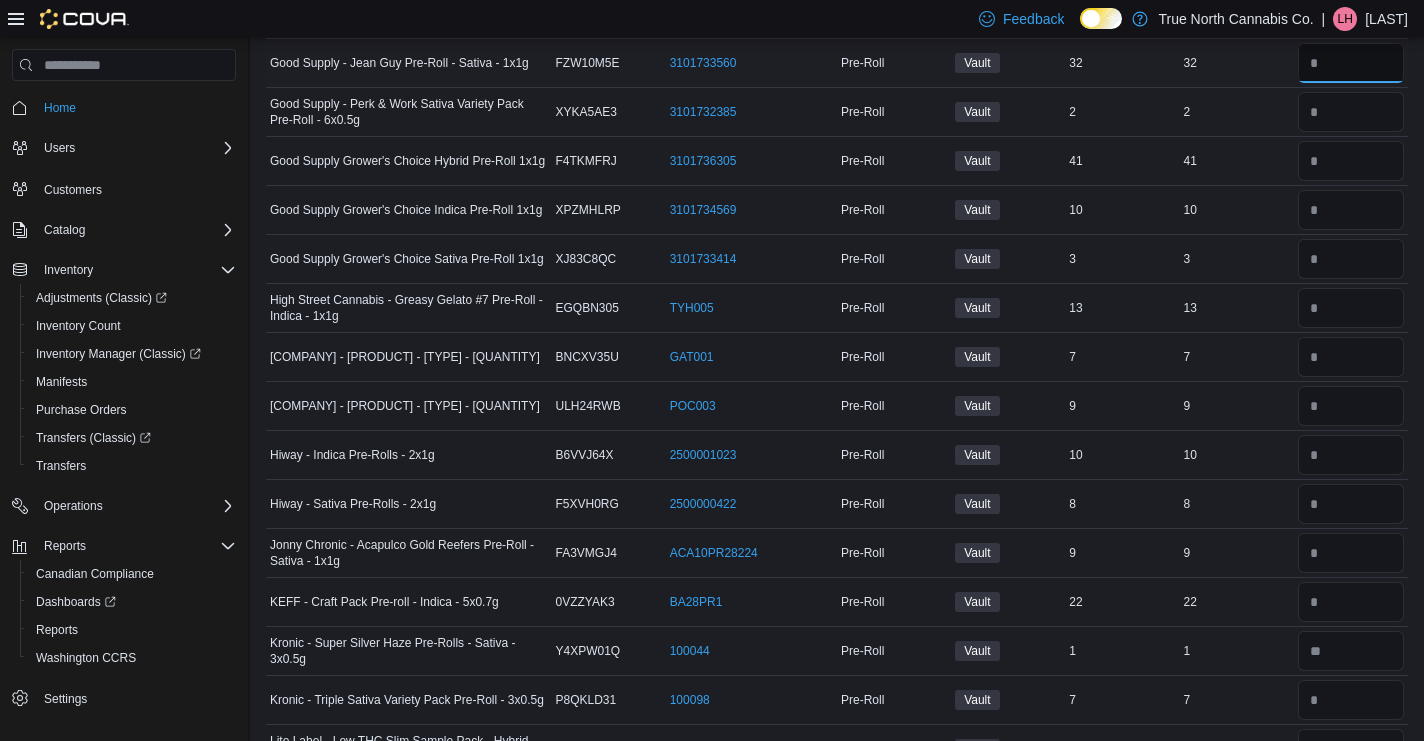 type 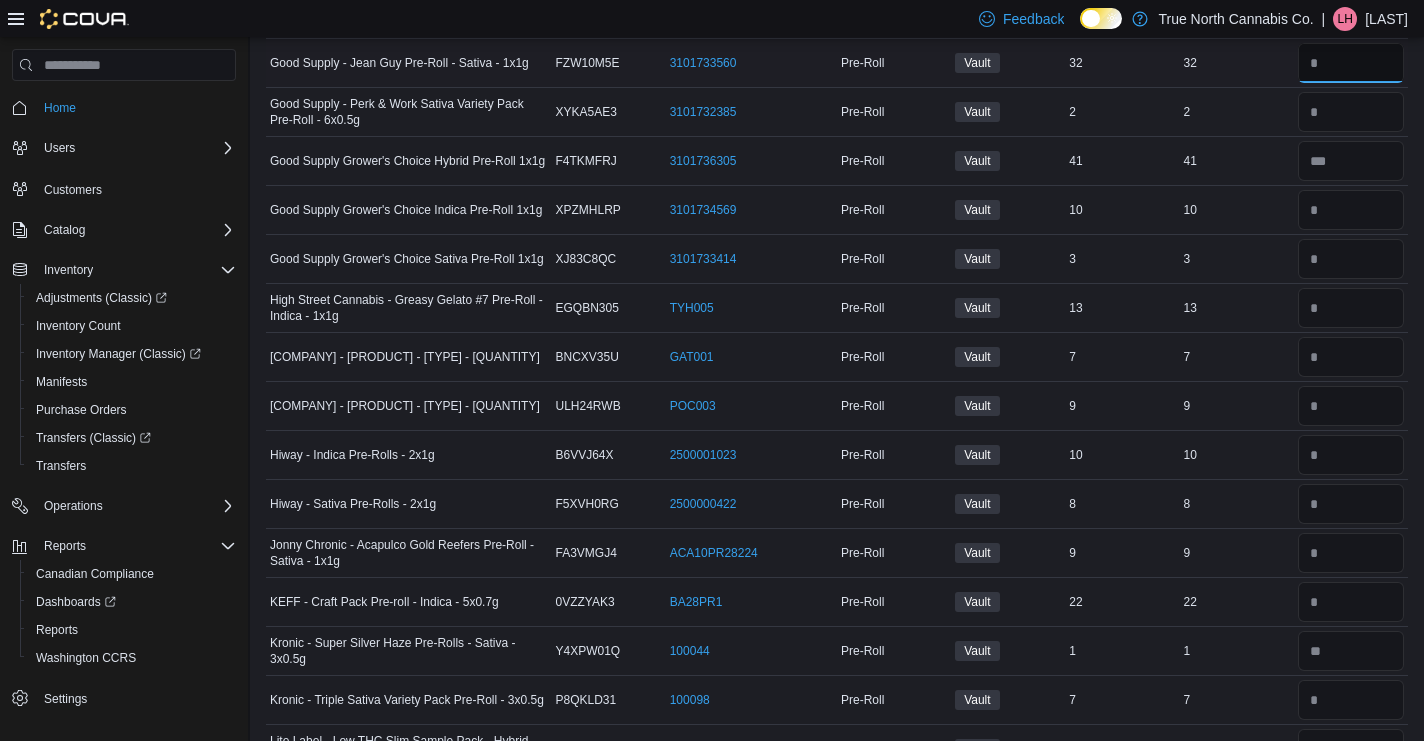 click at bounding box center (1351, 63) 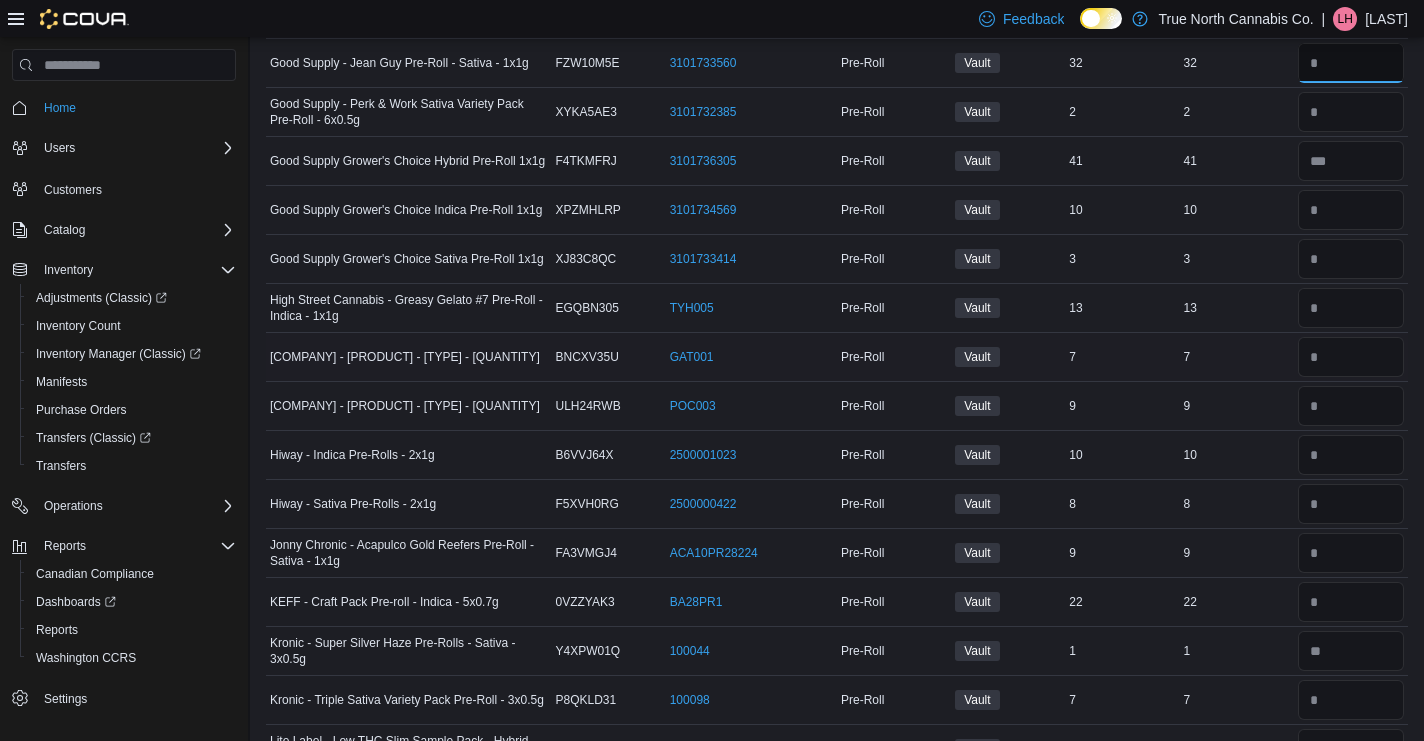 type on "**" 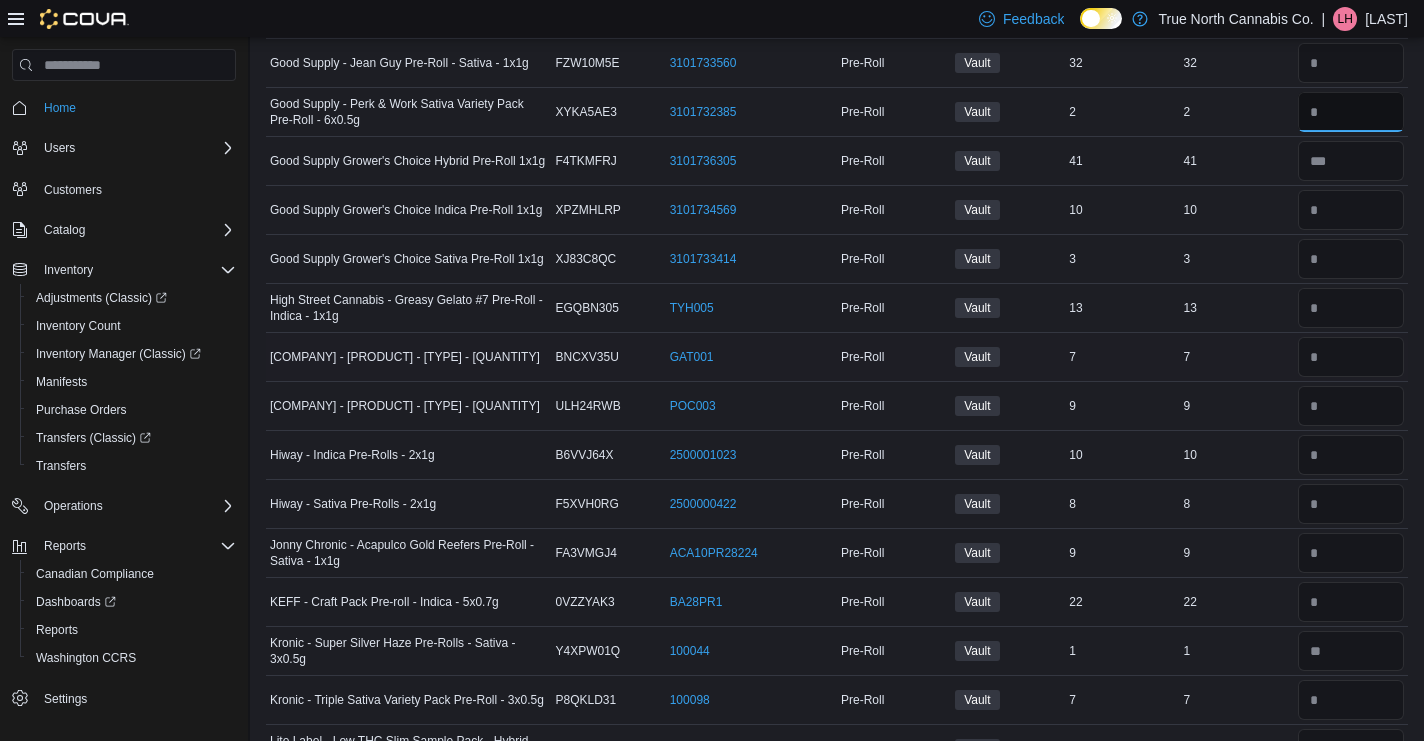 type 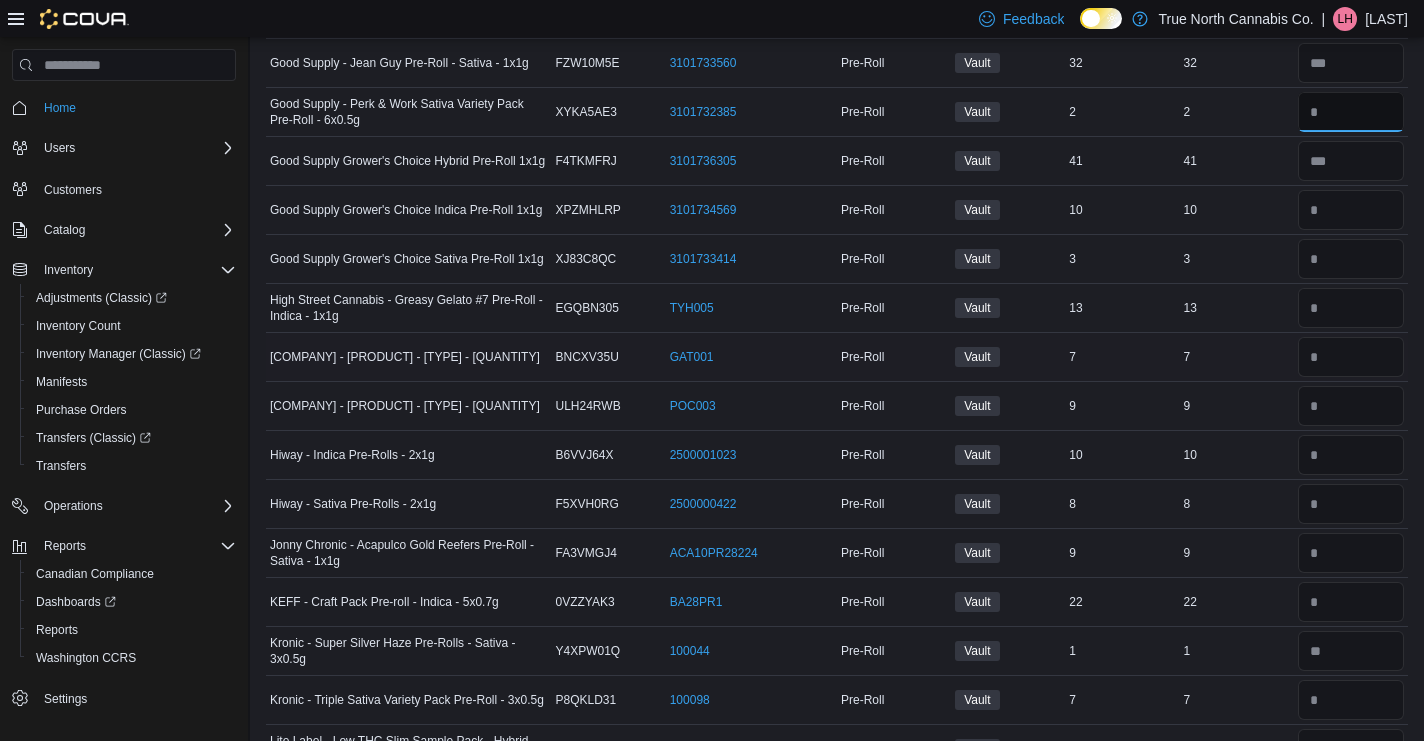 type on "*" 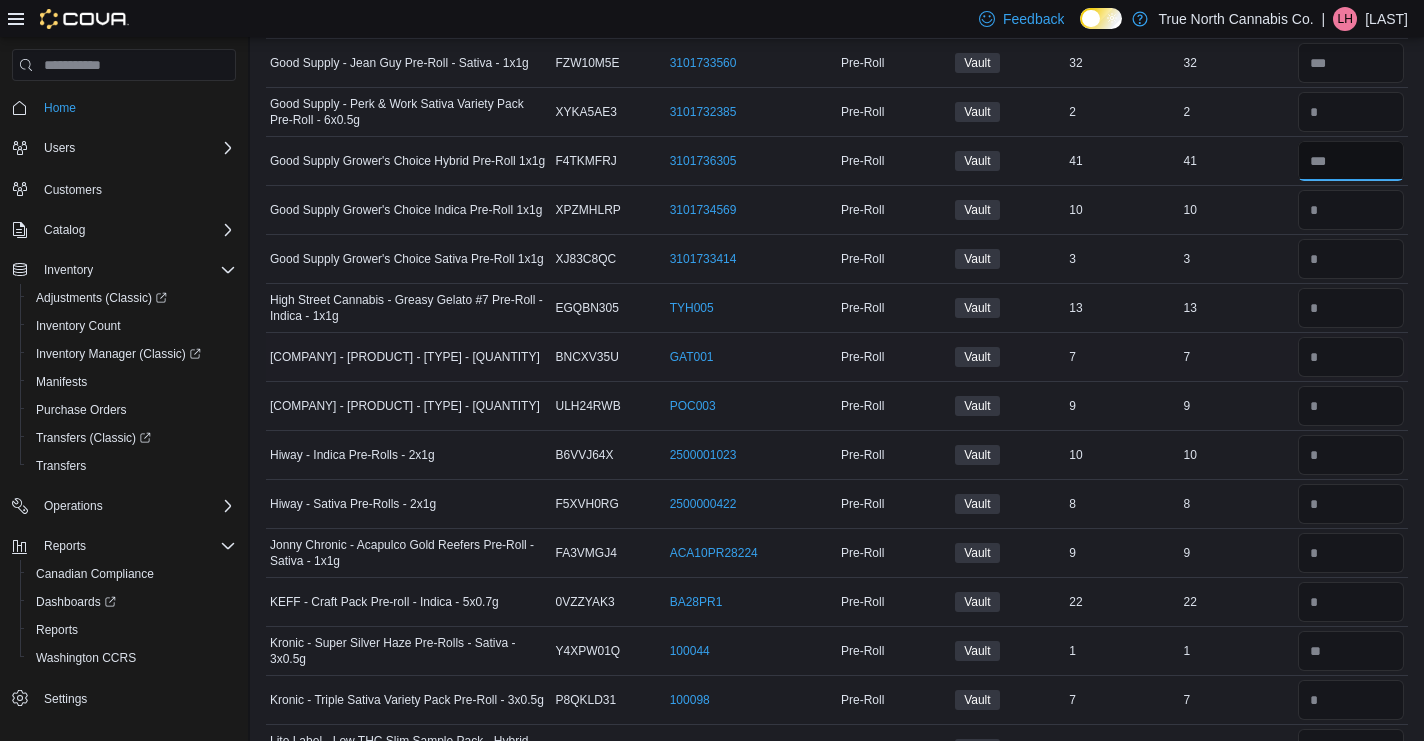 type 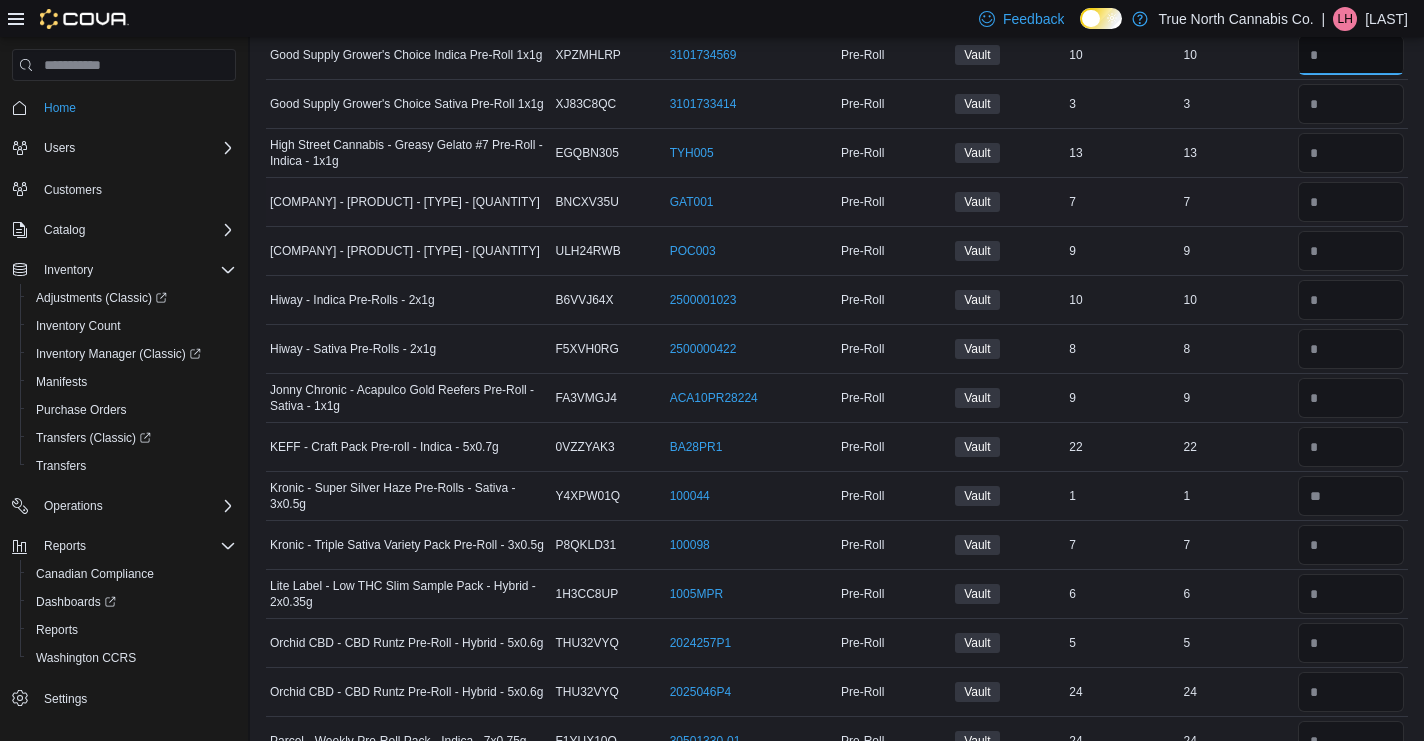 scroll, scrollTop: 2321, scrollLeft: 0, axis: vertical 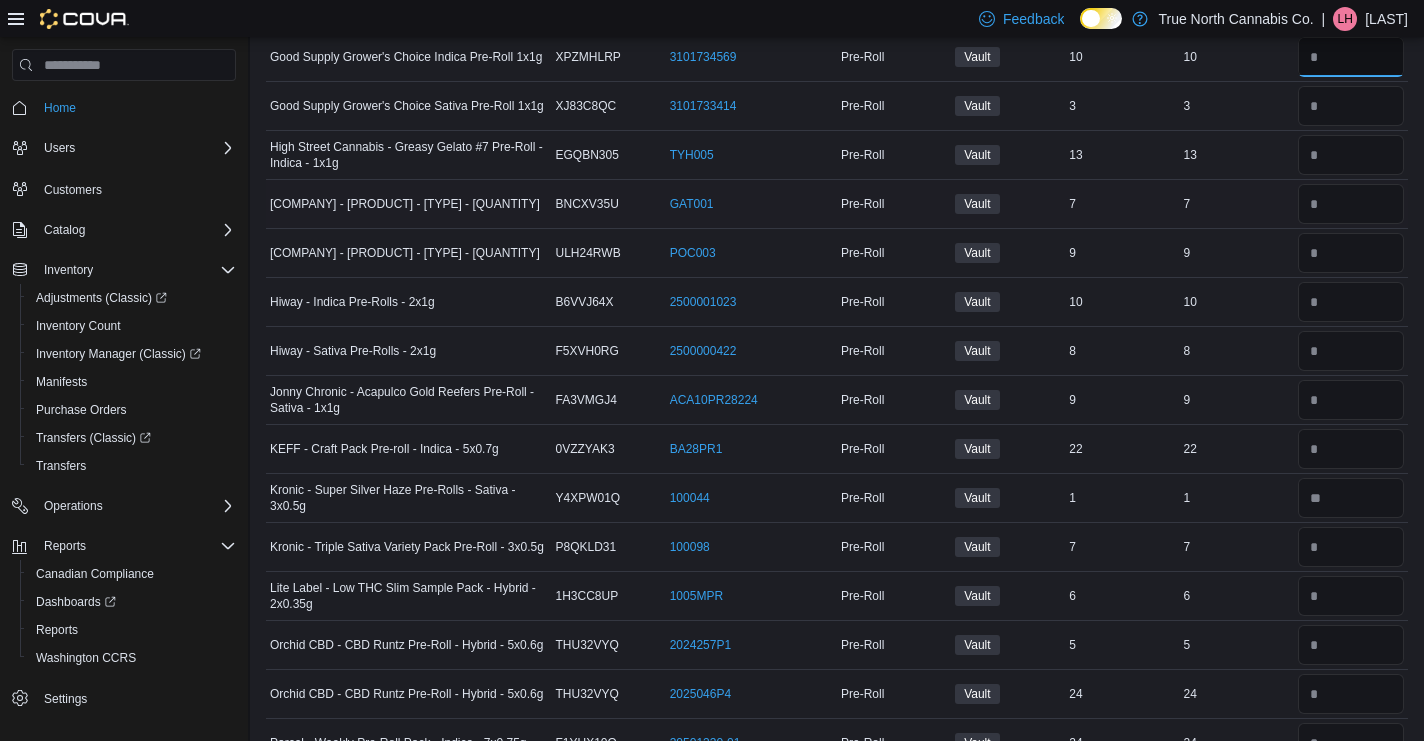 type on "**" 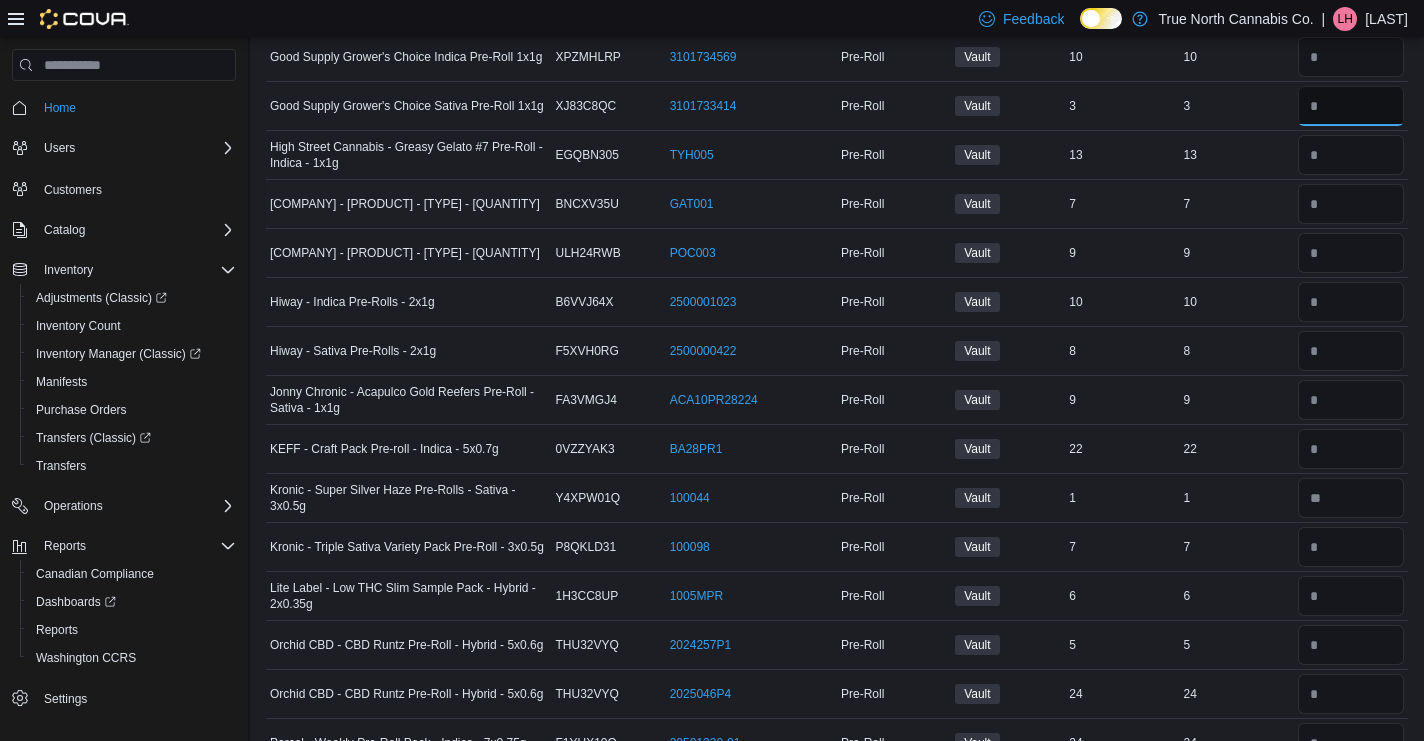 type 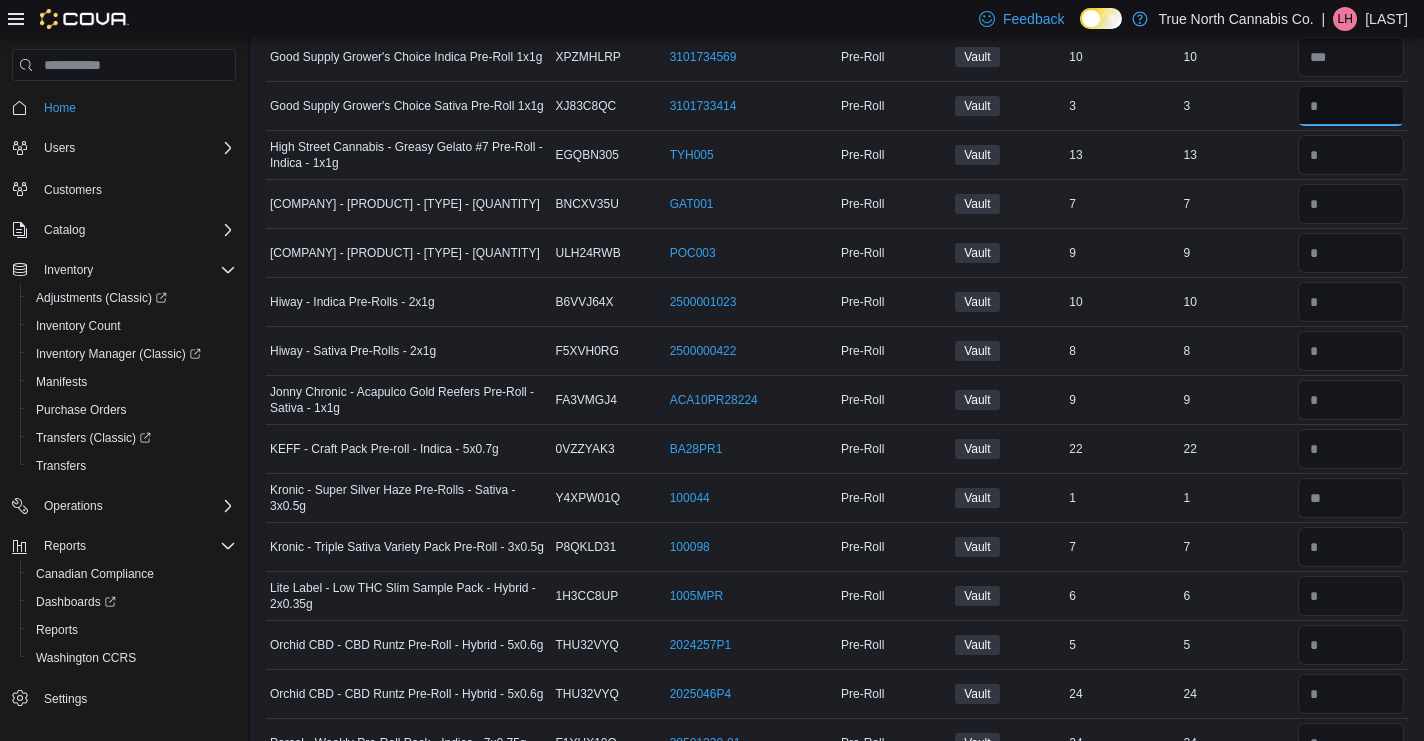 type on "*" 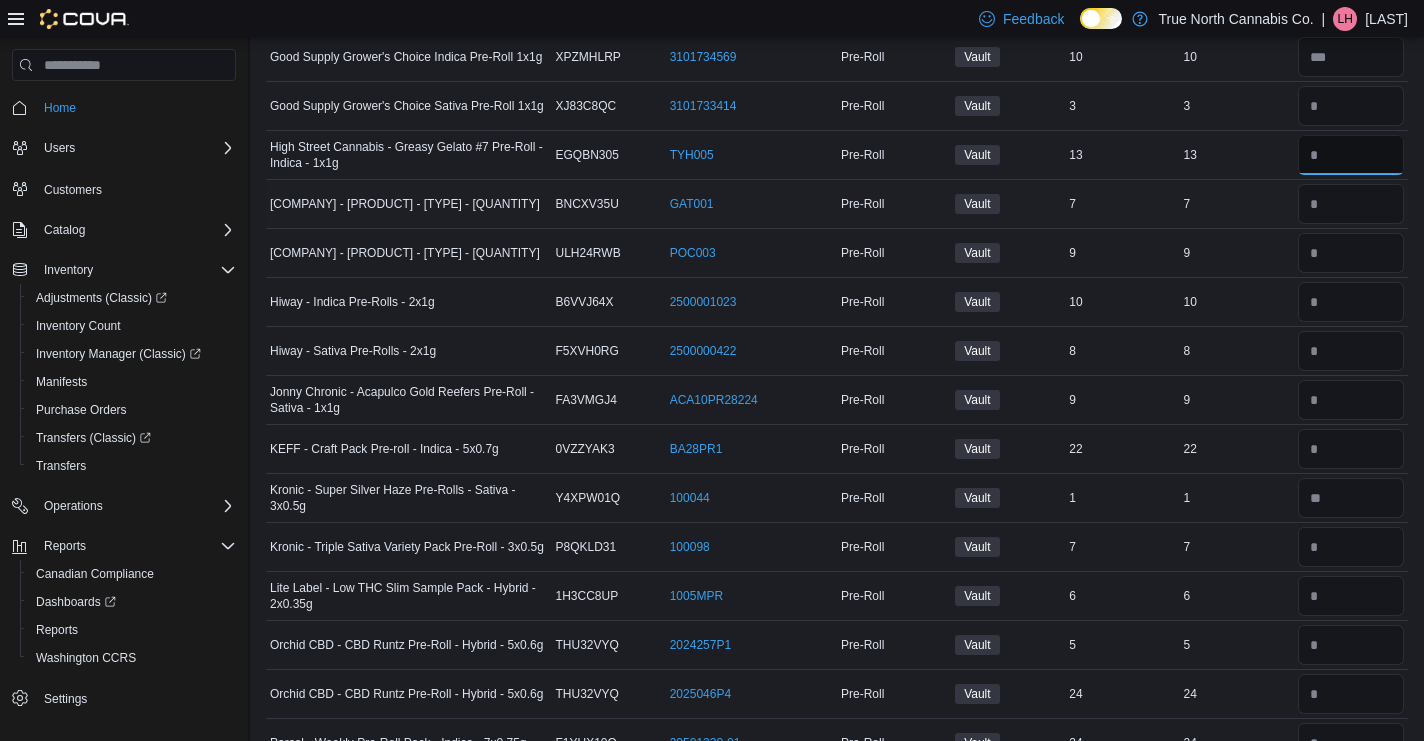 type 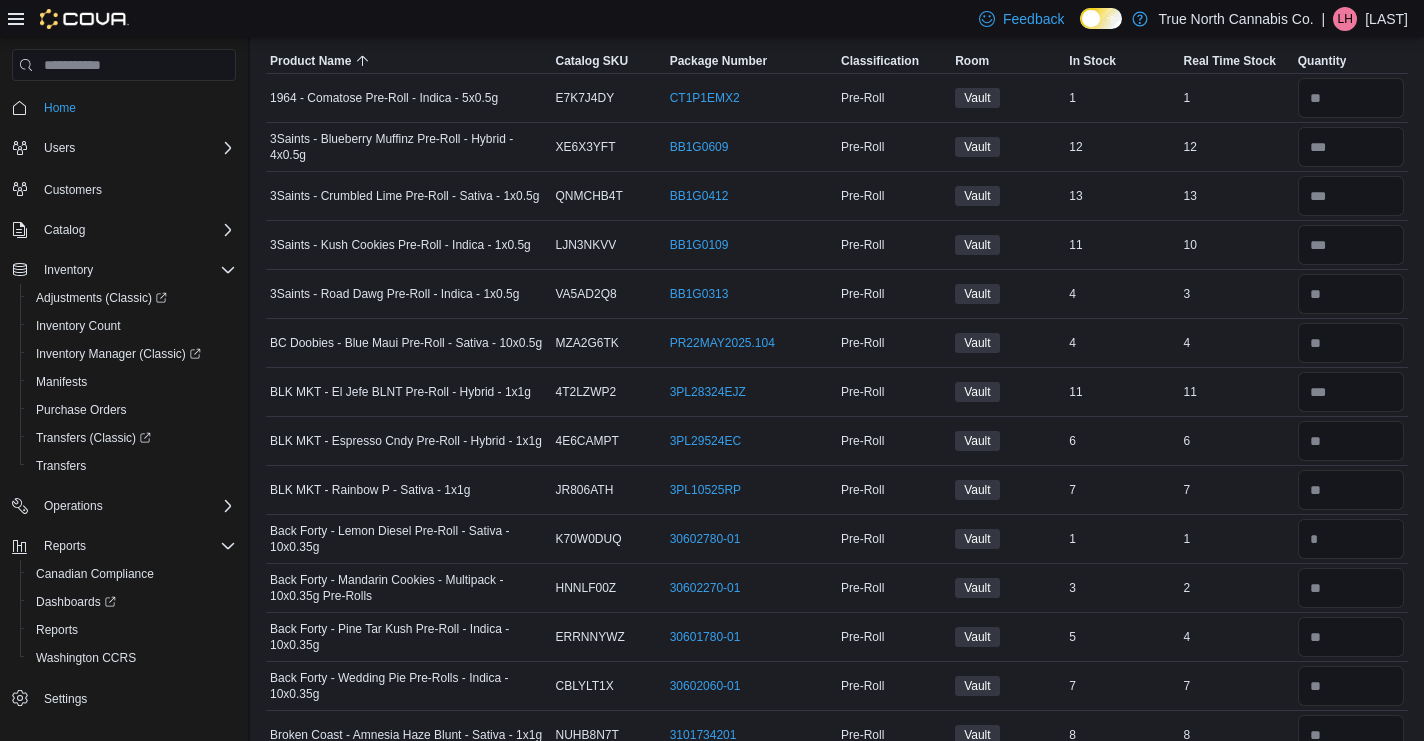 scroll, scrollTop: 0, scrollLeft: 0, axis: both 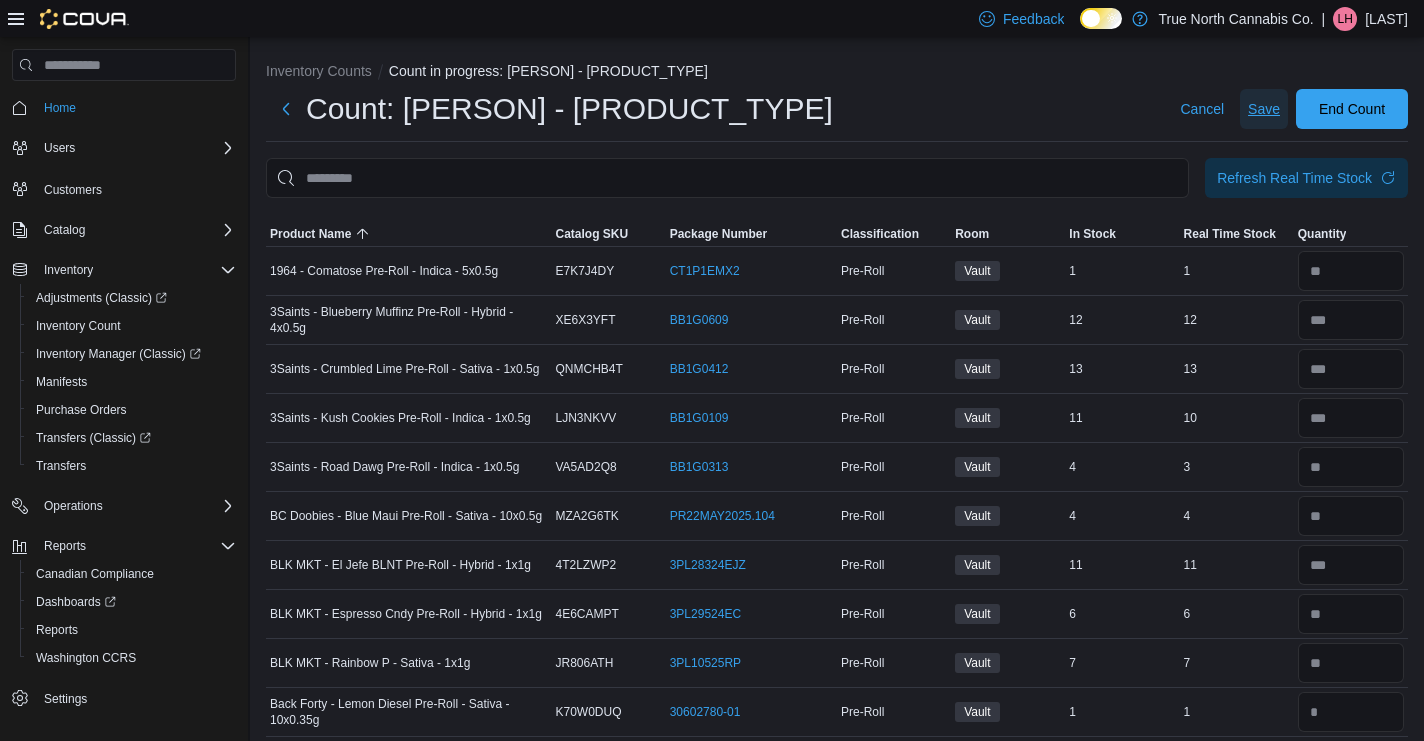 click on "Save" at bounding box center [1264, 109] 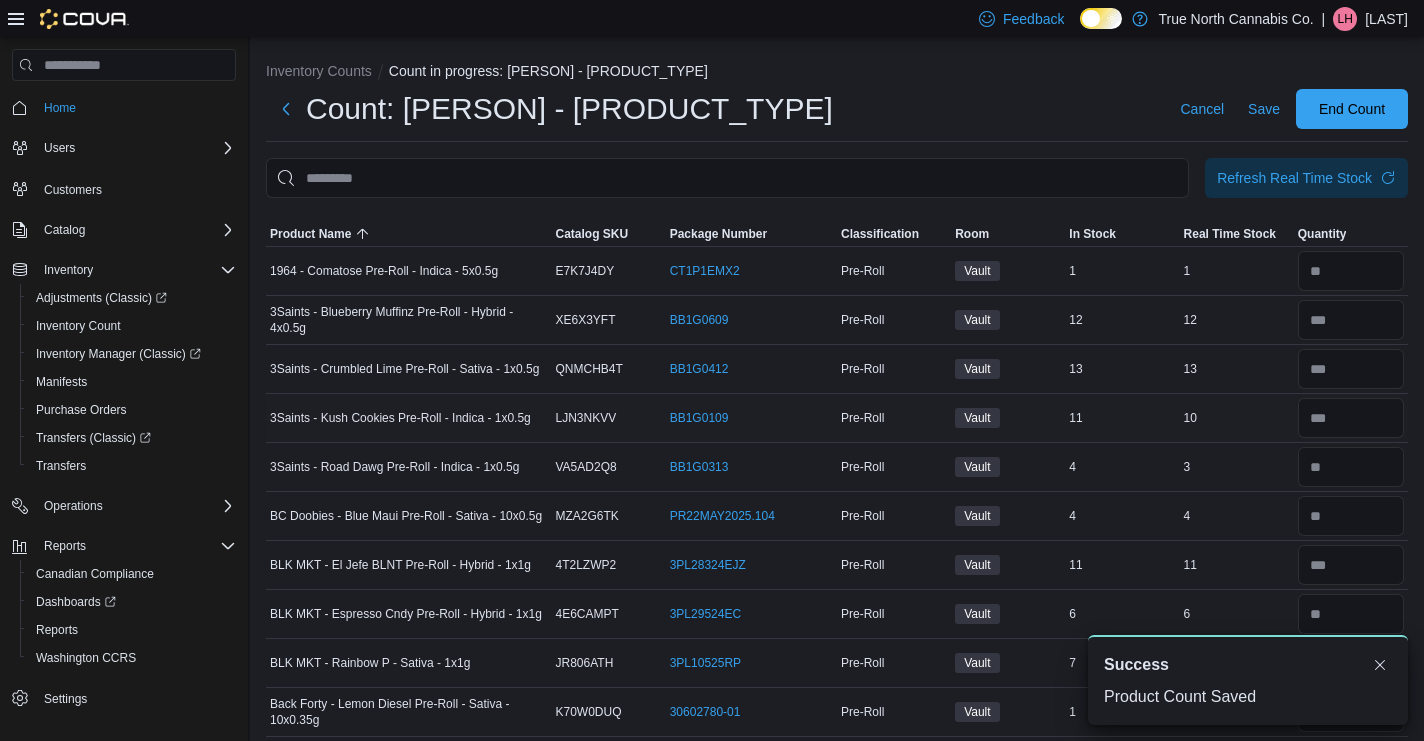 scroll, scrollTop: 105, scrollLeft: 0, axis: vertical 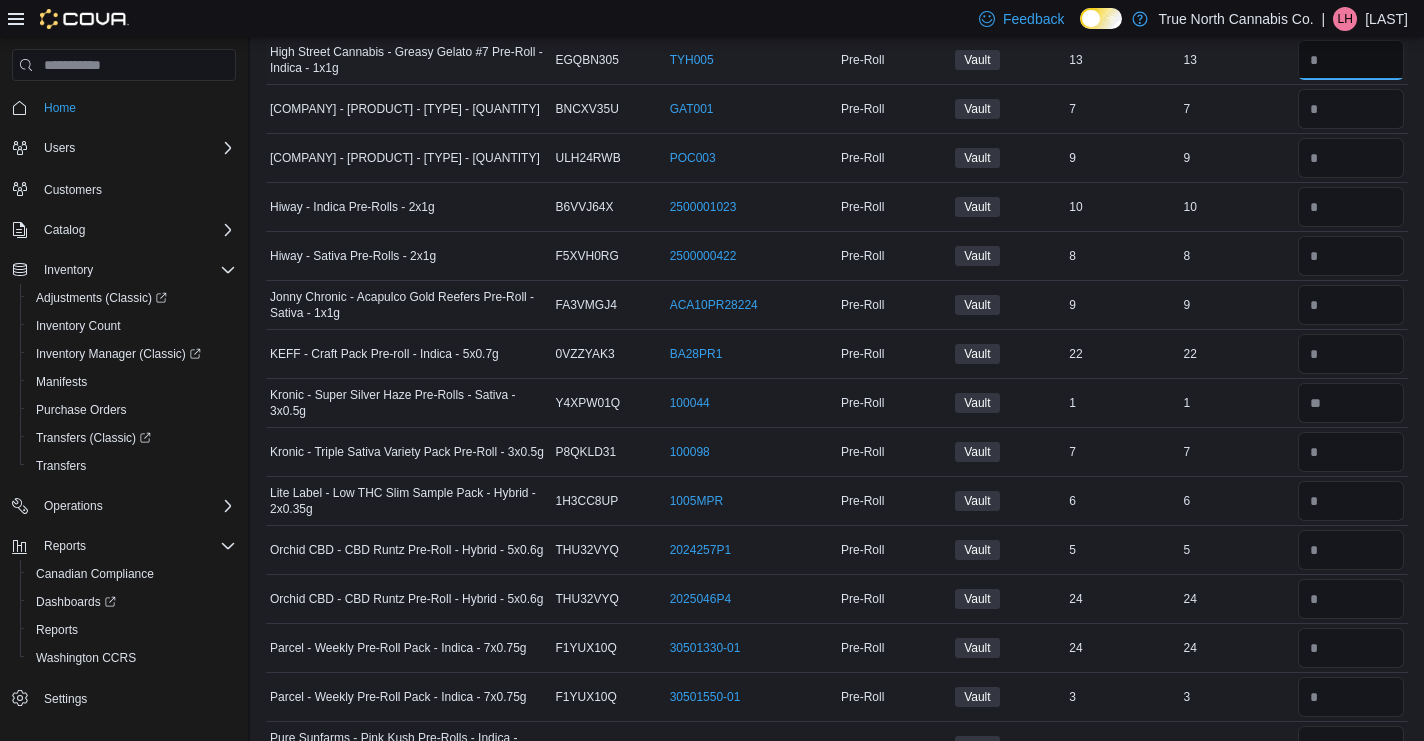 click at bounding box center (1351, 60) 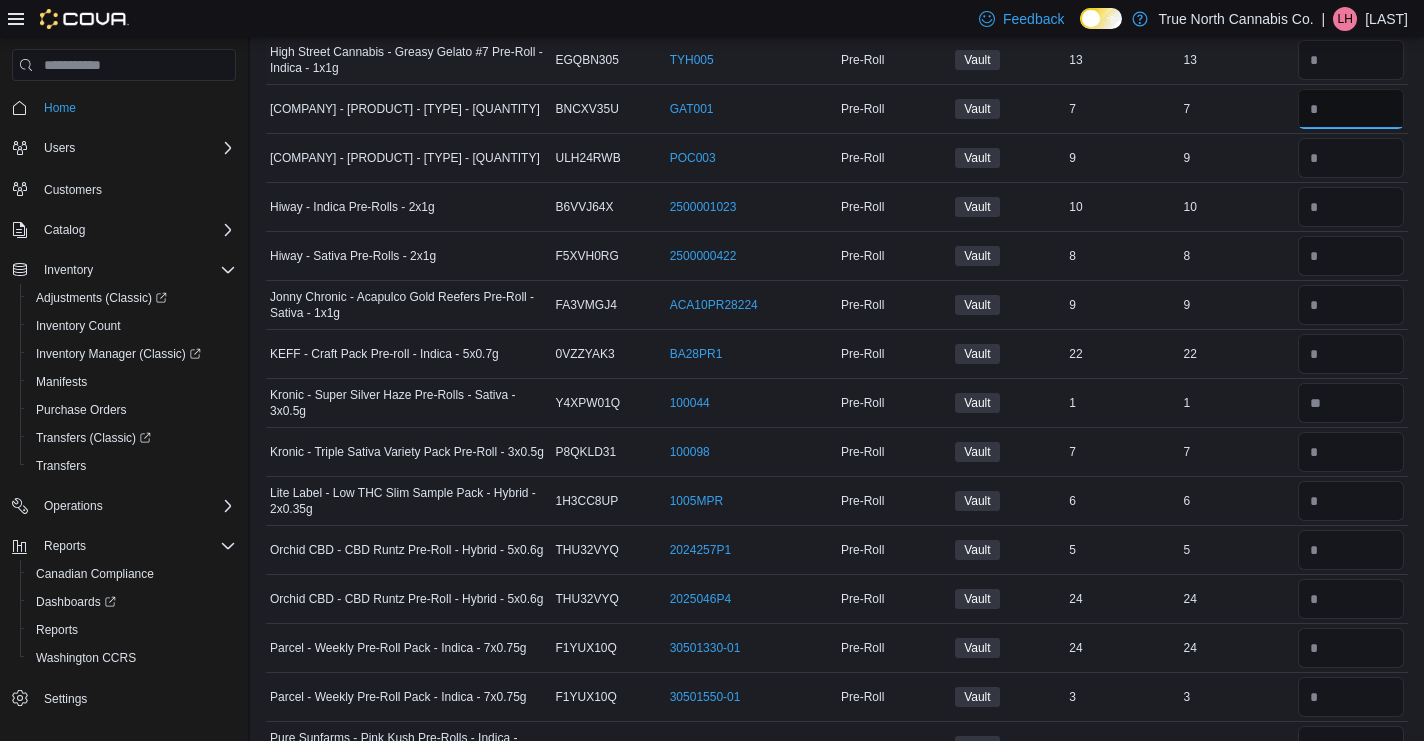 type 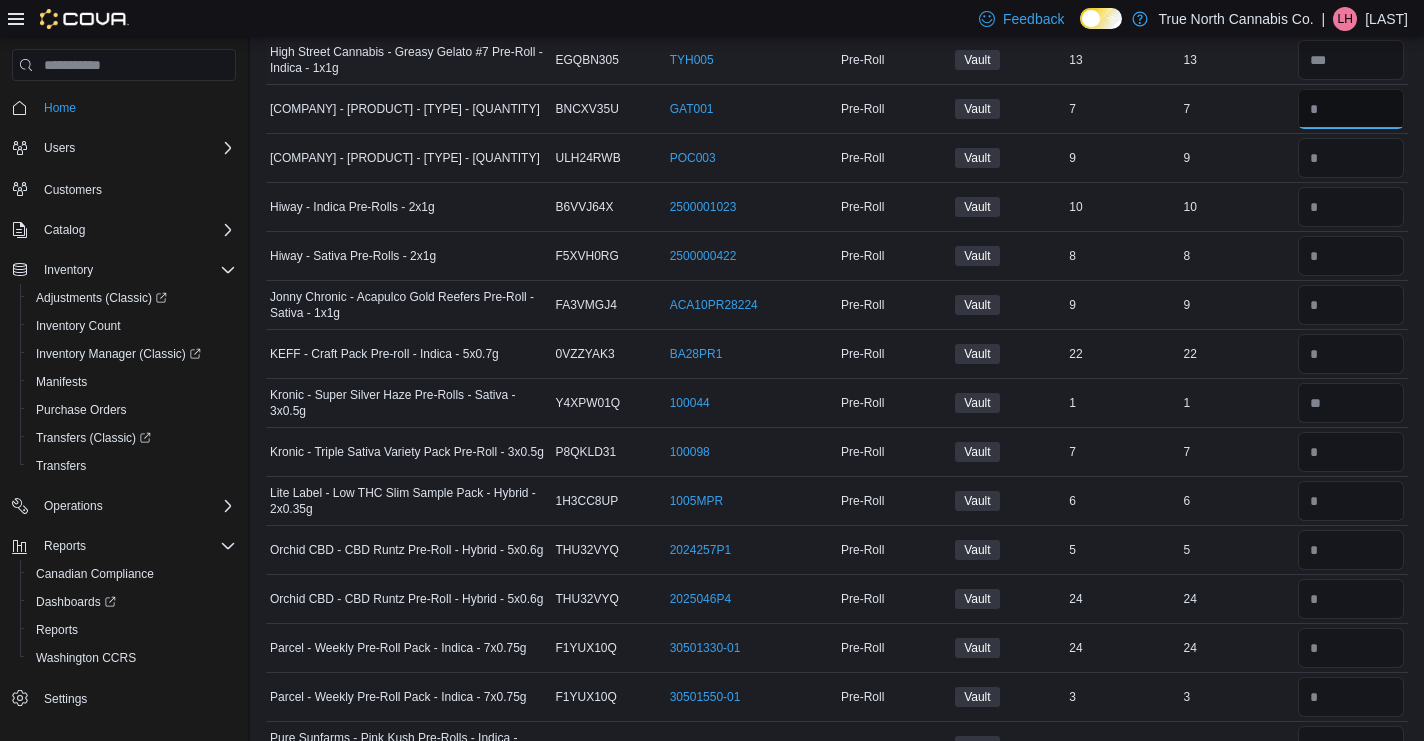 type on "*" 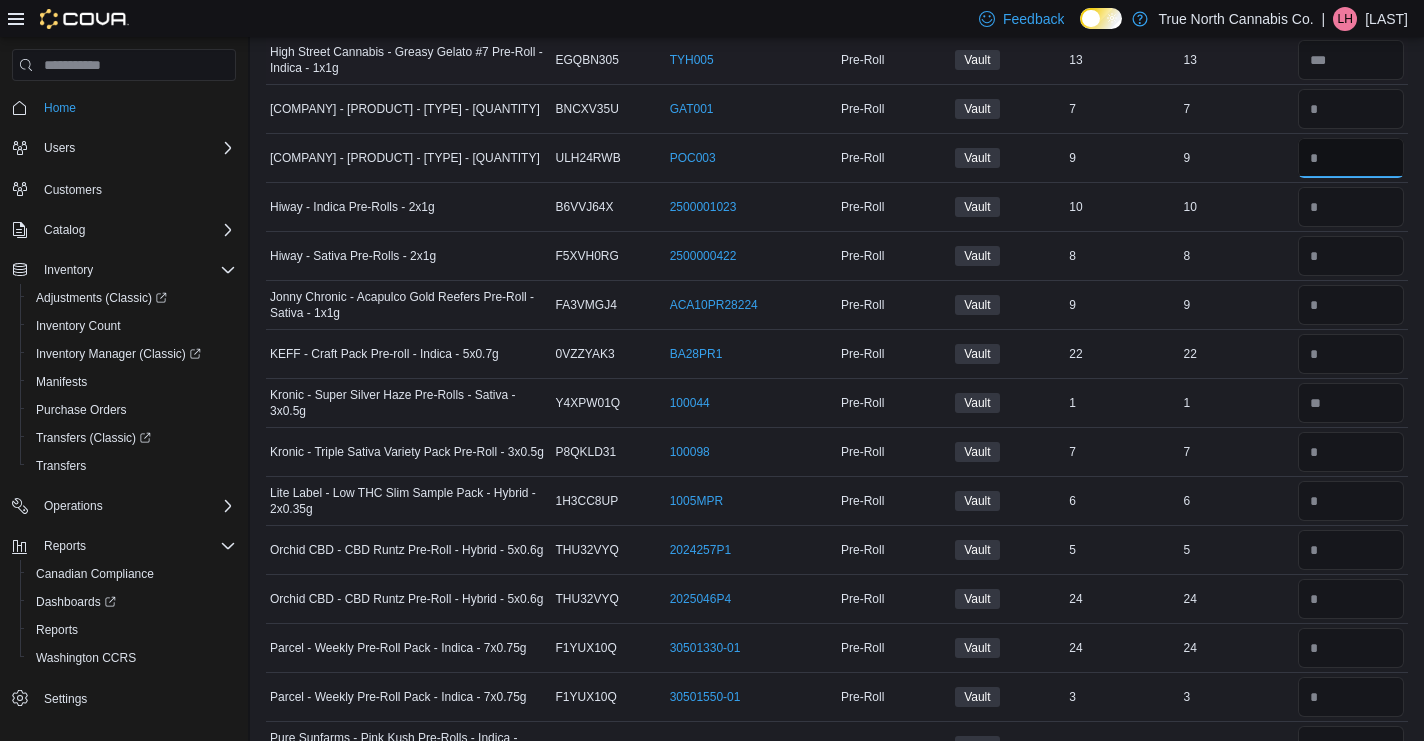 type 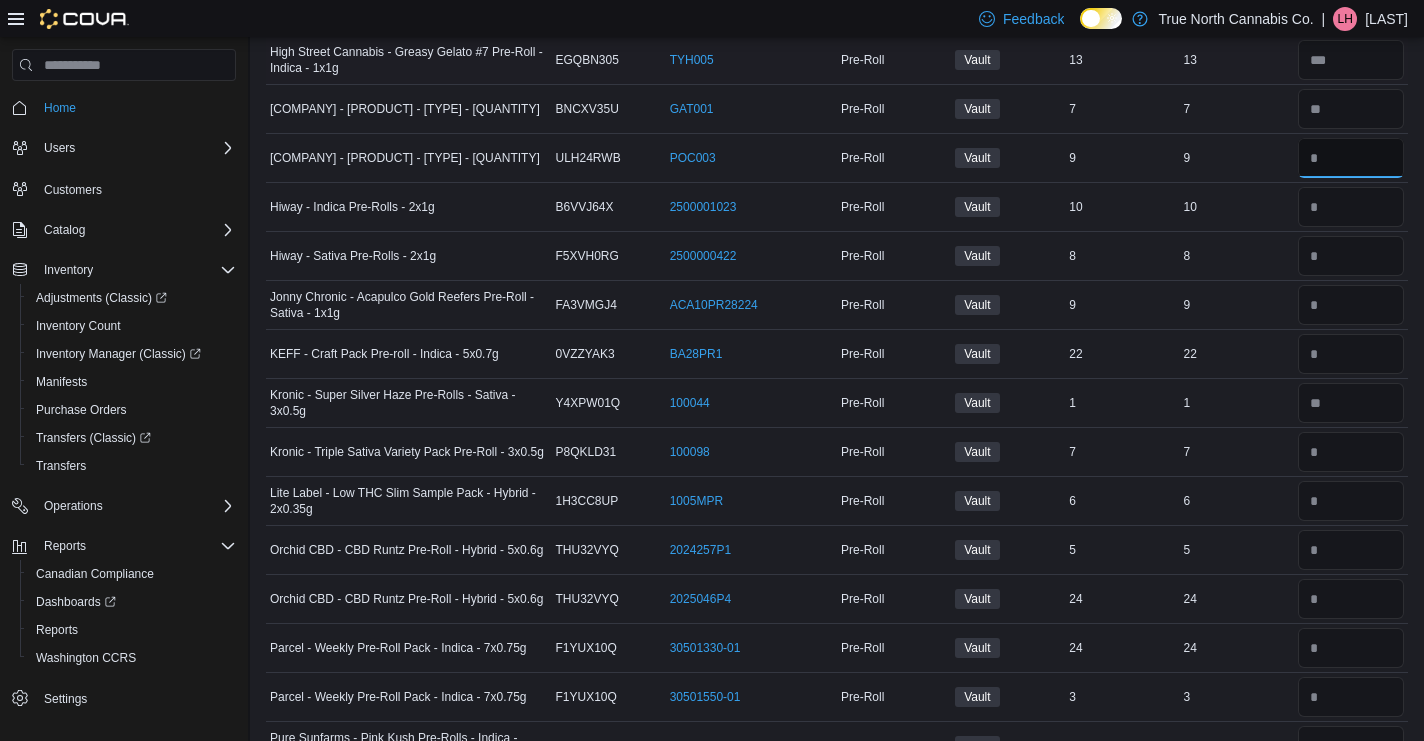 type on "*" 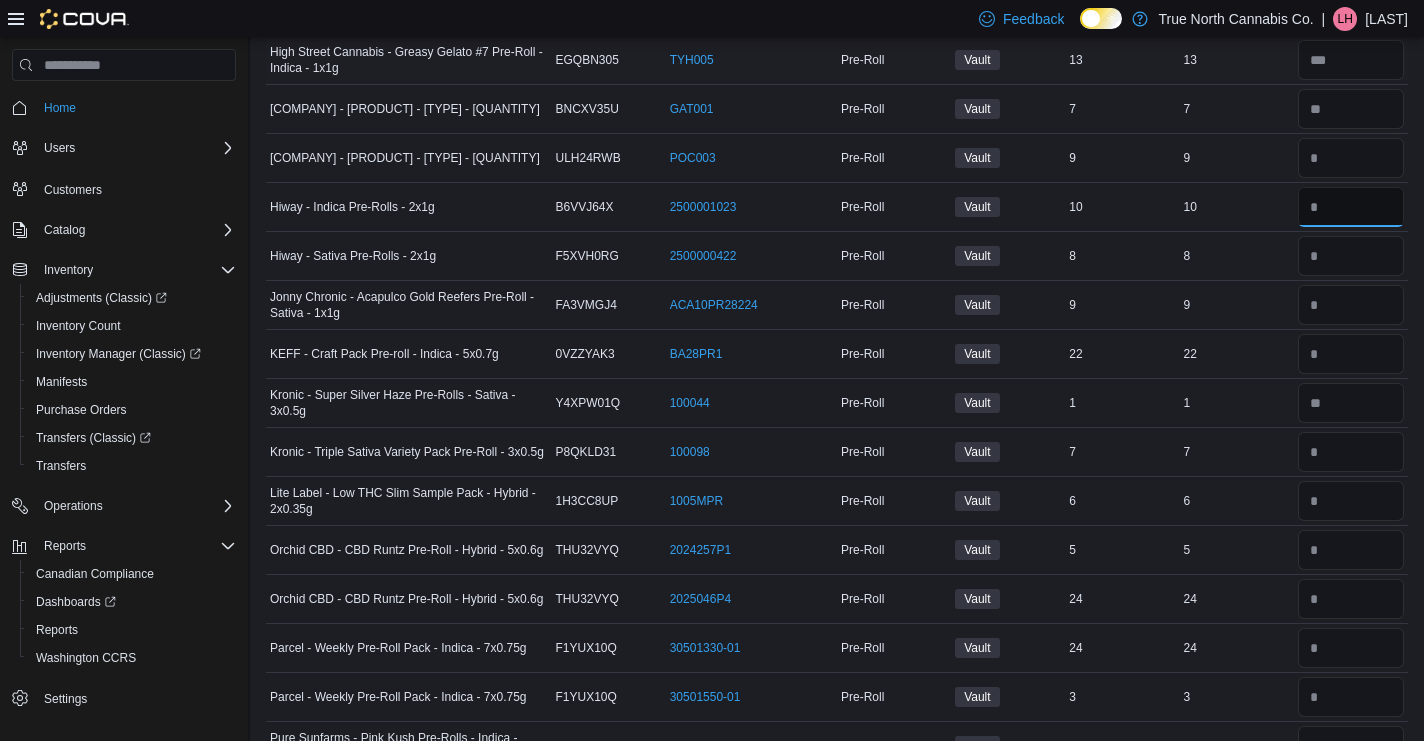 type 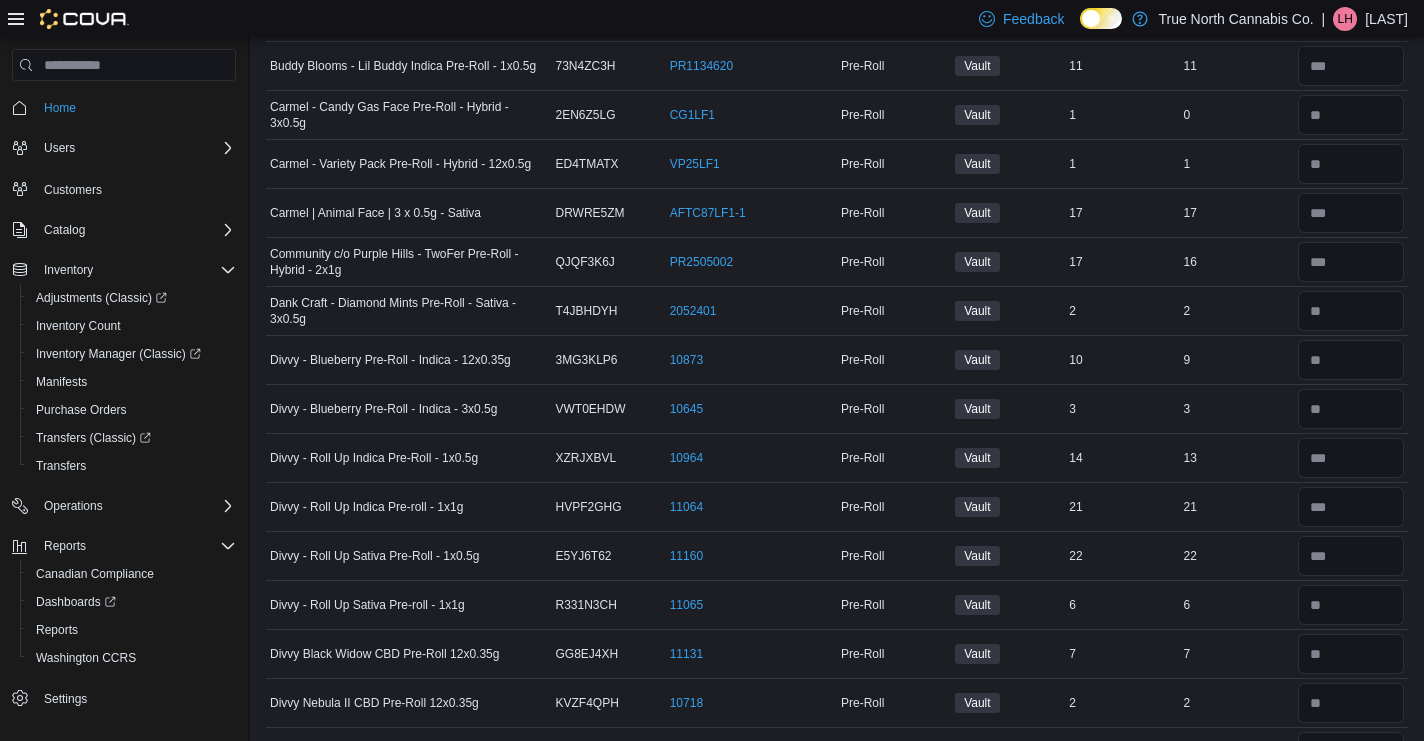 scroll, scrollTop: 0, scrollLeft: 0, axis: both 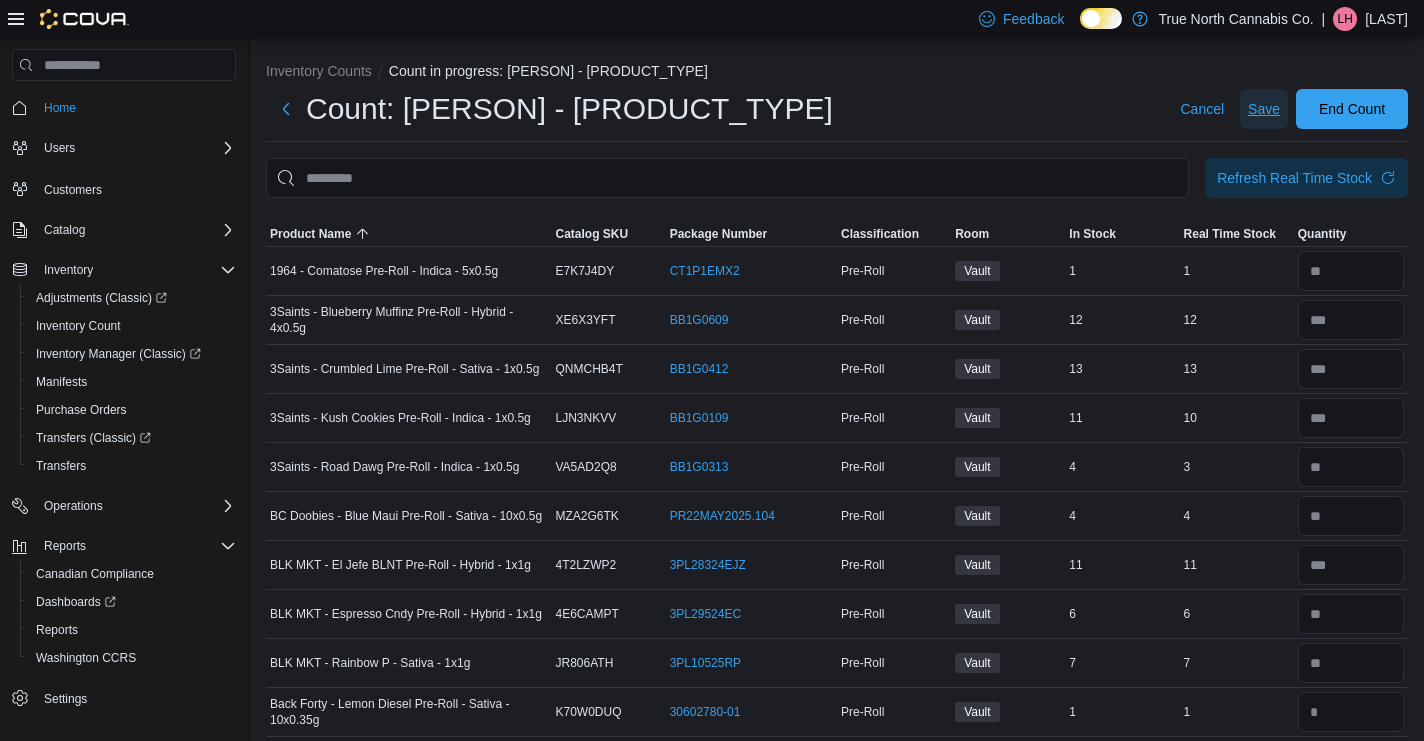 click on "Save" at bounding box center (1264, 109) 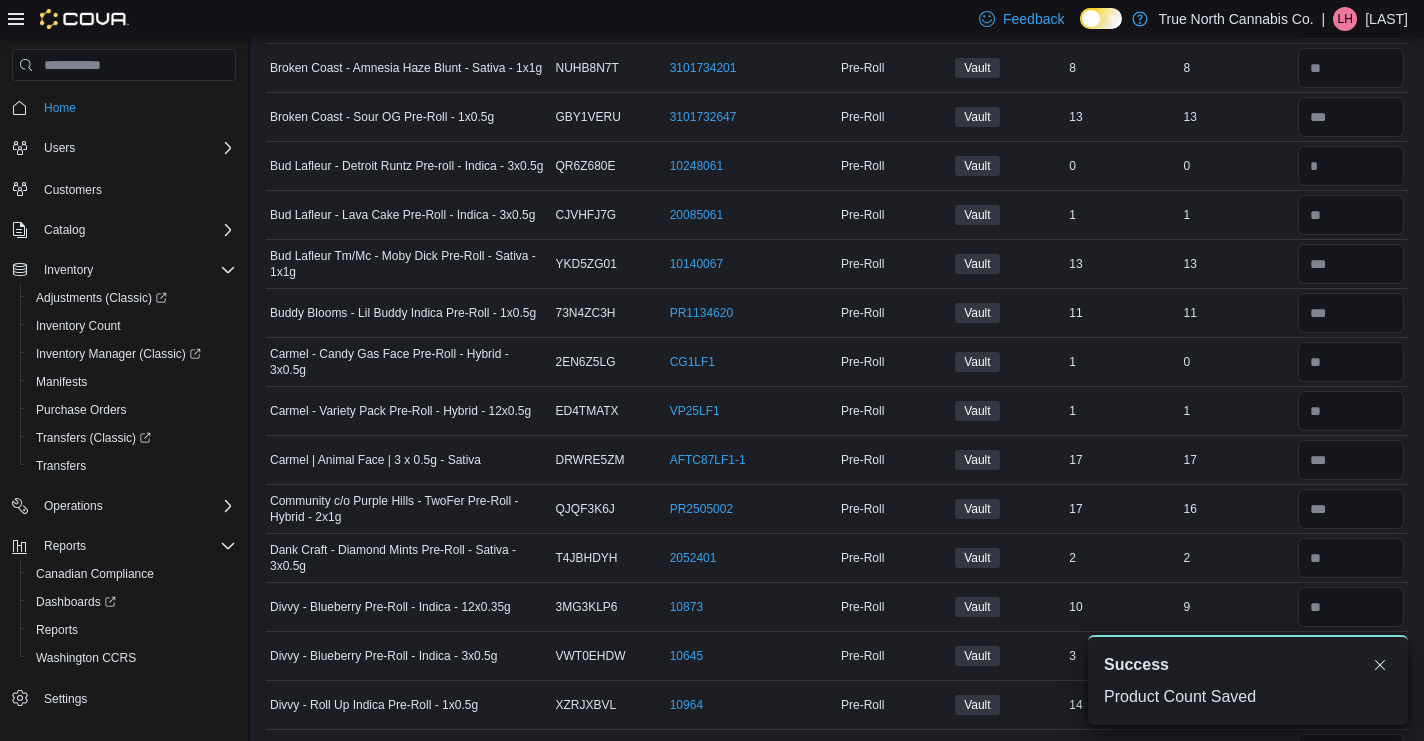 scroll, scrollTop: 967, scrollLeft: 0, axis: vertical 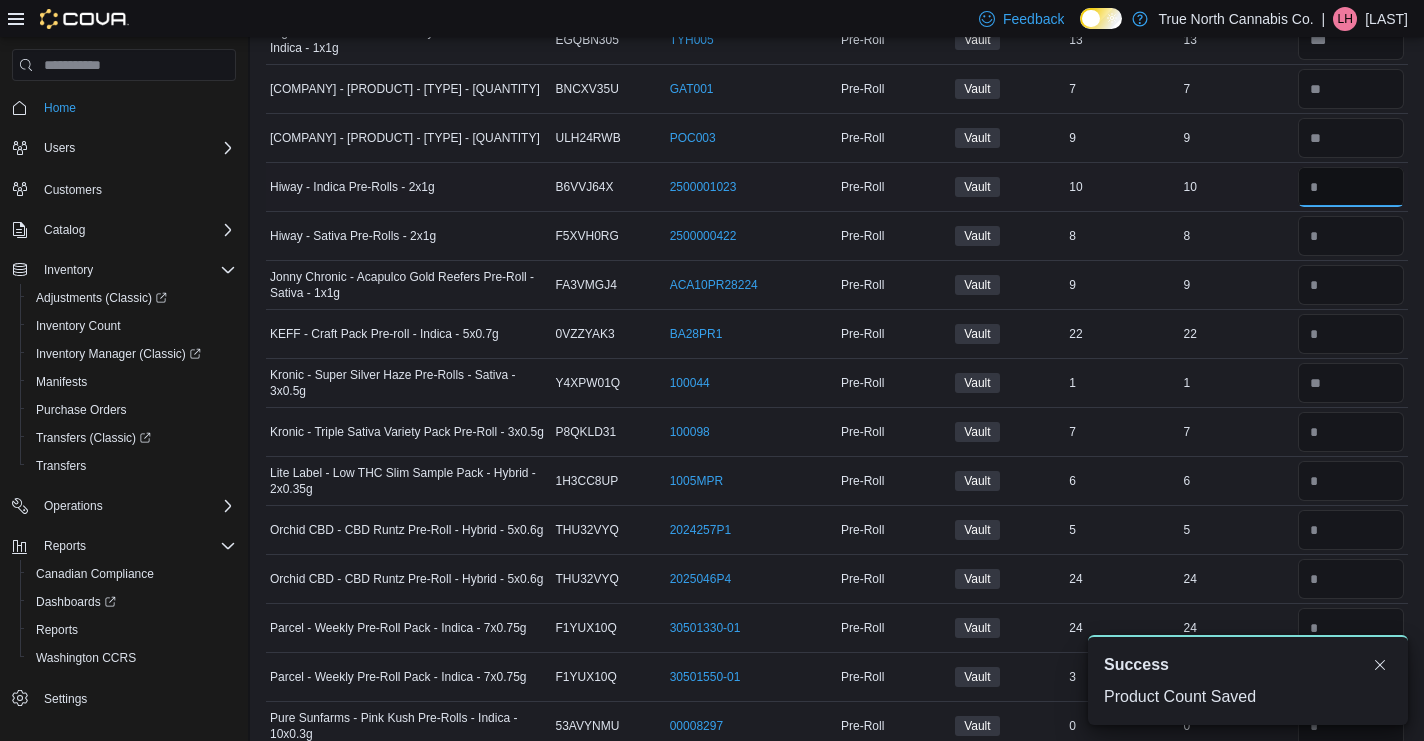 click at bounding box center [1351, 187] 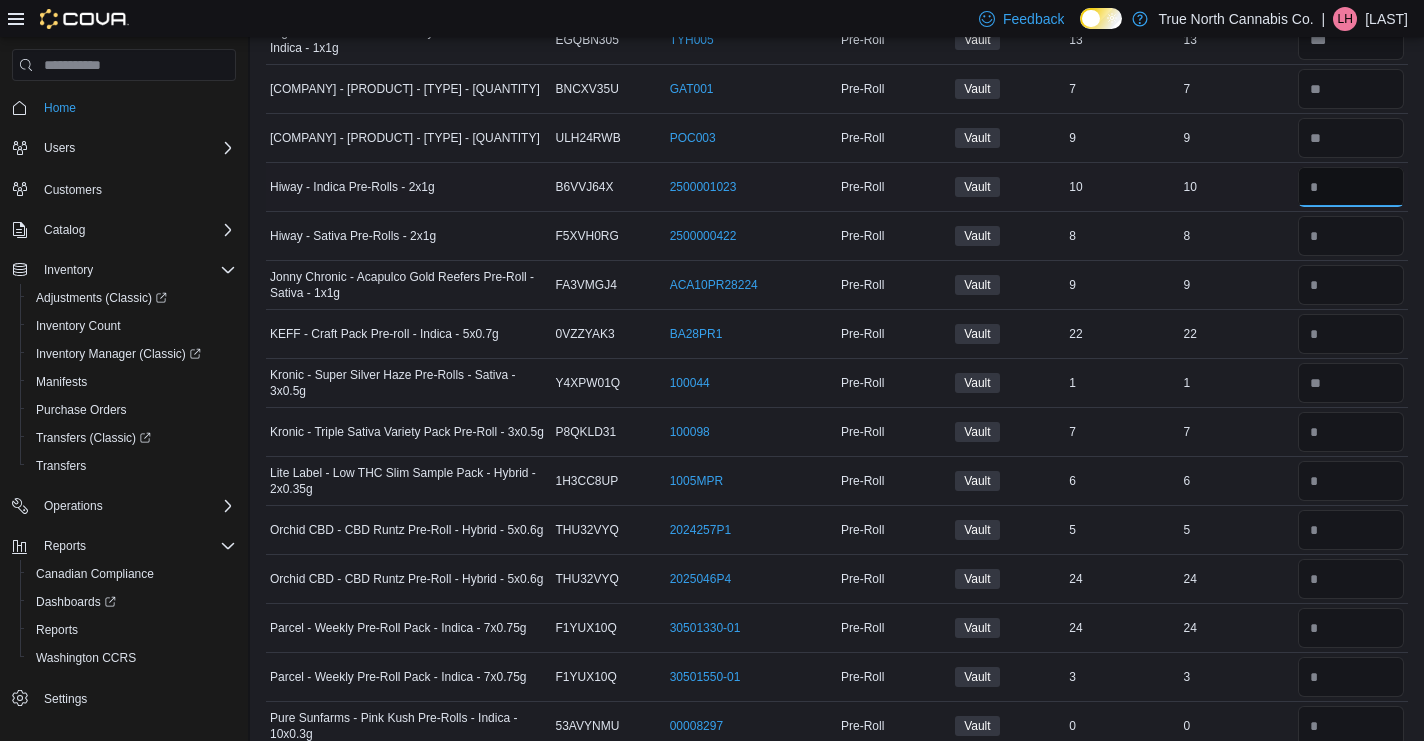 type on "**" 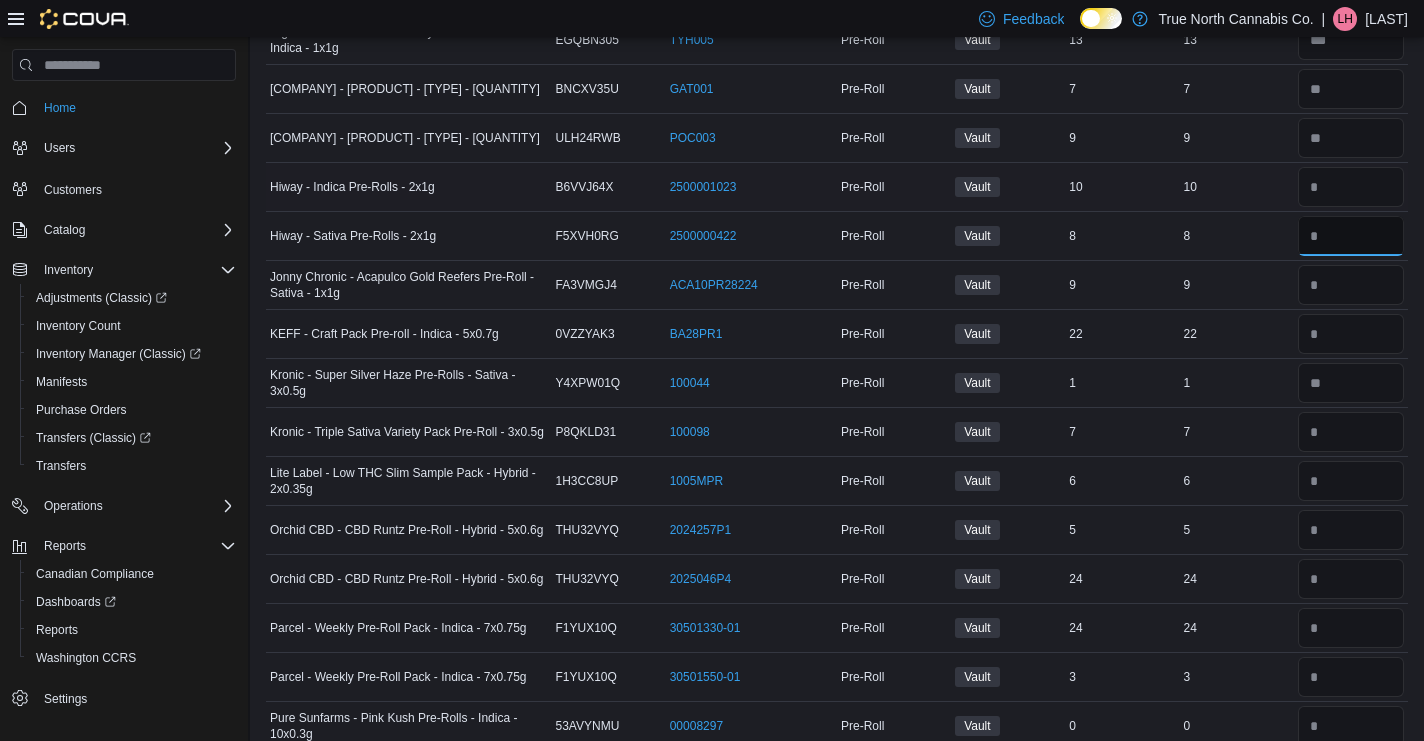 type 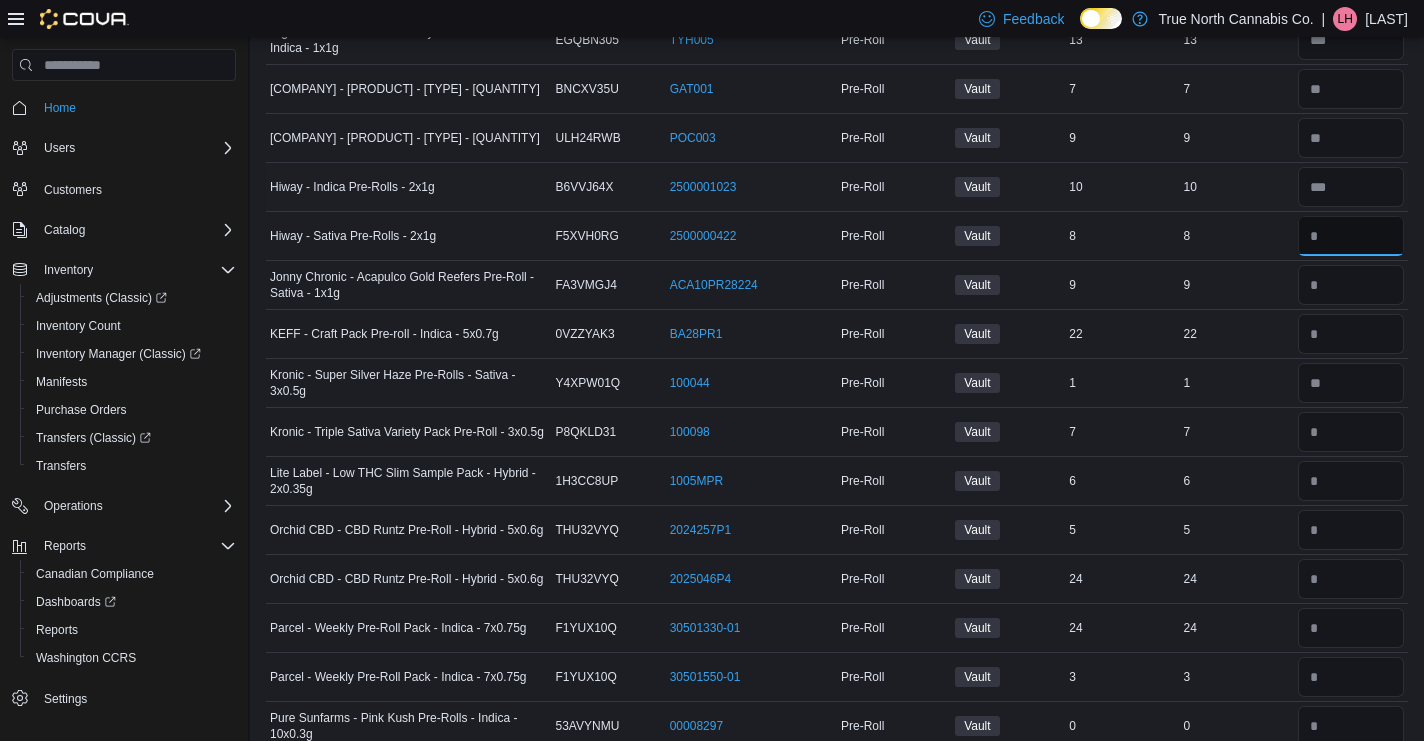 type on "*" 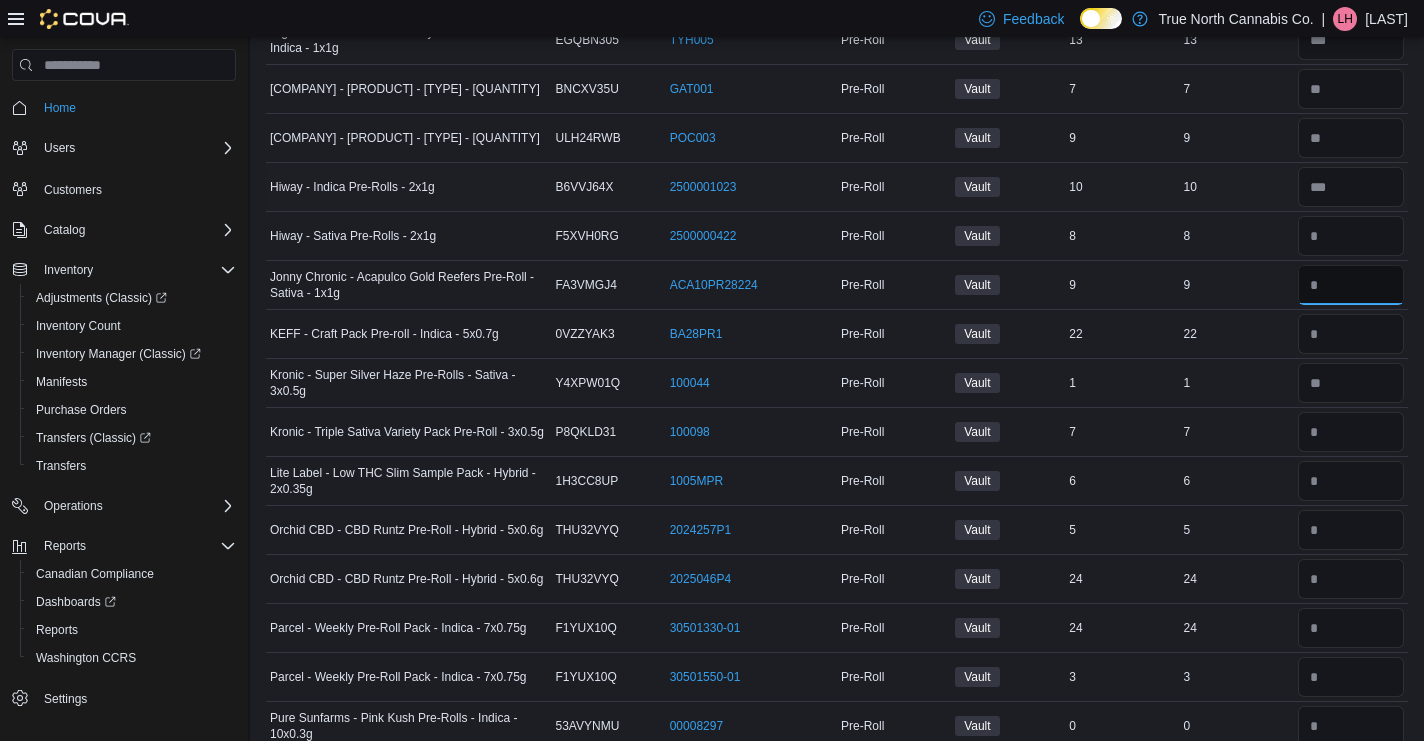 type 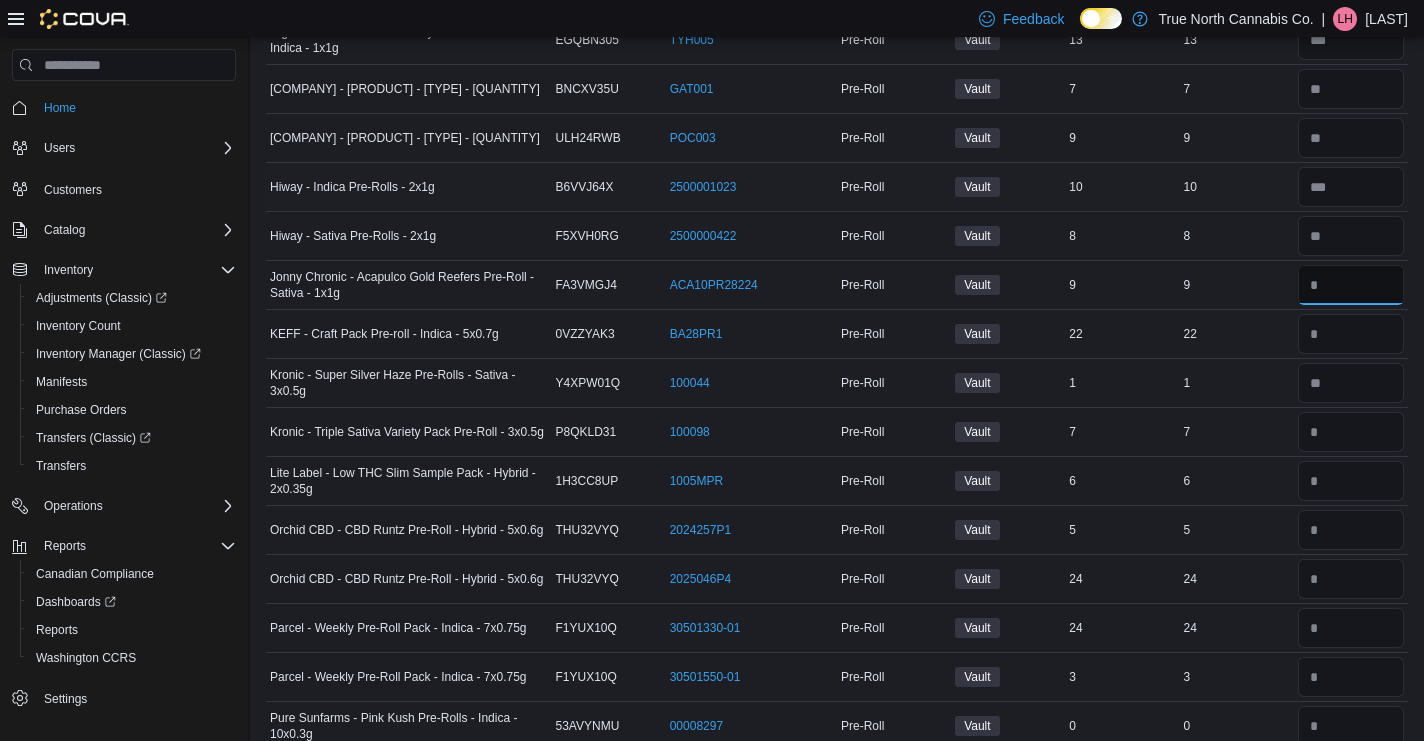 type on "*" 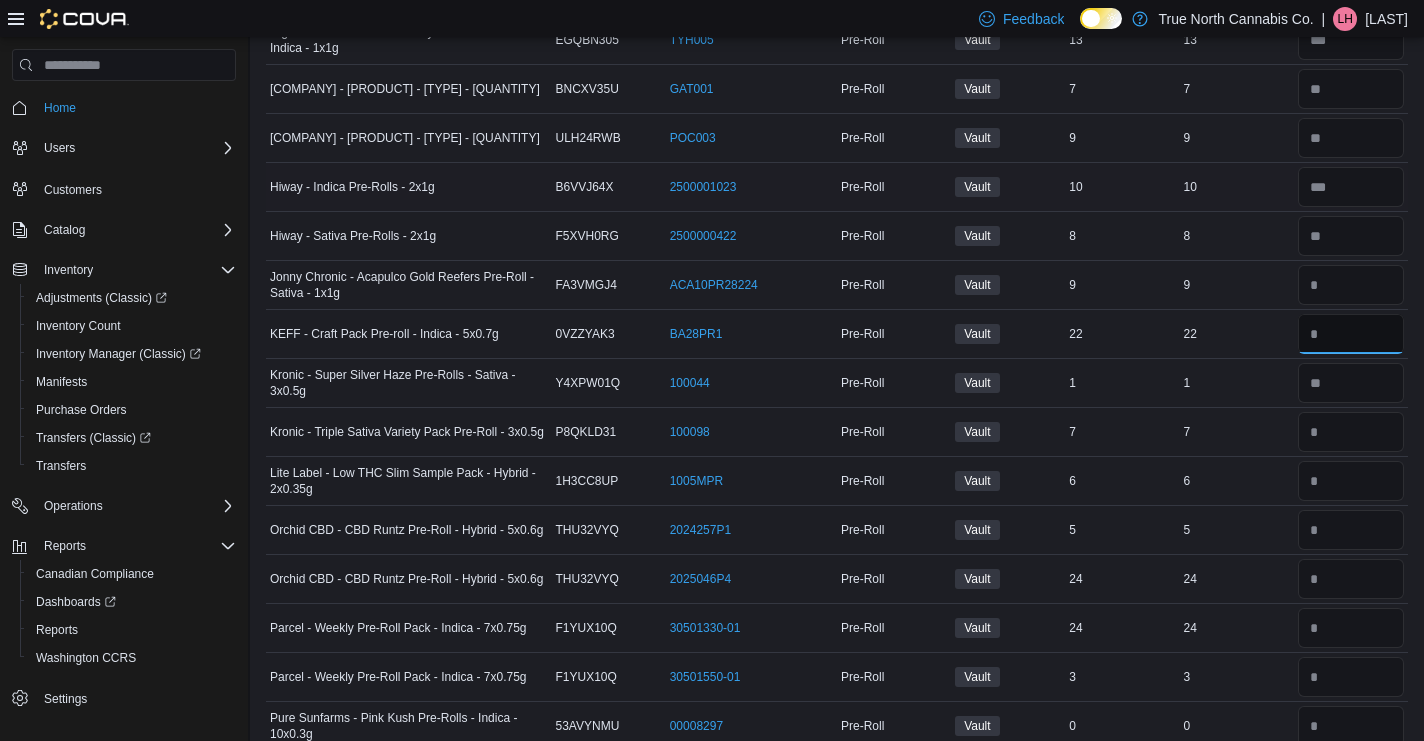 type 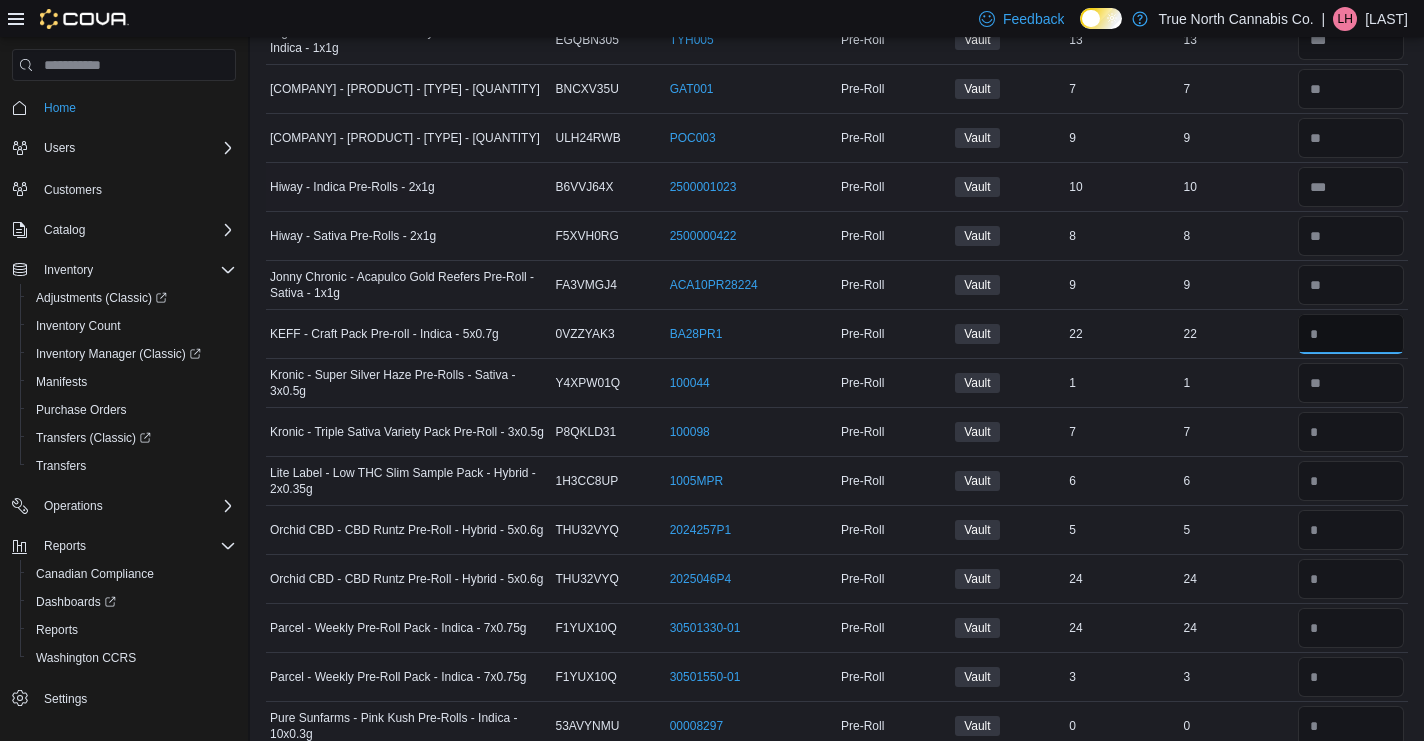 type on "**" 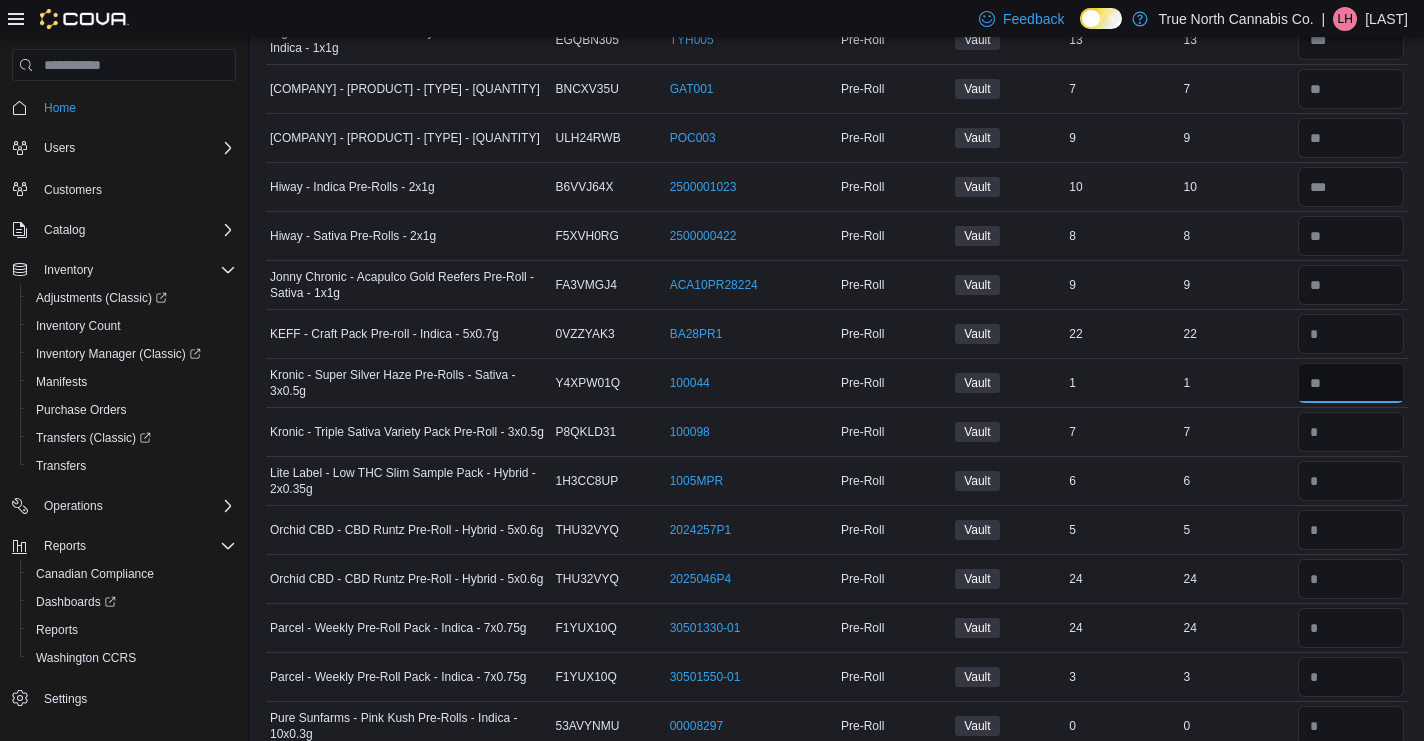 type 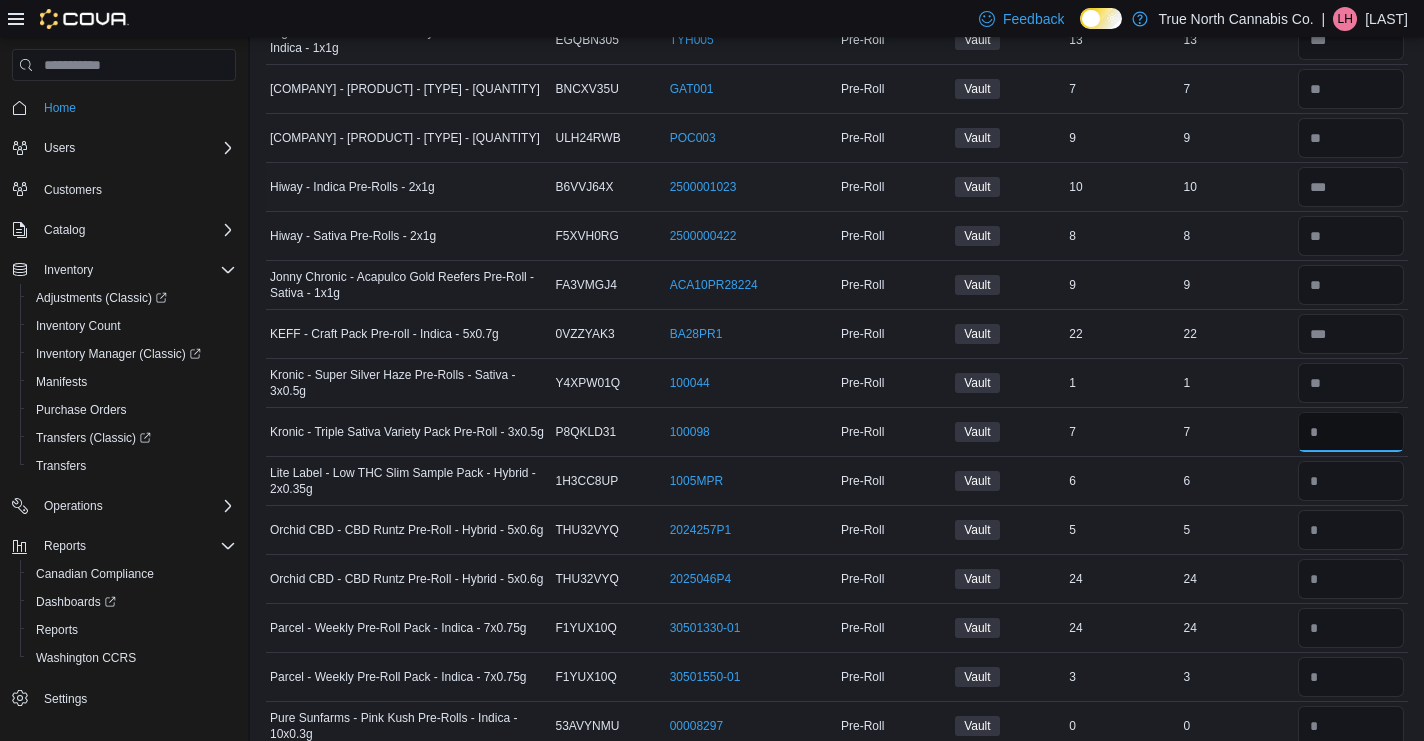 type on "*" 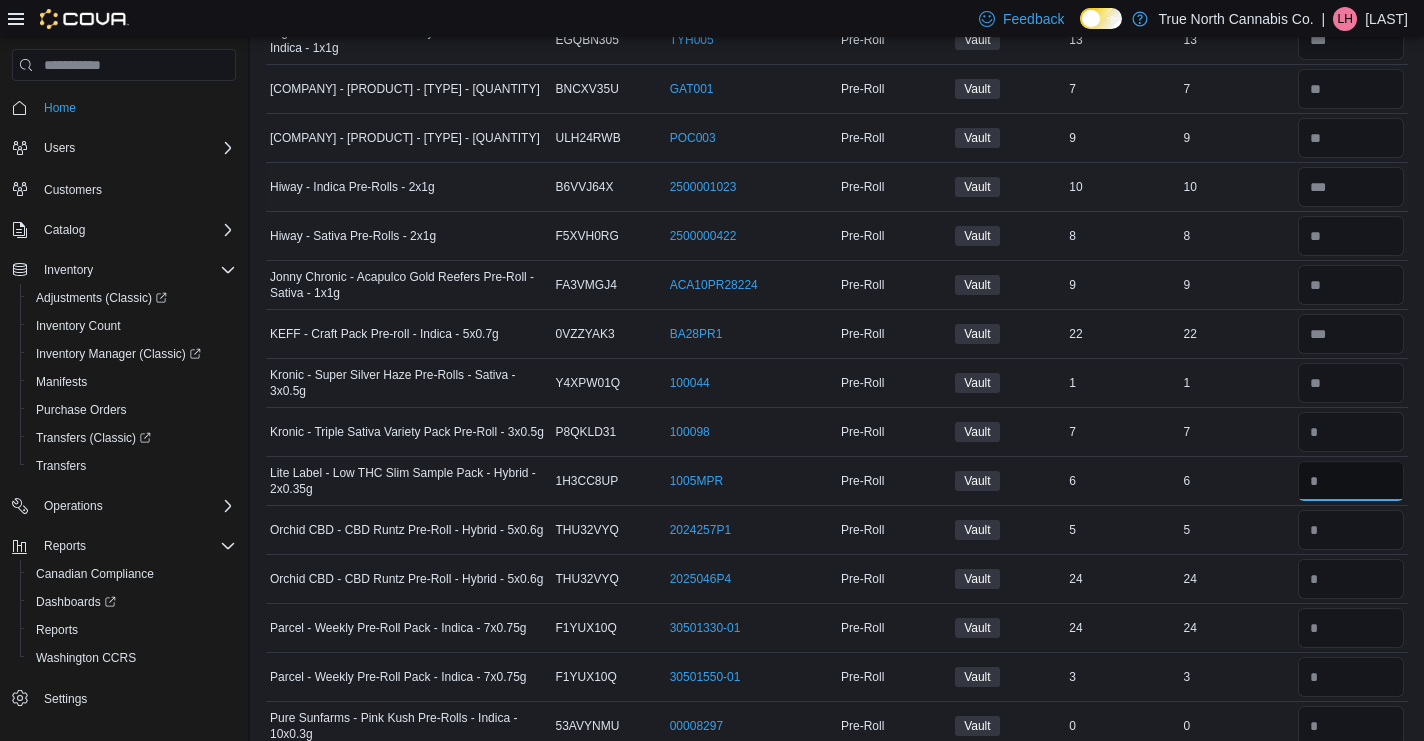 type 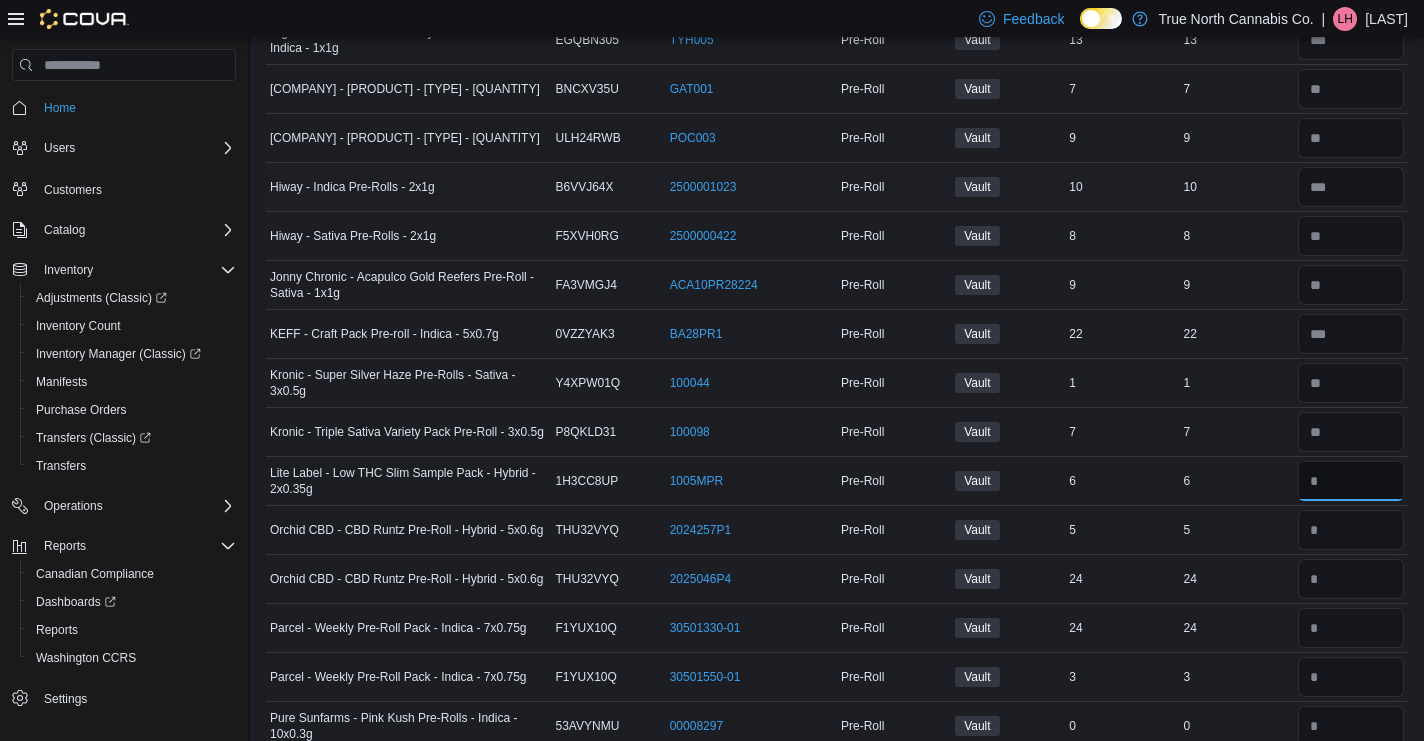 type on "*" 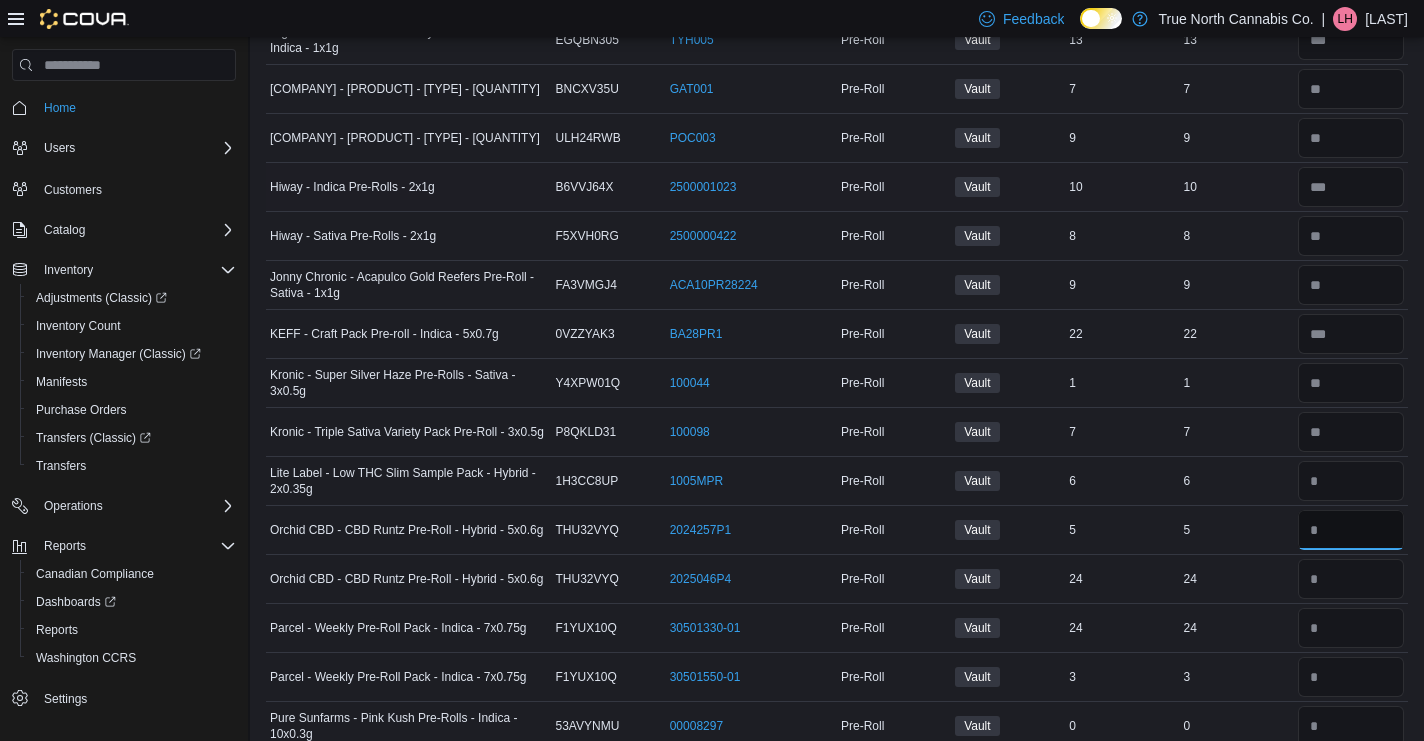 type 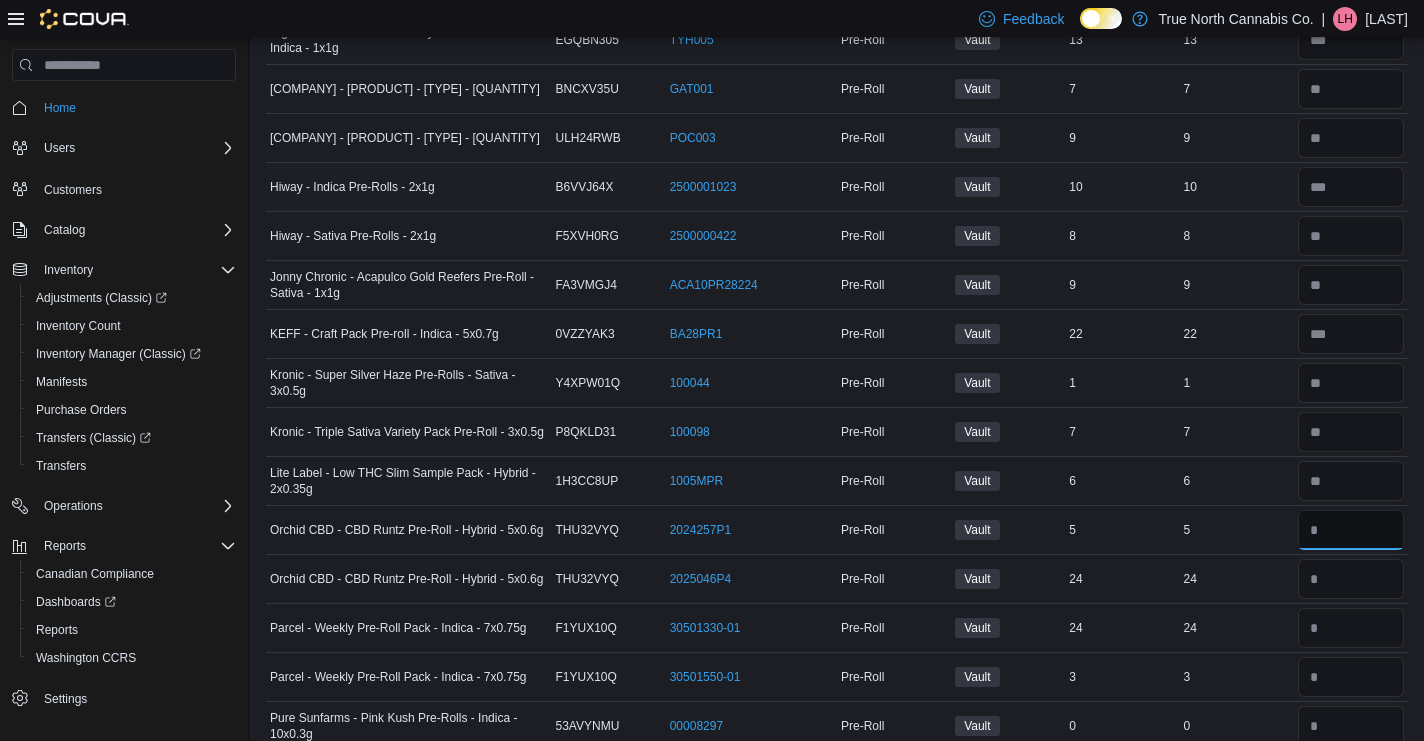type on "*" 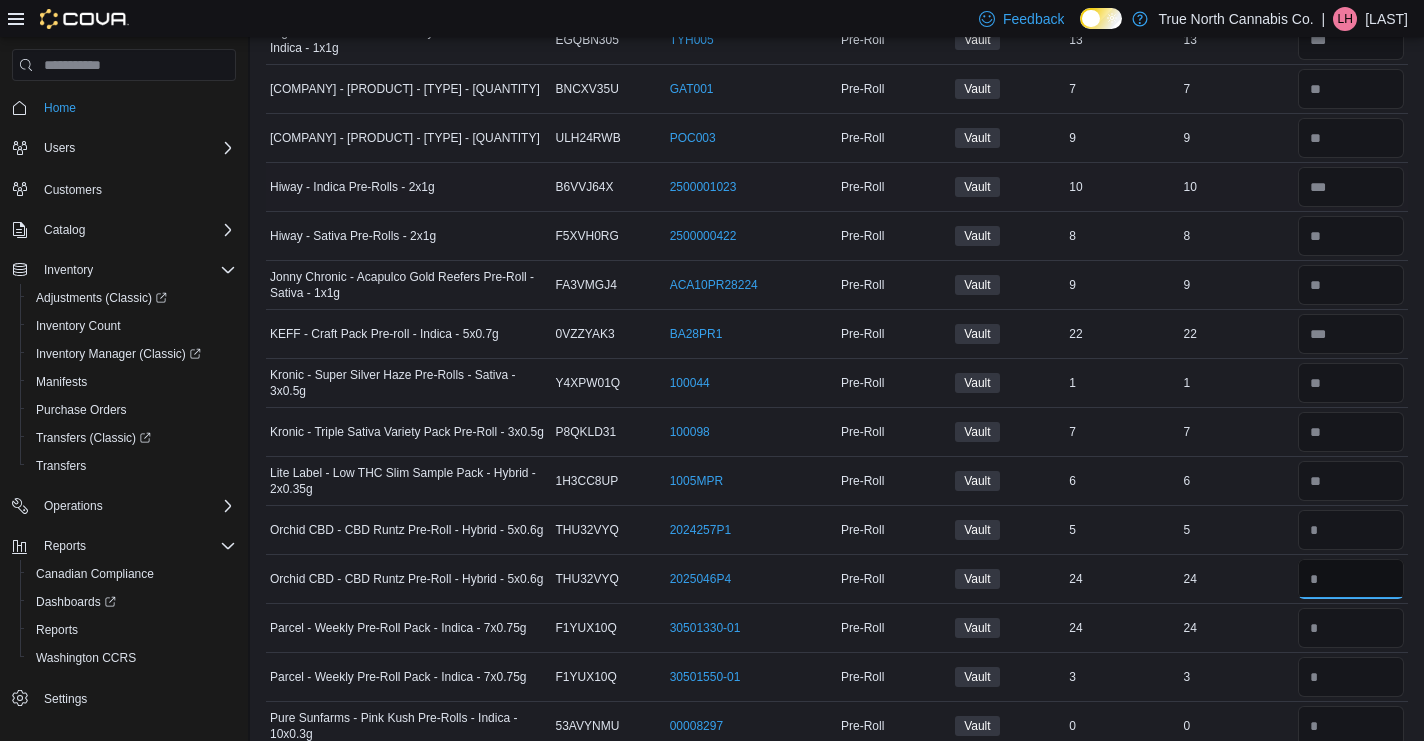 type 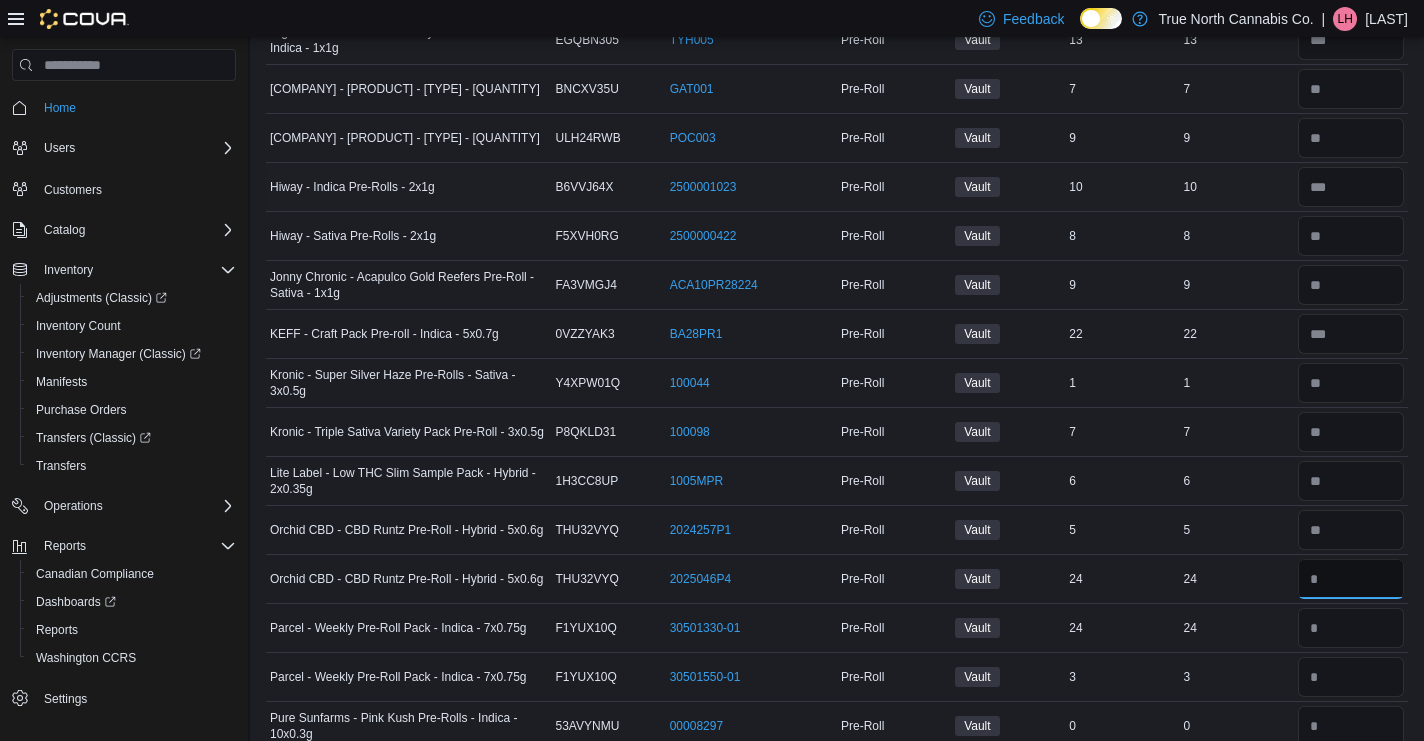 type on "**" 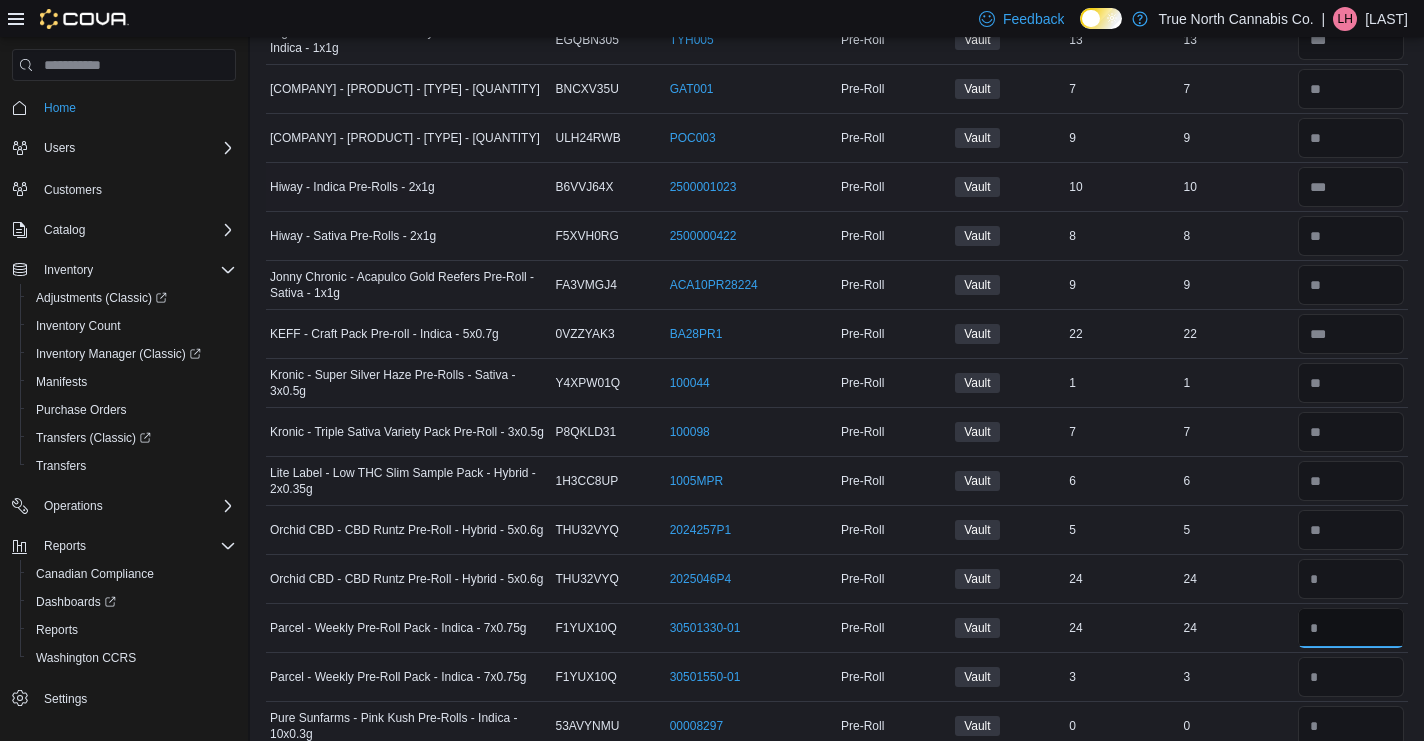 type 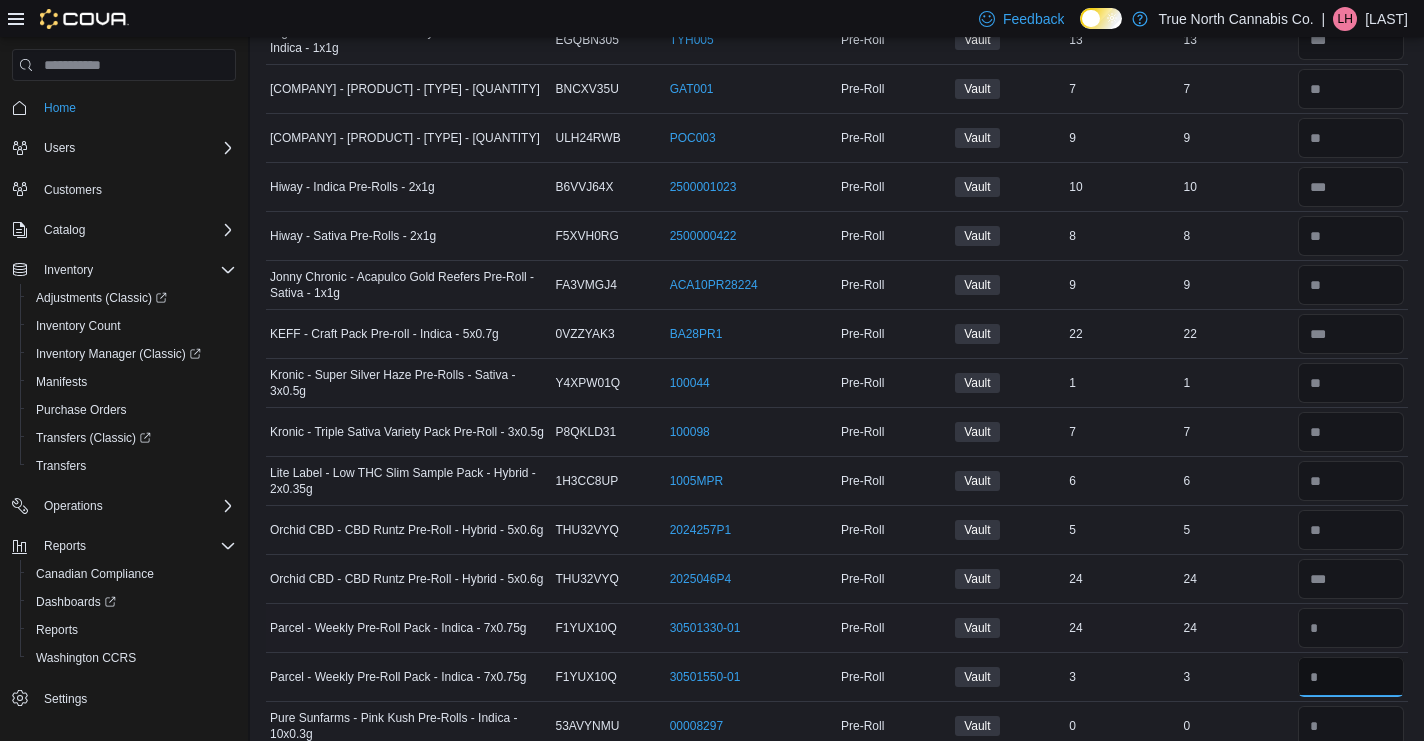 type on "*" 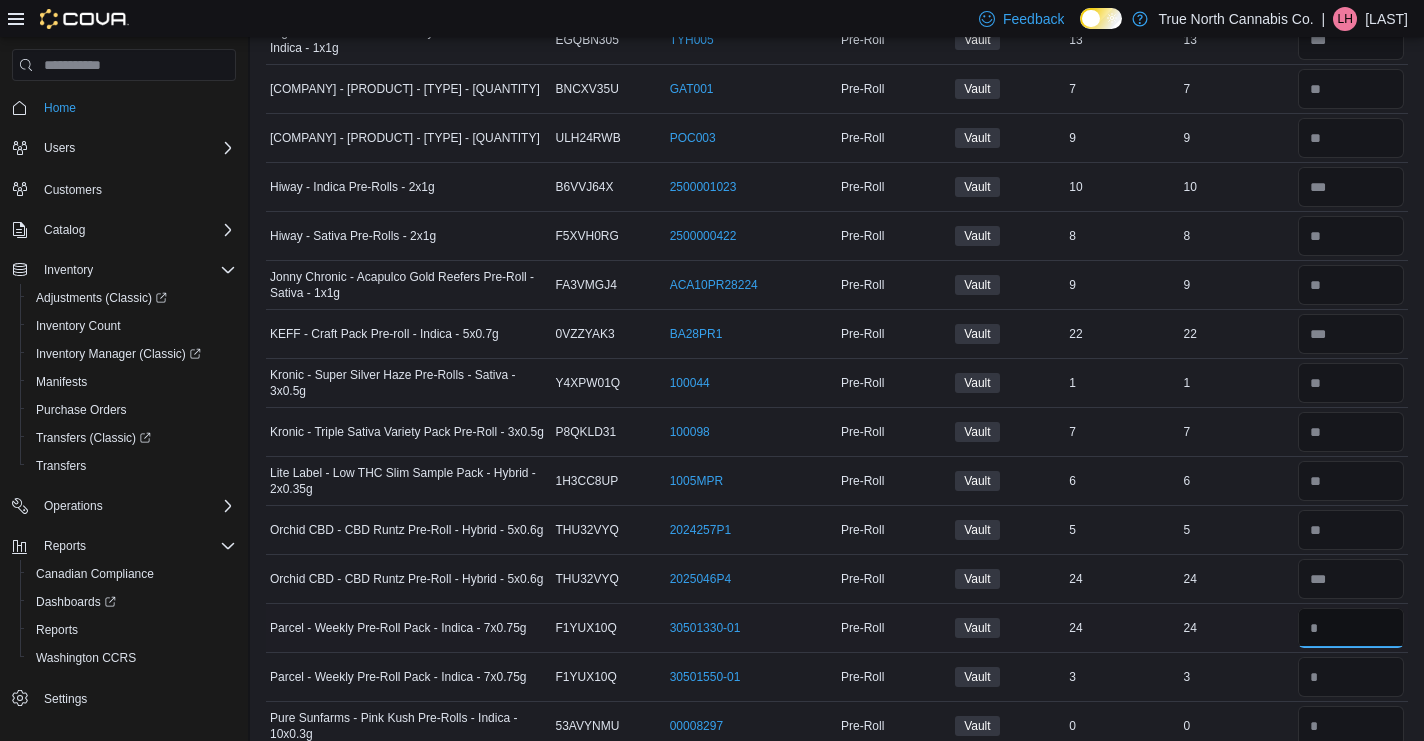 type 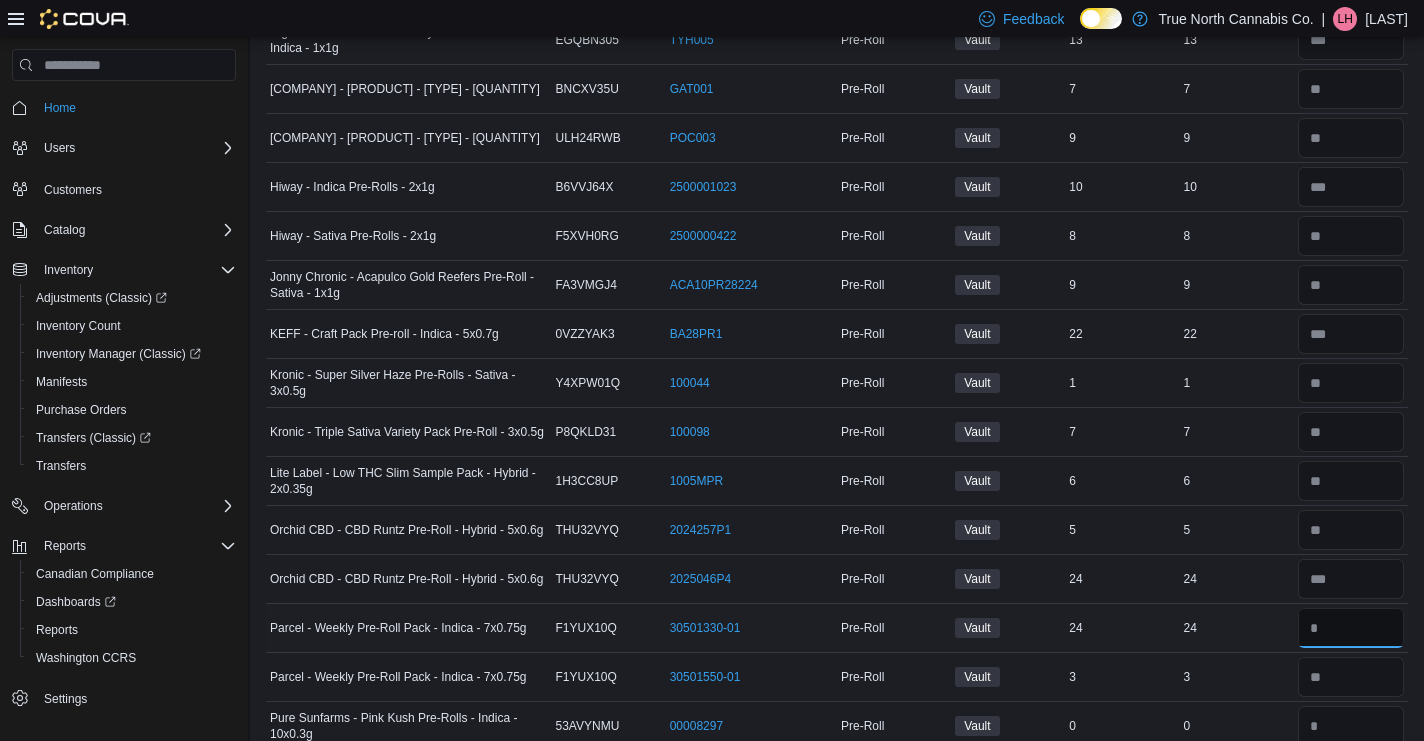 type on "**" 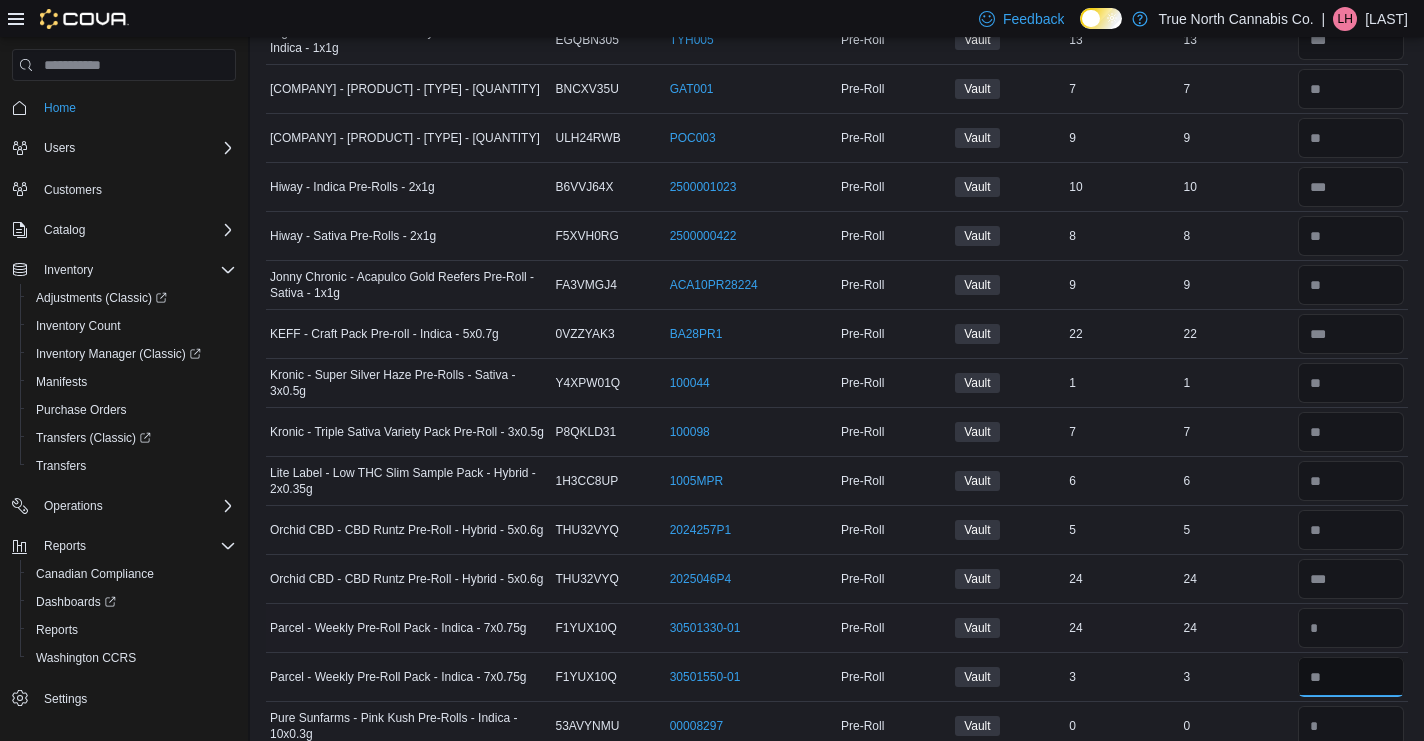 type 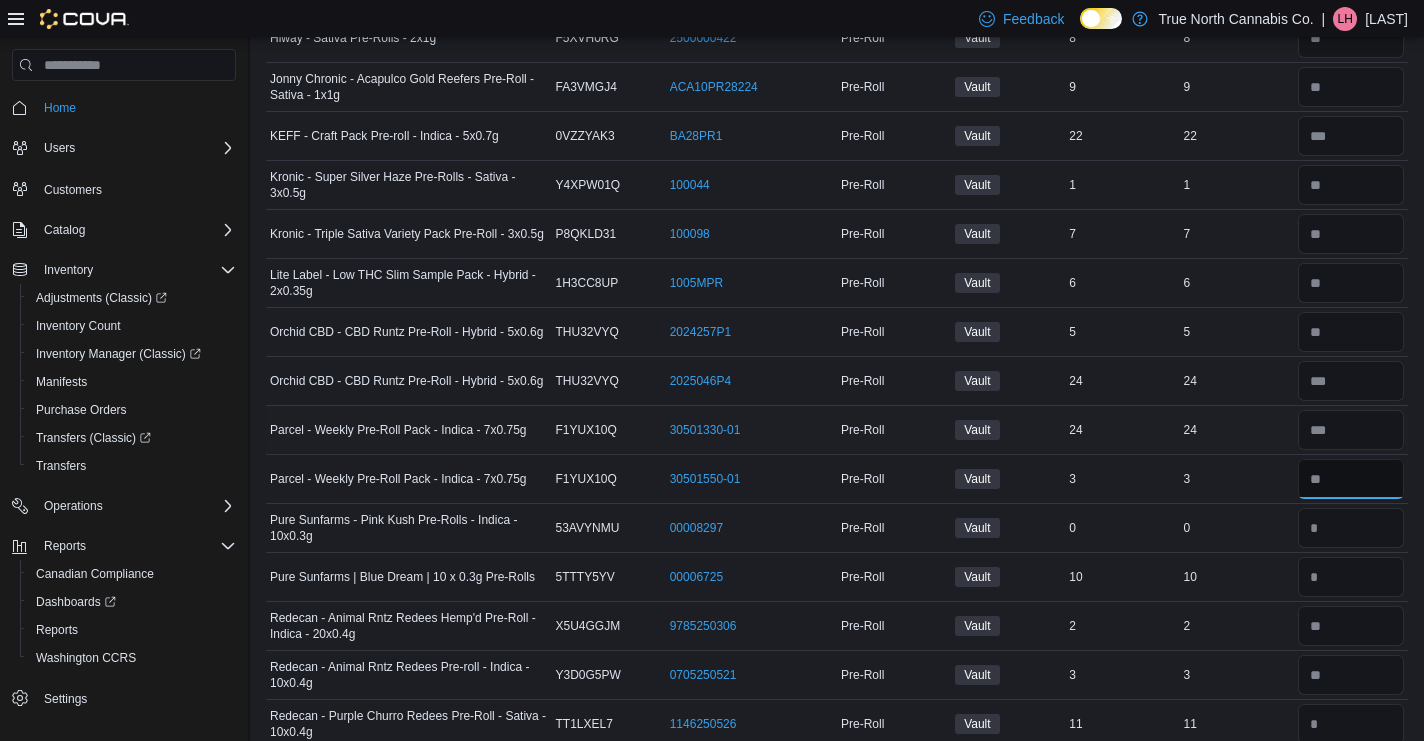 scroll, scrollTop: 2637, scrollLeft: 0, axis: vertical 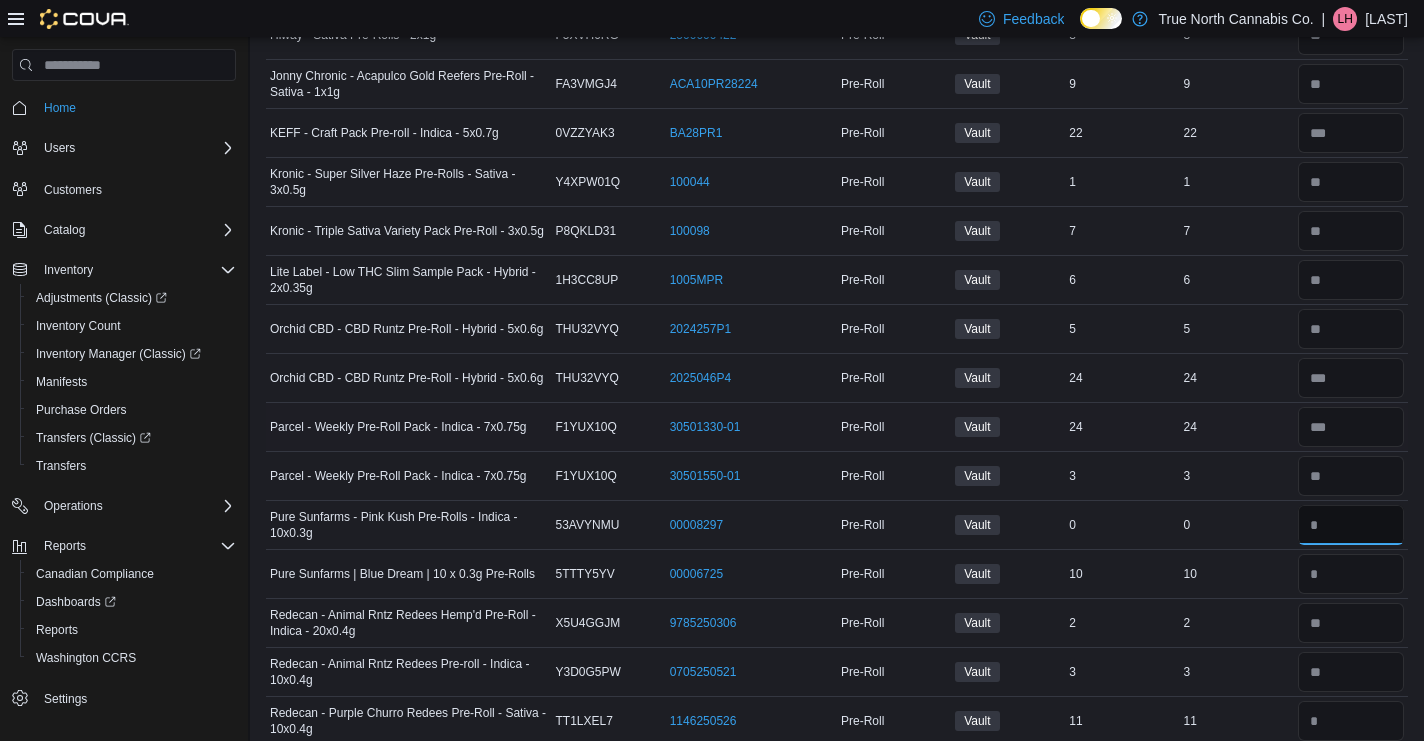 type on "*" 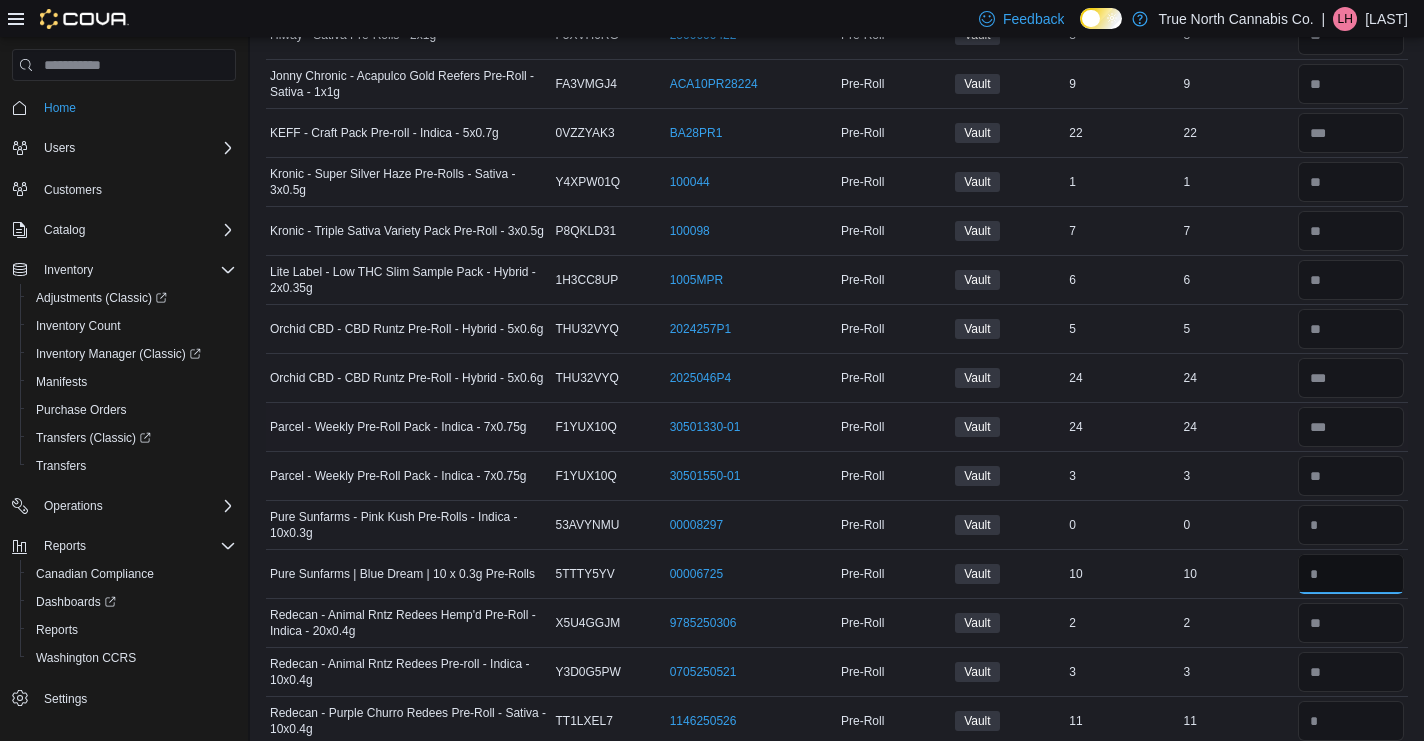 type 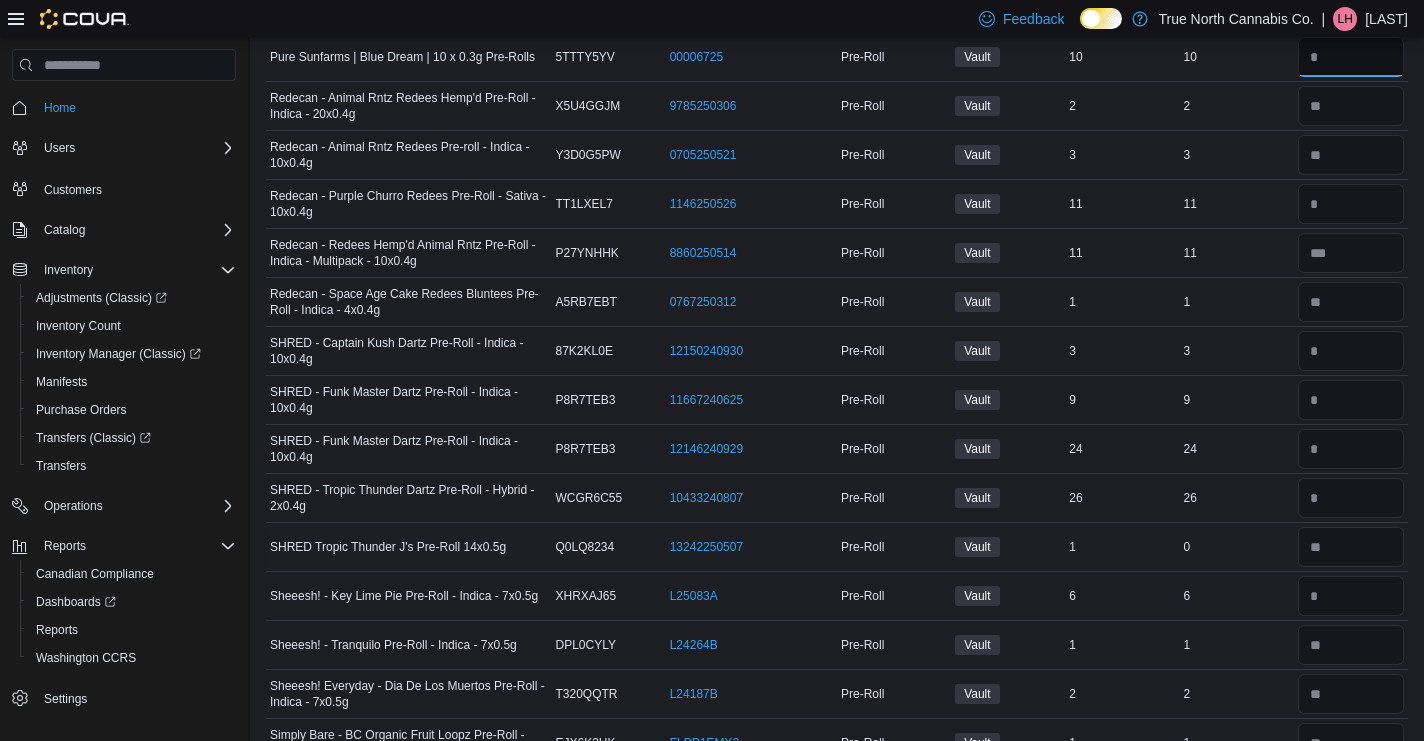 scroll, scrollTop: 3158, scrollLeft: 0, axis: vertical 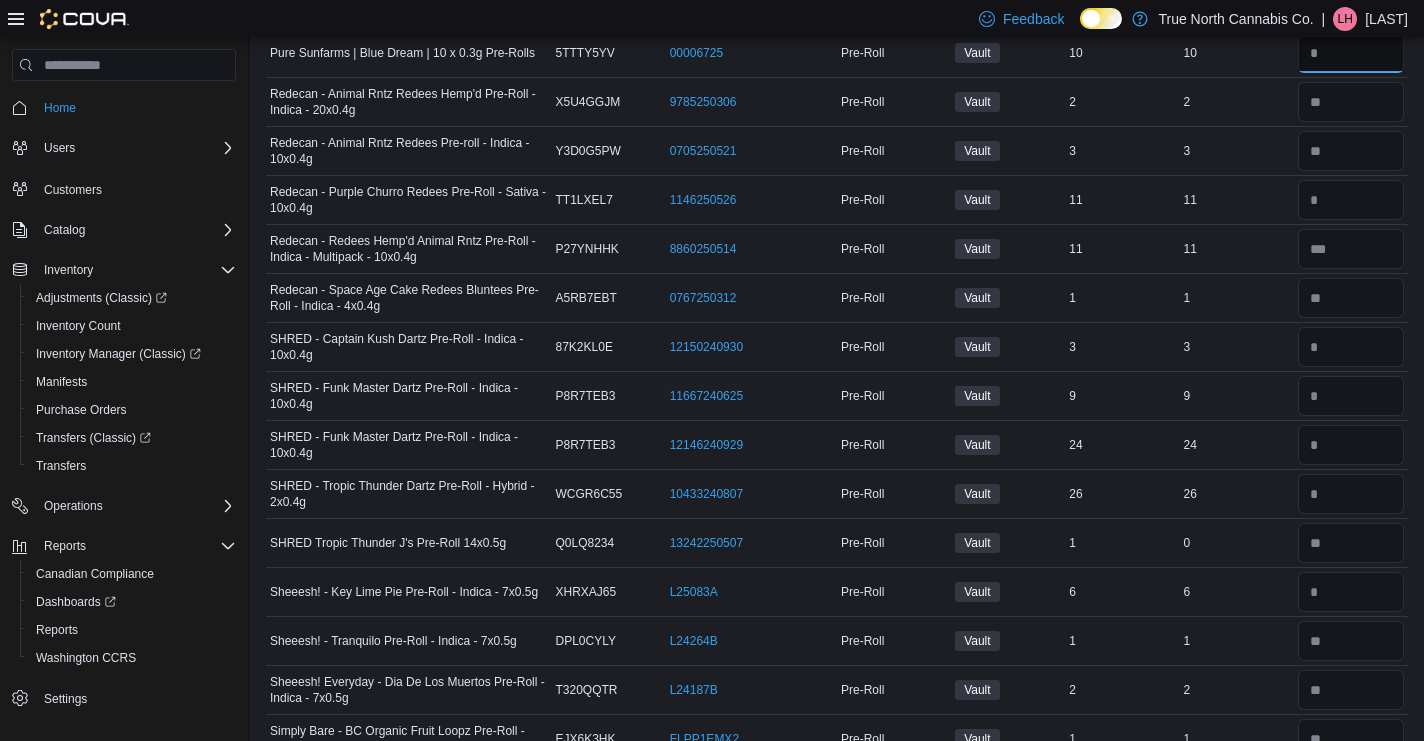 type on "**" 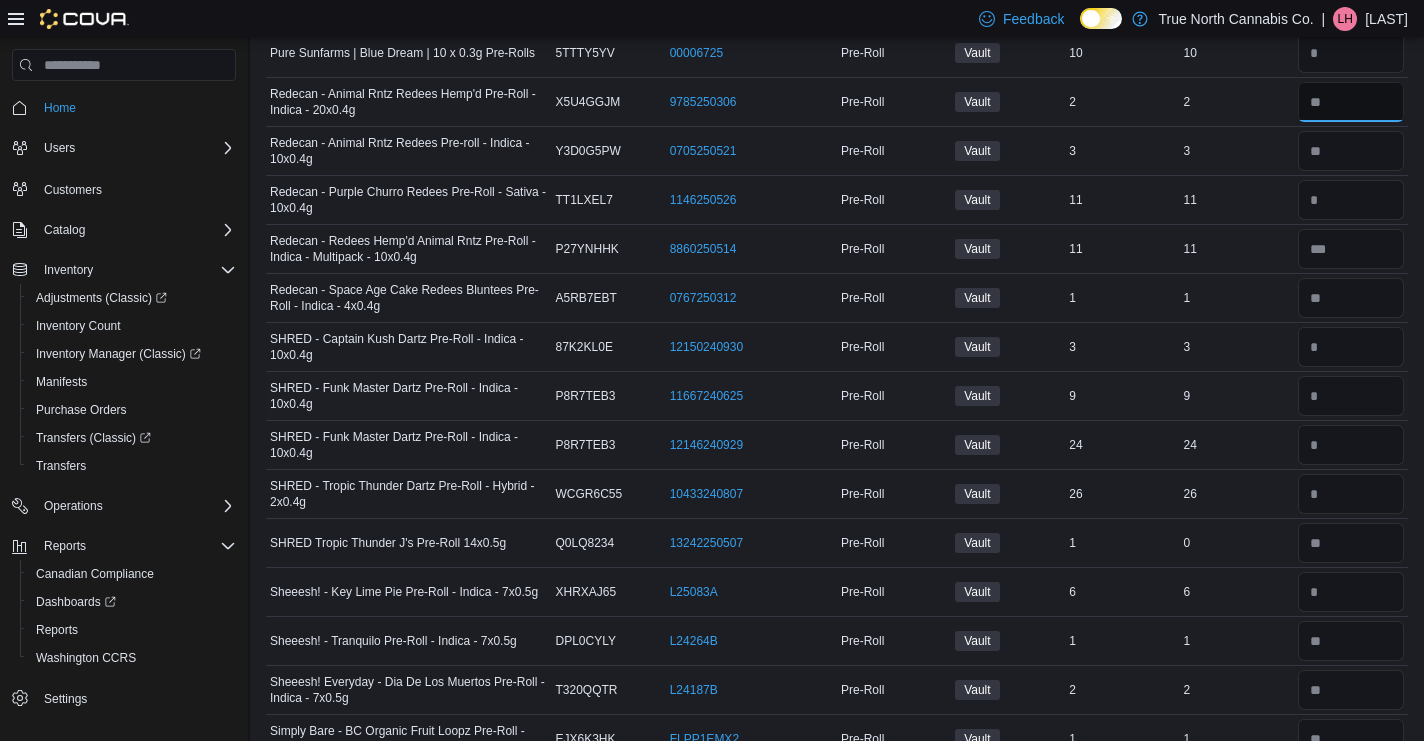 type 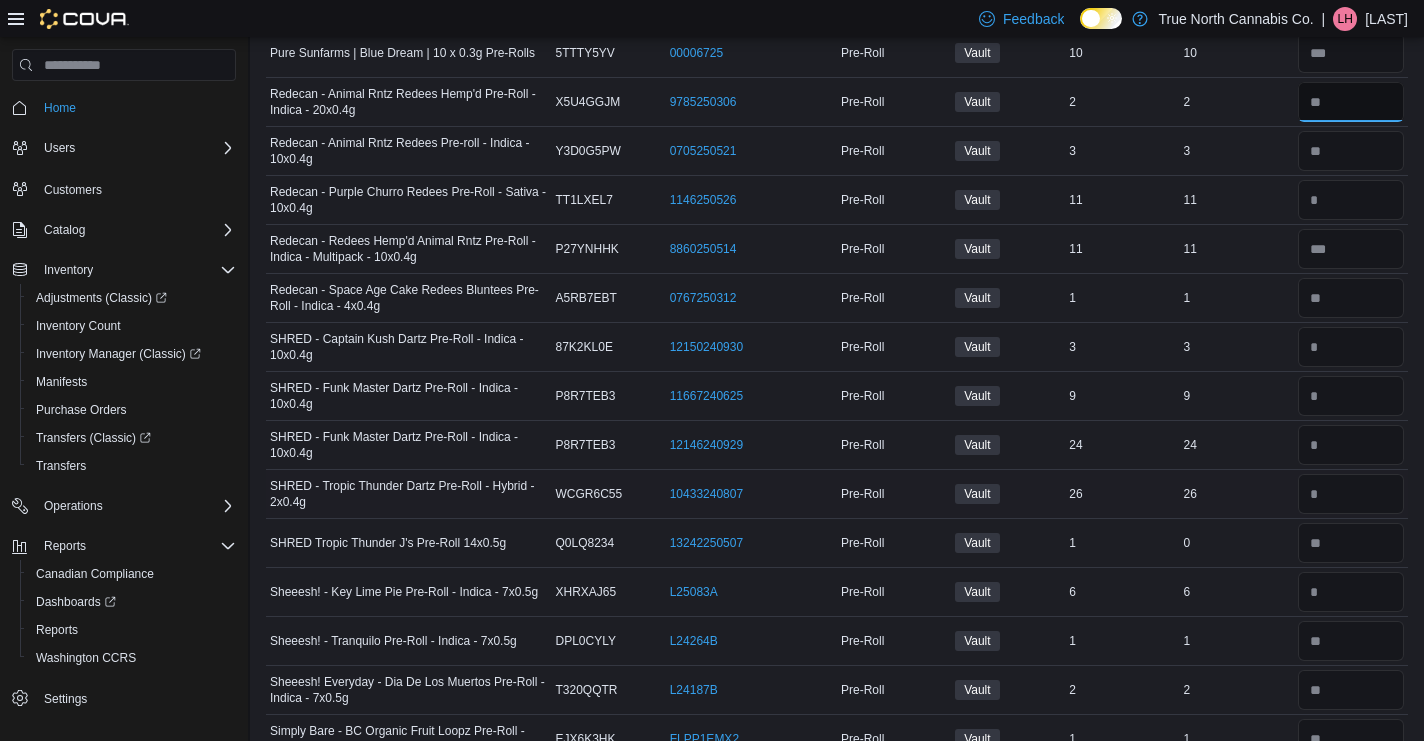 type on "*" 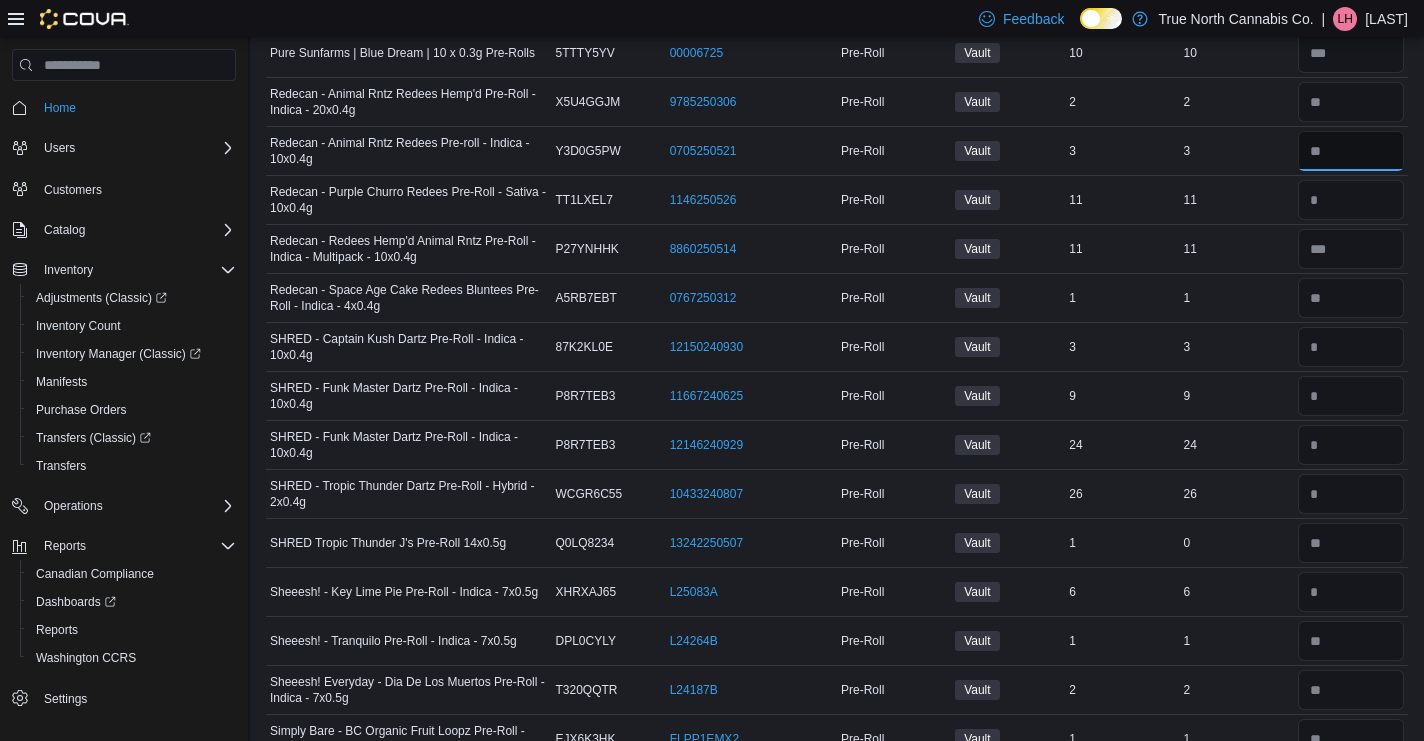 type 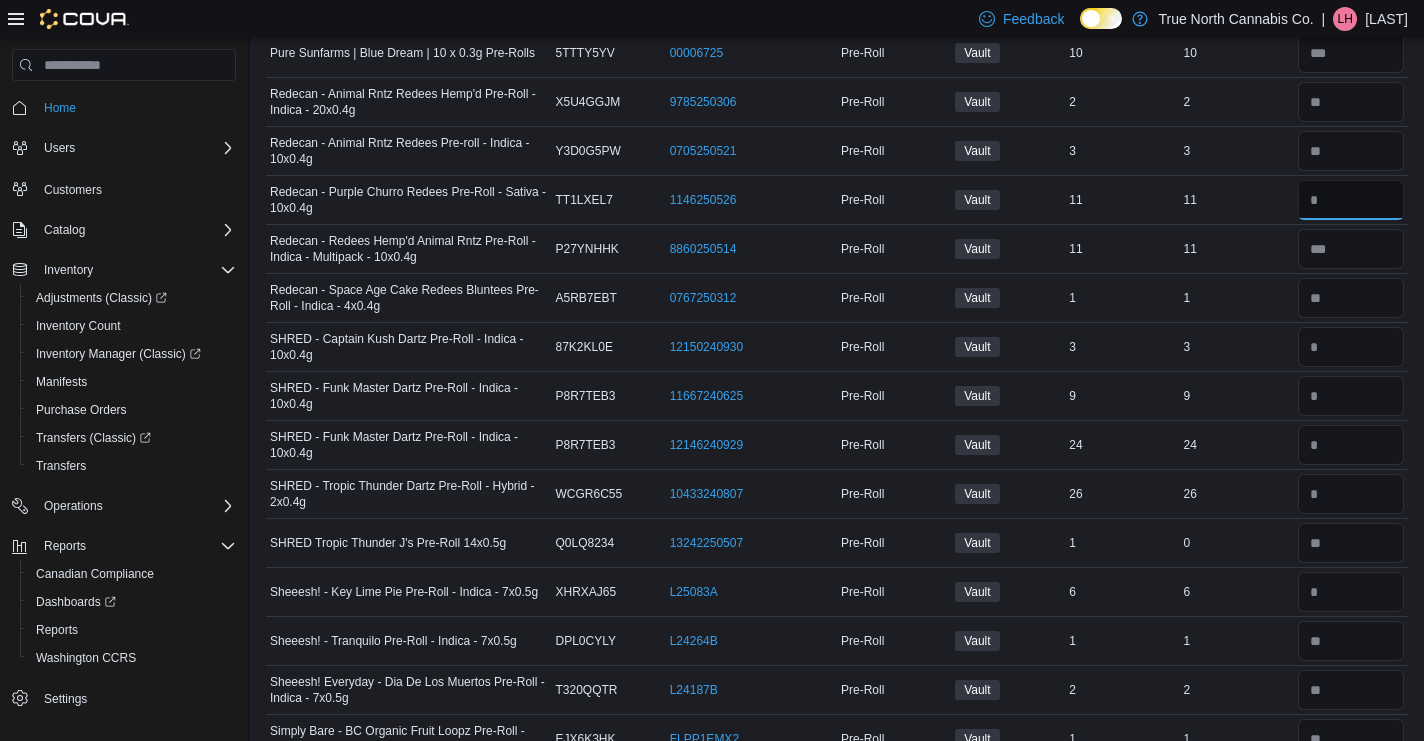 type on "**" 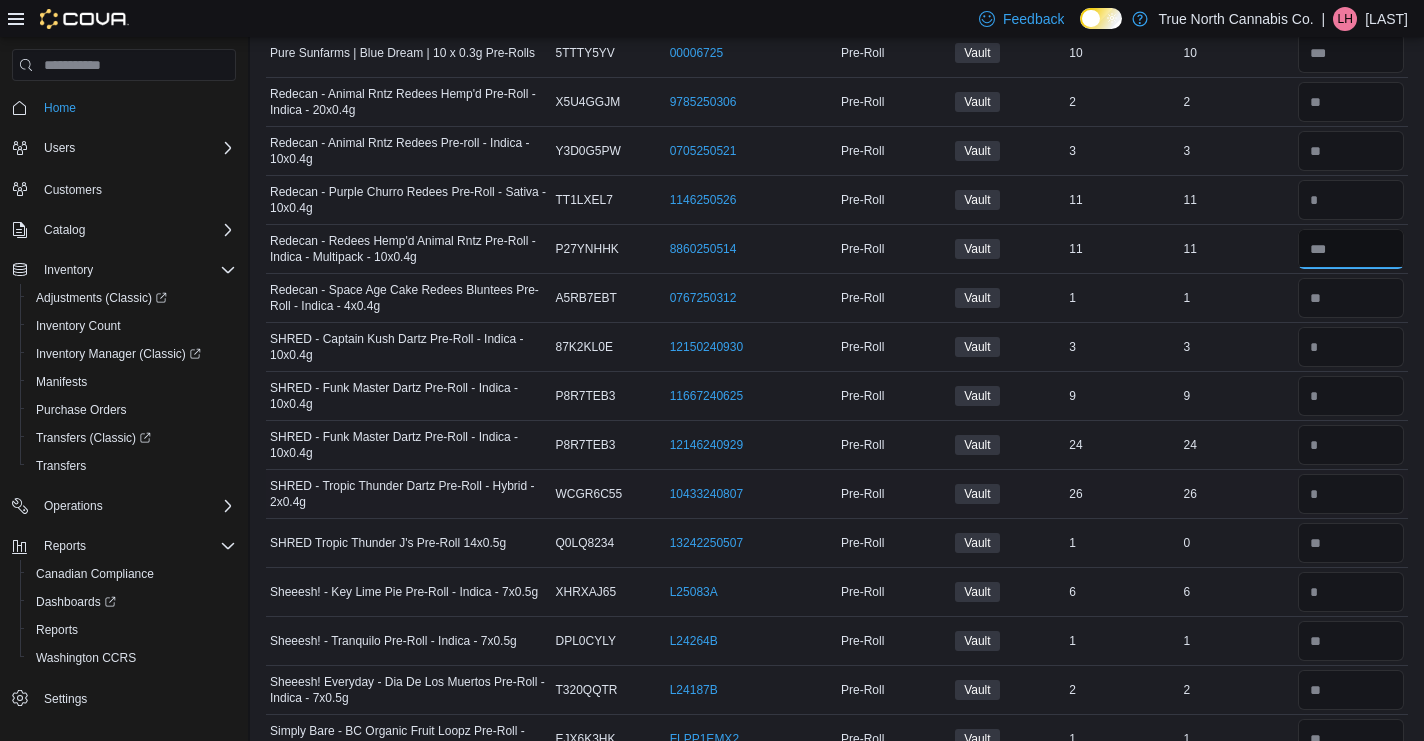 type 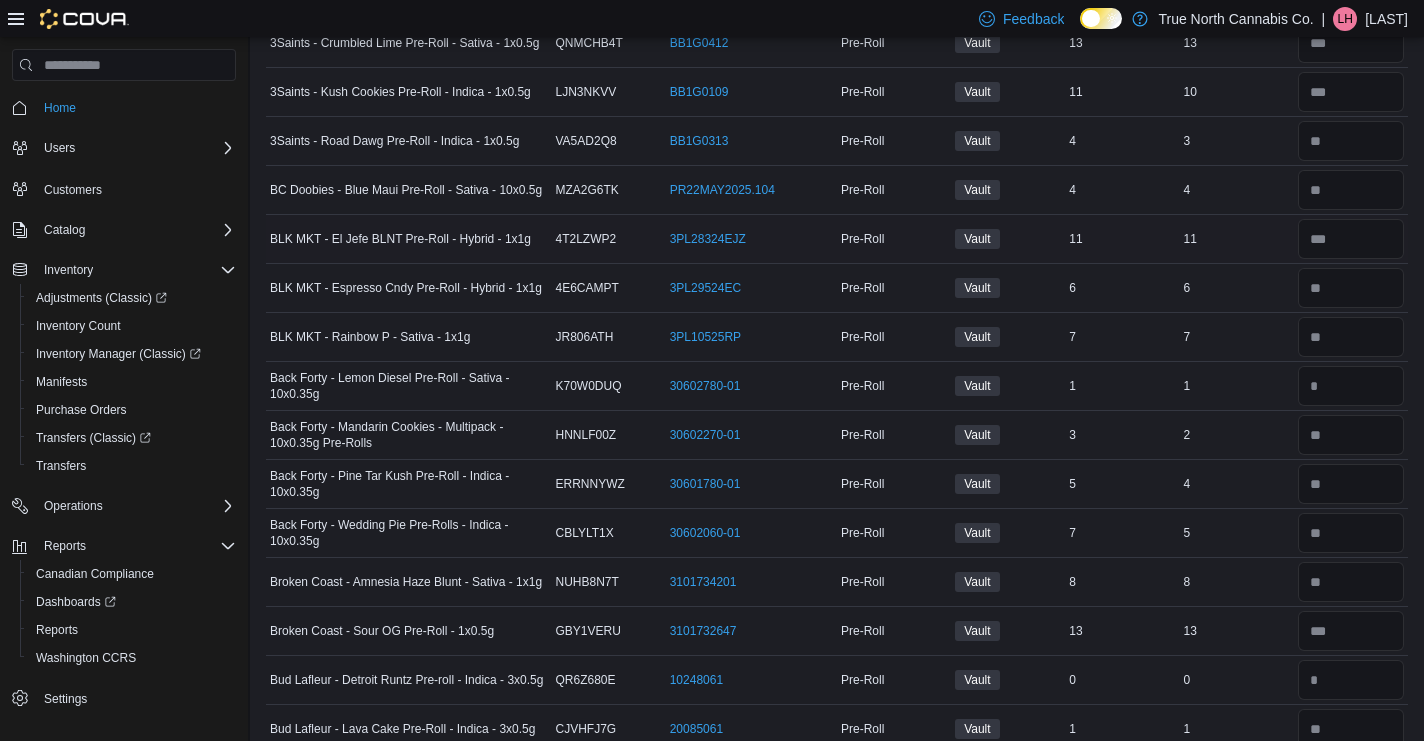 scroll, scrollTop: 0, scrollLeft: 0, axis: both 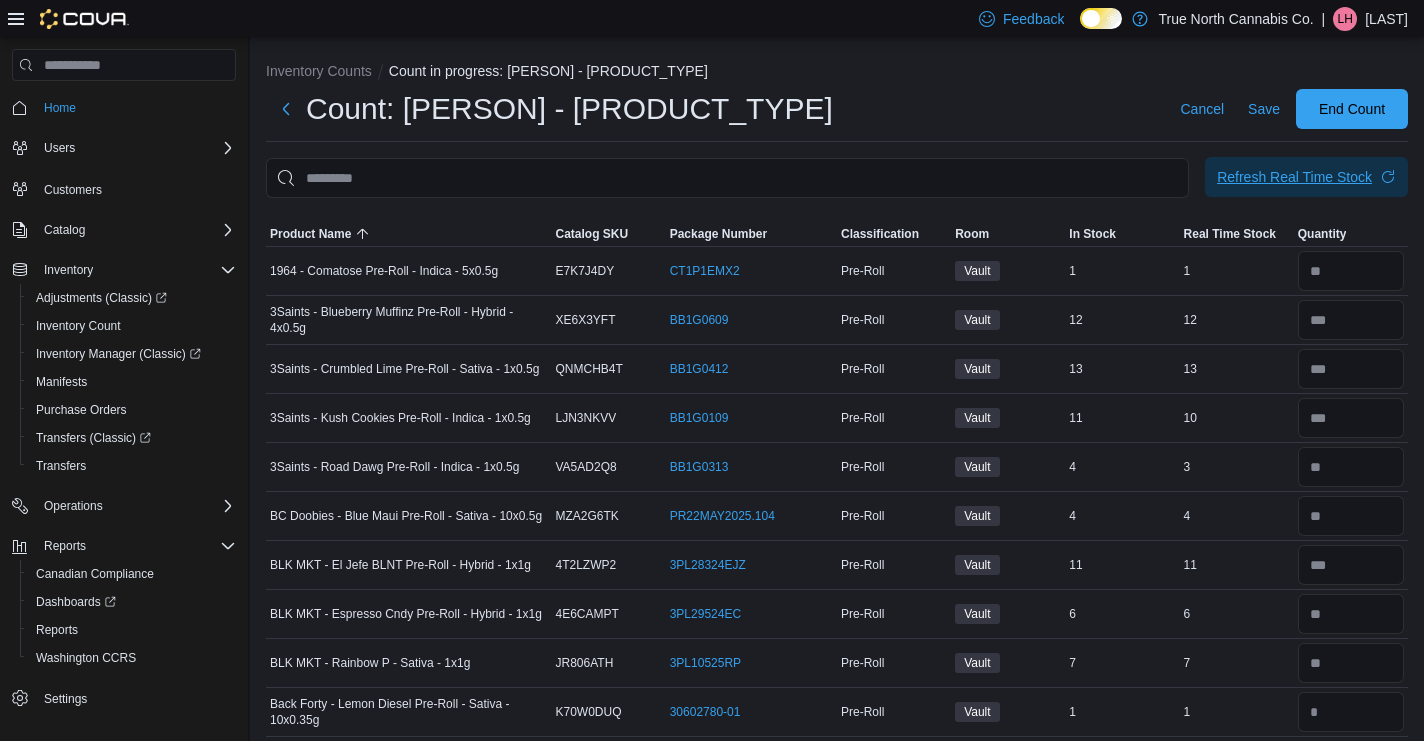 click on "Refresh Real Time Stock" at bounding box center [1294, 177] 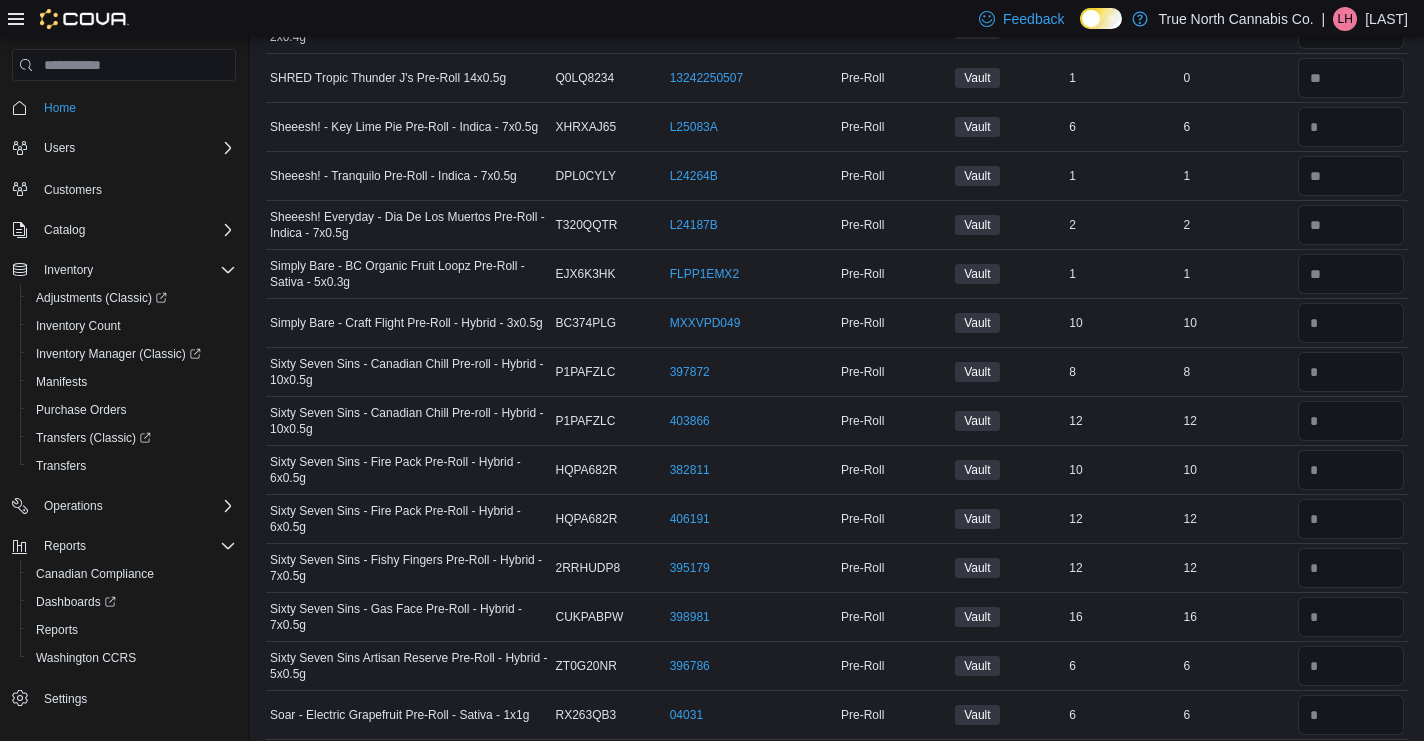 scroll, scrollTop: 3630, scrollLeft: 0, axis: vertical 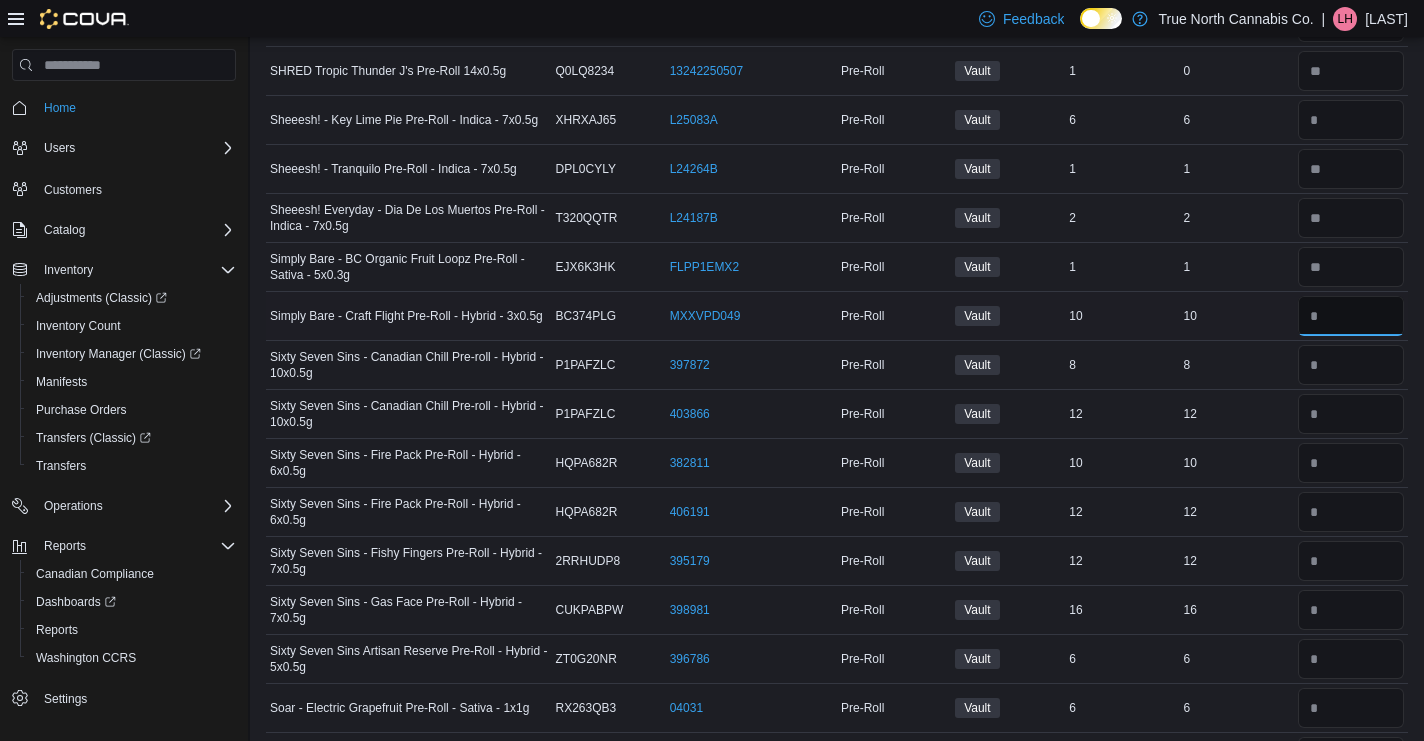 click at bounding box center (1351, 316) 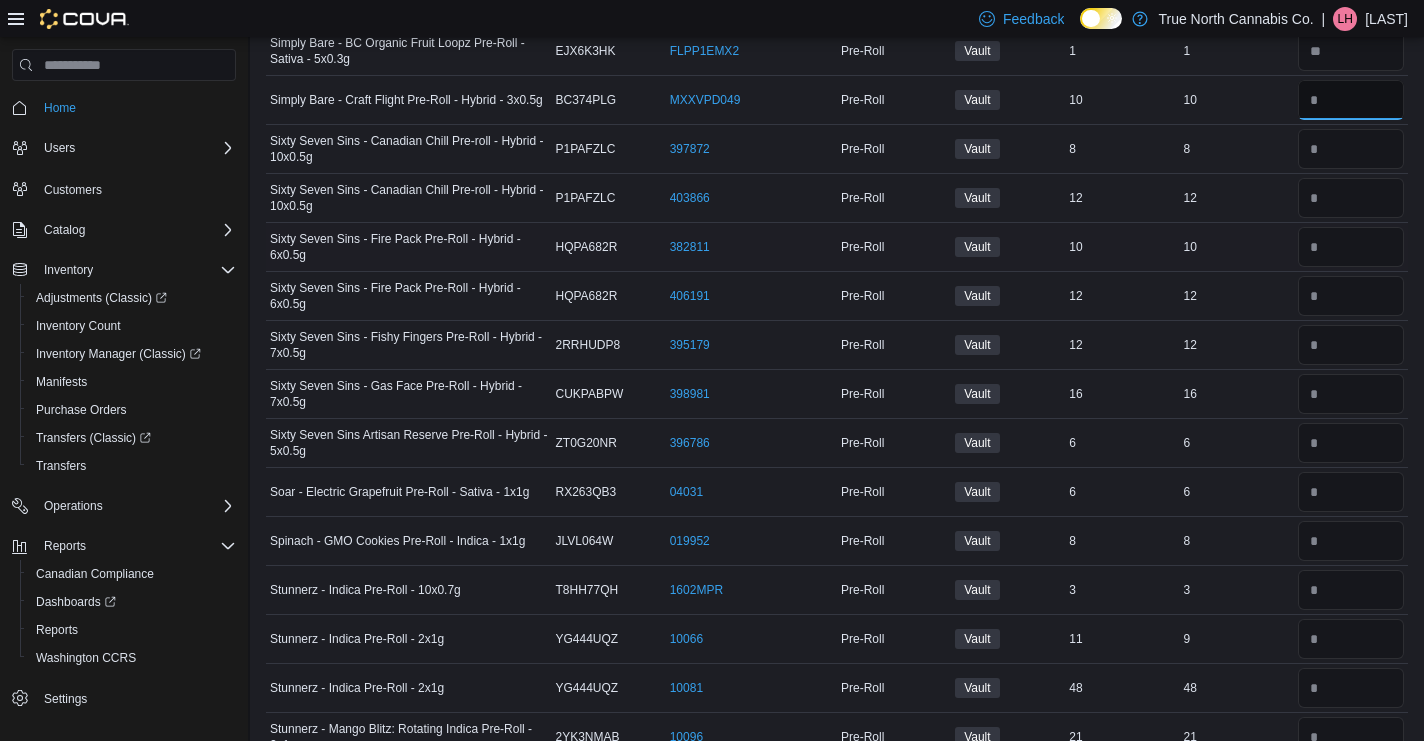 scroll, scrollTop: 3842, scrollLeft: 0, axis: vertical 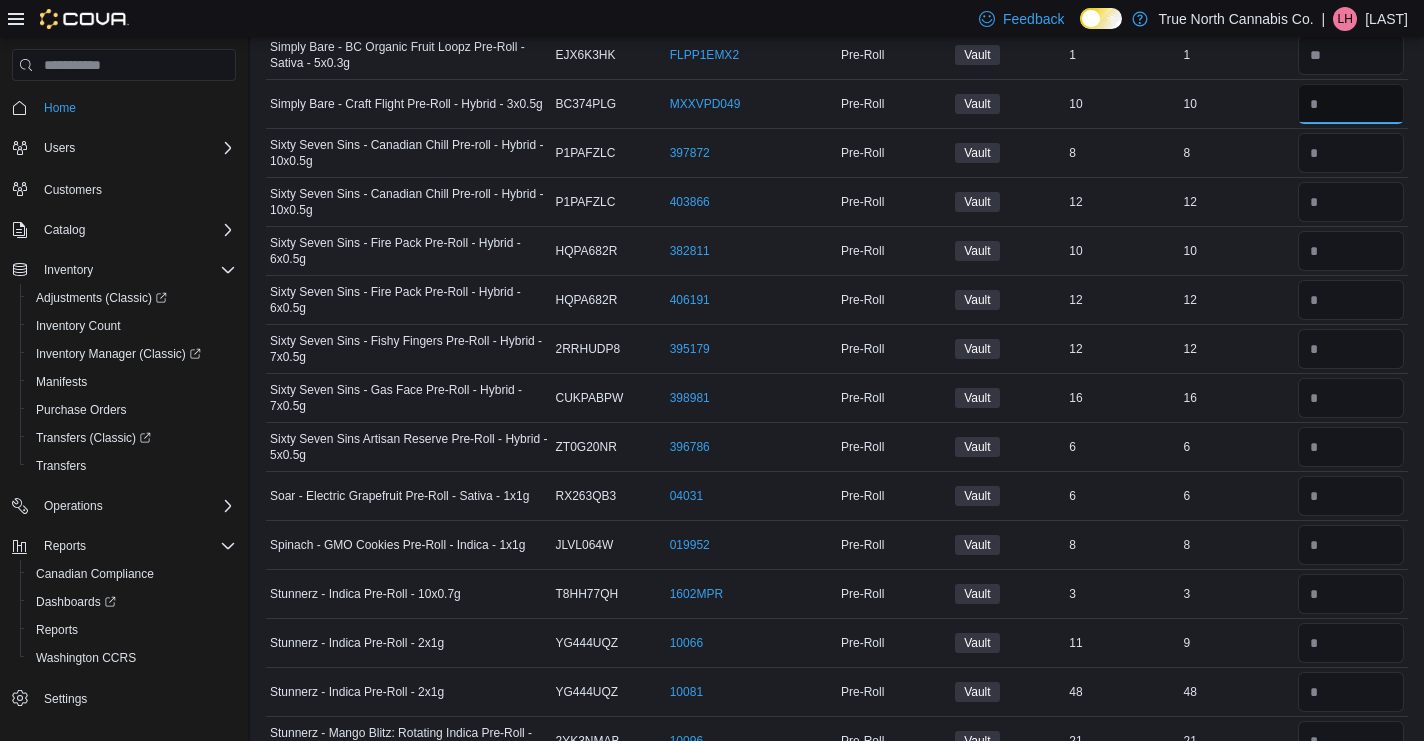 type on "**" 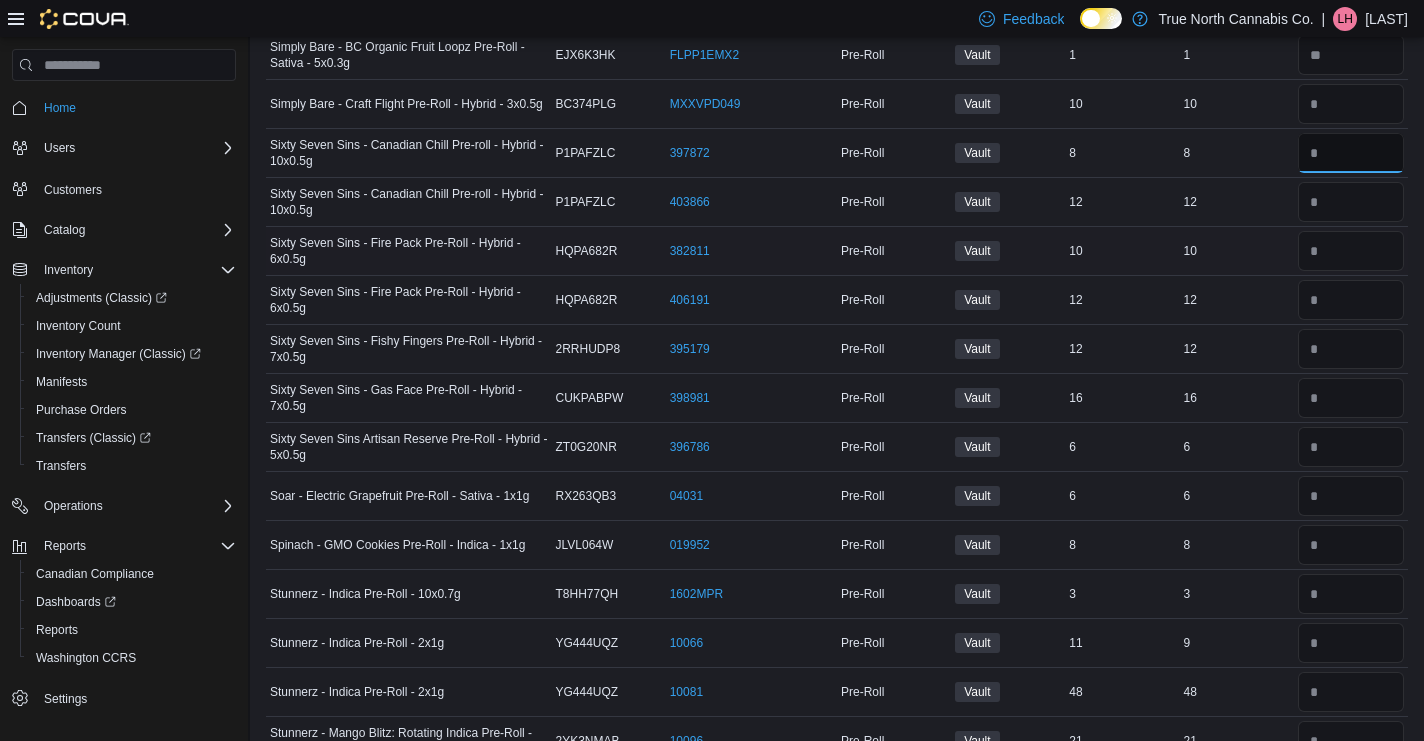 type 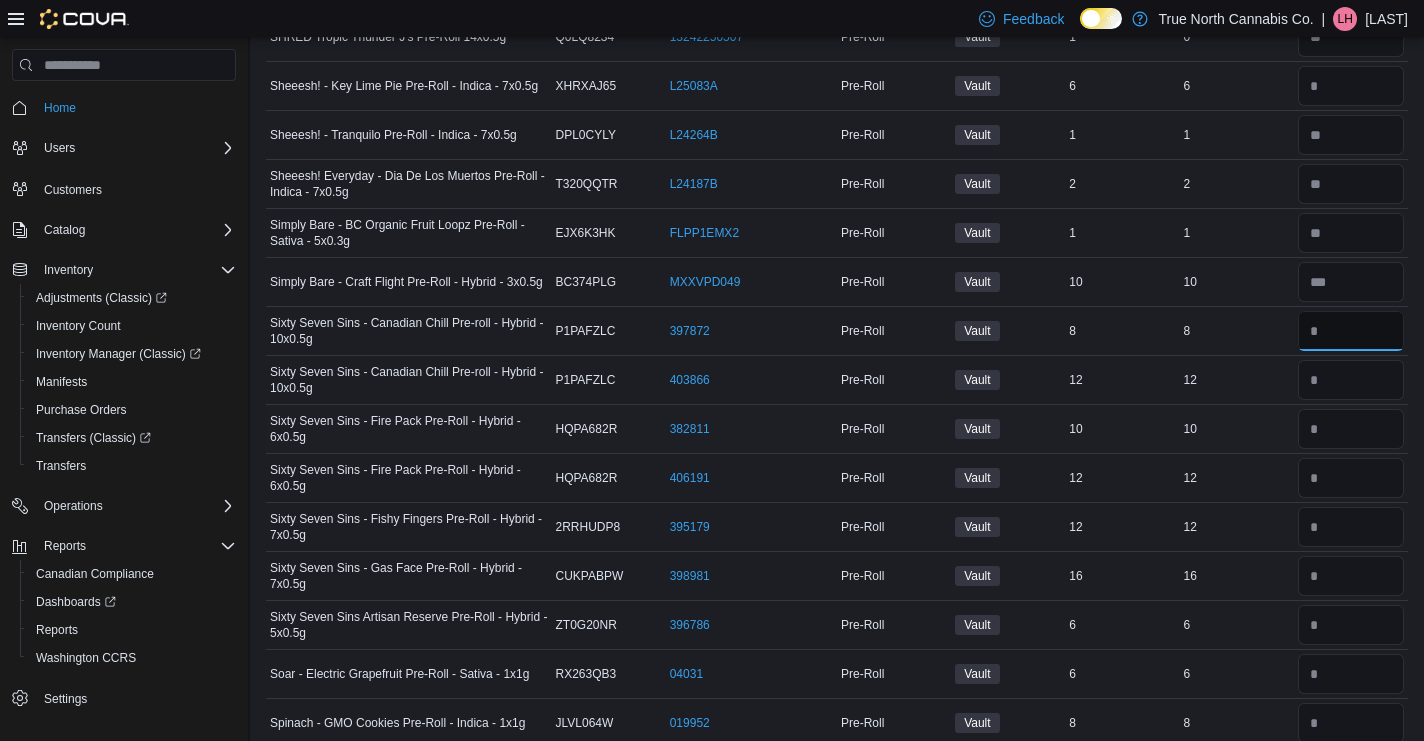 scroll, scrollTop: 3662, scrollLeft: 0, axis: vertical 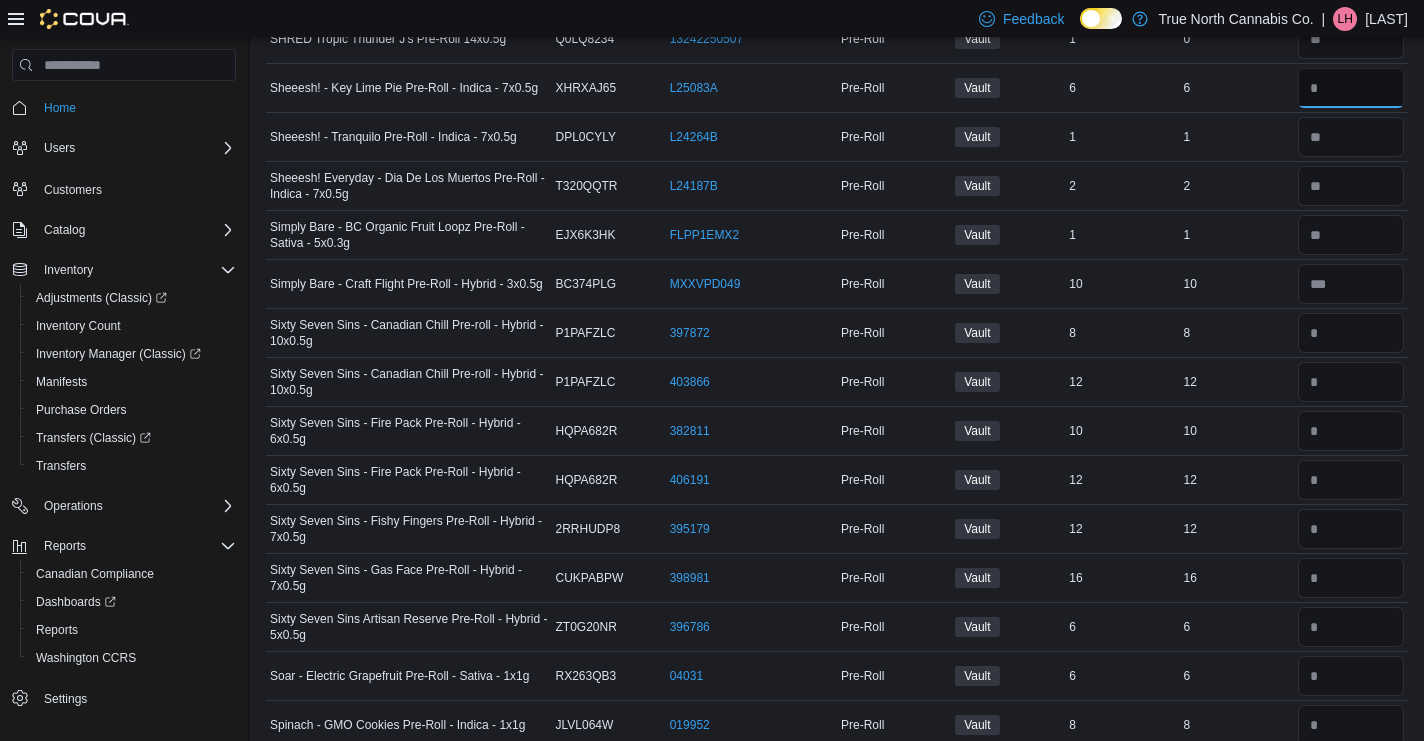 click at bounding box center [1351, 88] 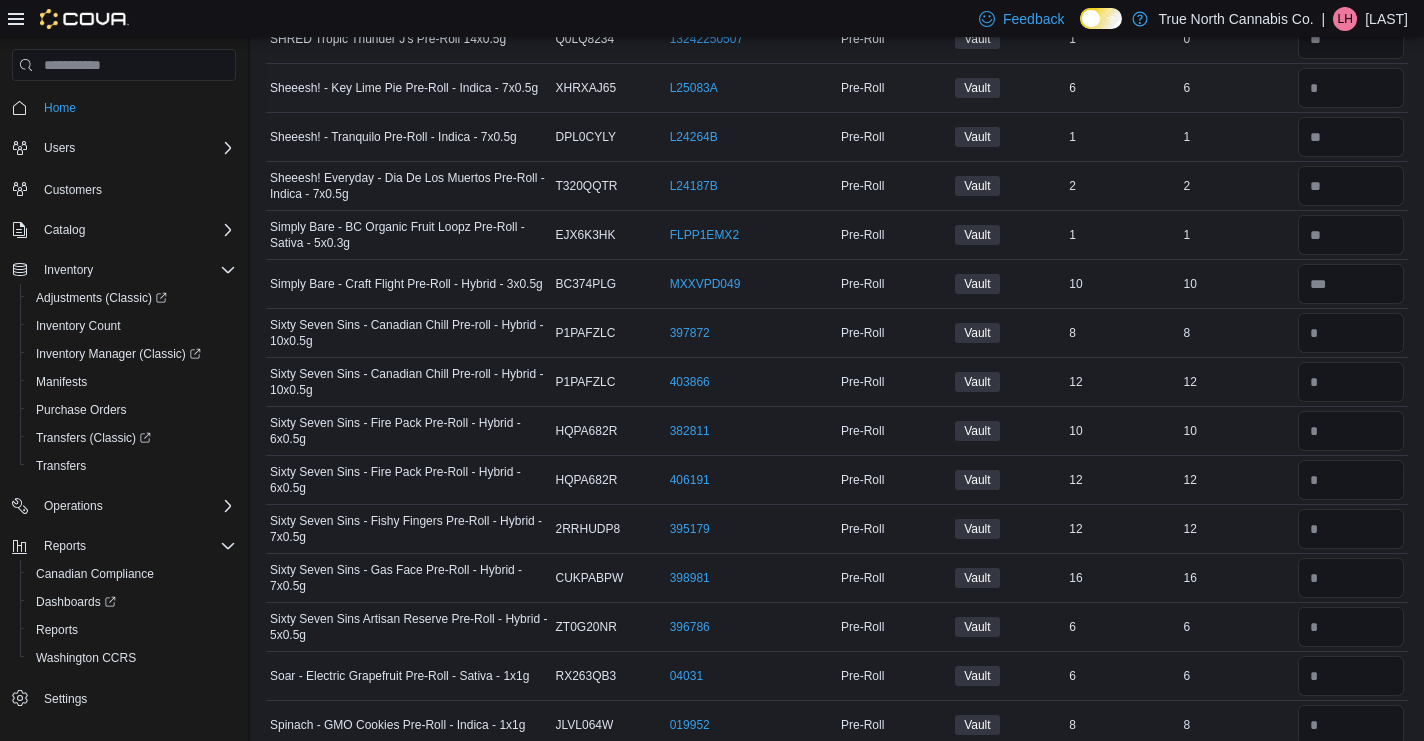 type 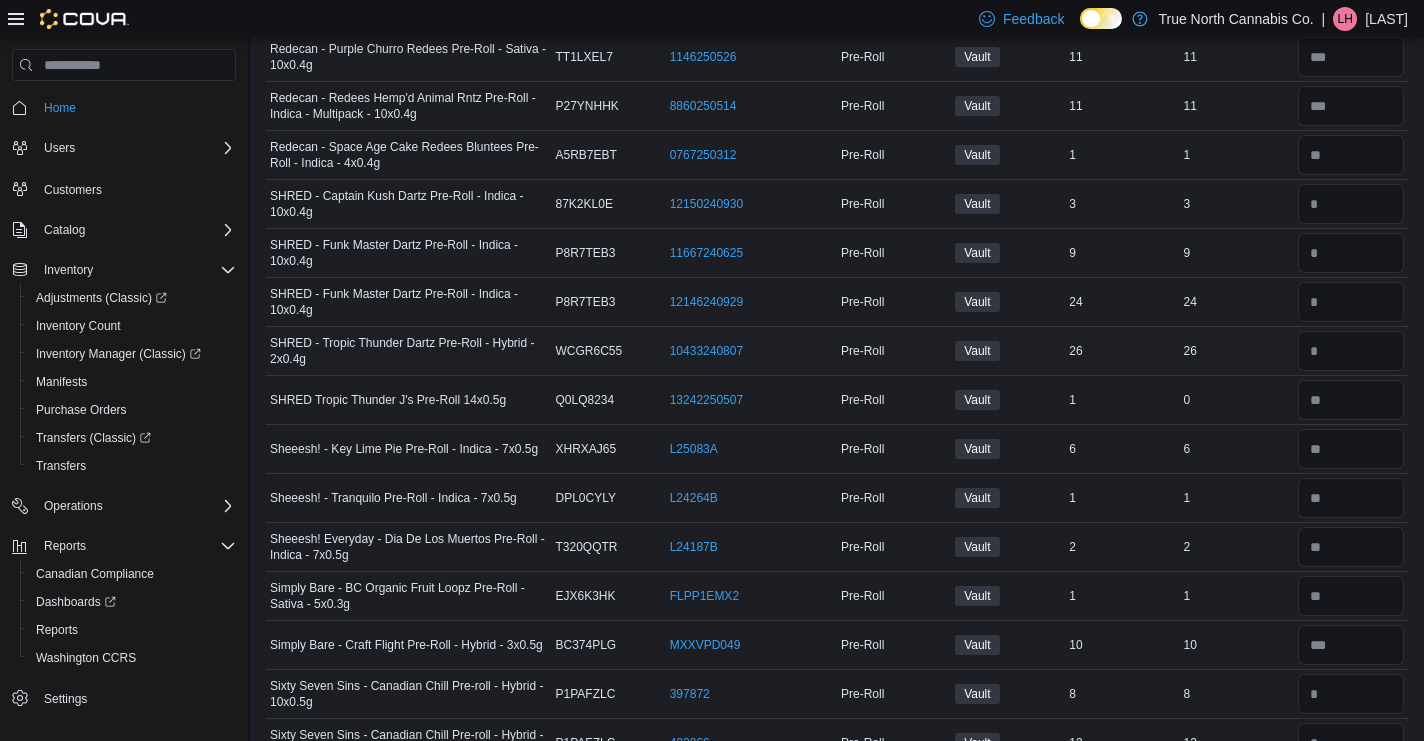 scroll, scrollTop: 3303, scrollLeft: 0, axis: vertical 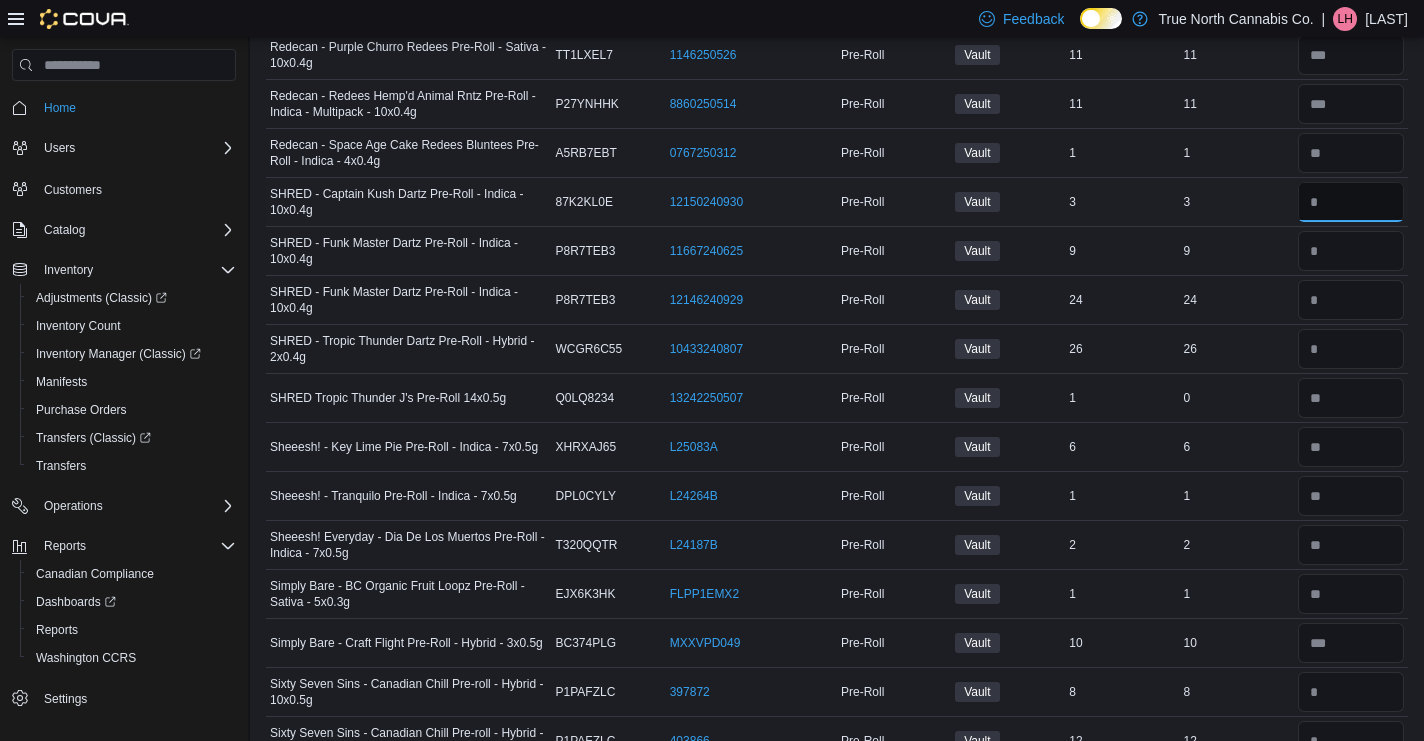 click at bounding box center (1351, 202) 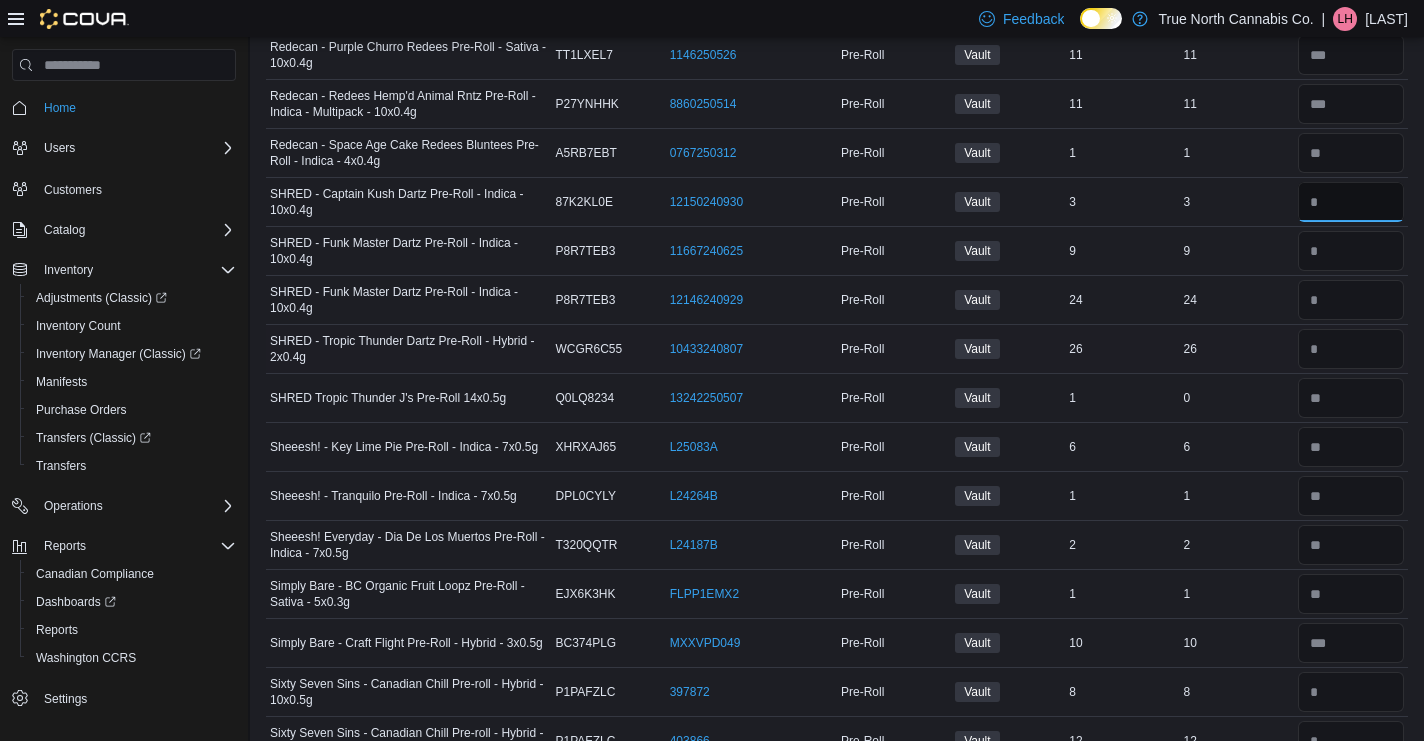 type on "*" 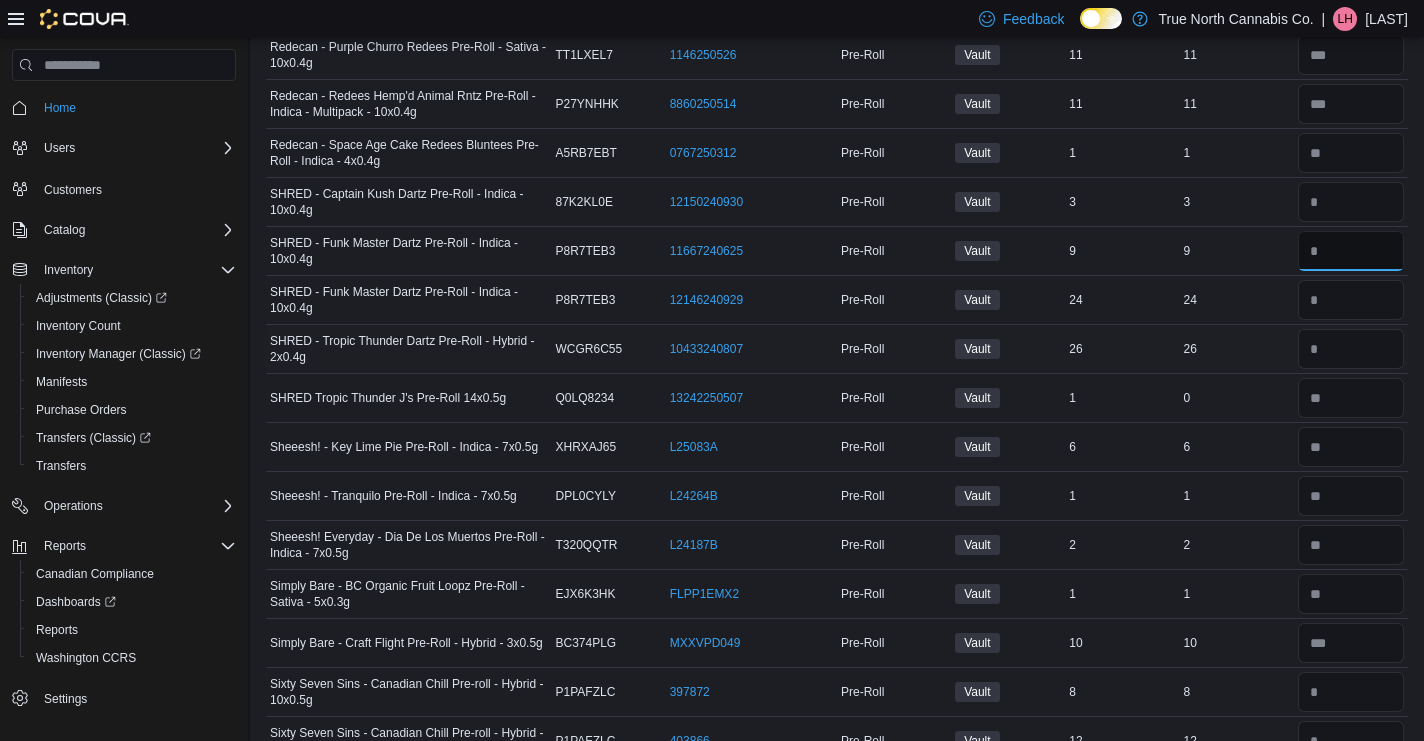 type 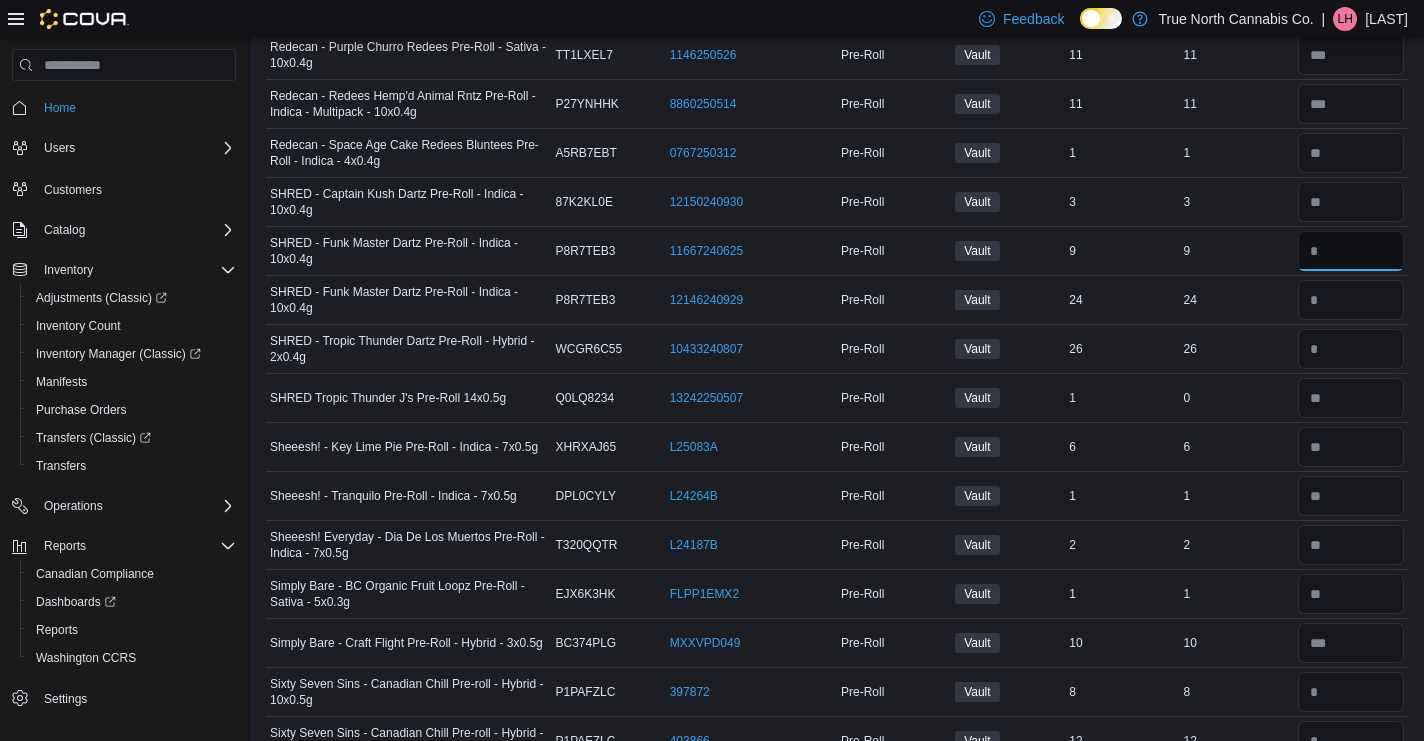 type on "***" 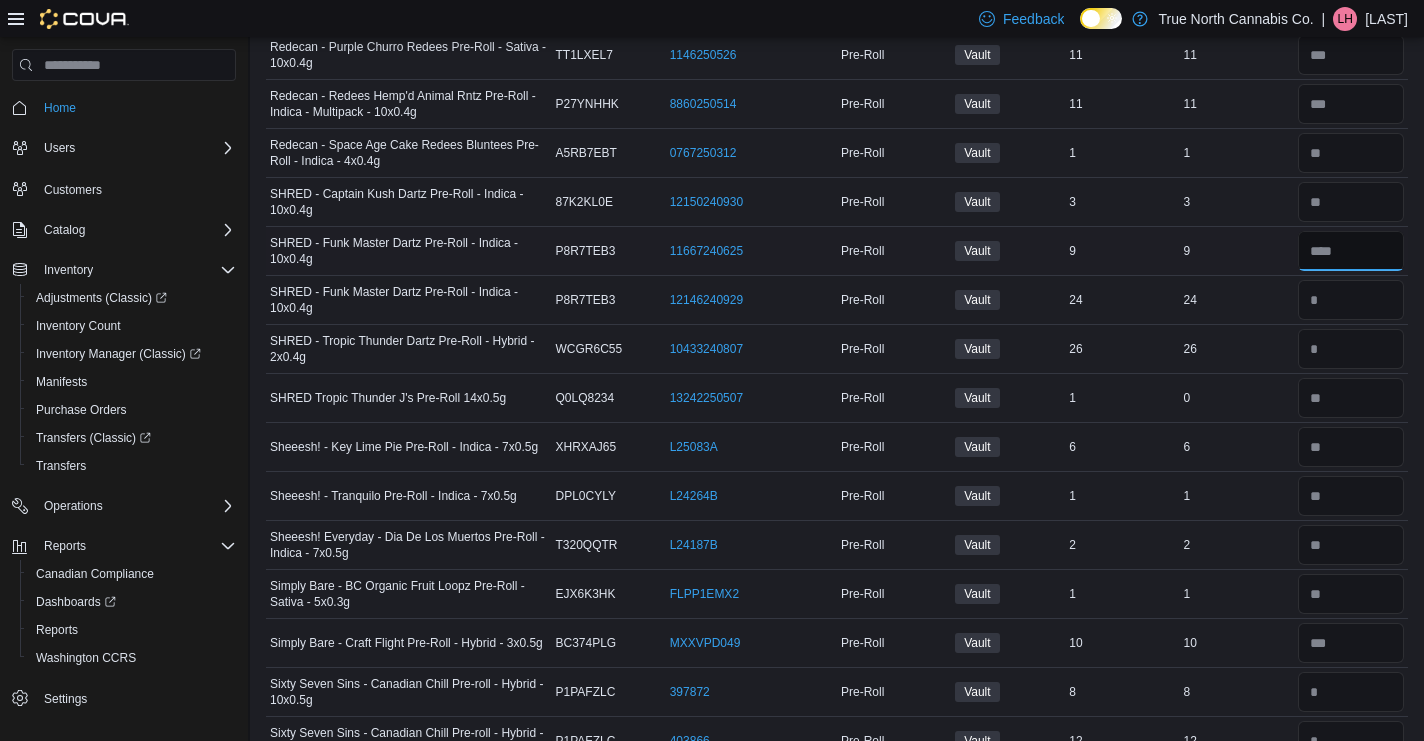 click at bounding box center [1351, 251] 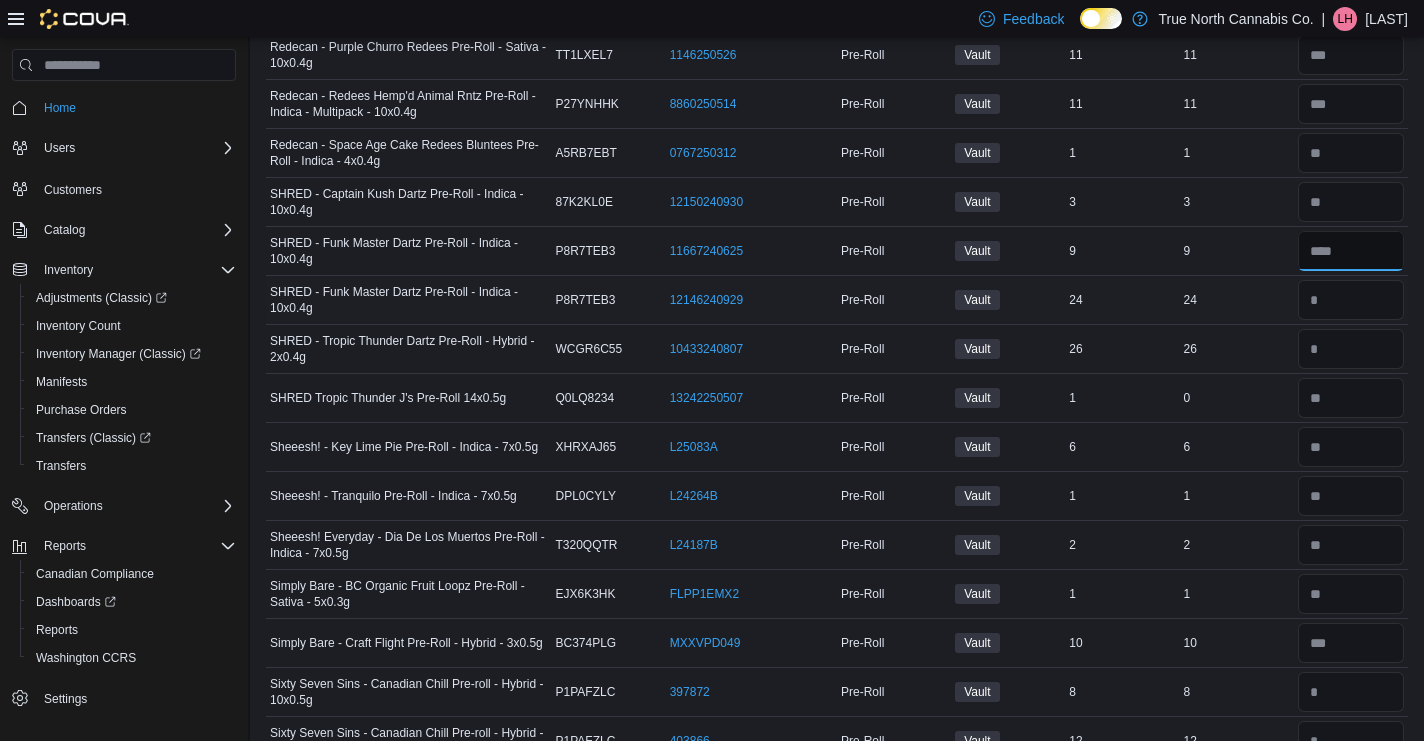 type on "*" 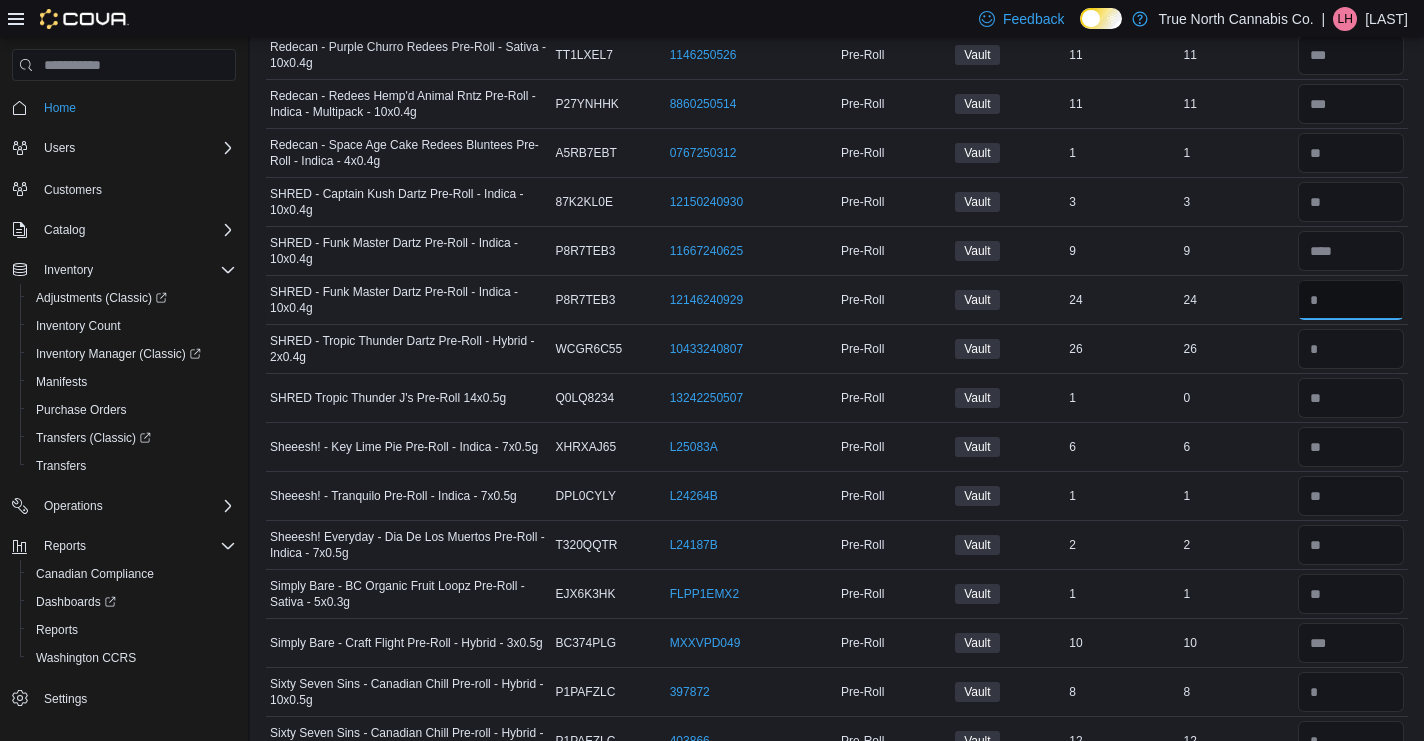 type 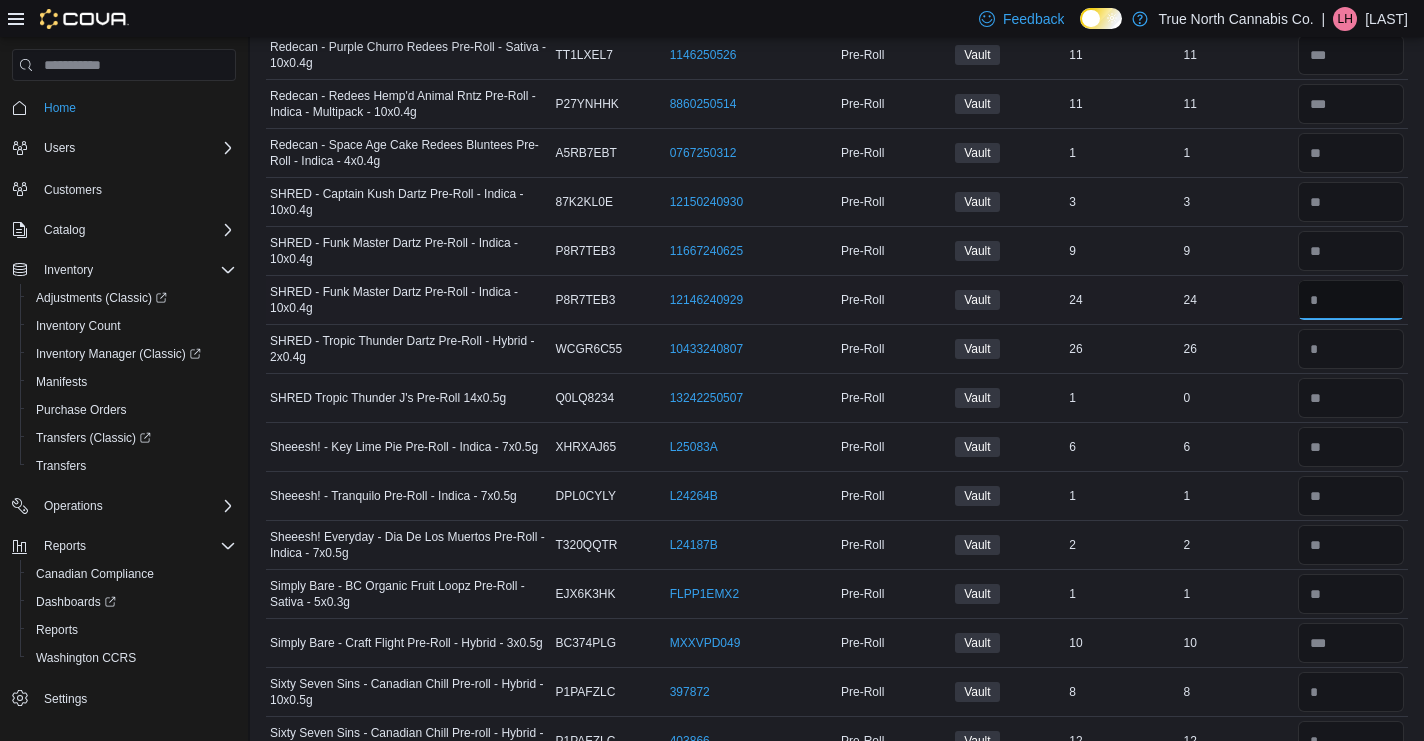 type on "**" 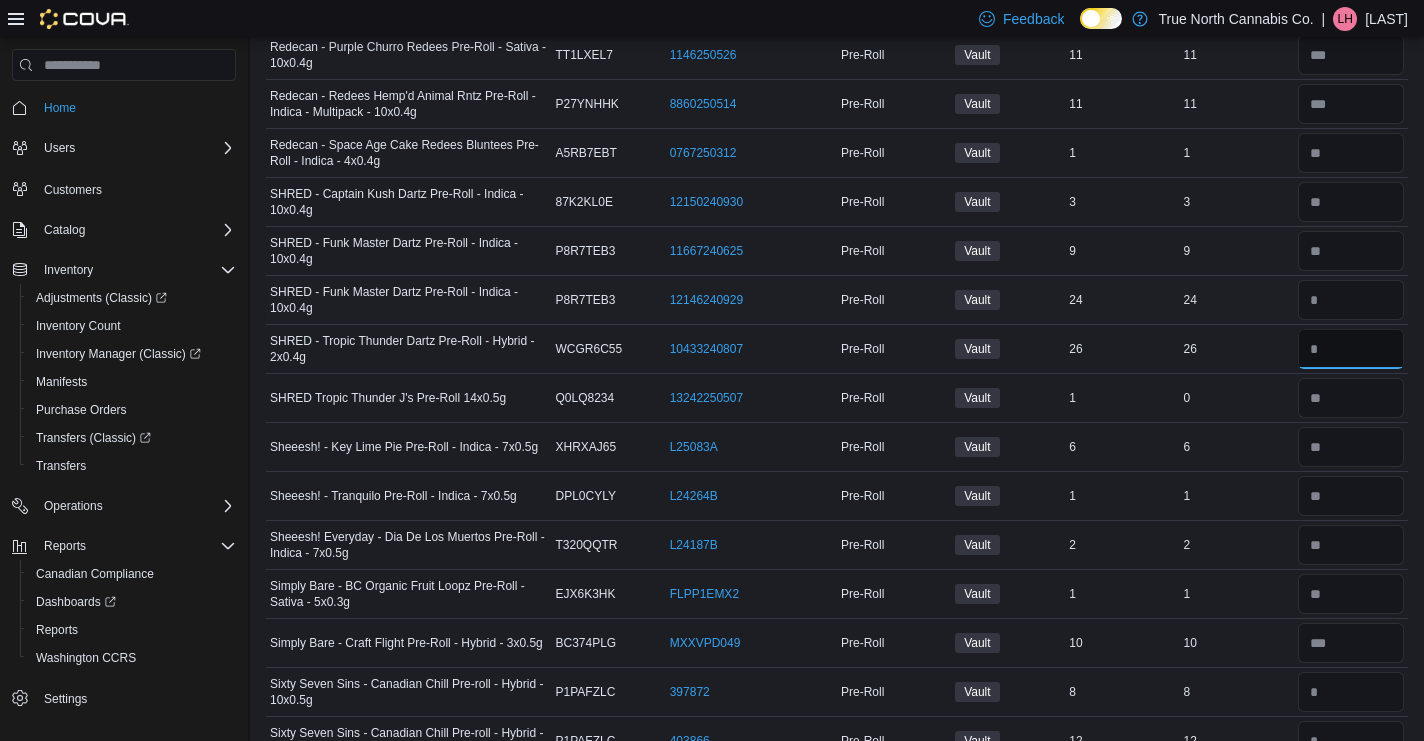 type 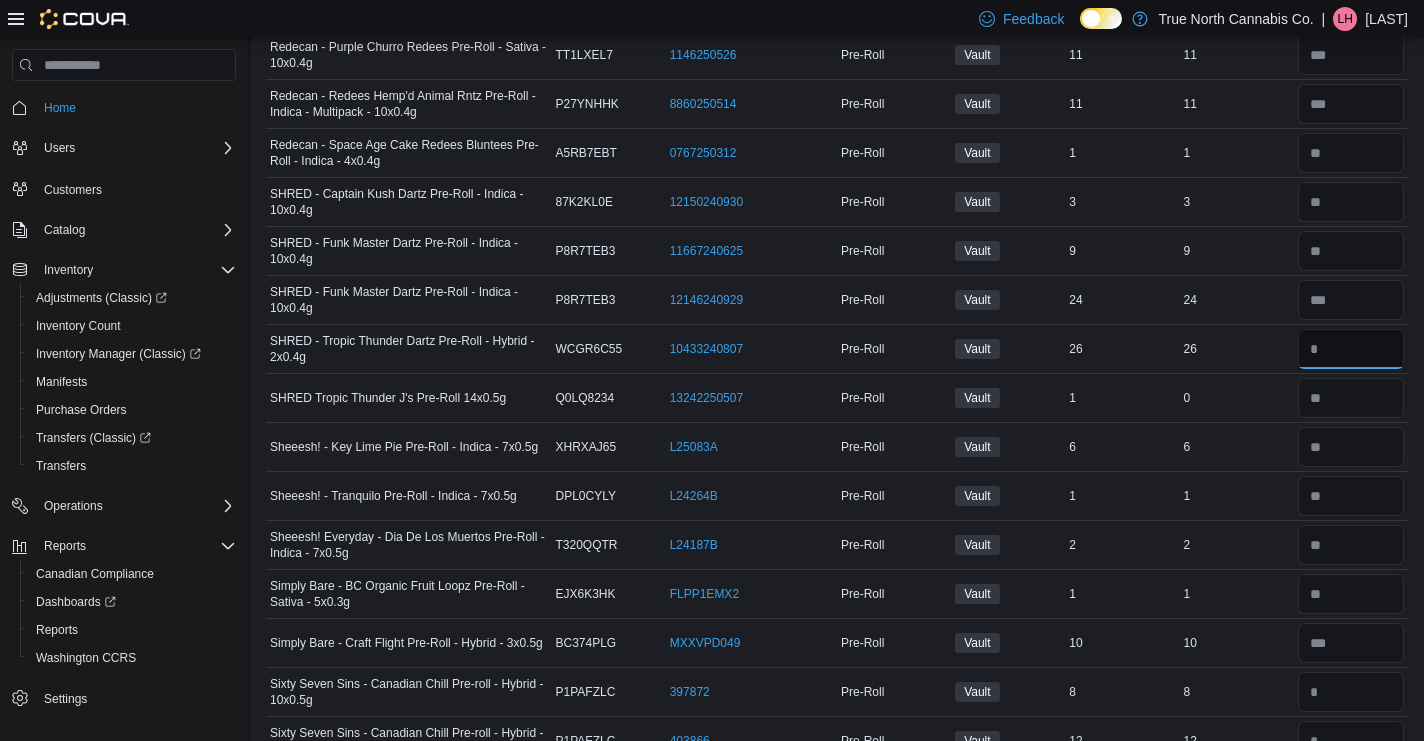 type on "**" 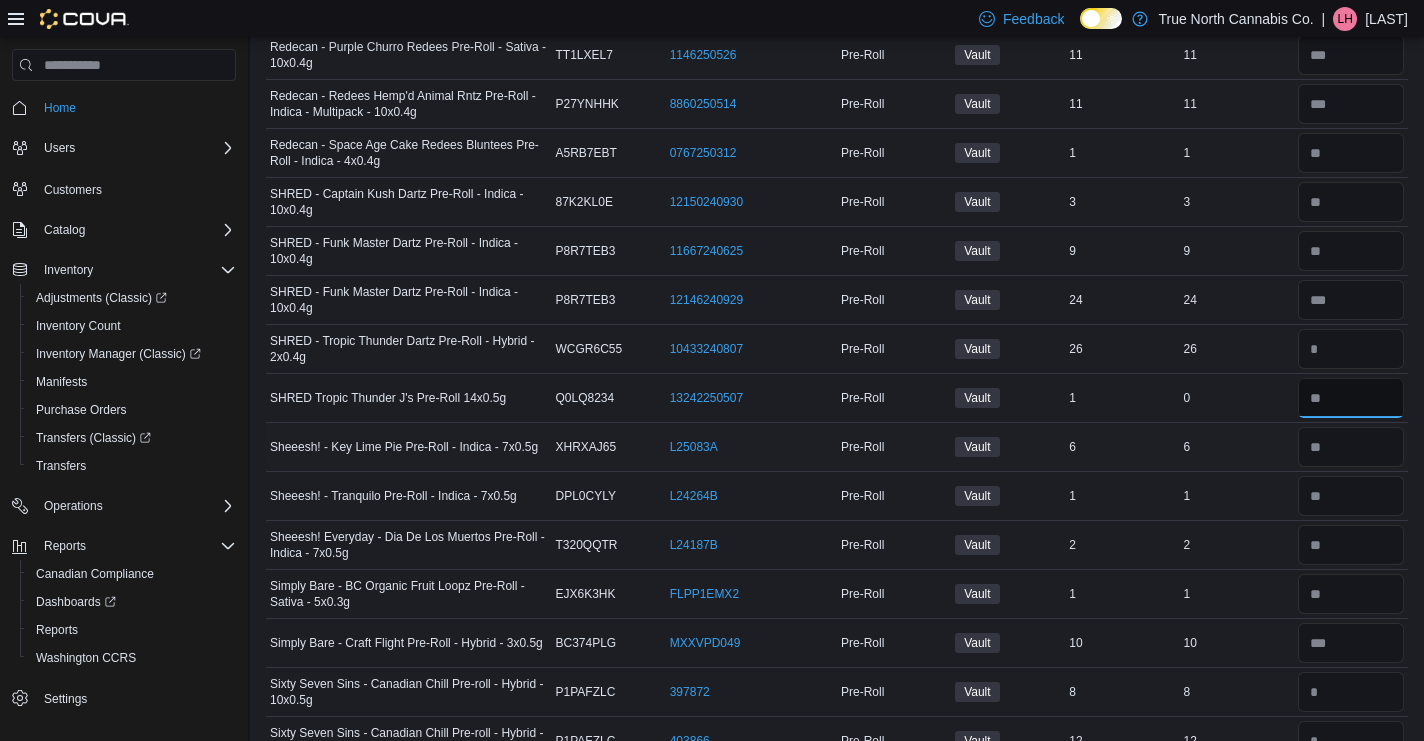 type 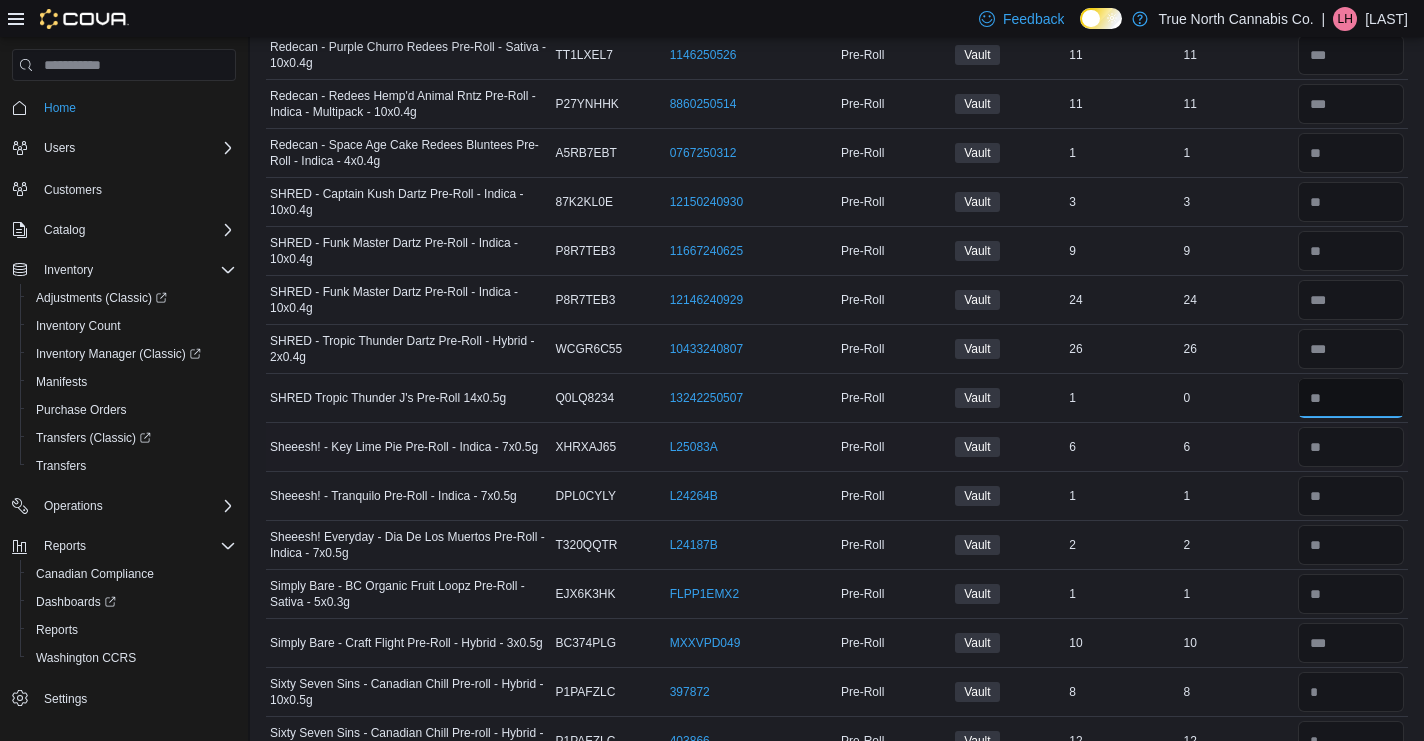 type on "*" 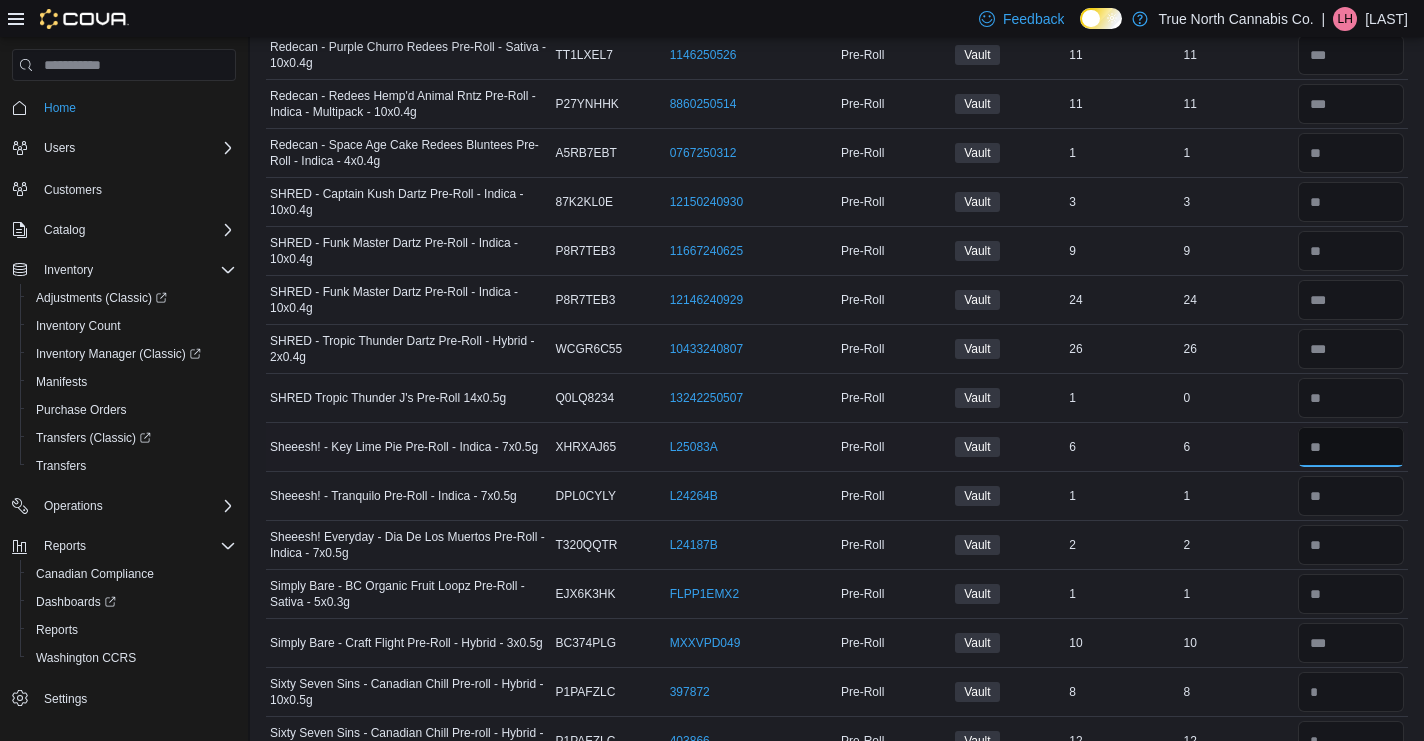 type 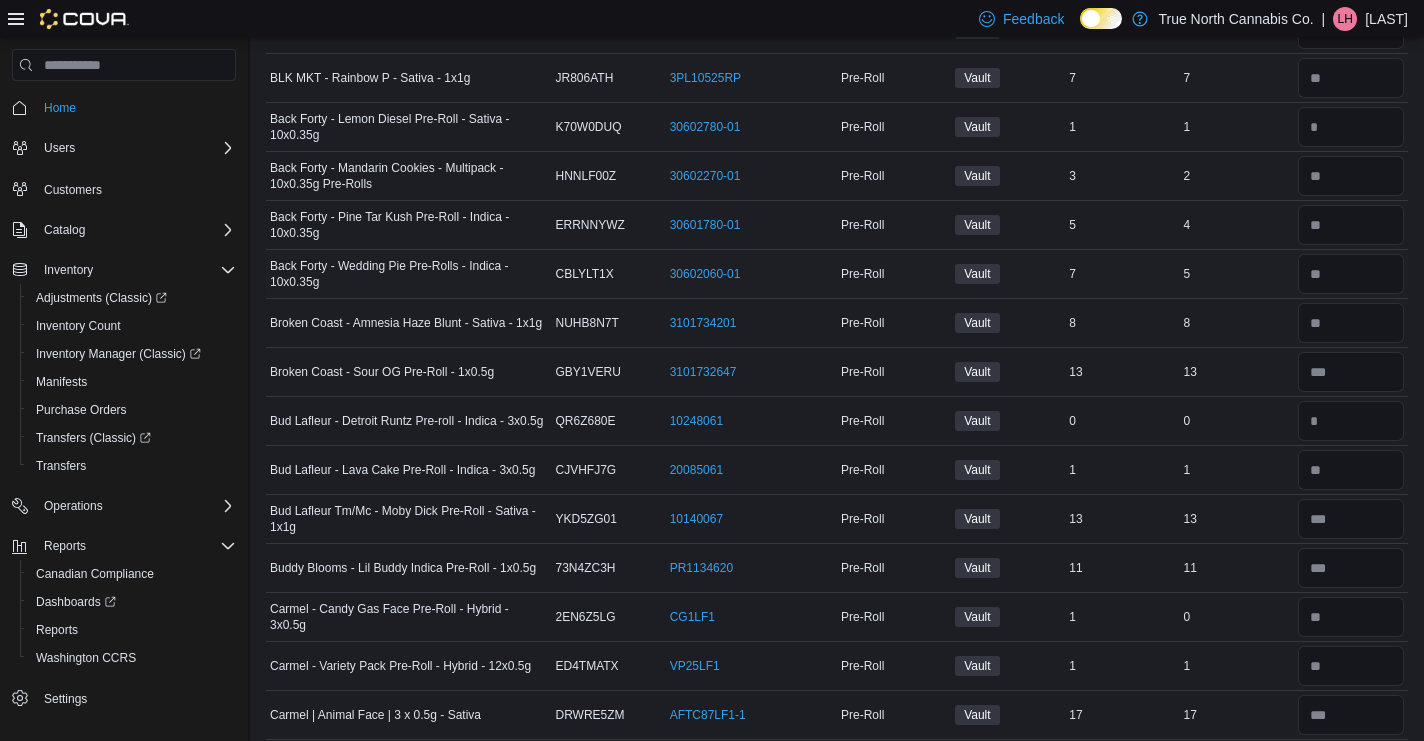 scroll, scrollTop: 0, scrollLeft: 0, axis: both 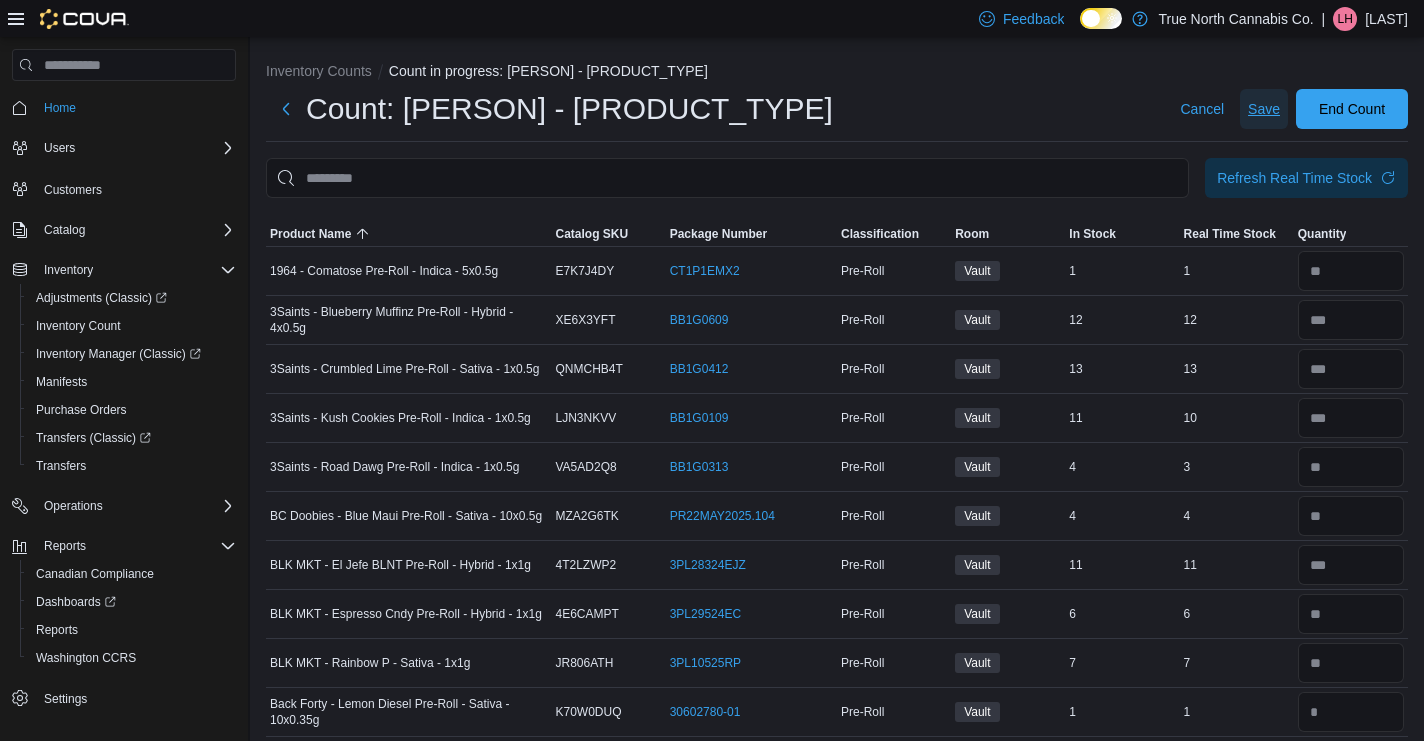 click on "Save" at bounding box center [1264, 109] 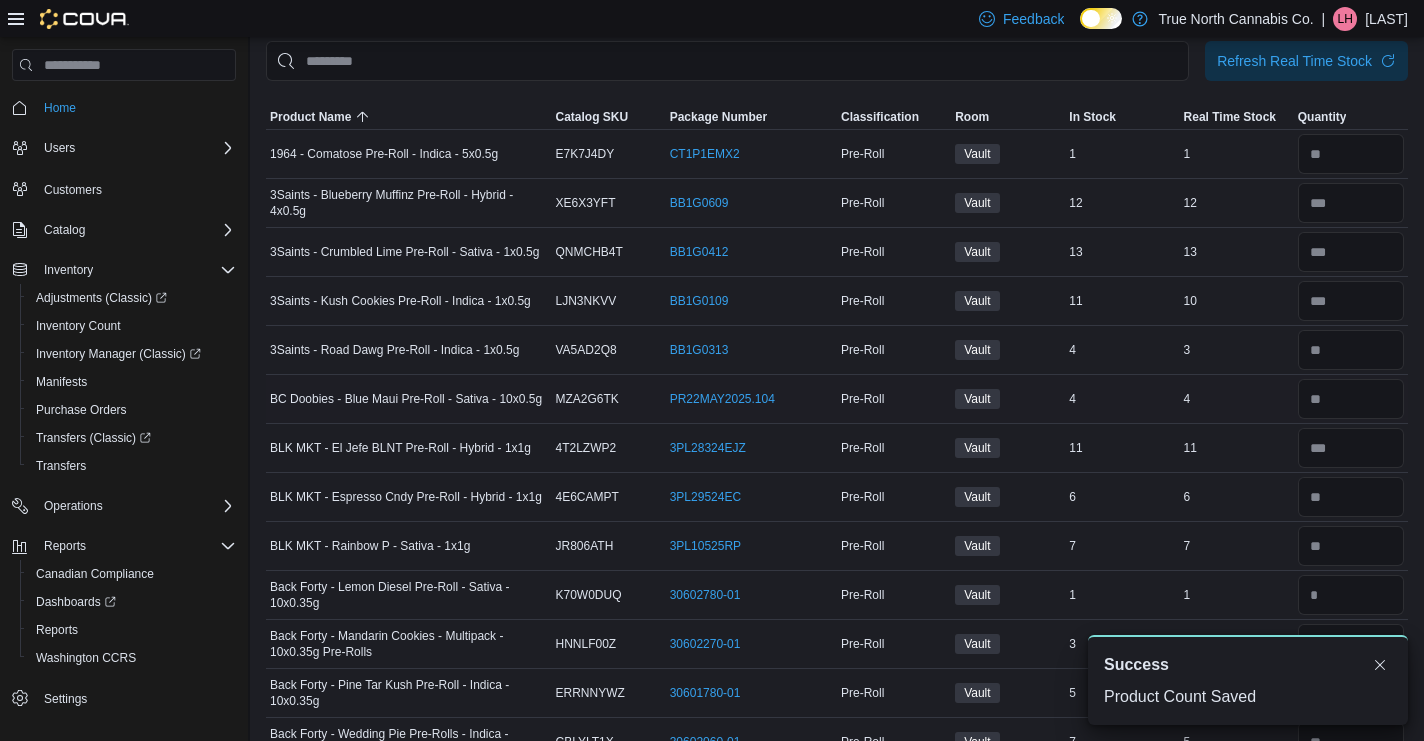 scroll, scrollTop: 182, scrollLeft: 0, axis: vertical 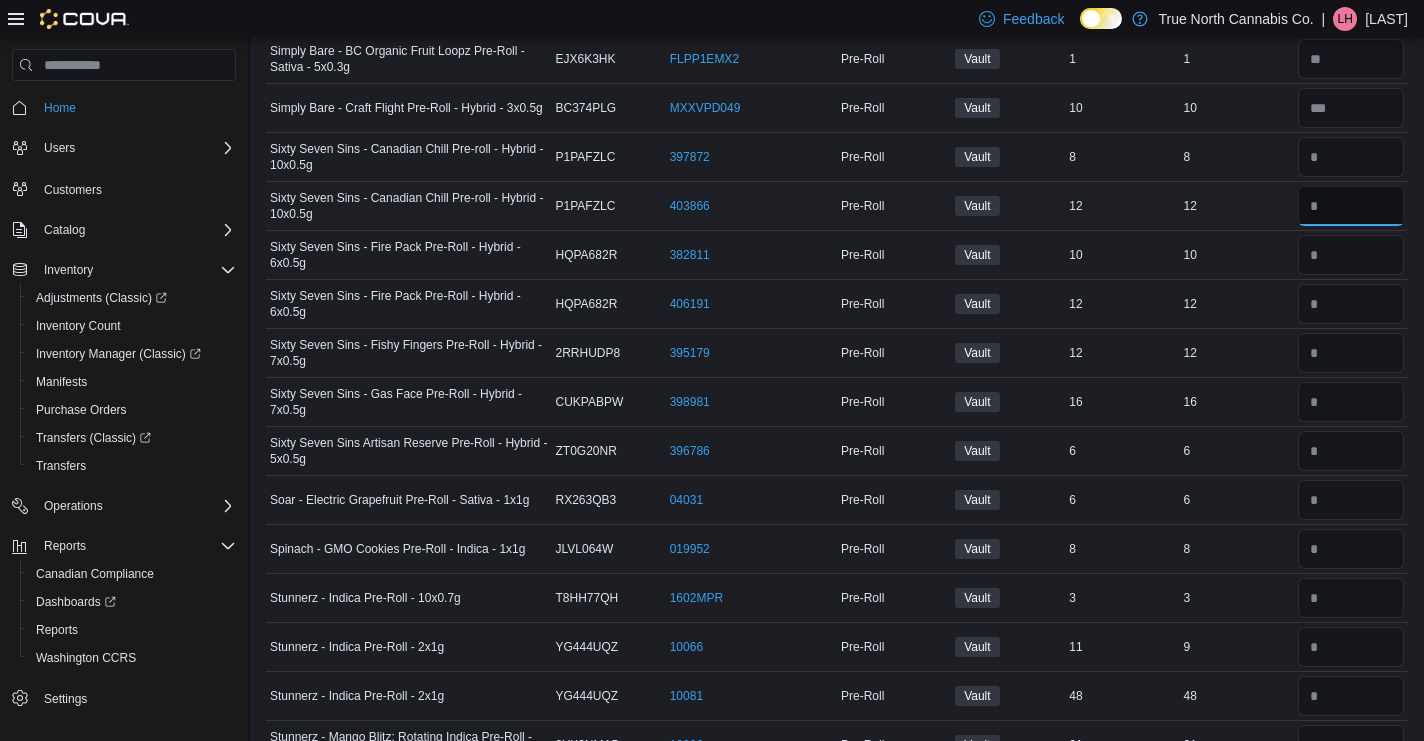 click at bounding box center [1351, 206] 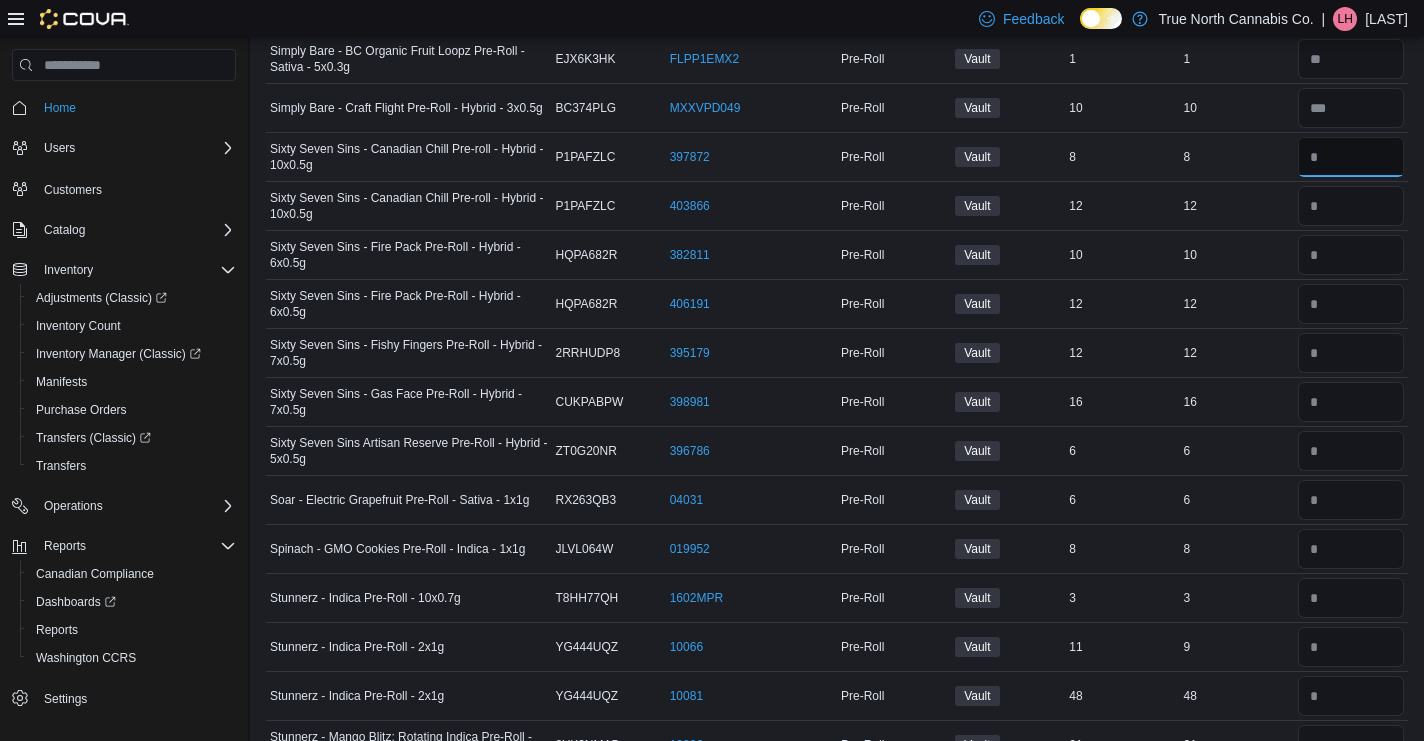 click at bounding box center (1351, 157) 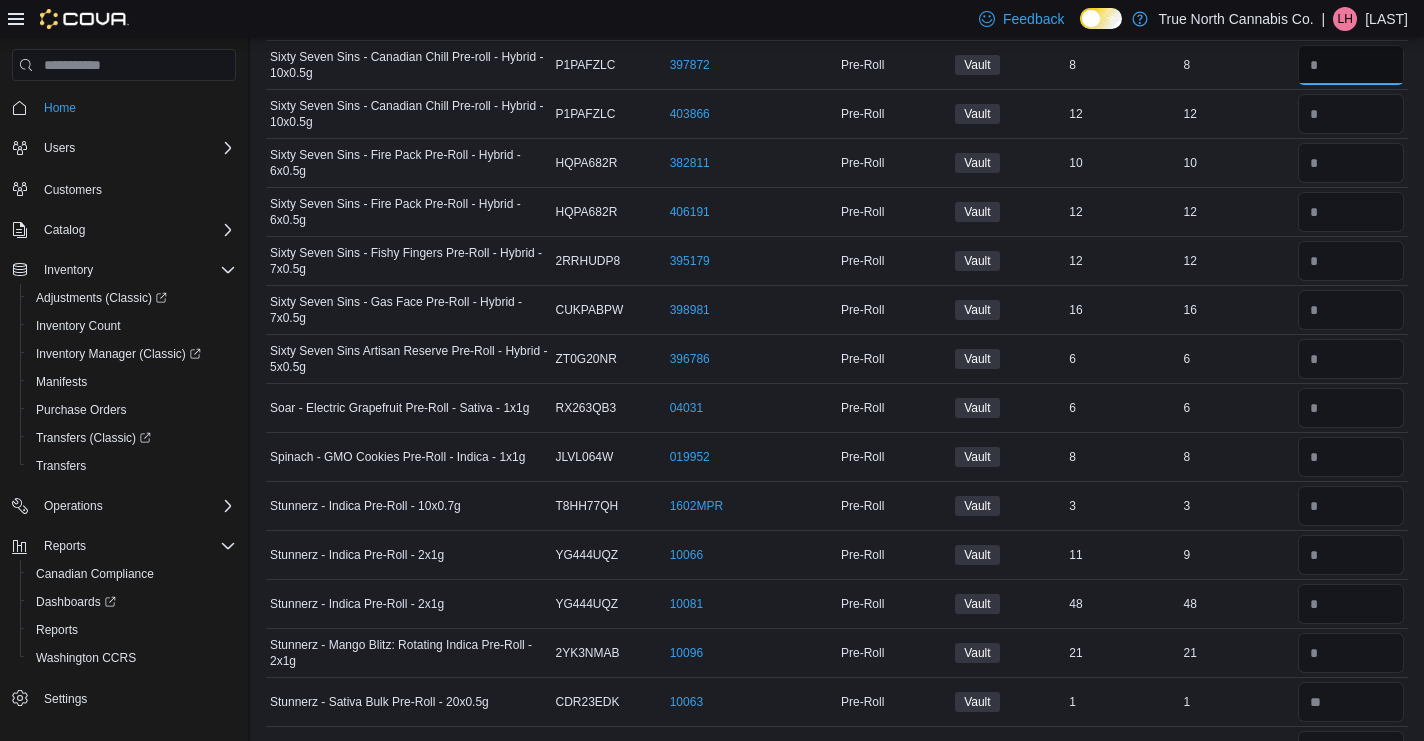 scroll, scrollTop: 3934, scrollLeft: 0, axis: vertical 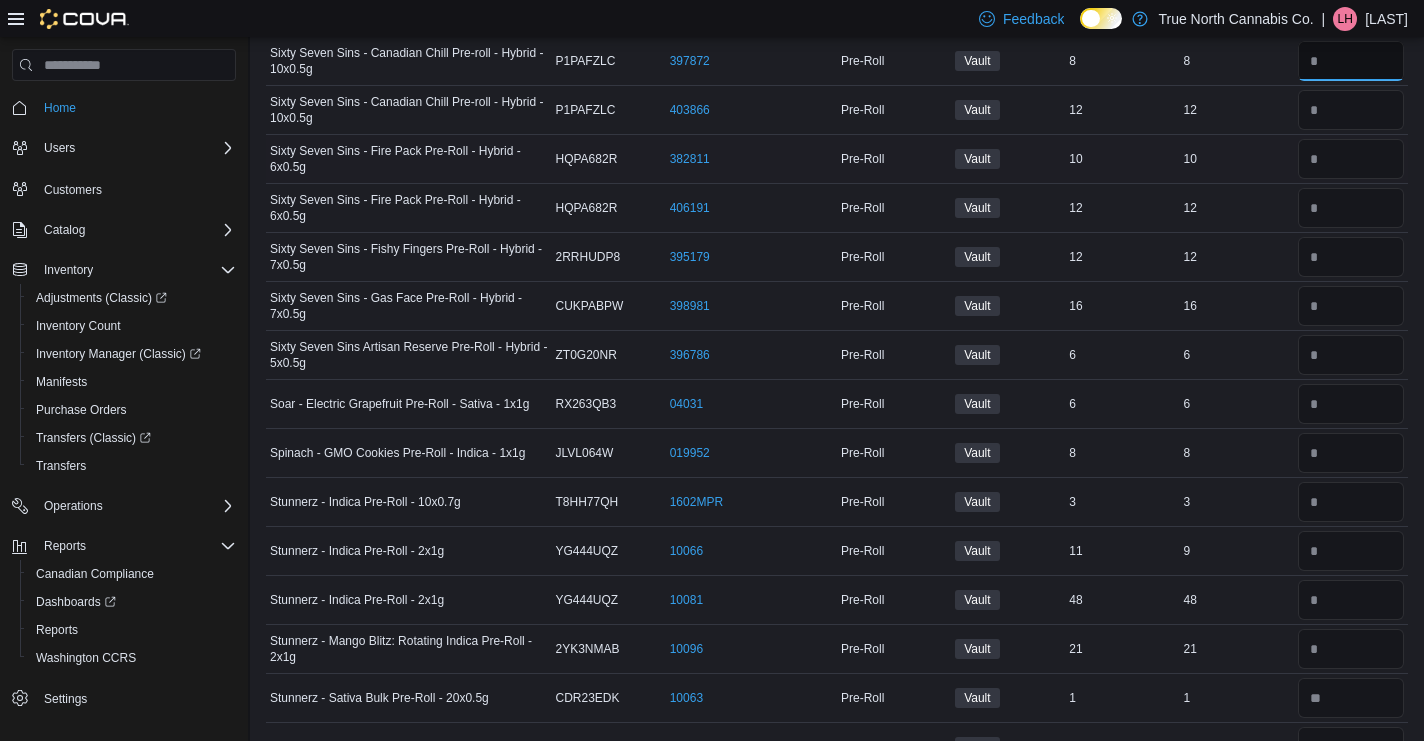 type on "*" 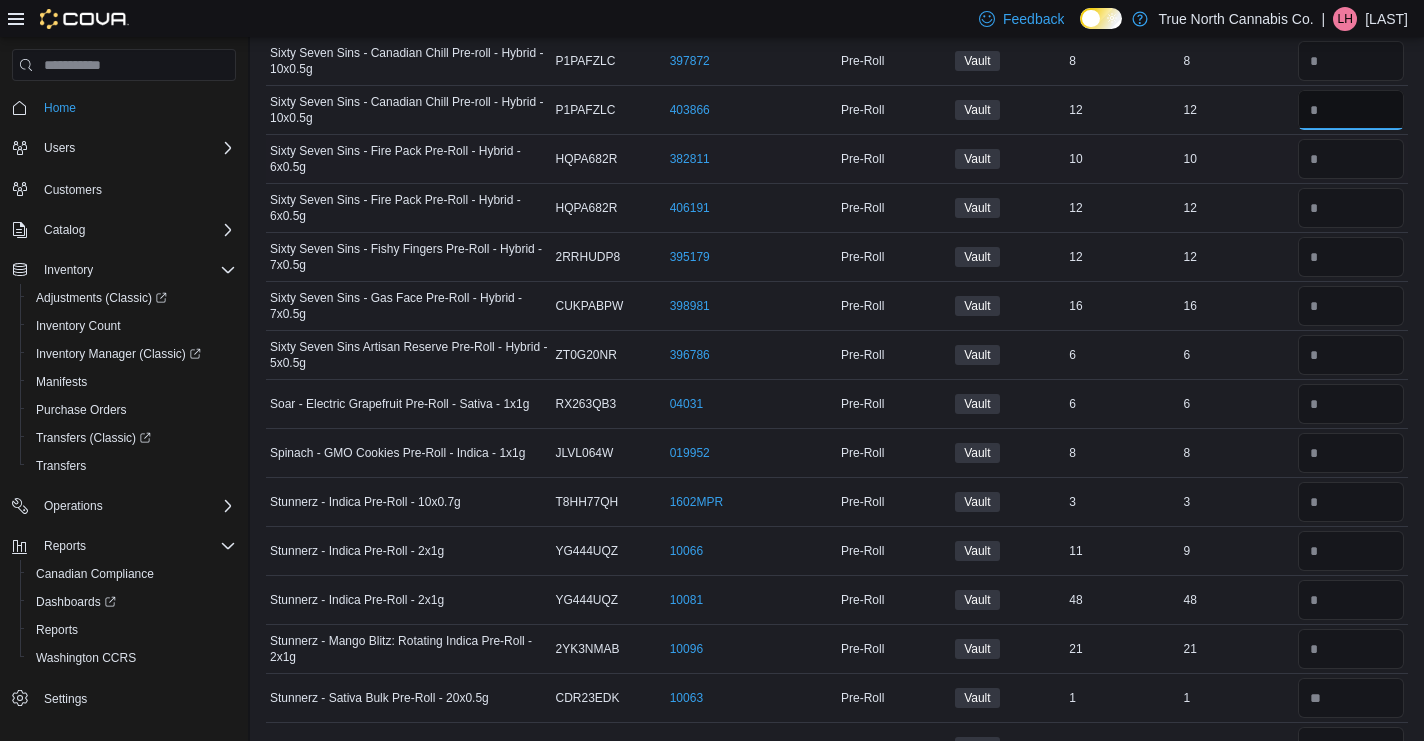 type 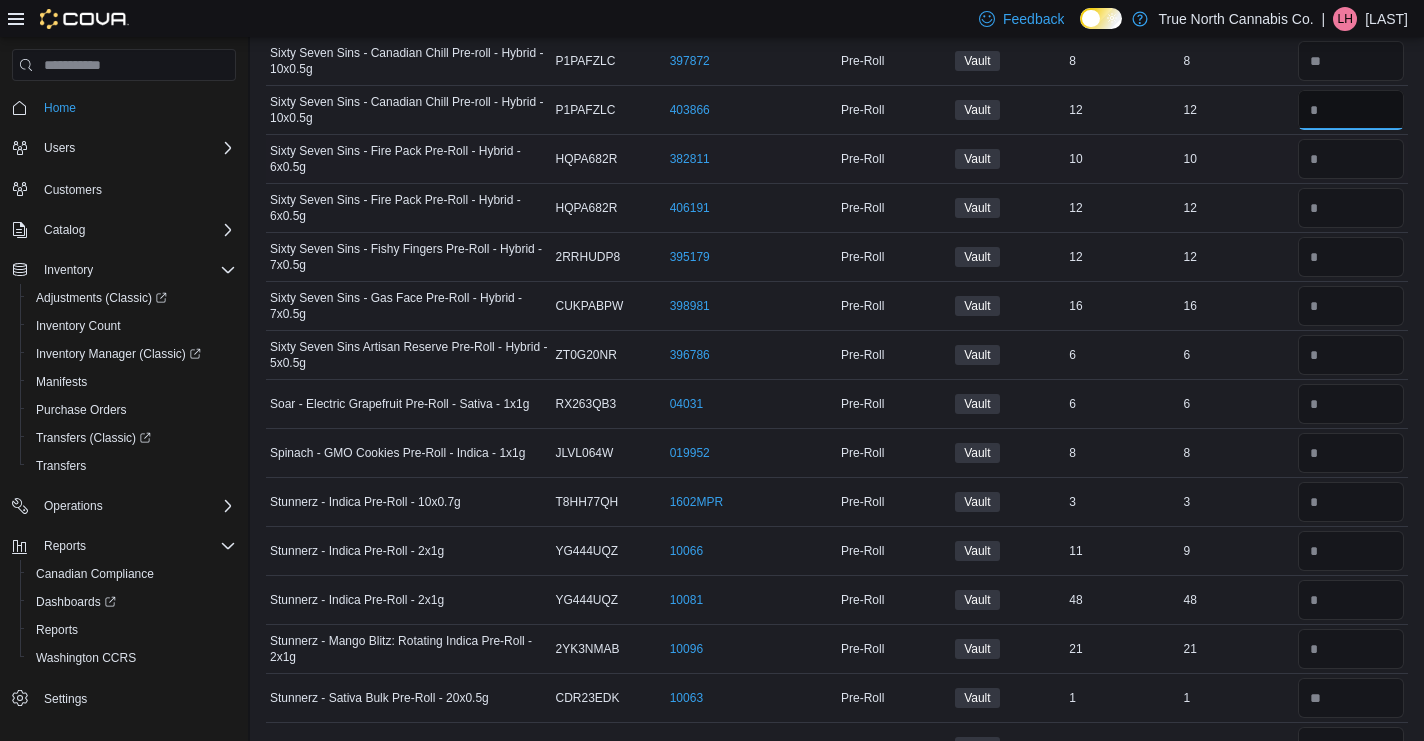type on "**" 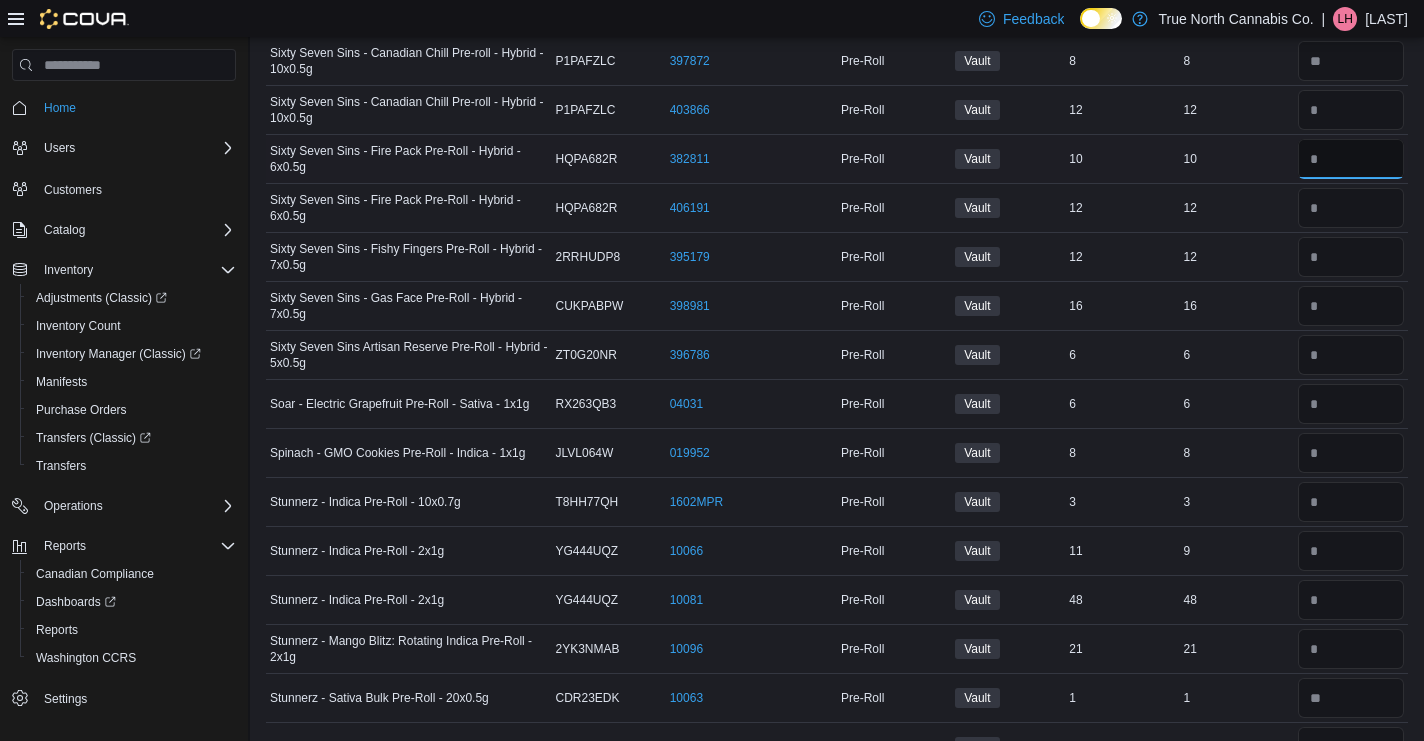 type 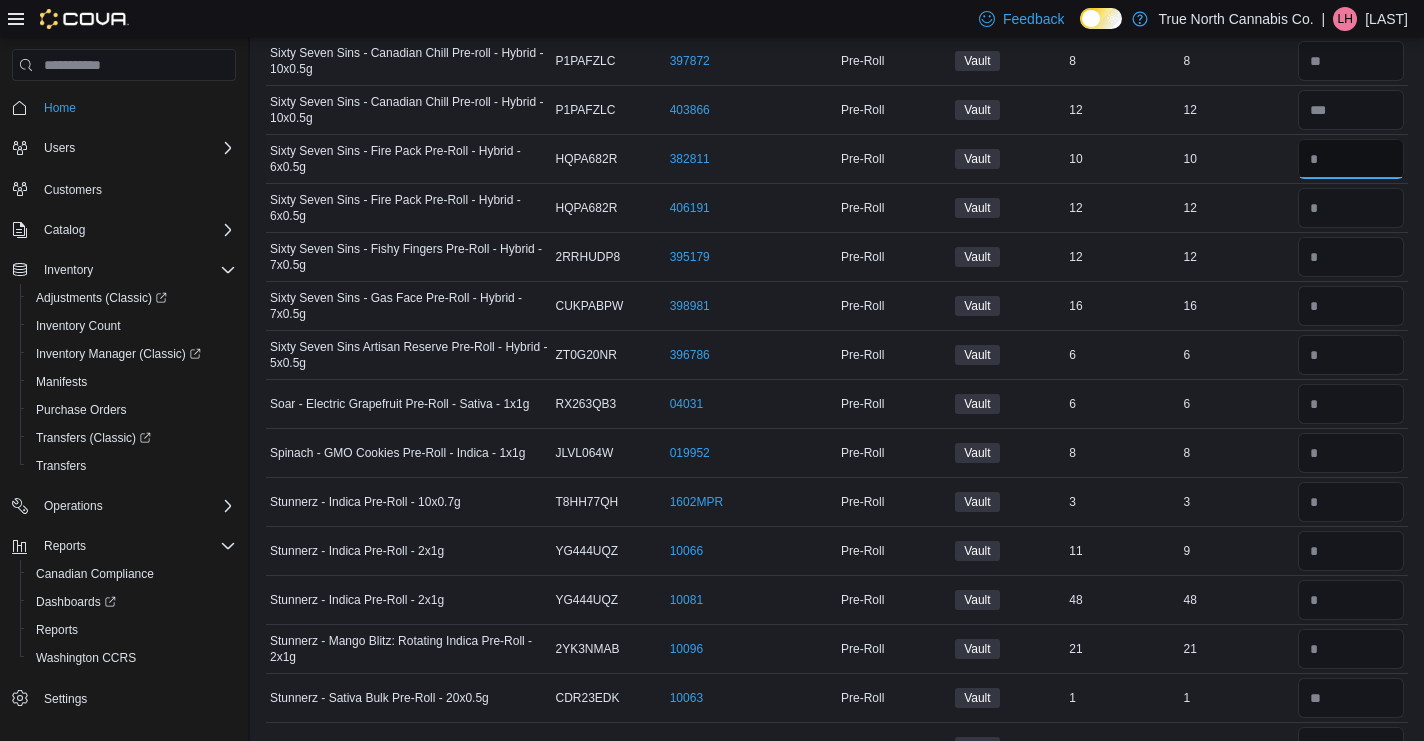 type on "**" 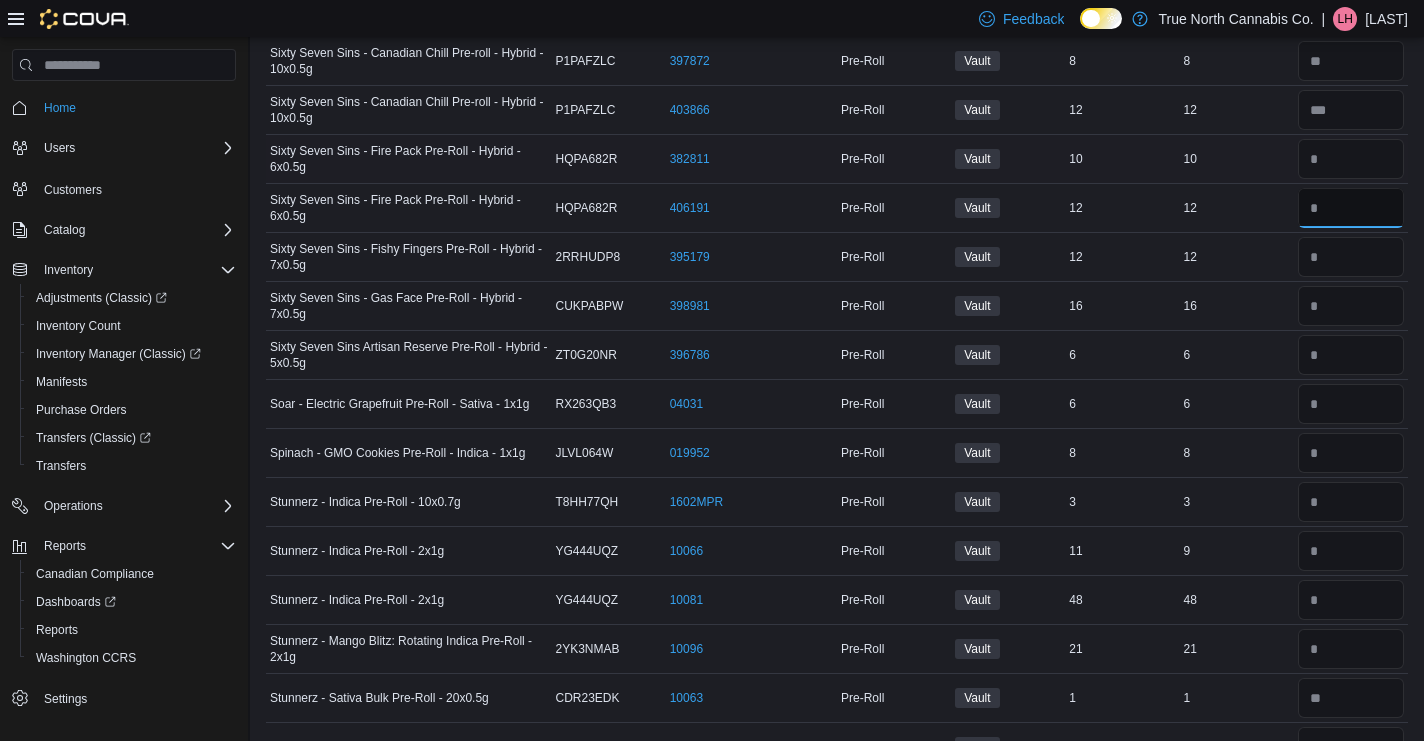 type 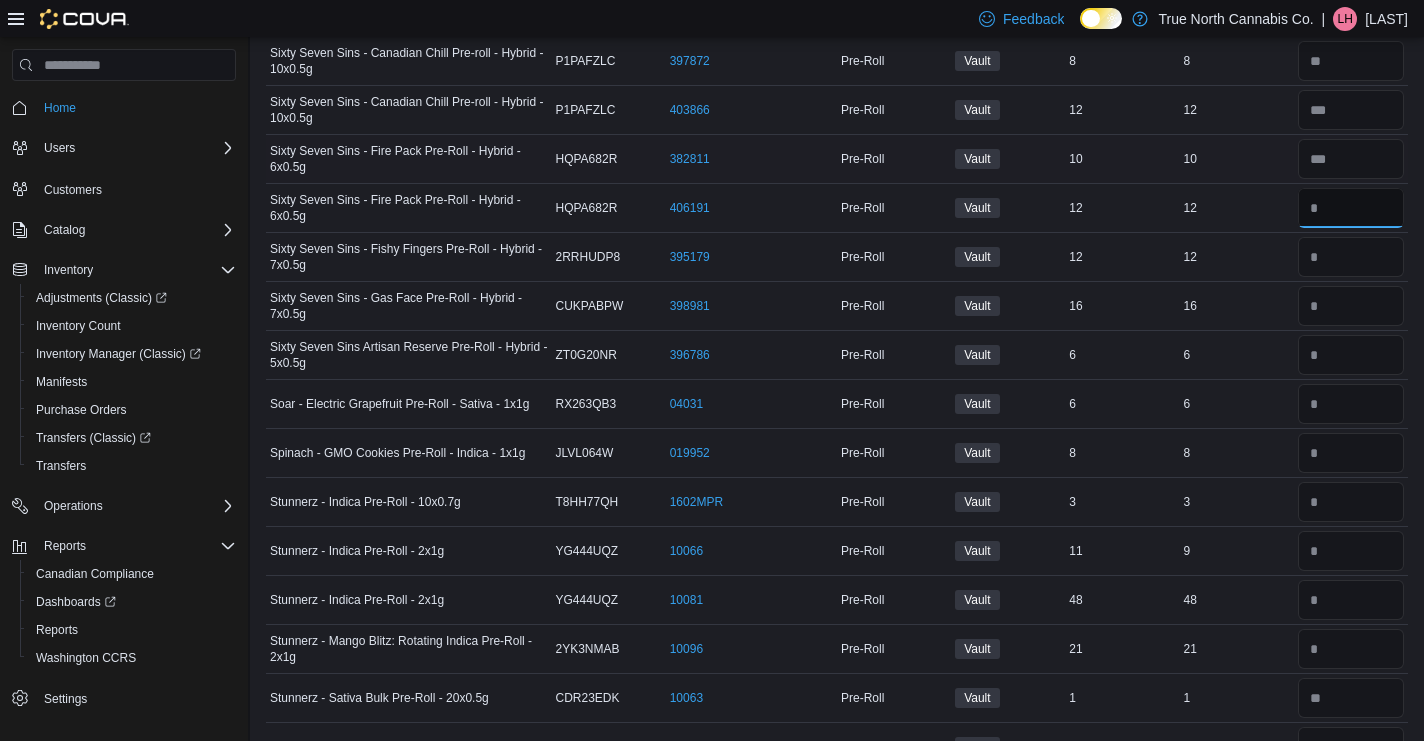 type on "**" 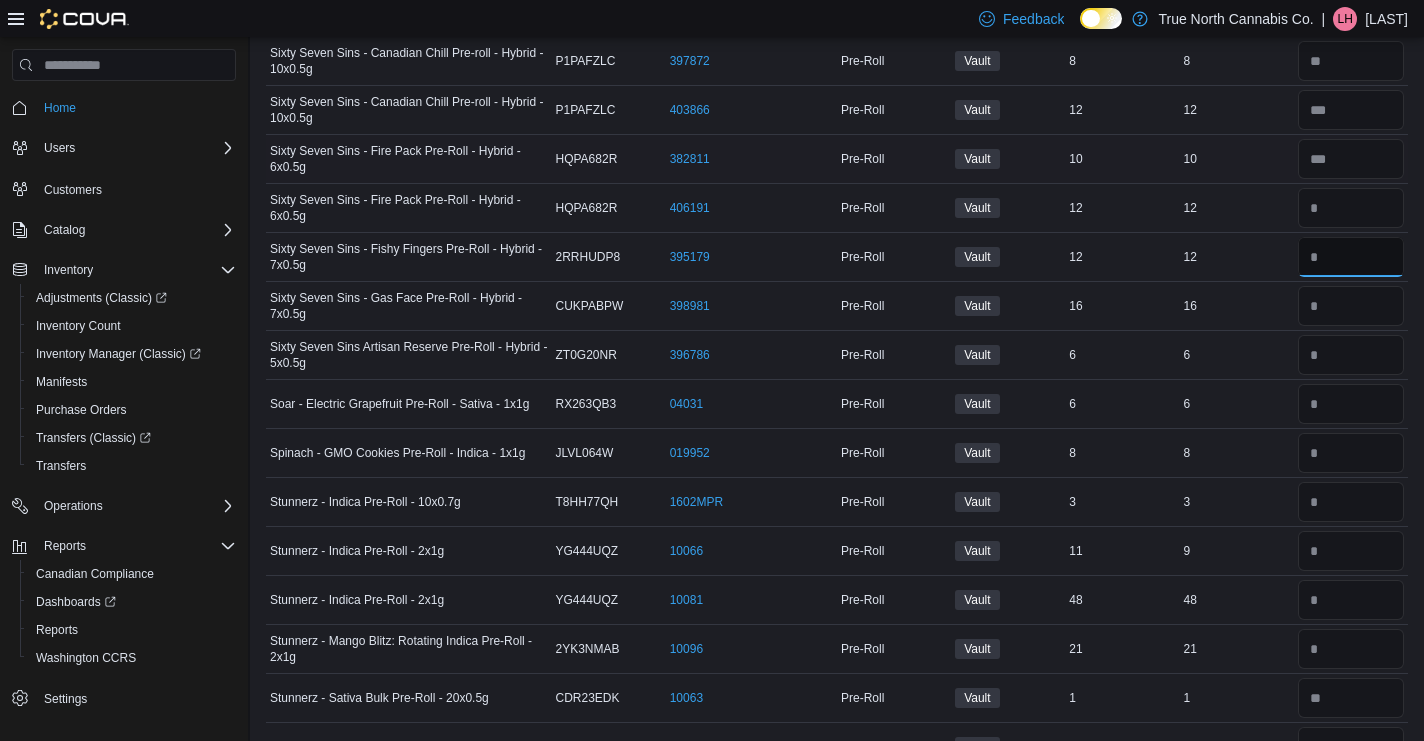 type 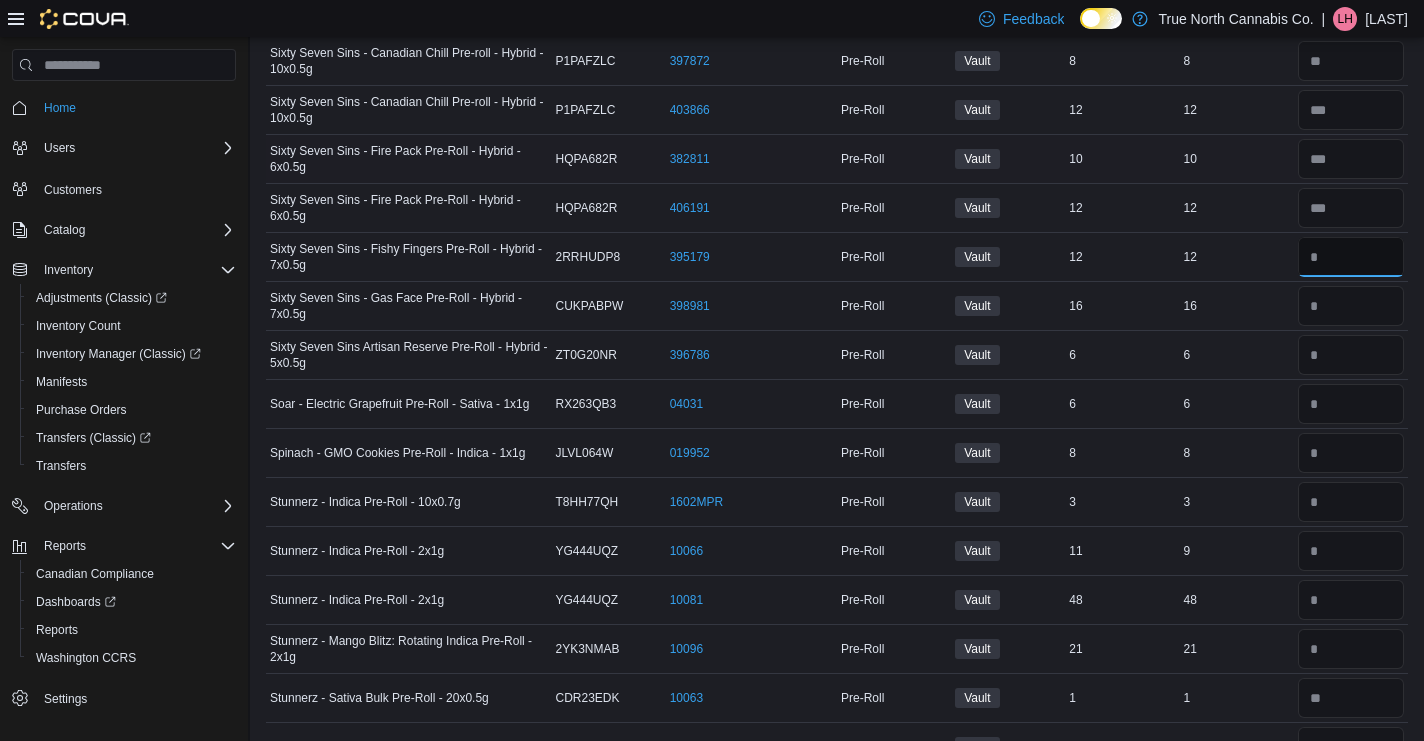 type on "**" 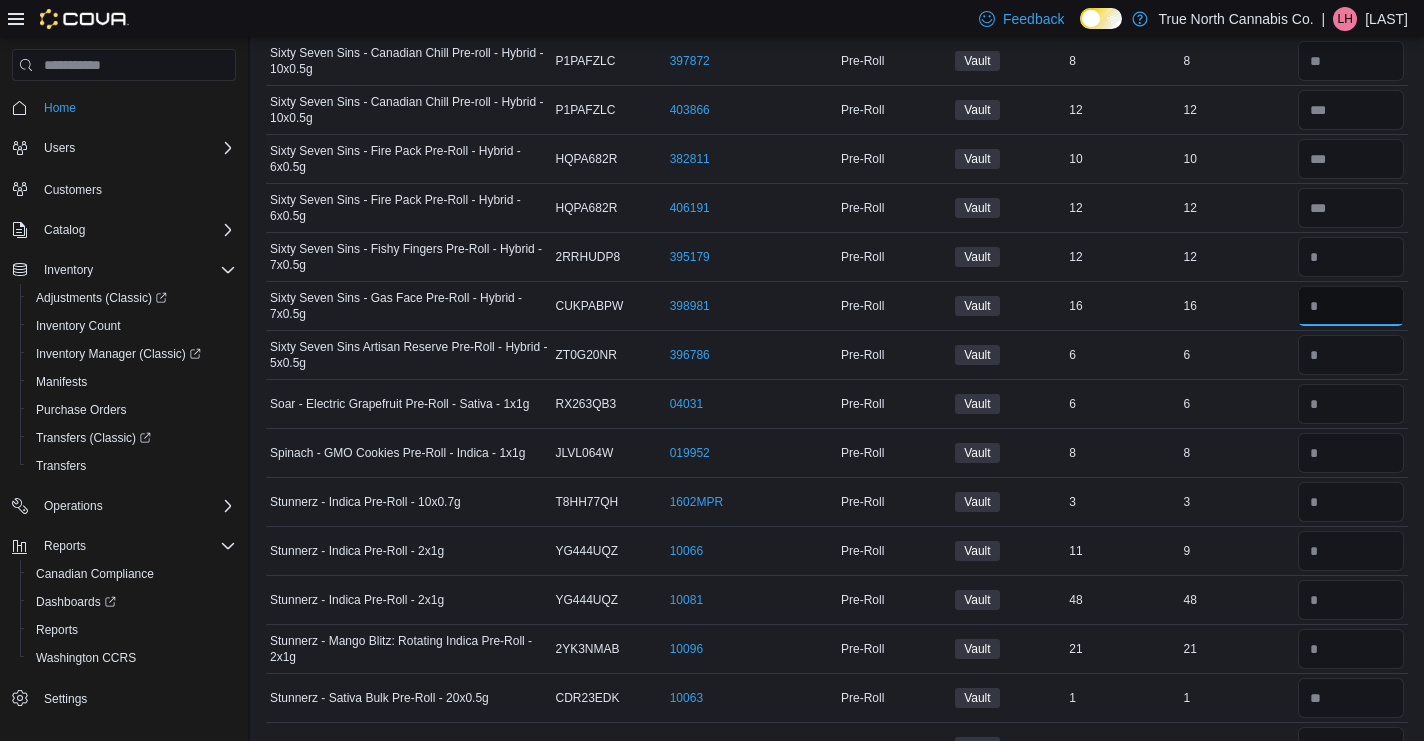 type 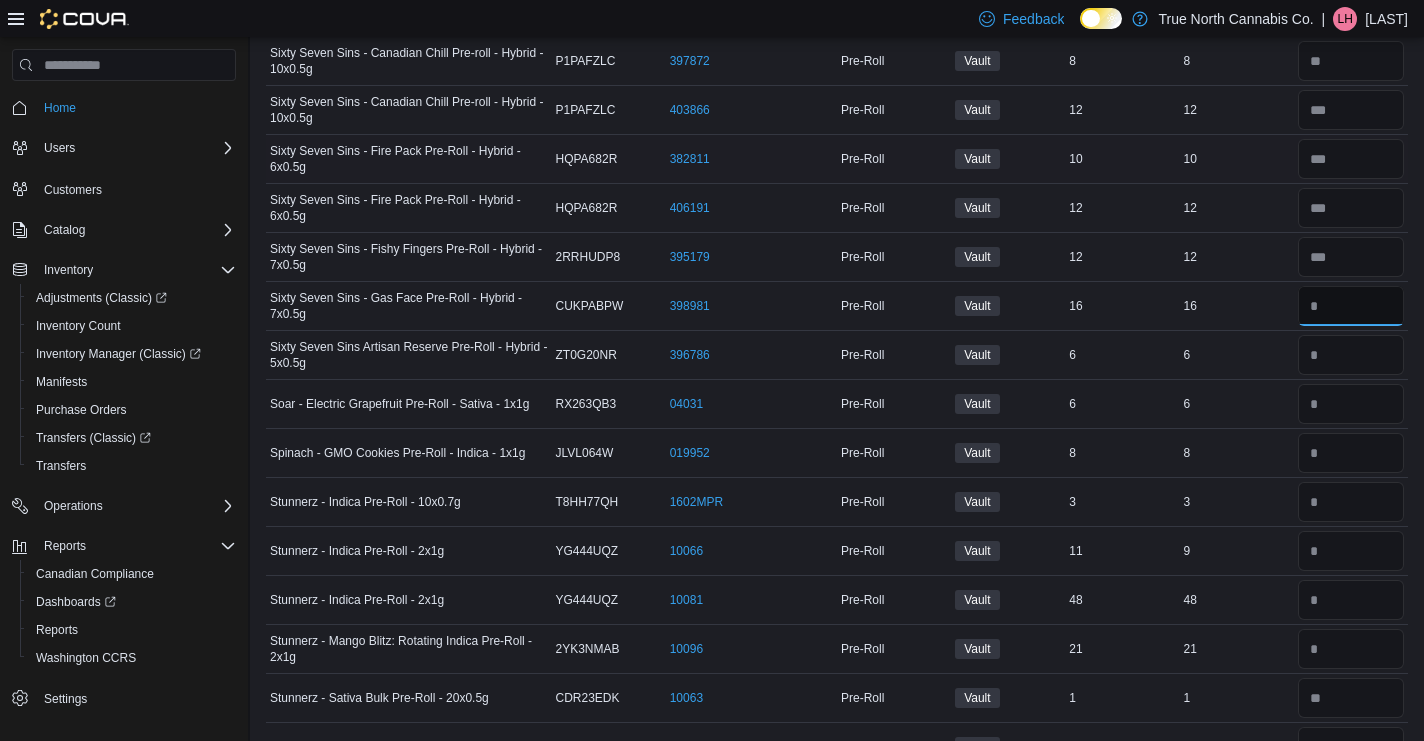 type on "**" 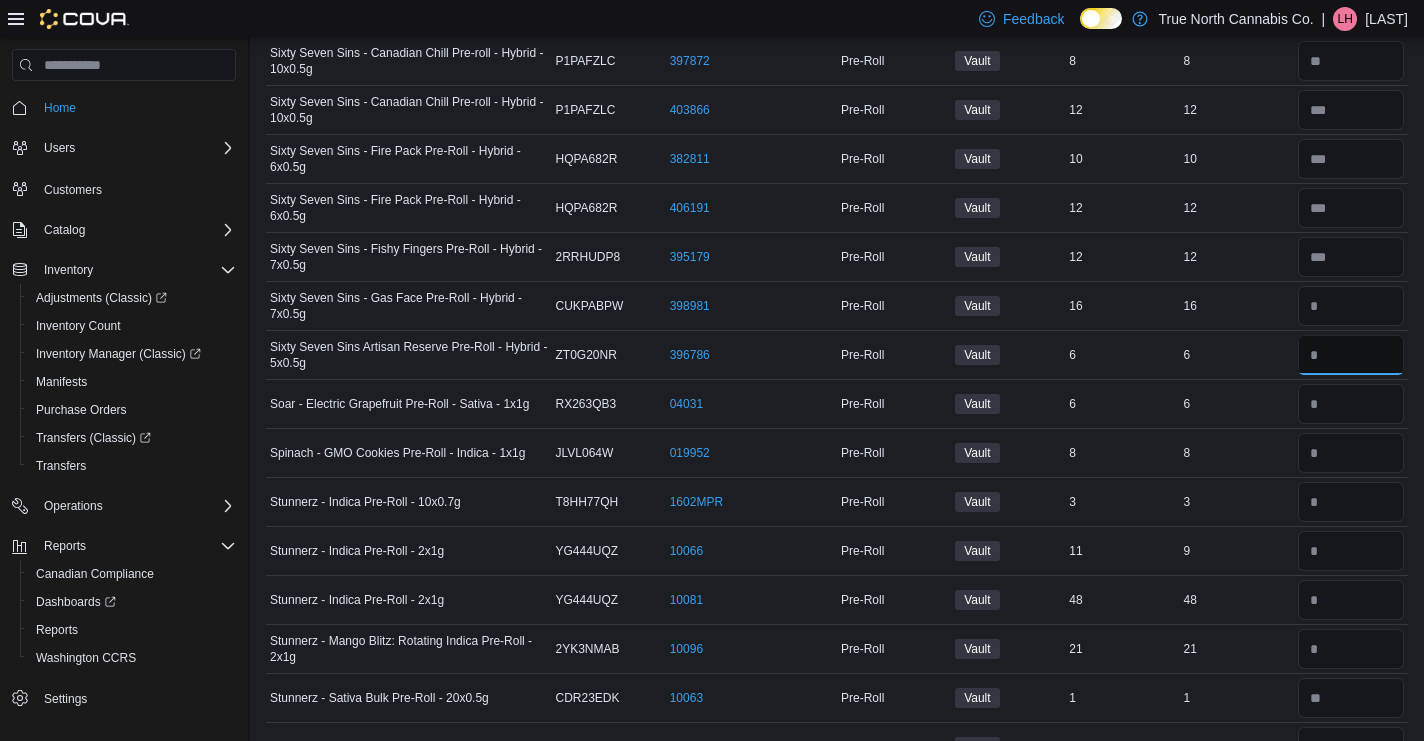 type 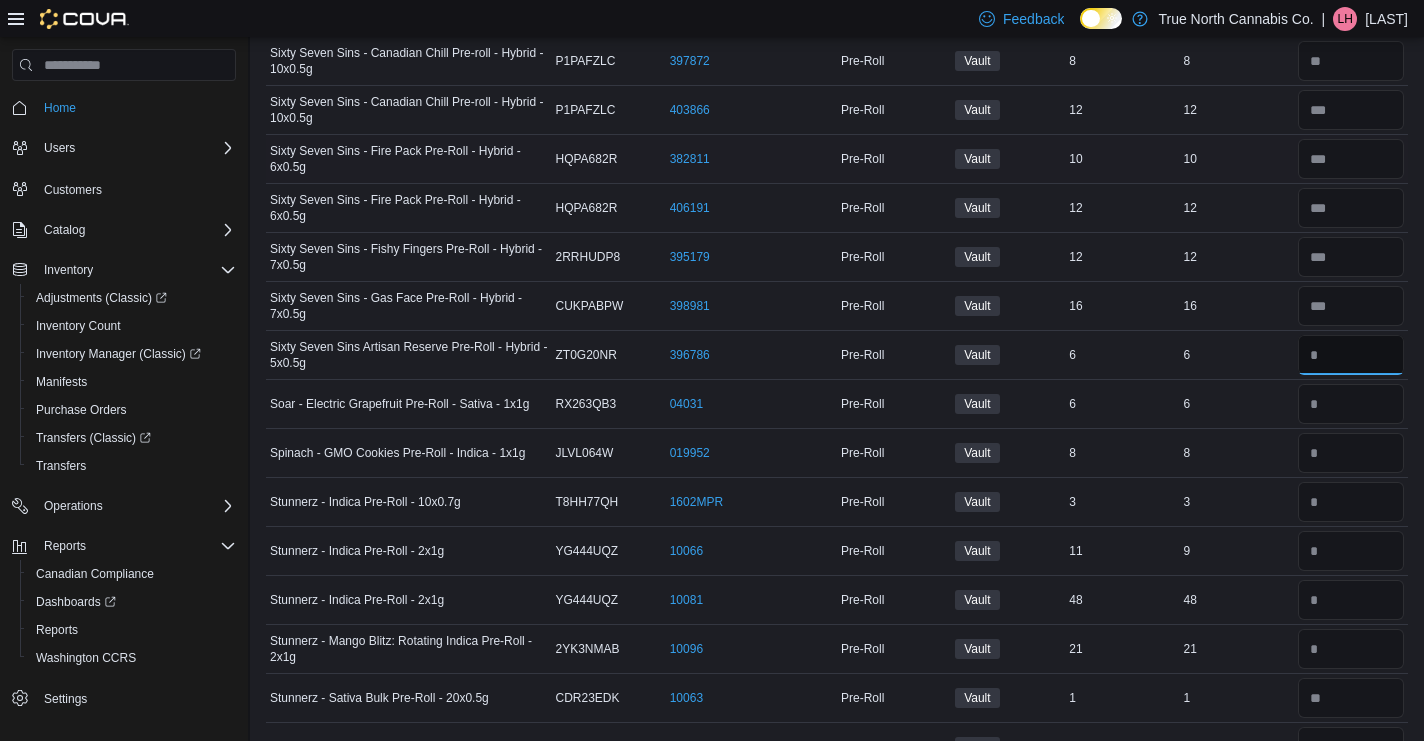type on "*" 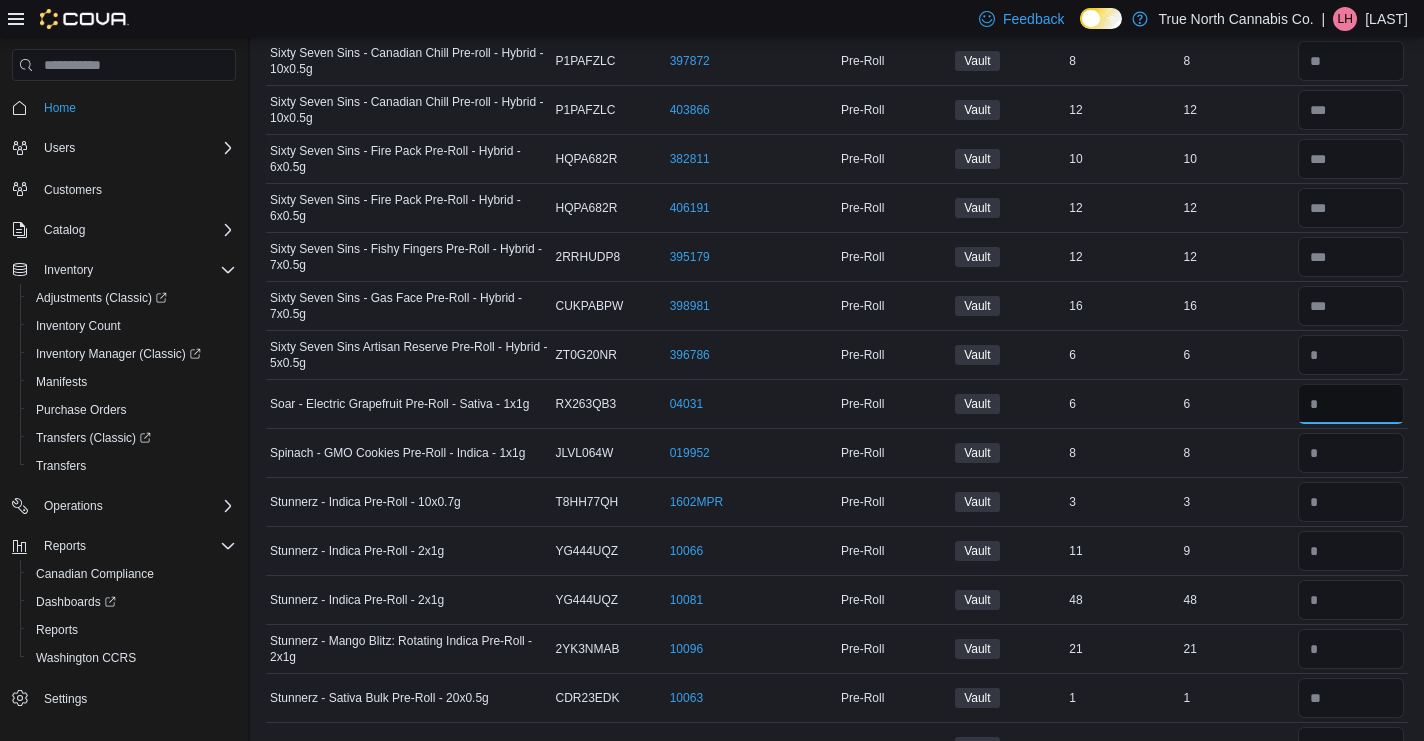 type 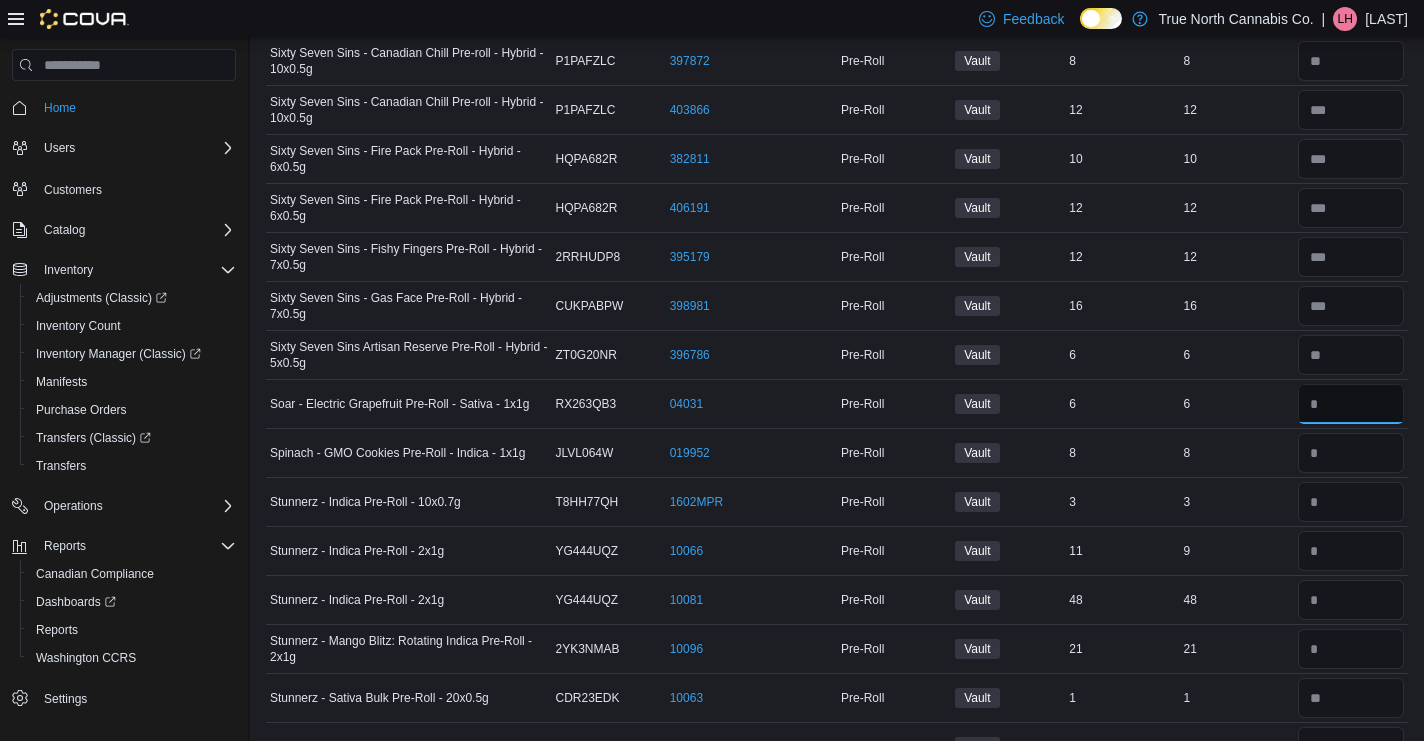 type on "*" 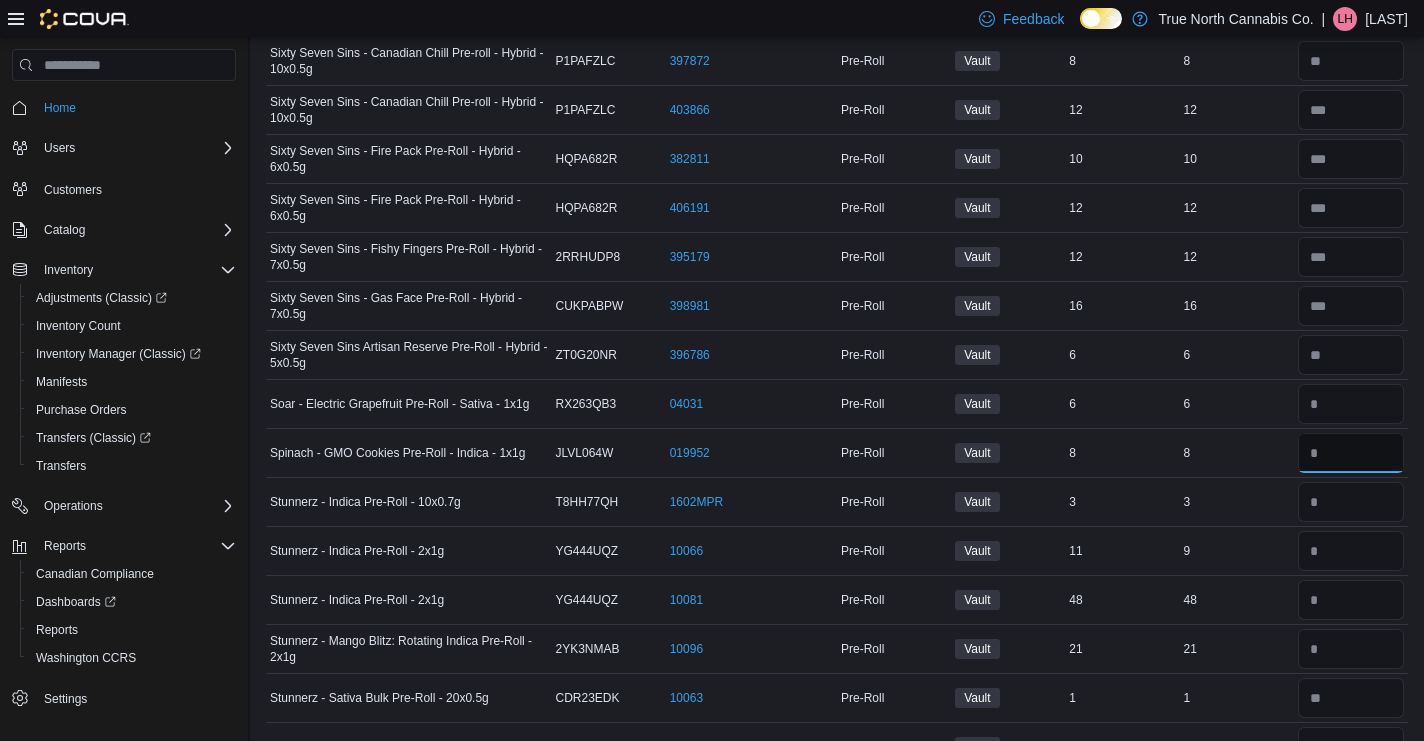 type 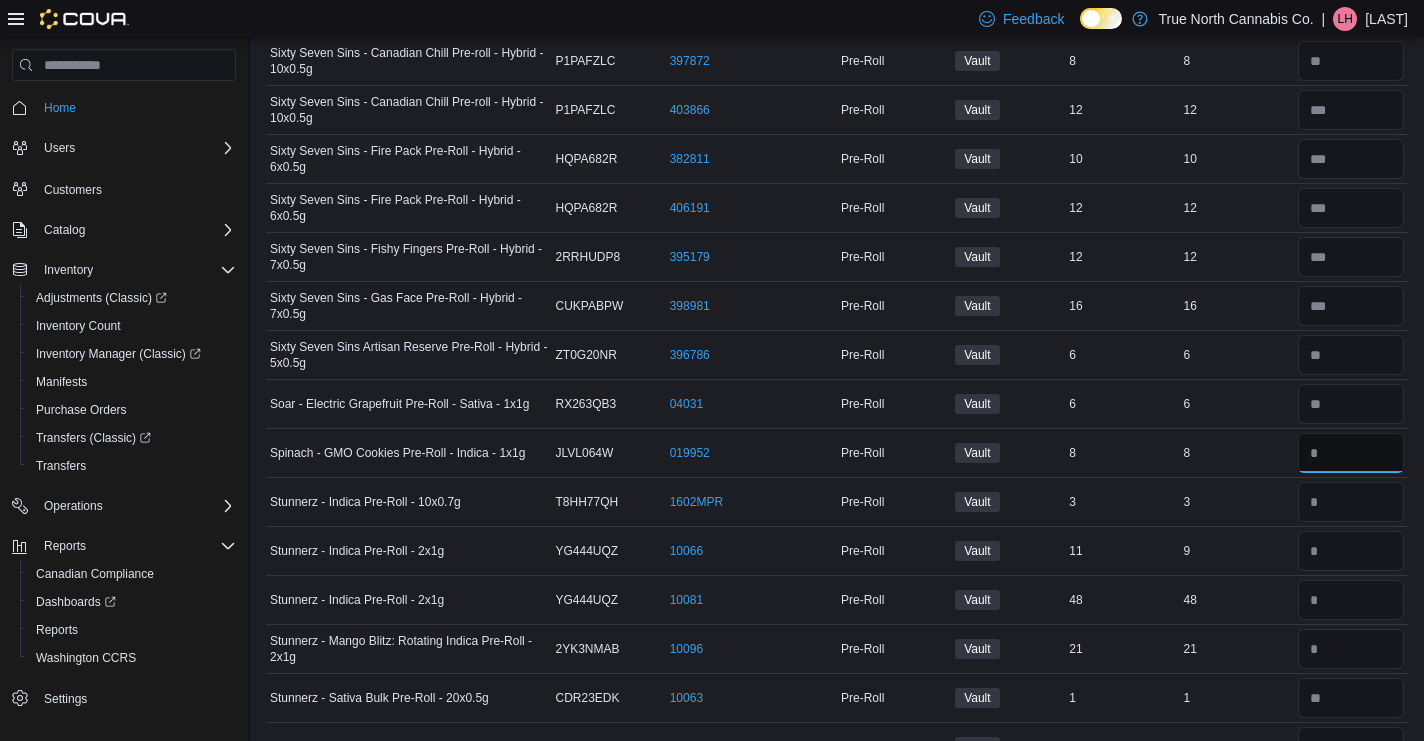 type on "*" 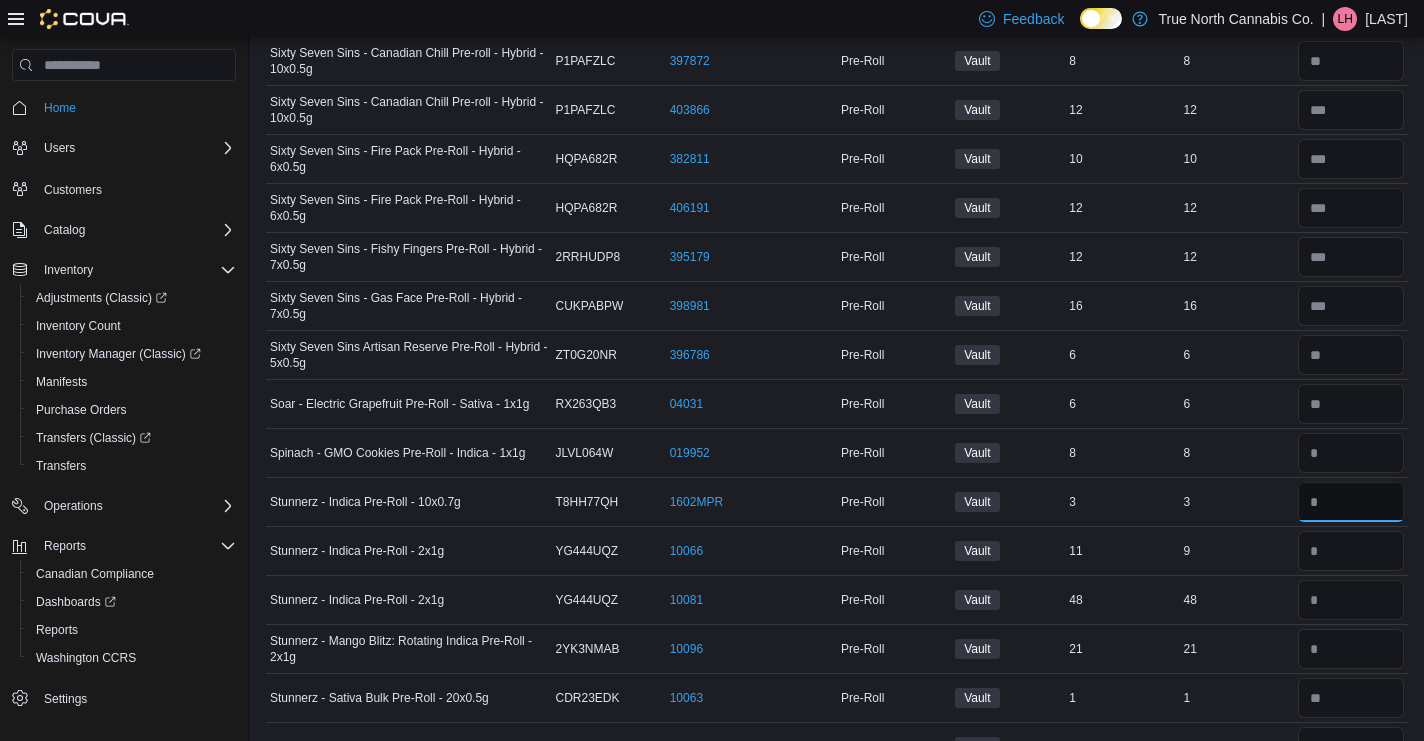type 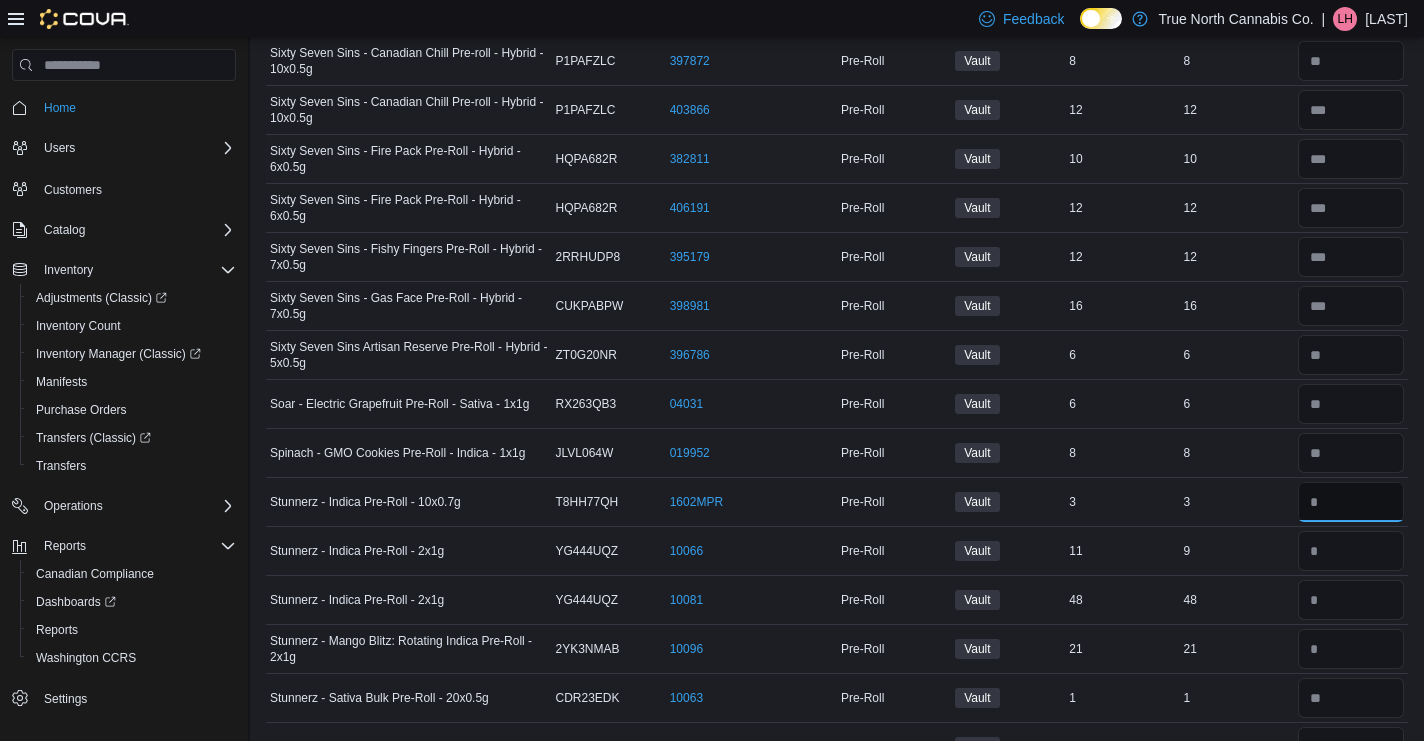 type on "*" 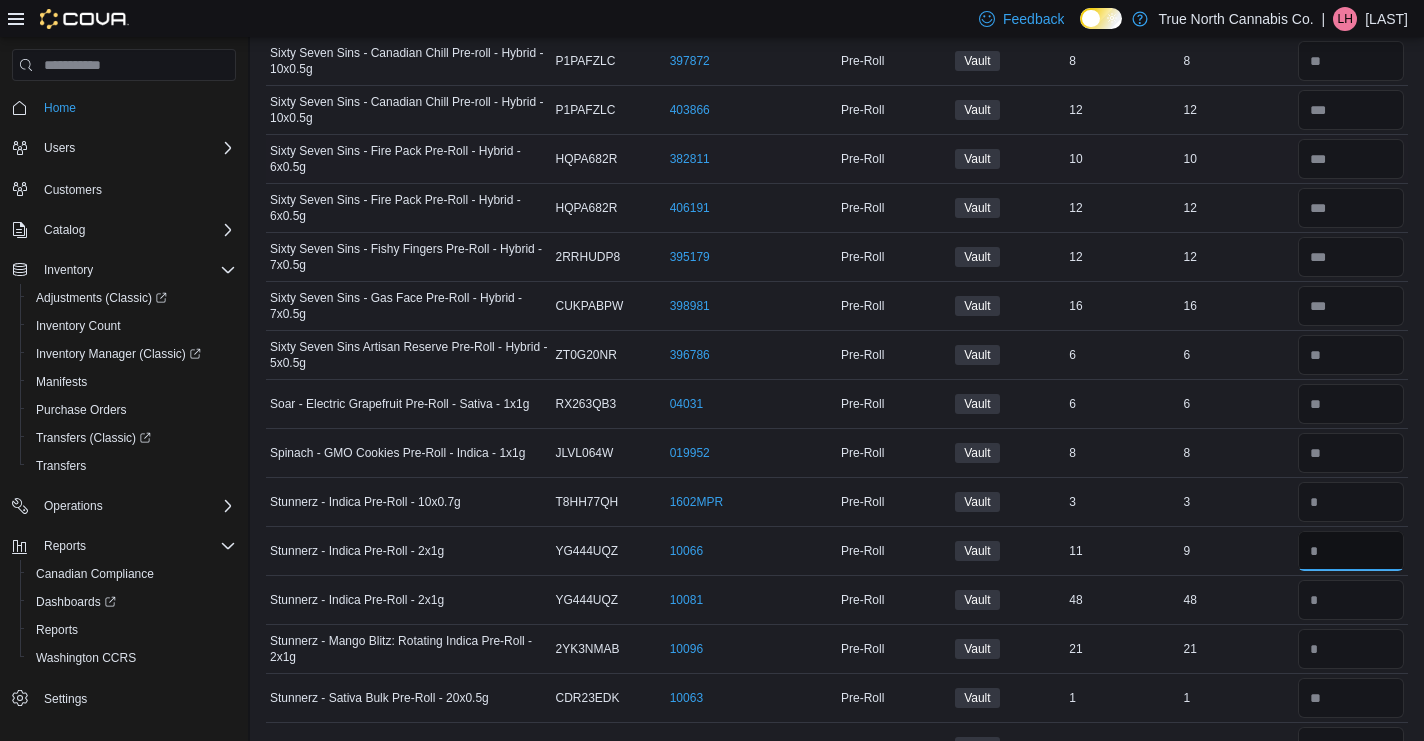type 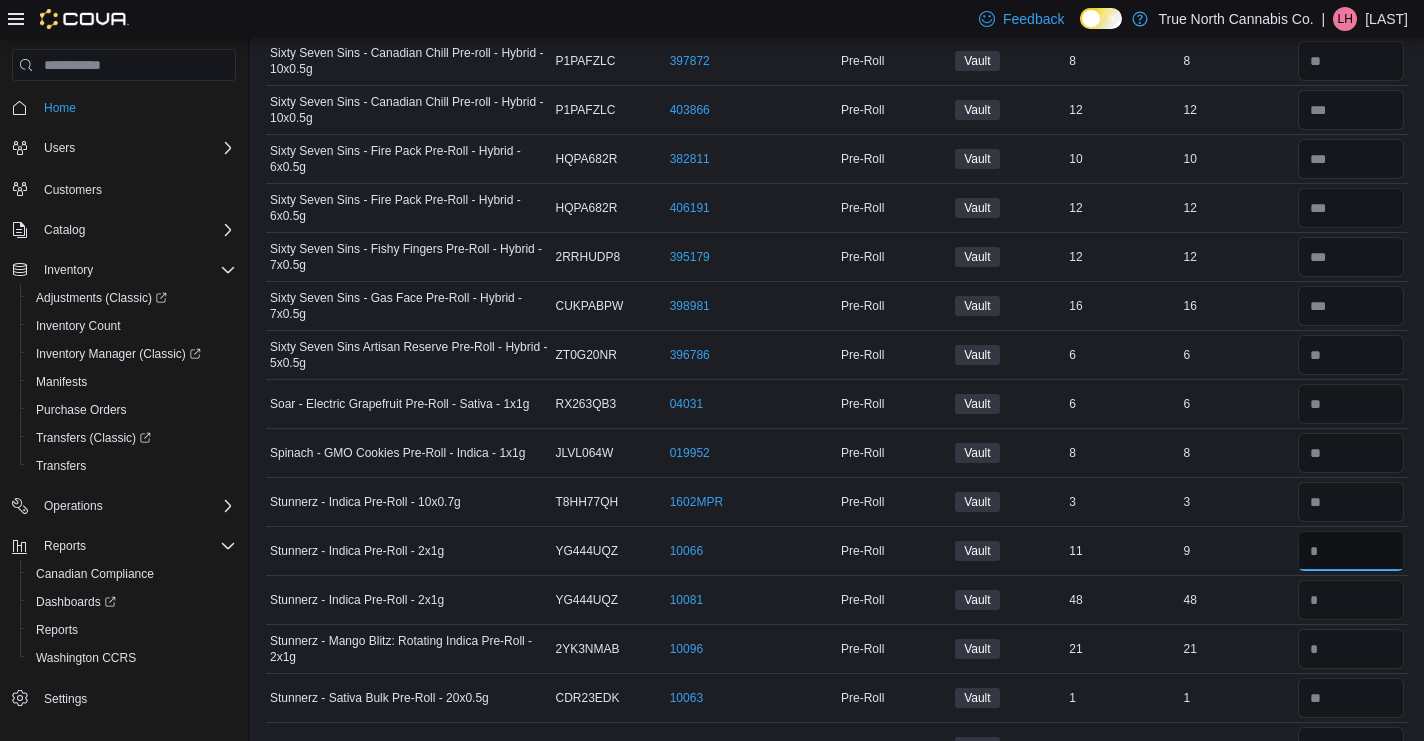 type on "*" 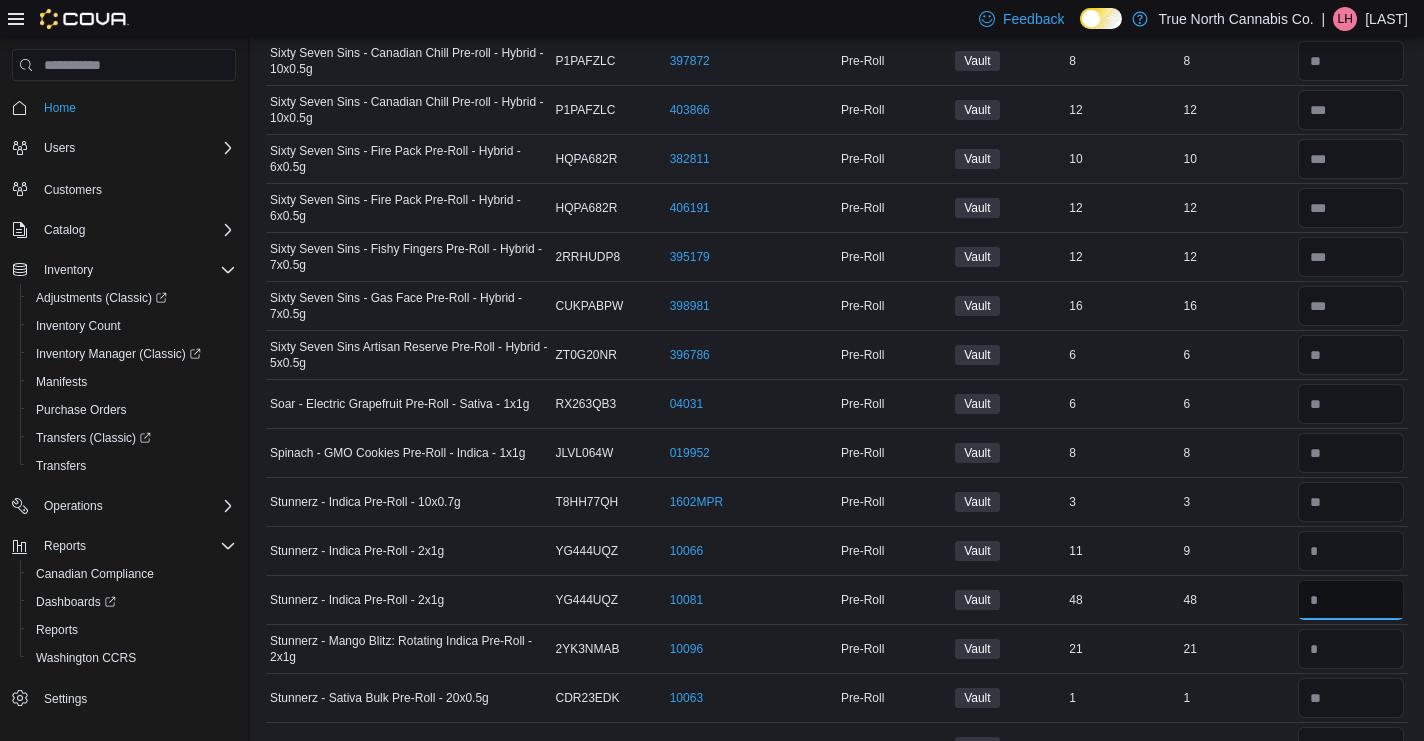 type 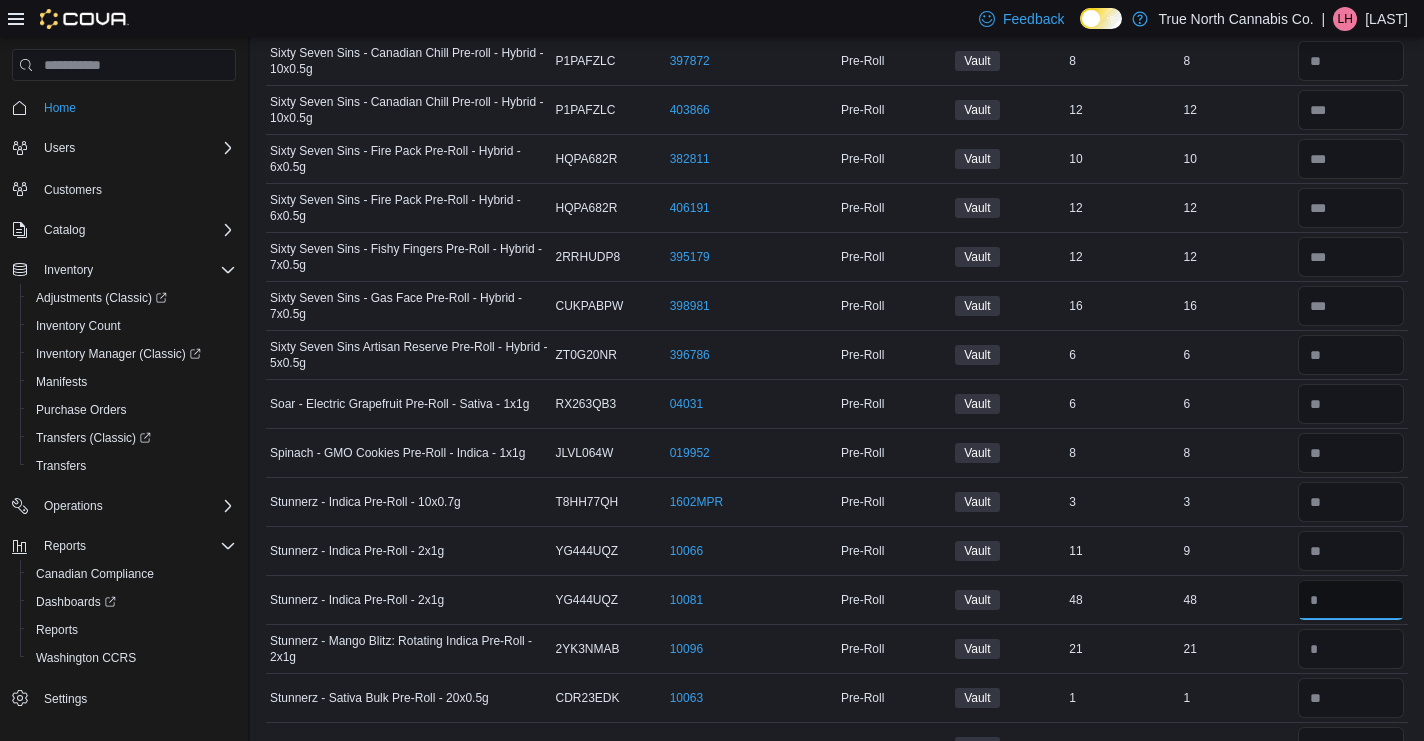 type on "**" 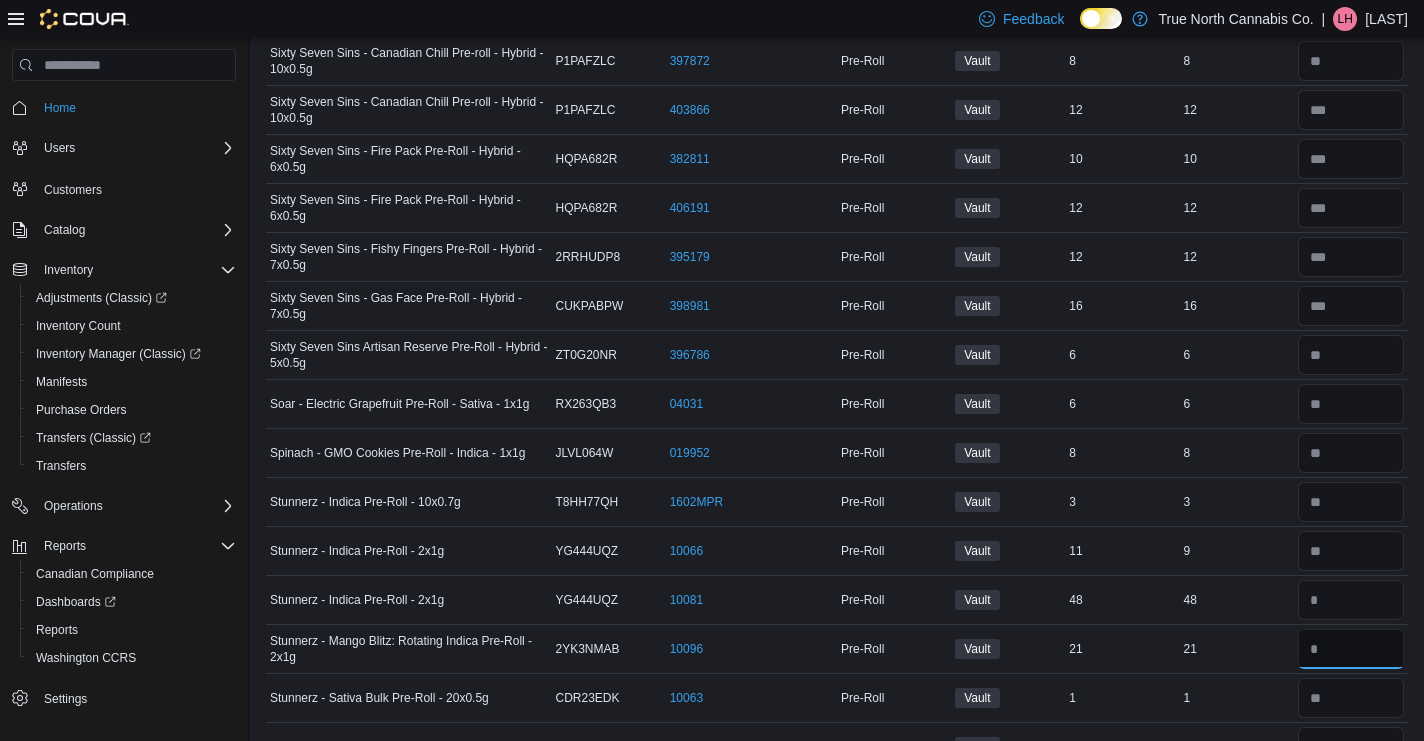 type 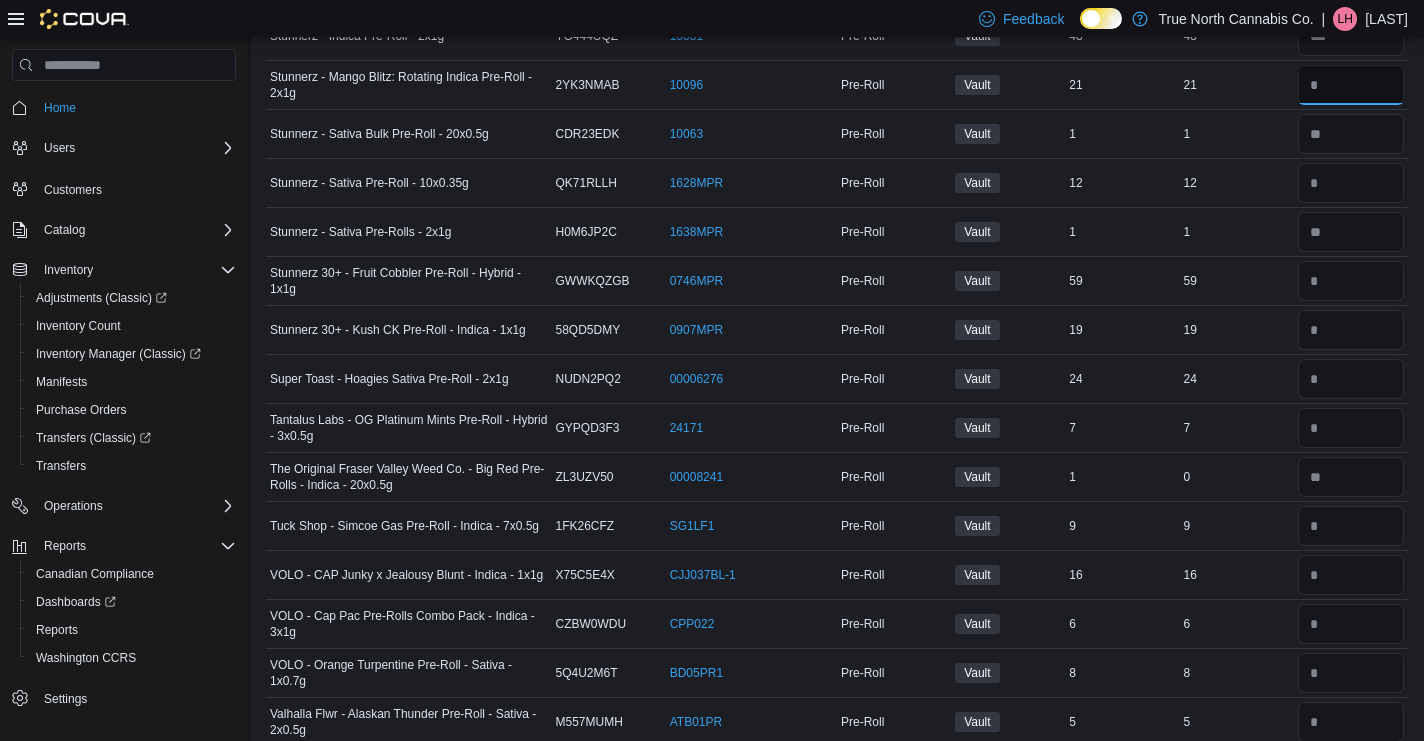 scroll, scrollTop: 4514, scrollLeft: 0, axis: vertical 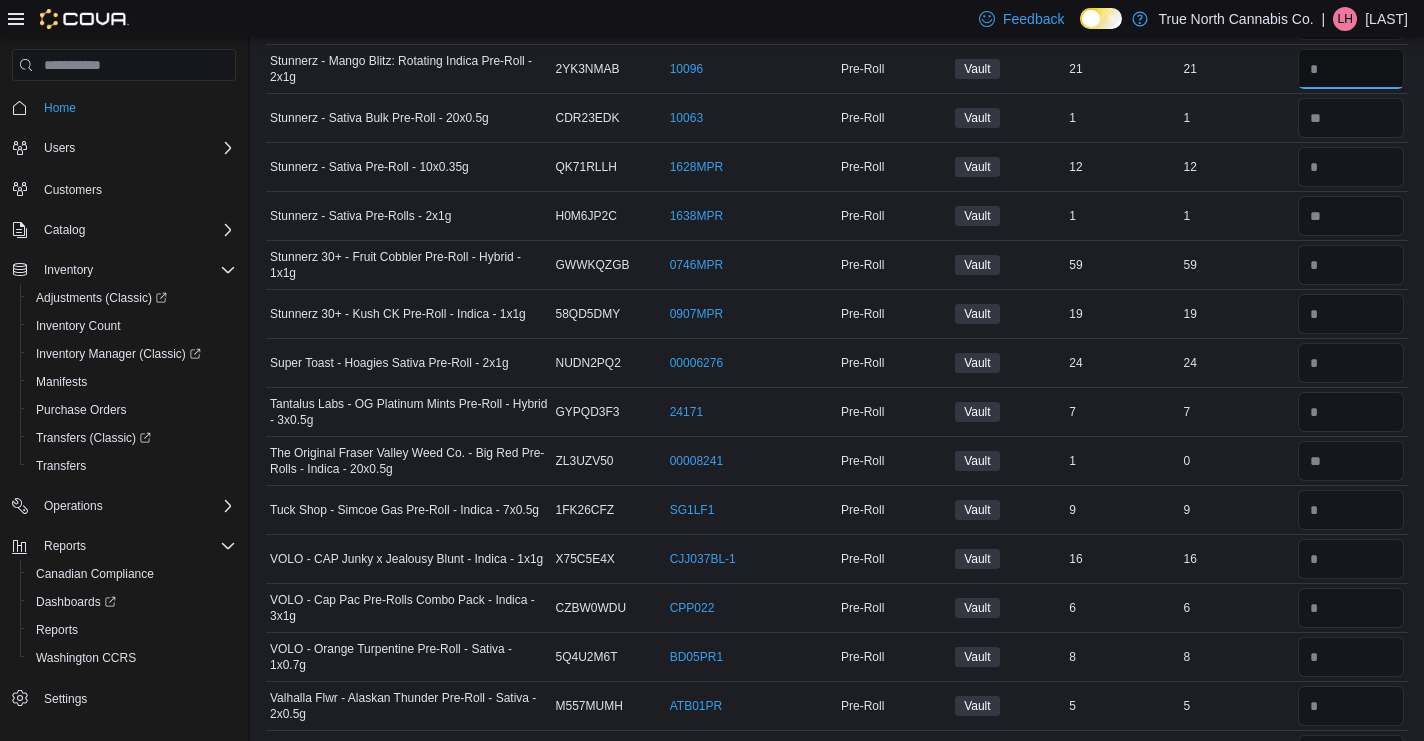 type on "**" 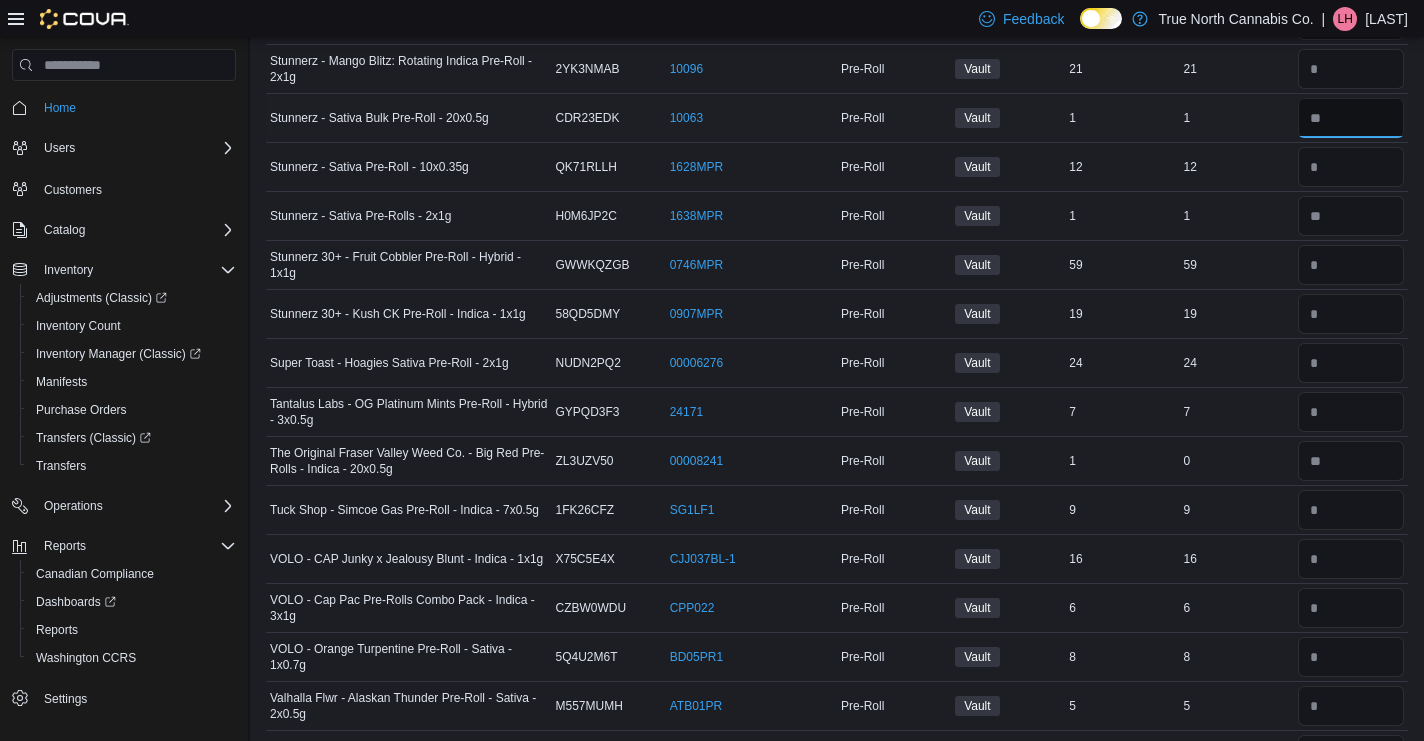 type 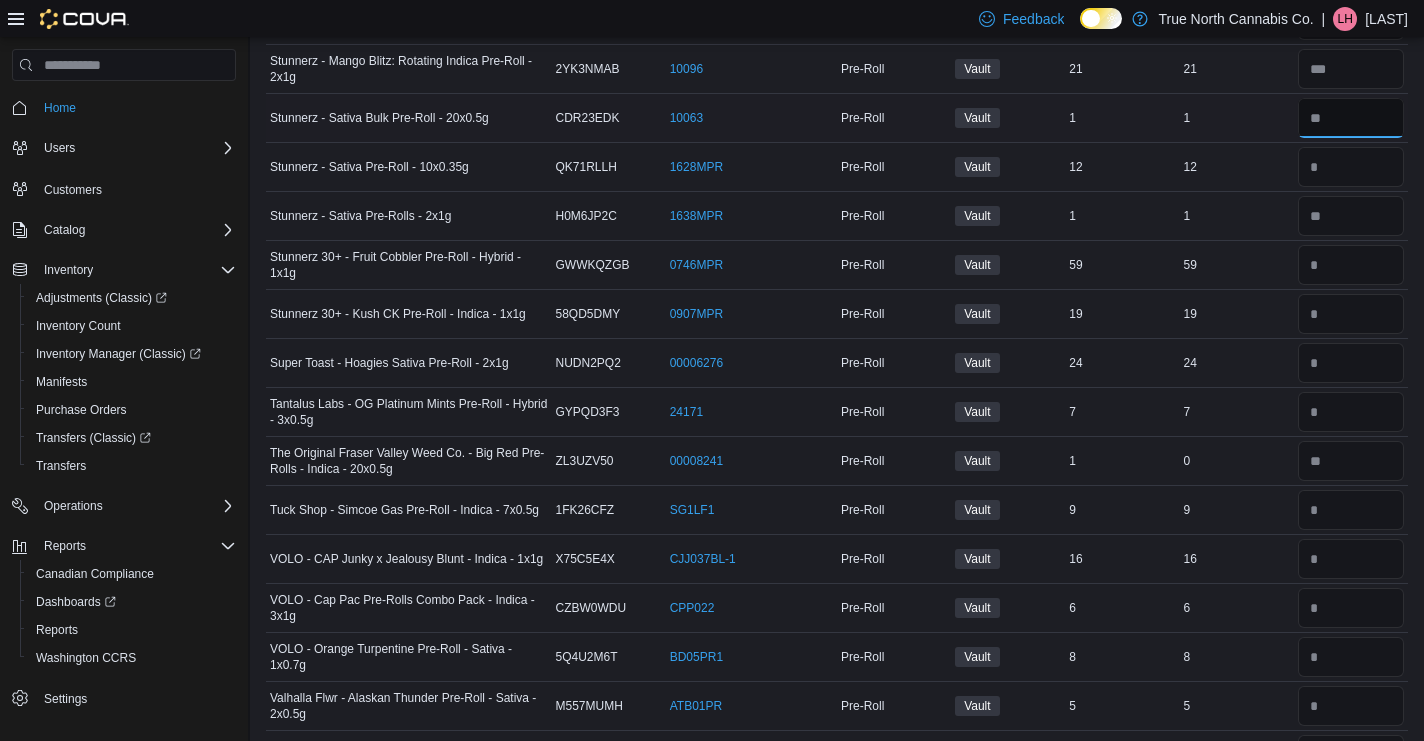 click at bounding box center [1351, 118] 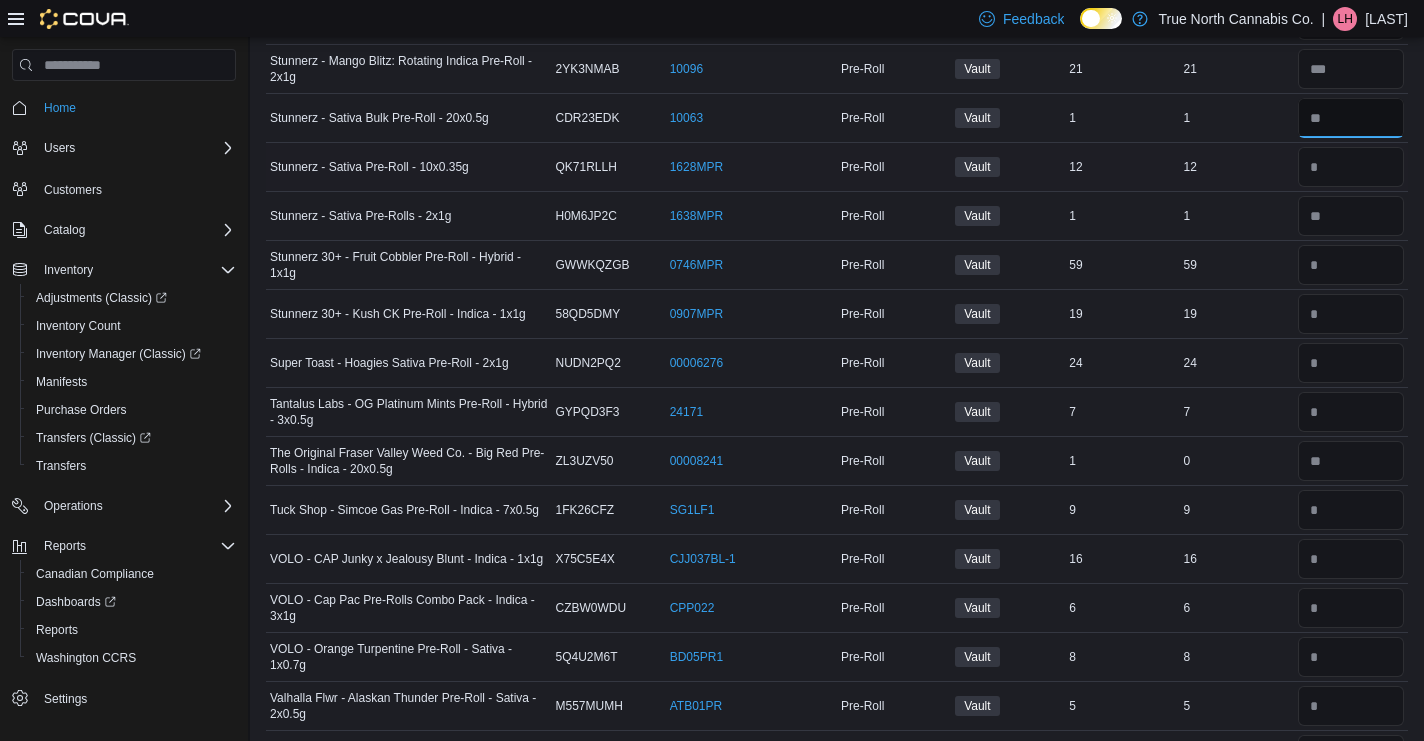type on "*" 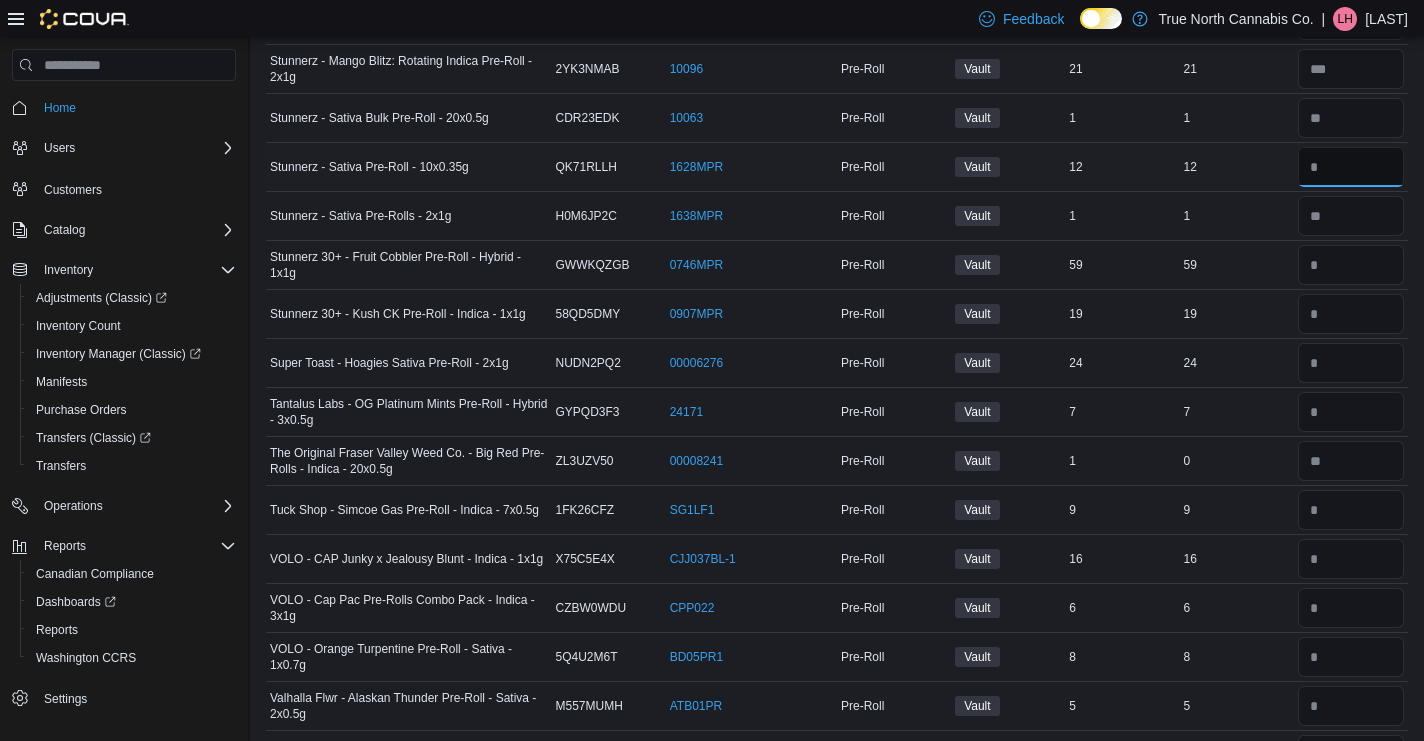 type 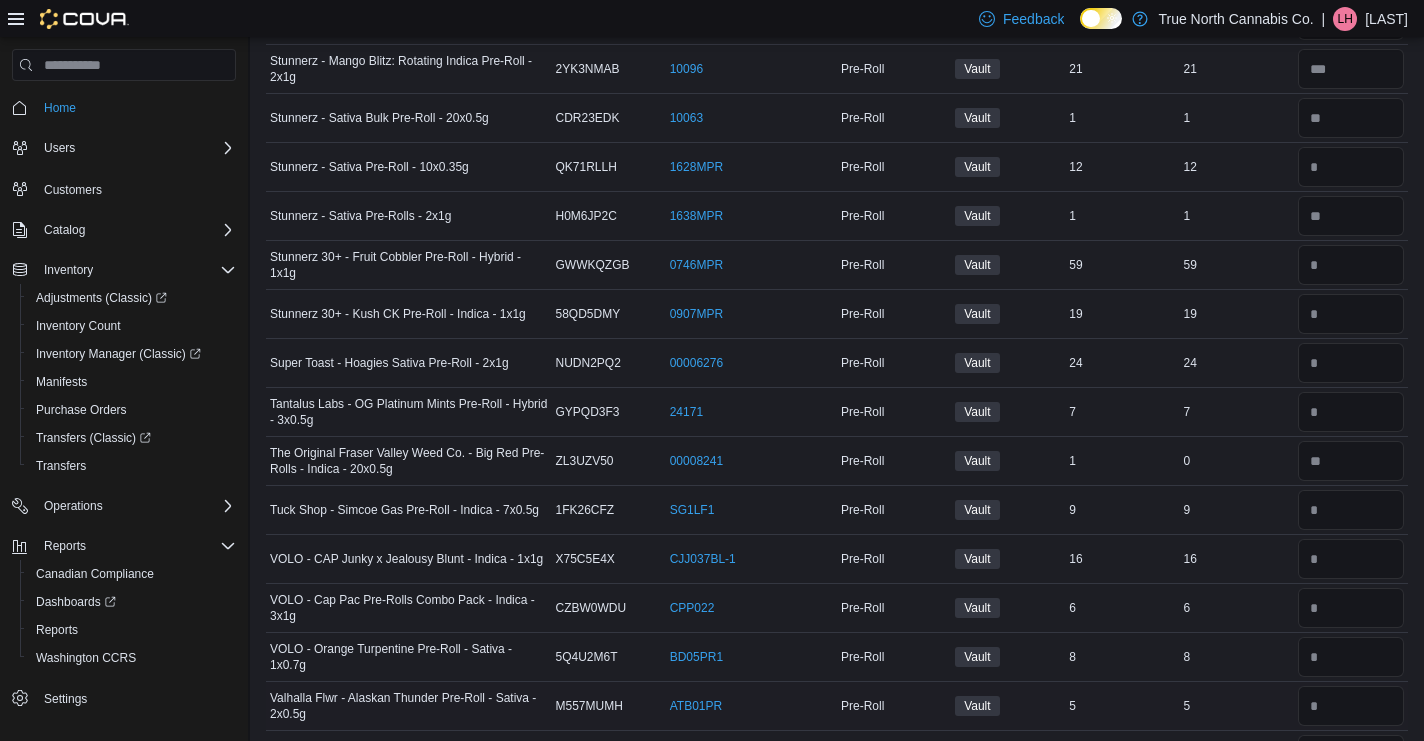 scroll, scrollTop: 4641, scrollLeft: 0, axis: vertical 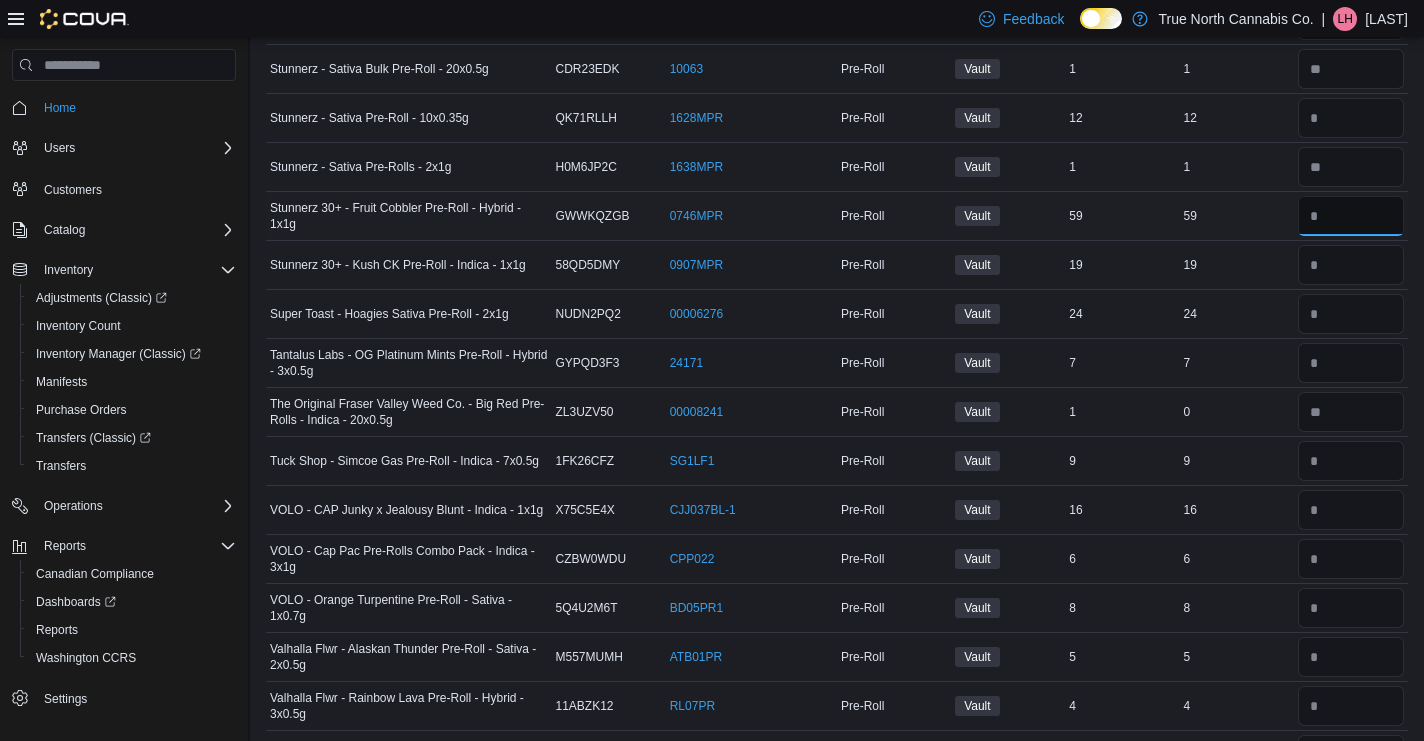 click at bounding box center [1351, 216] 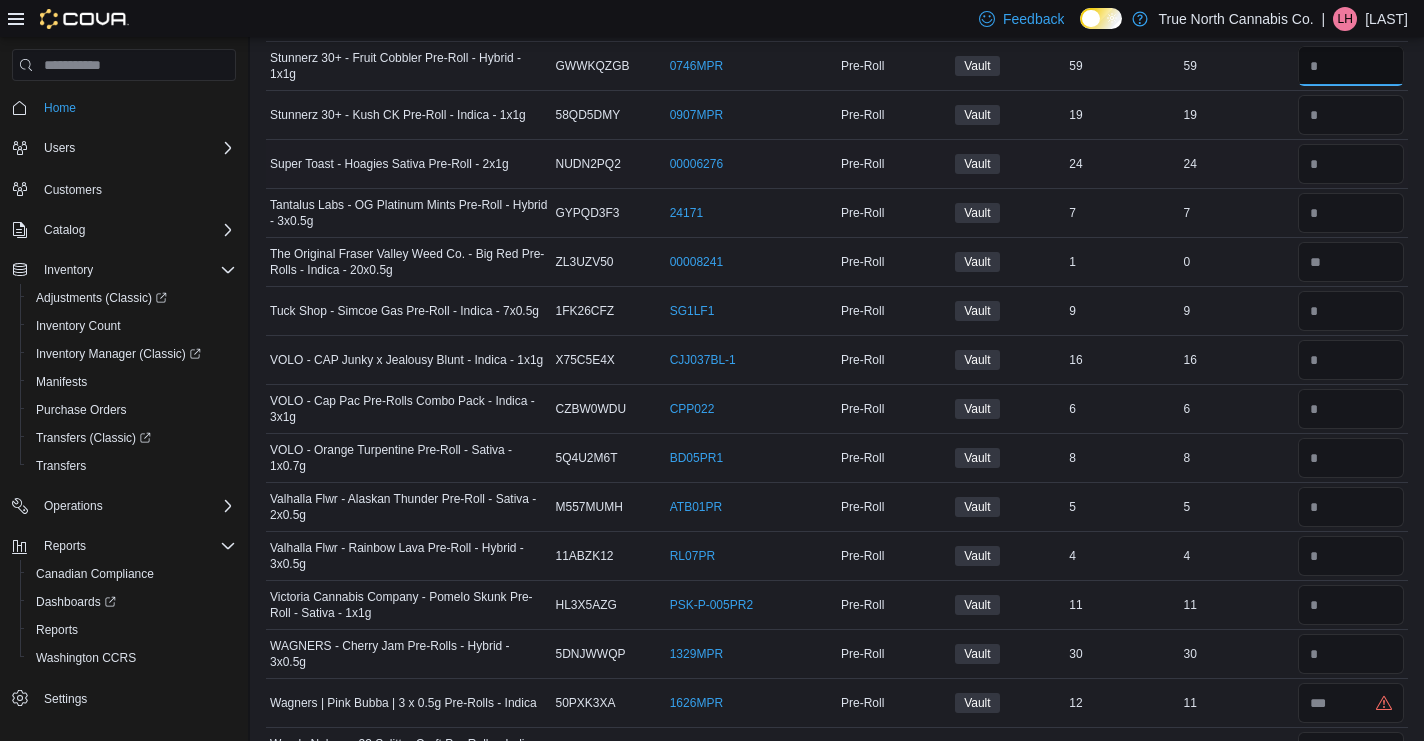 scroll, scrollTop: 4718, scrollLeft: 0, axis: vertical 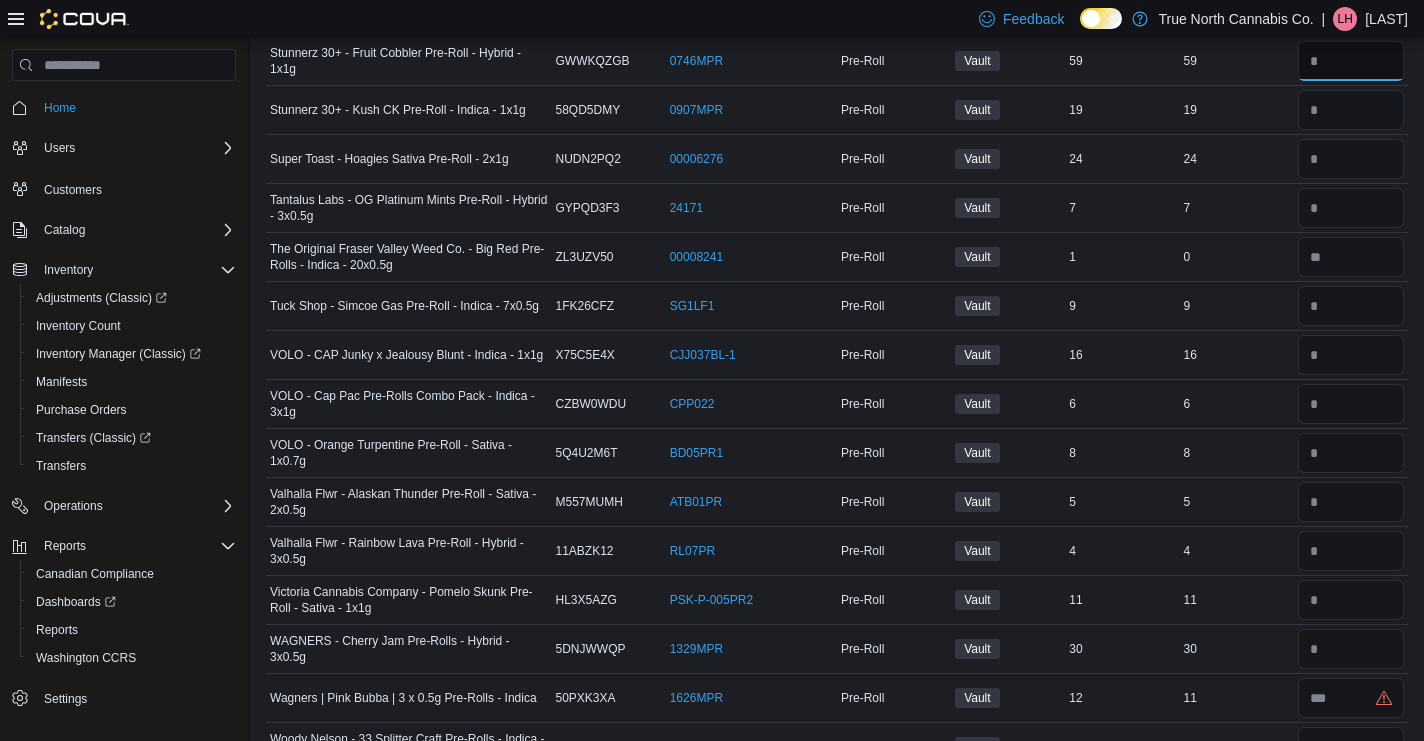 type on "**" 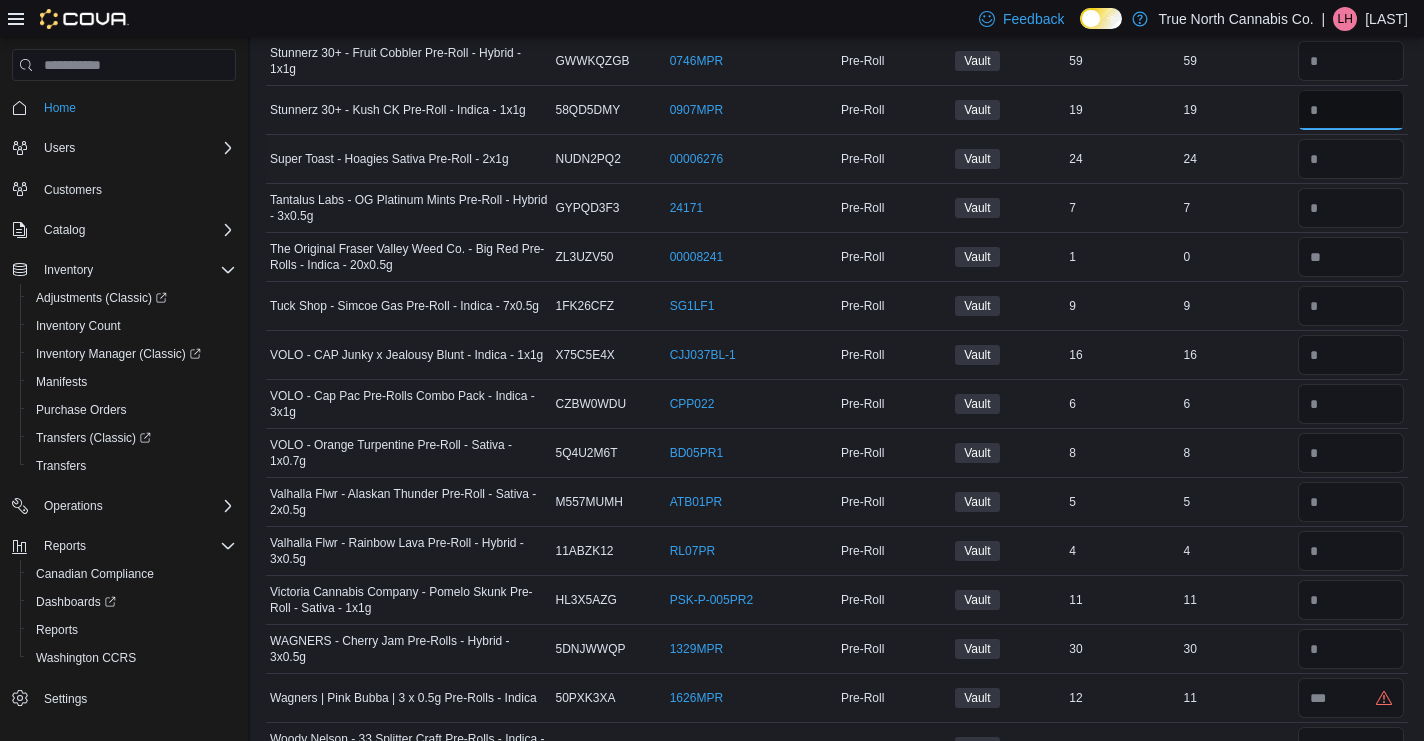 type 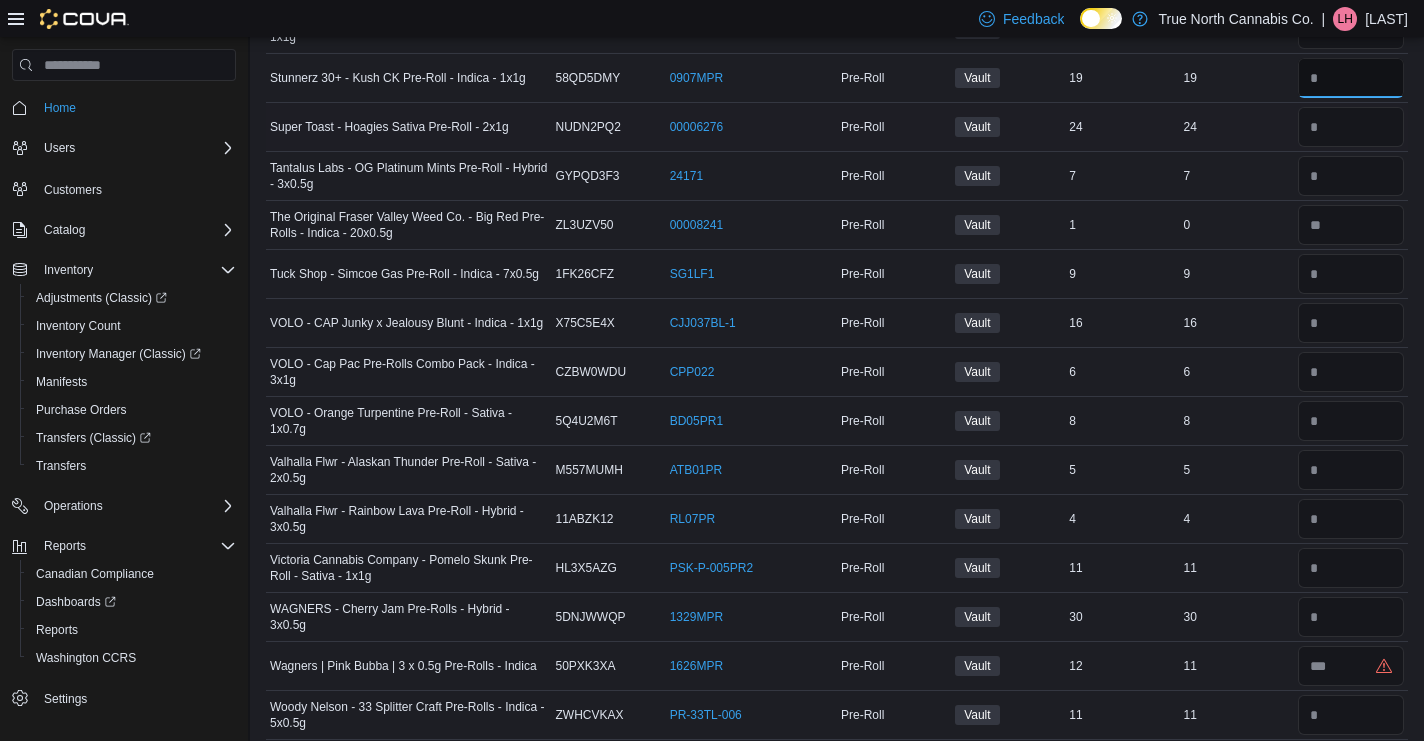 scroll, scrollTop: 4752, scrollLeft: 0, axis: vertical 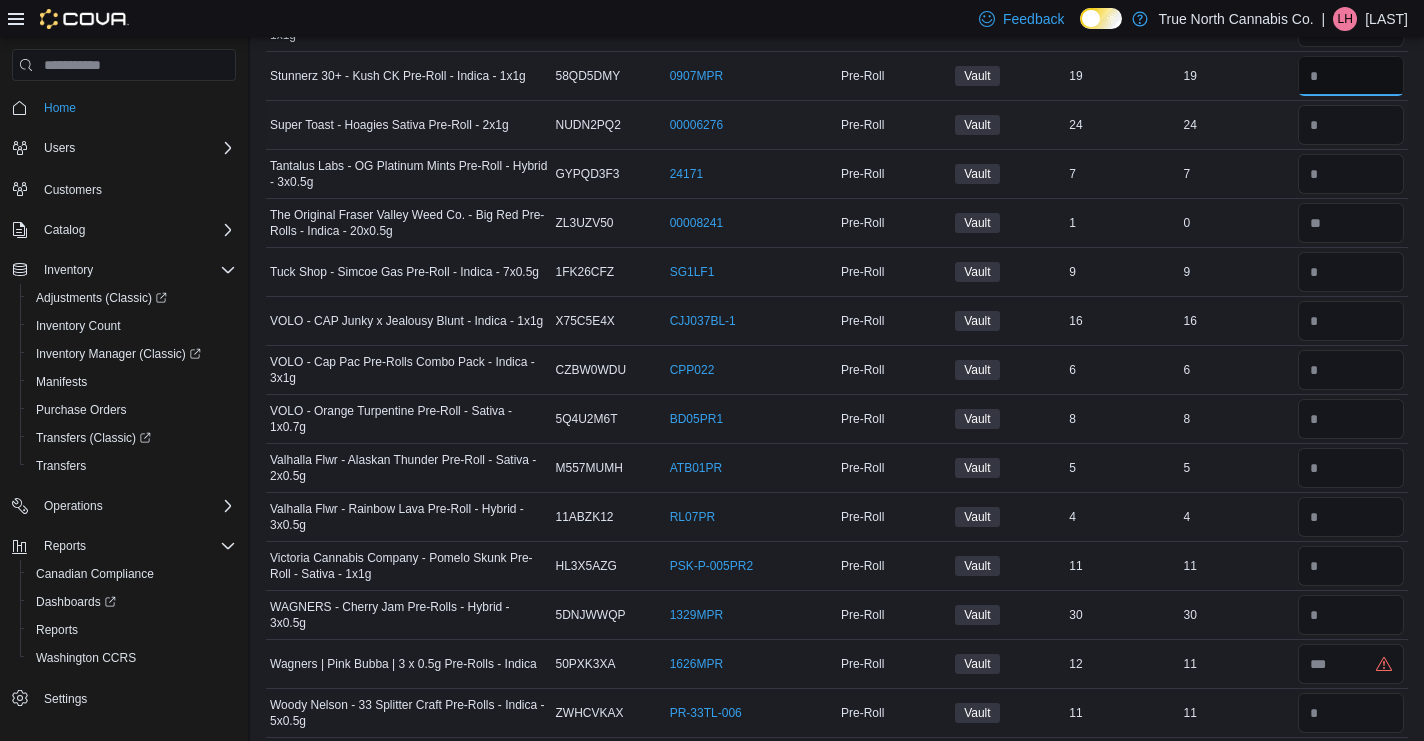 type on "**" 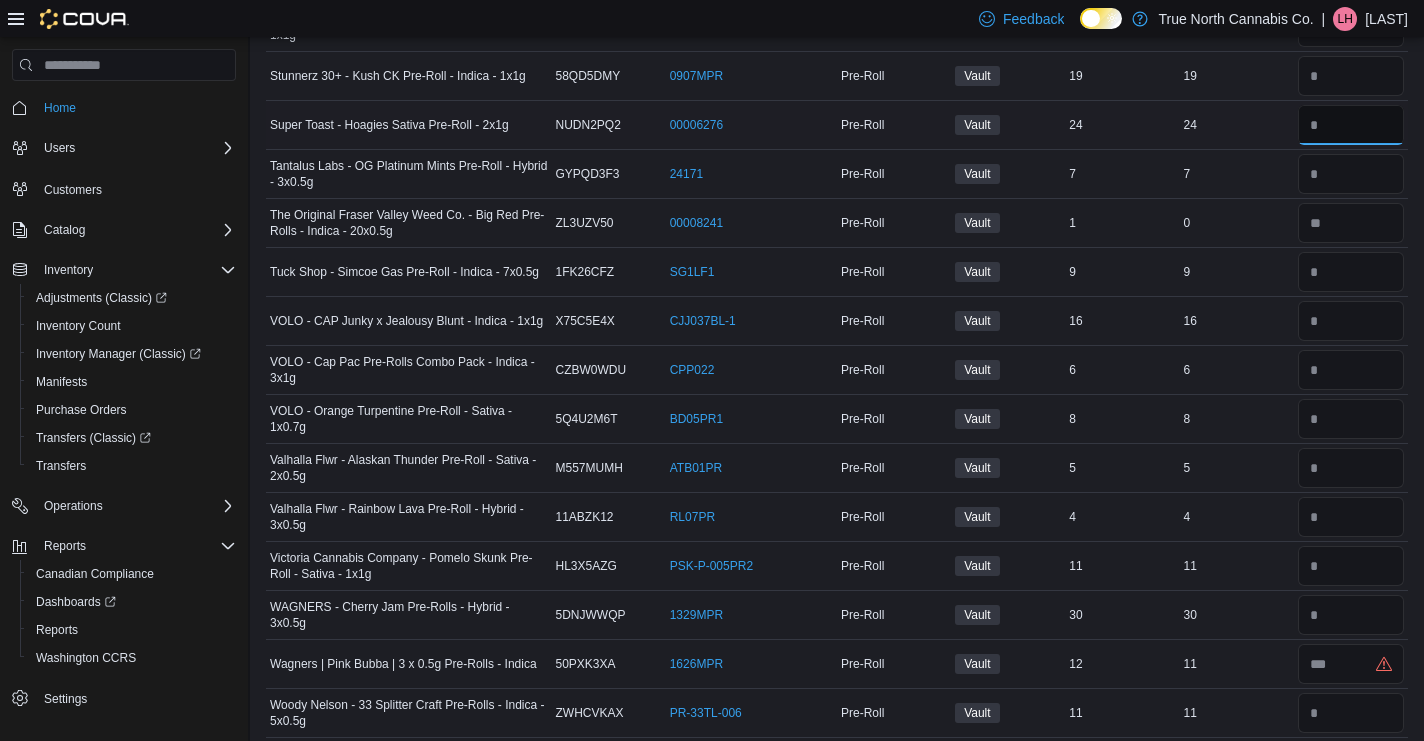 type 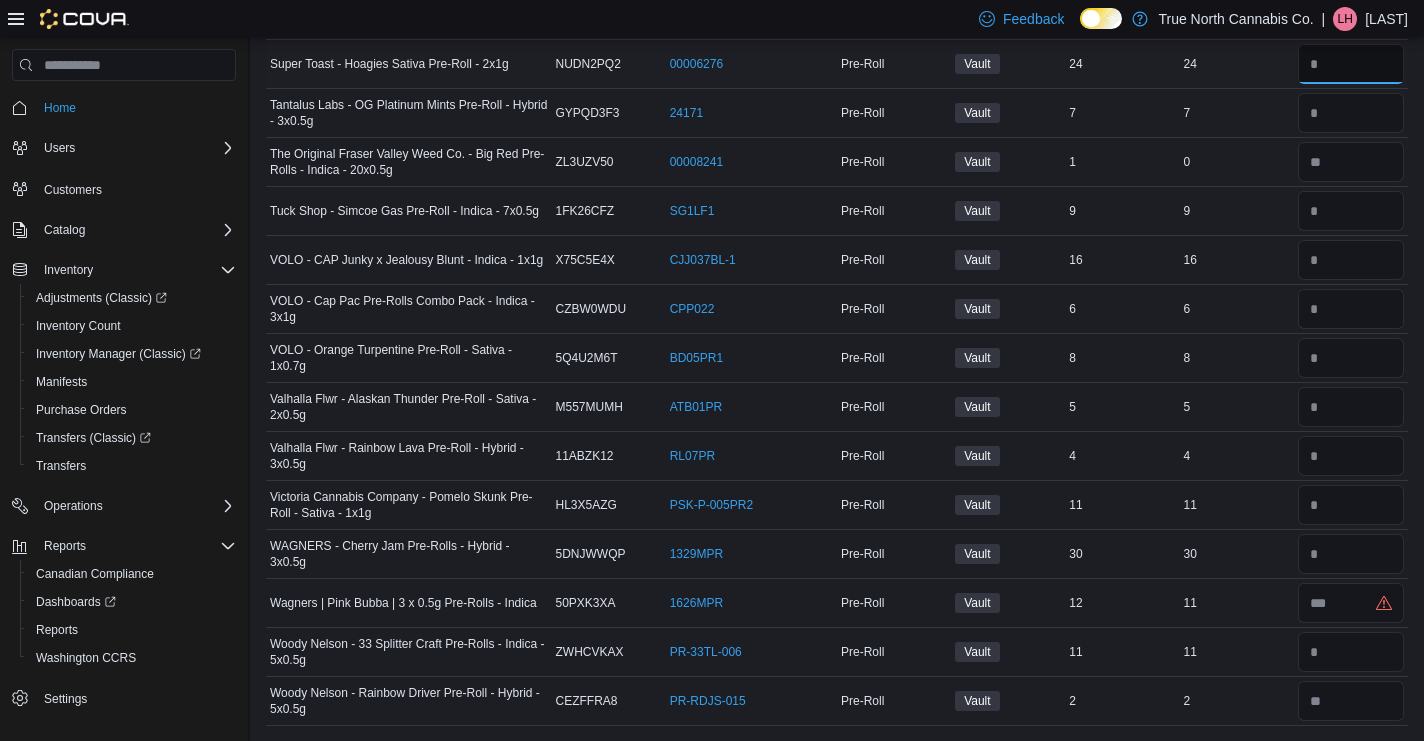 scroll, scrollTop: 4811, scrollLeft: 0, axis: vertical 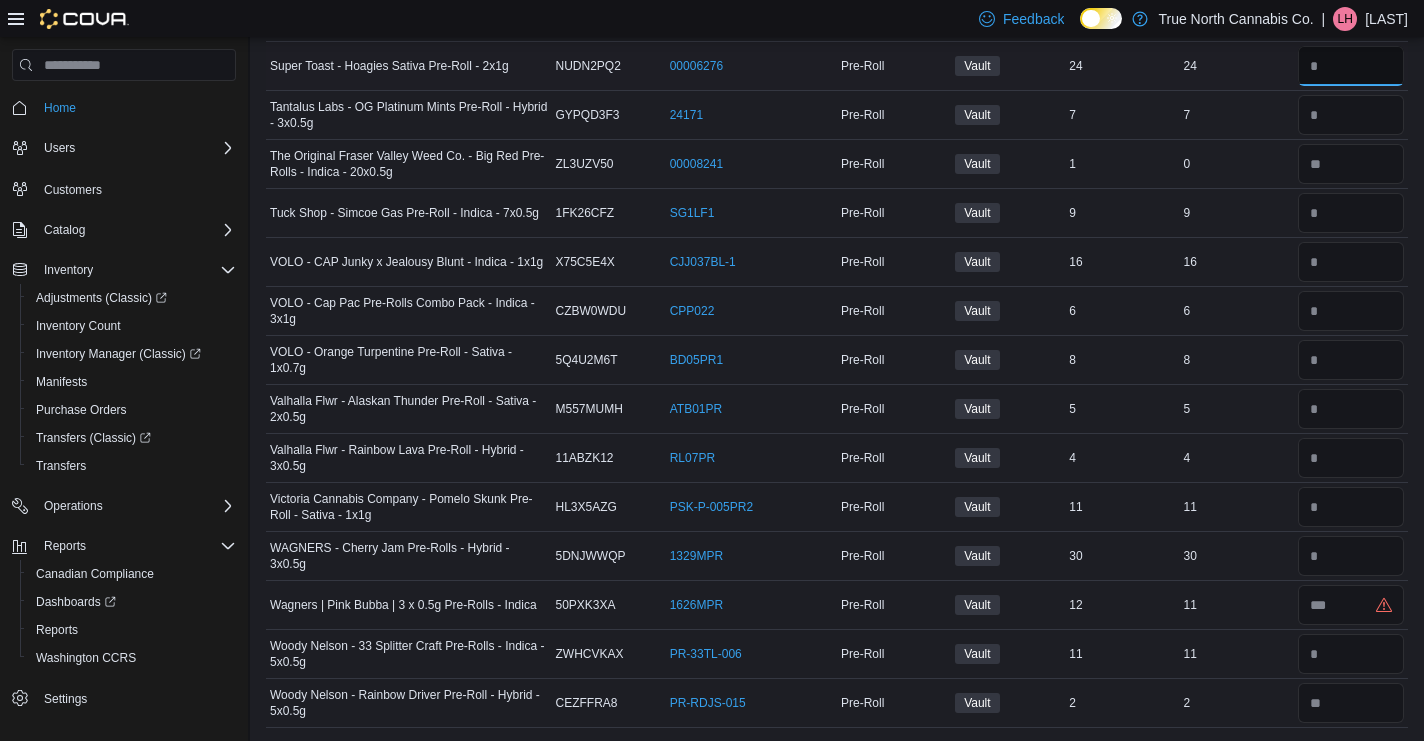 type on "**" 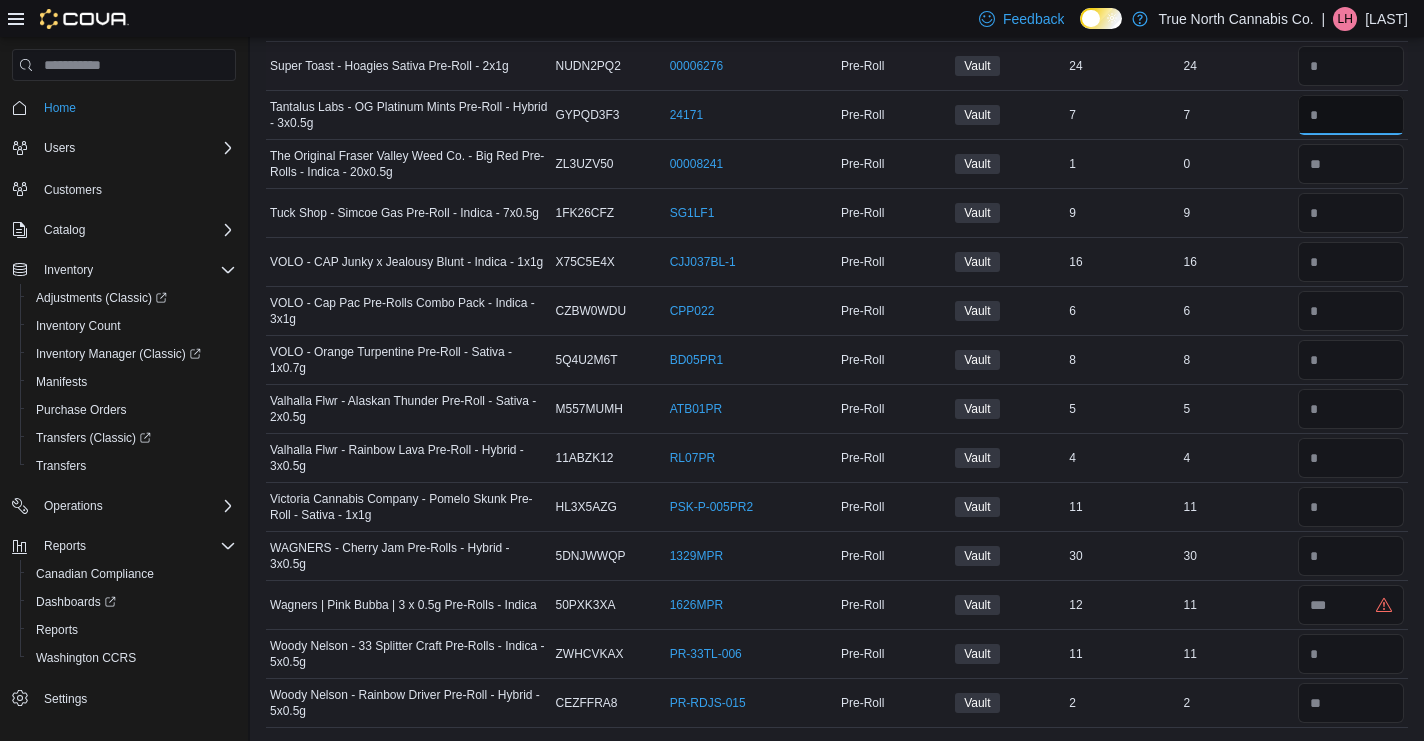 type 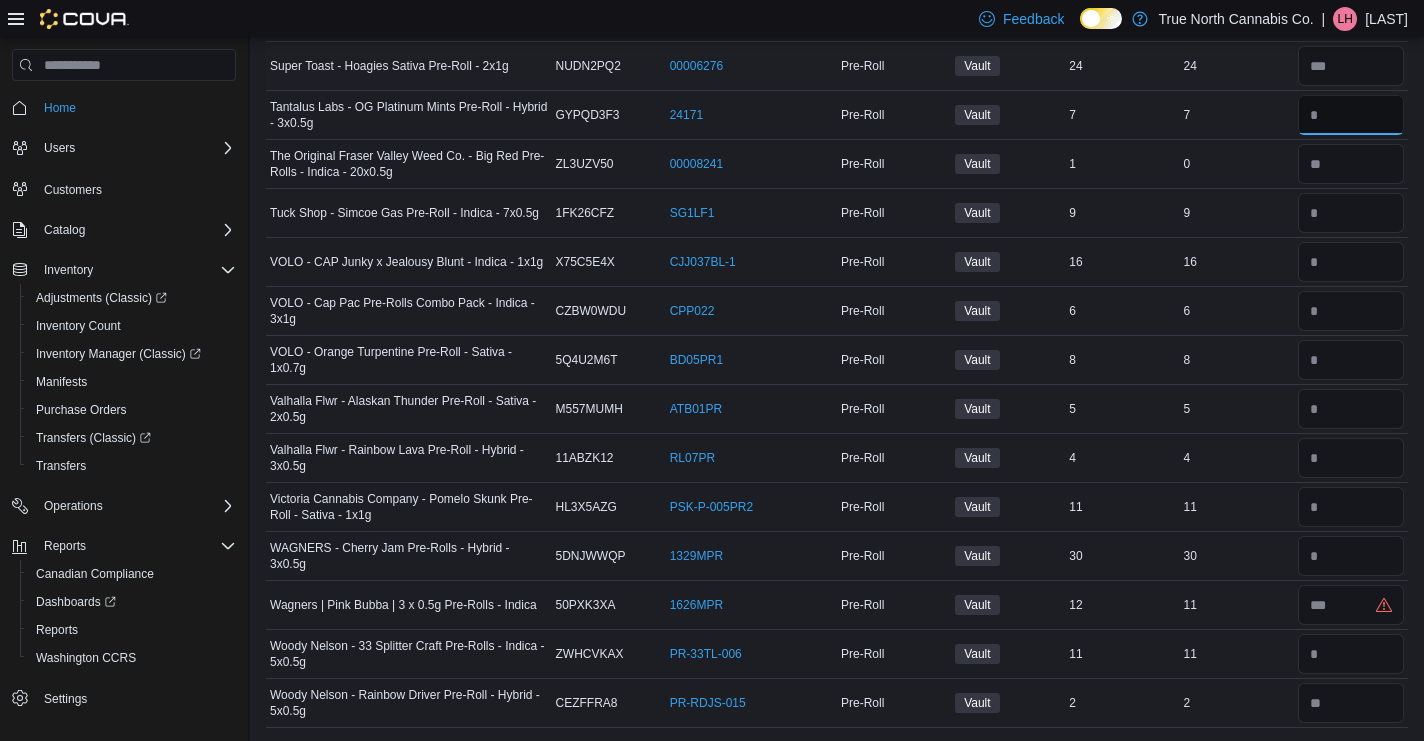 type on "*" 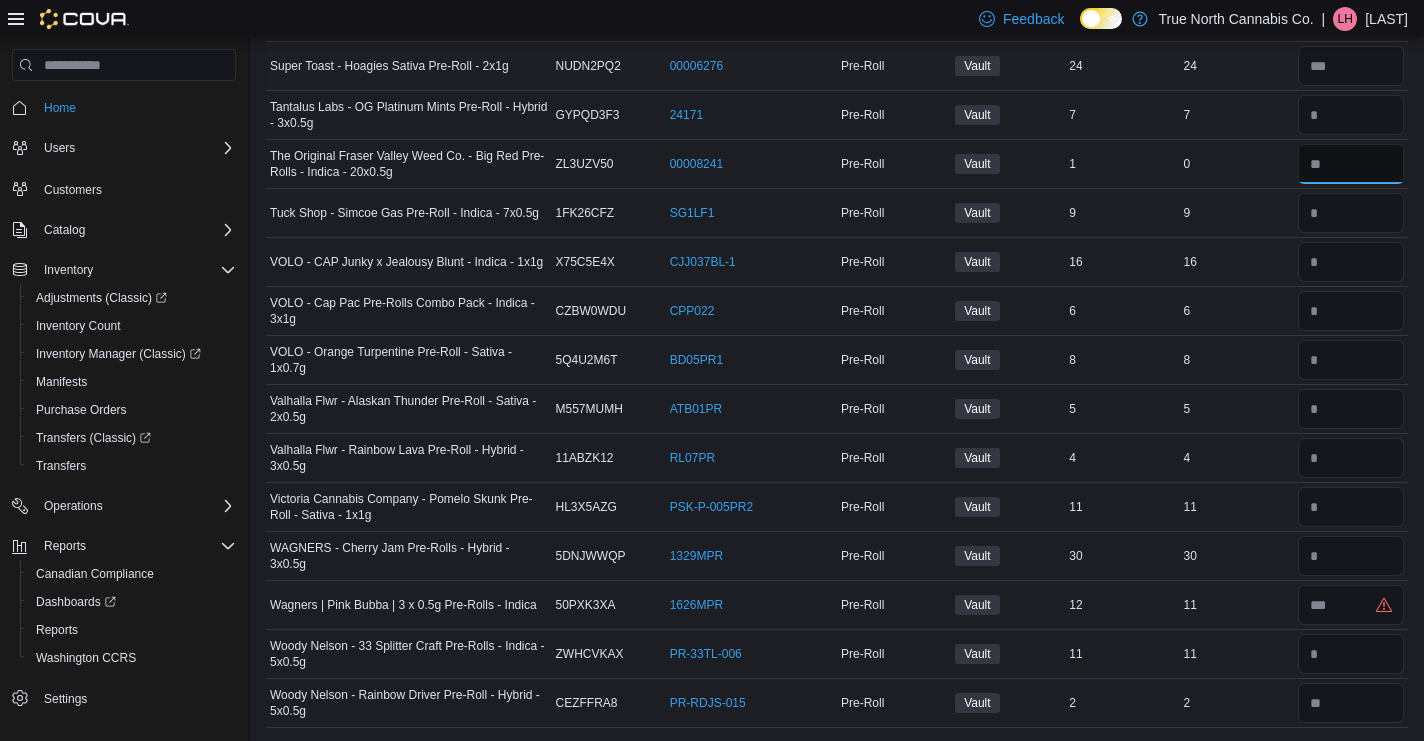 type 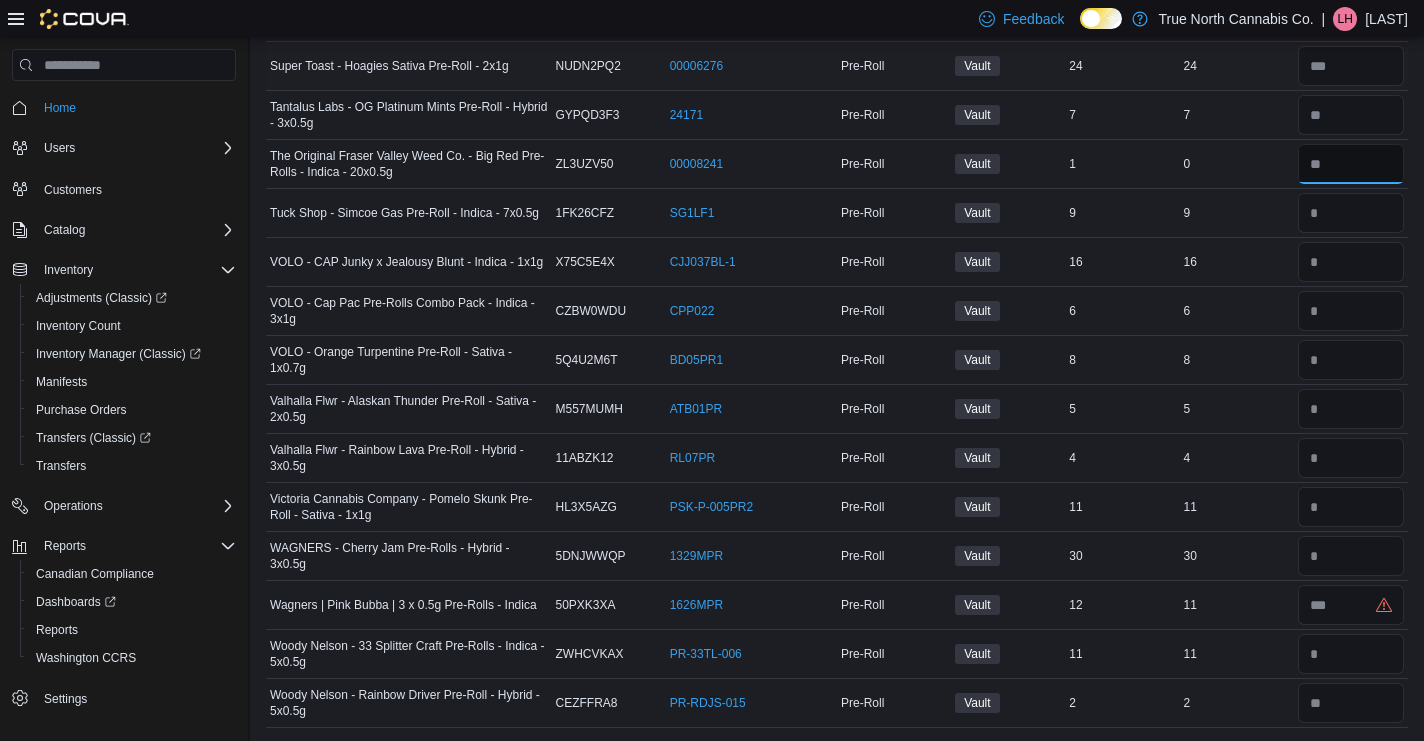 type on "*" 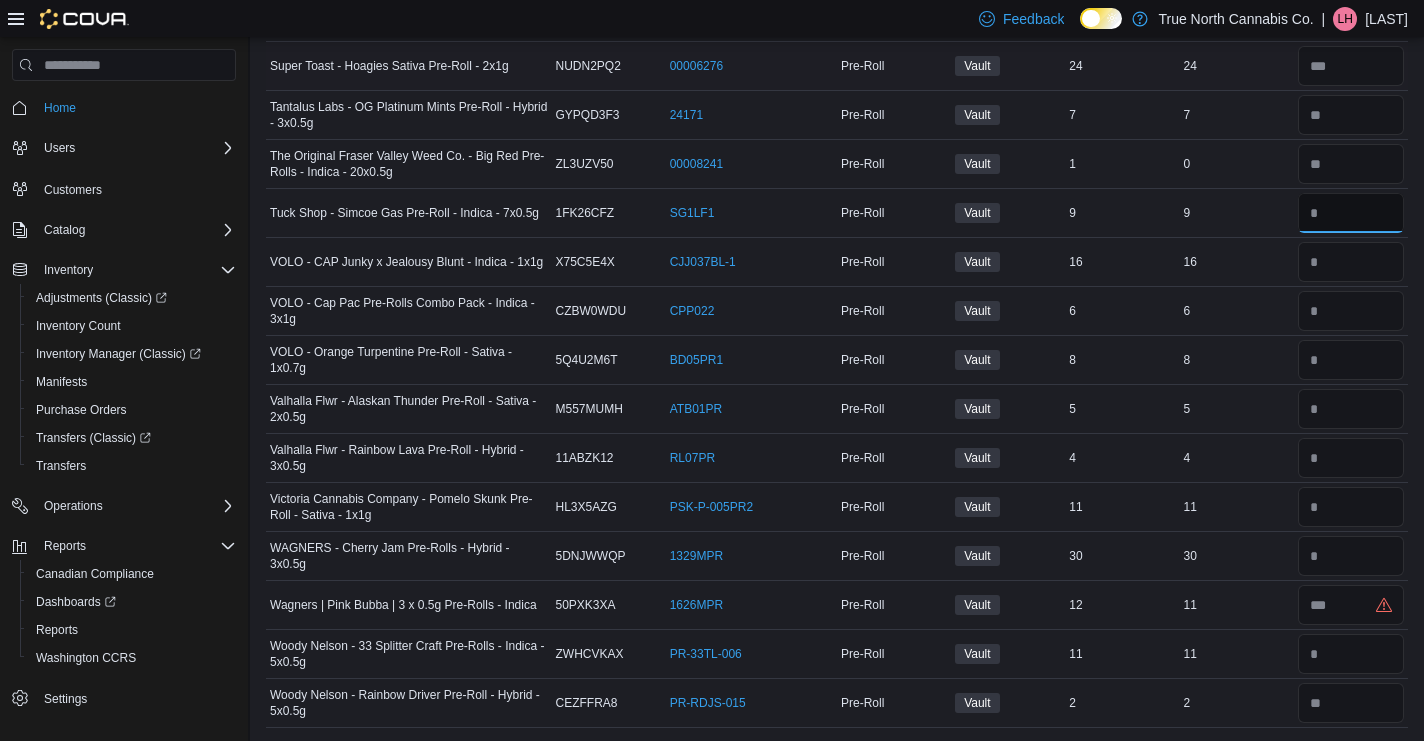 type 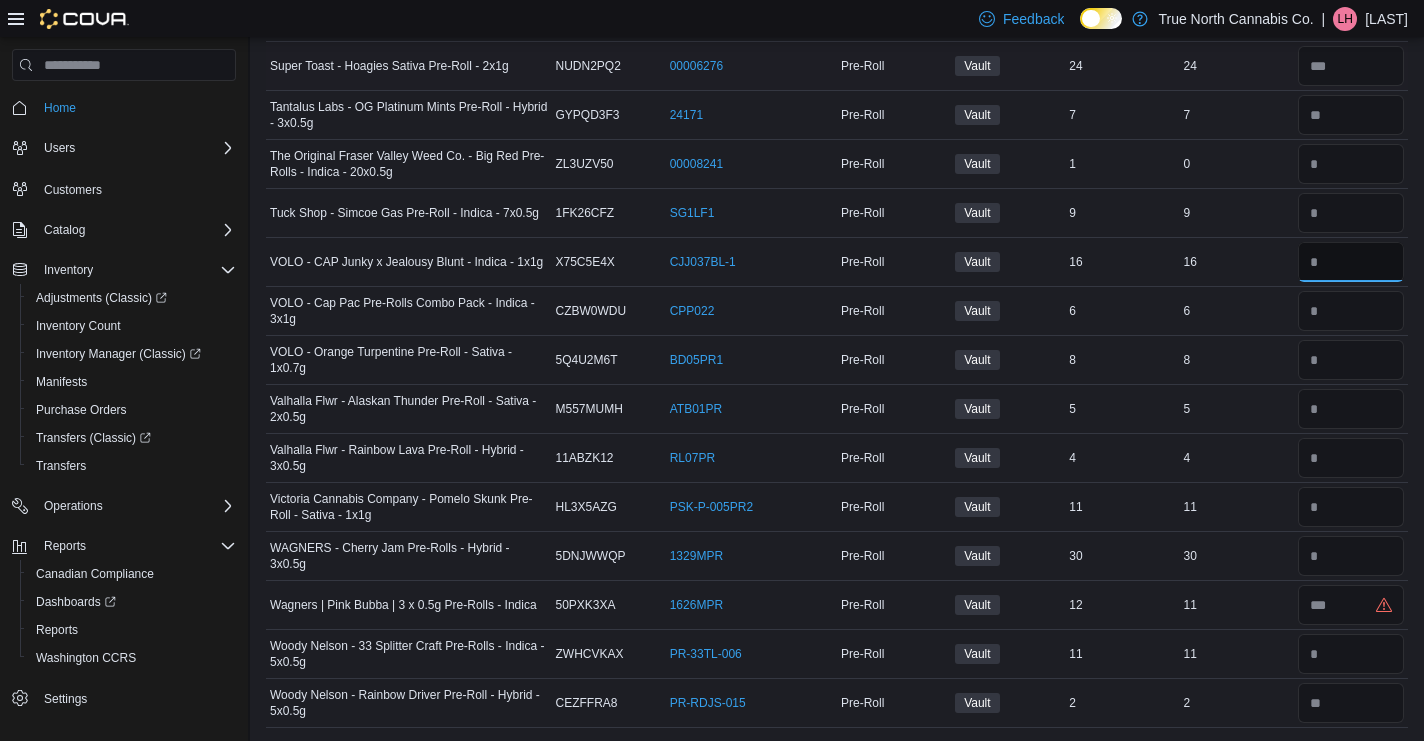 scroll, scrollTop: 4813, scrollLeft: 0, axis: vertical 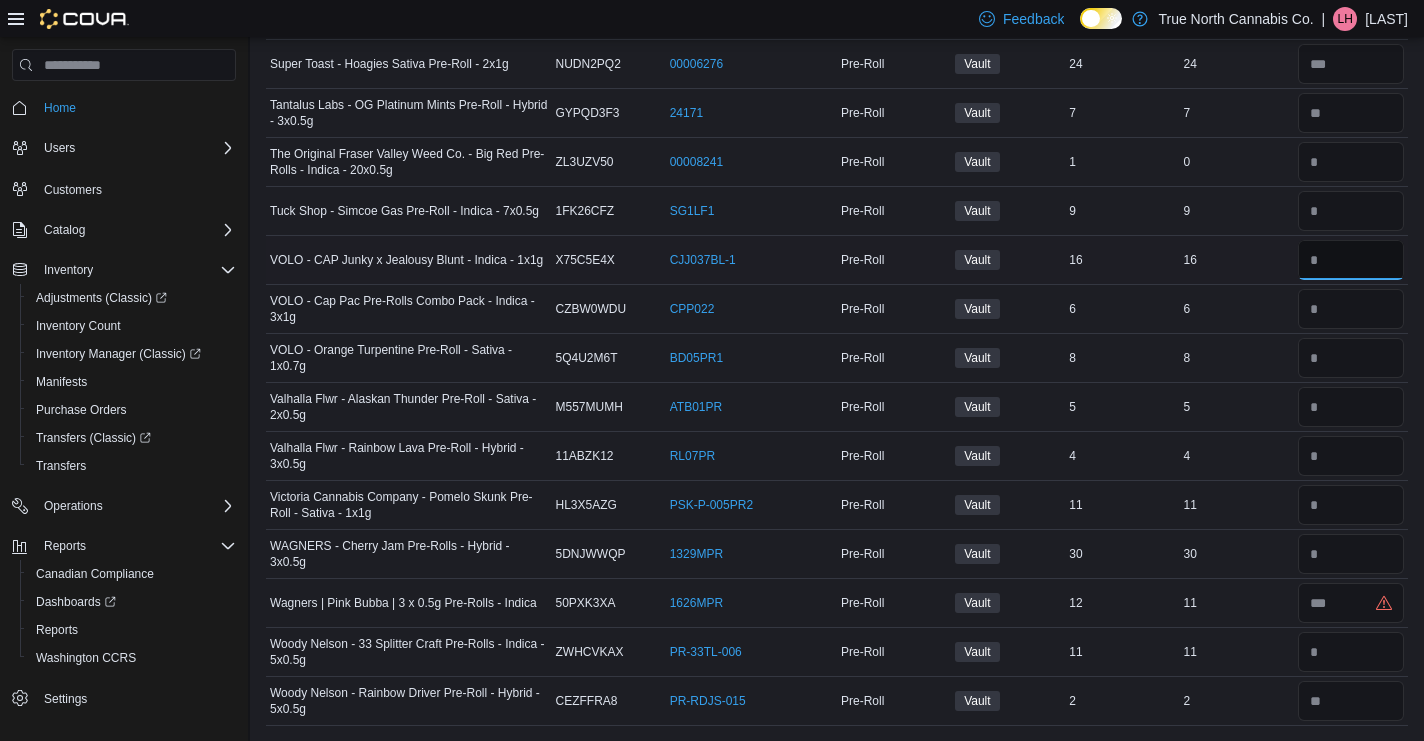 type on "**" 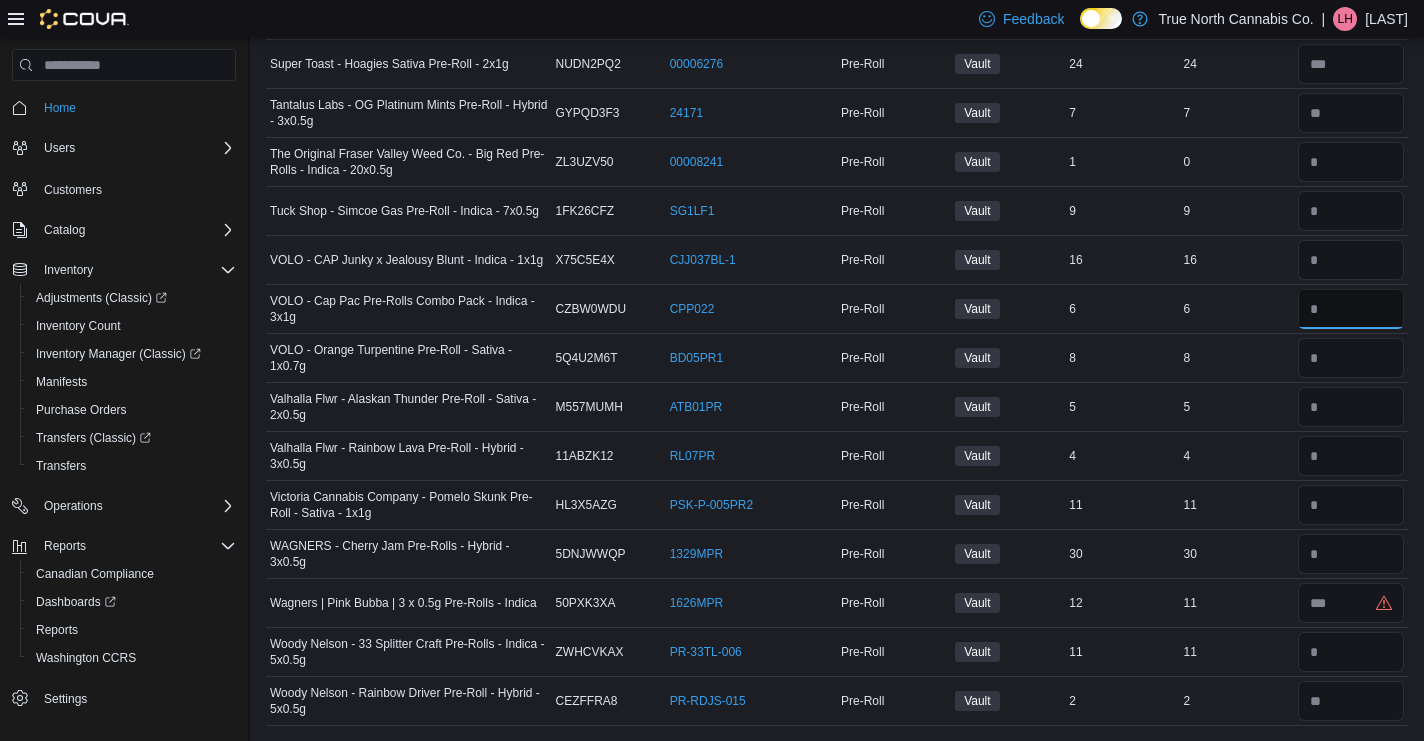 type 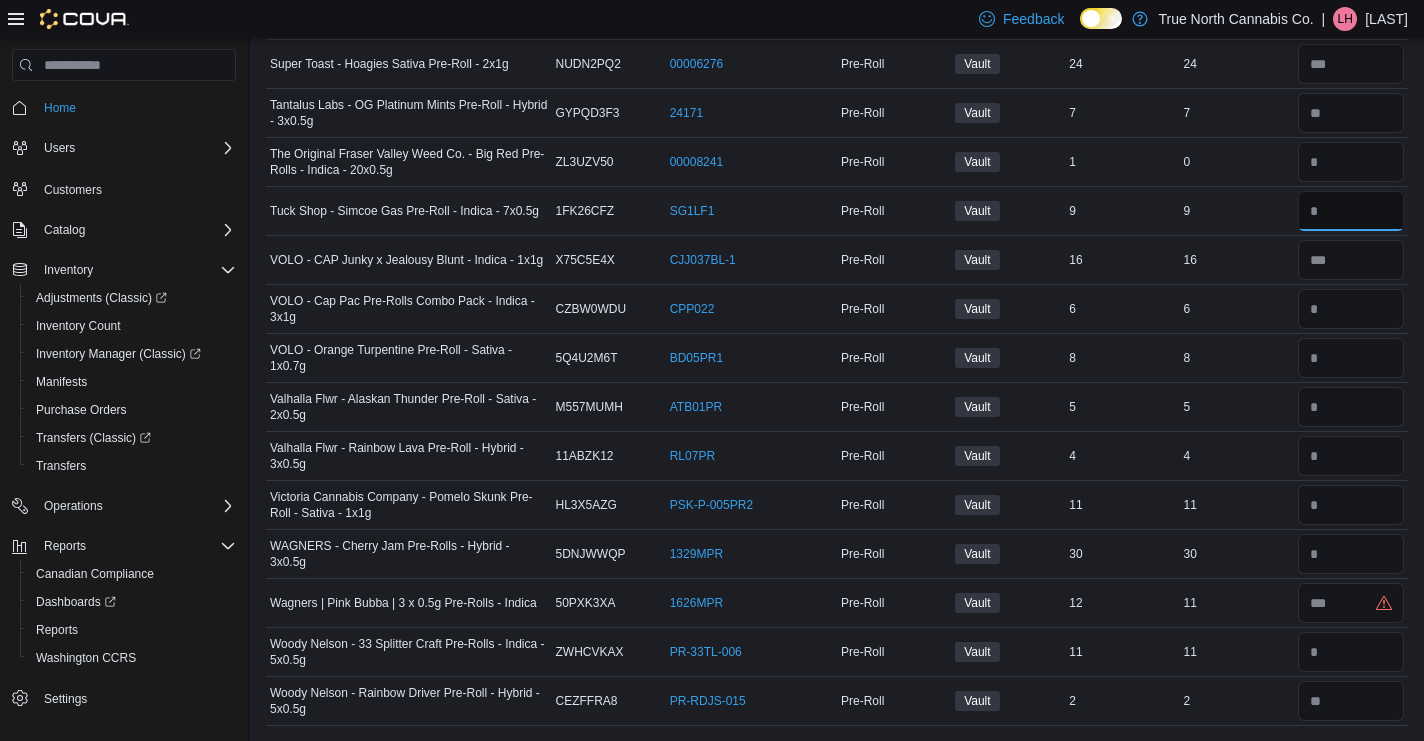 click at bounding box center (1351, 211) 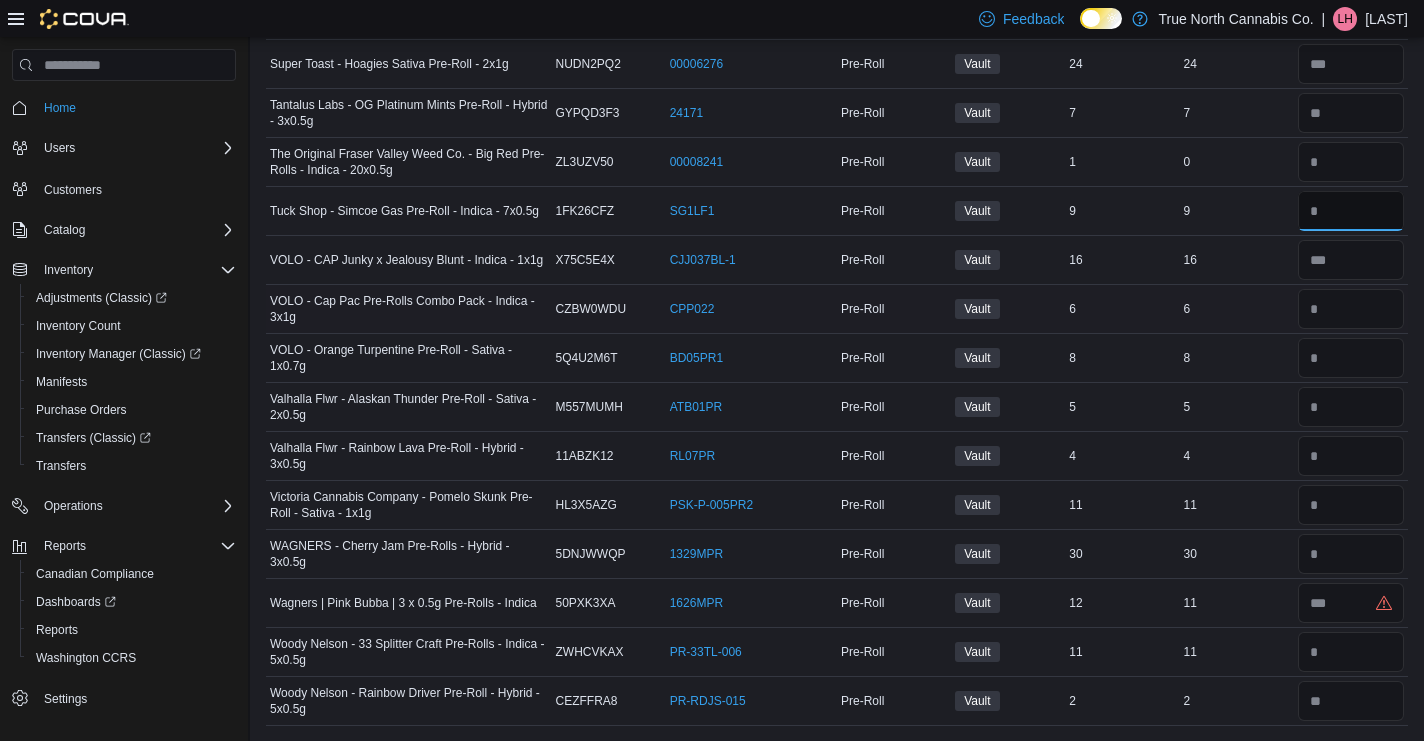 type on "*" 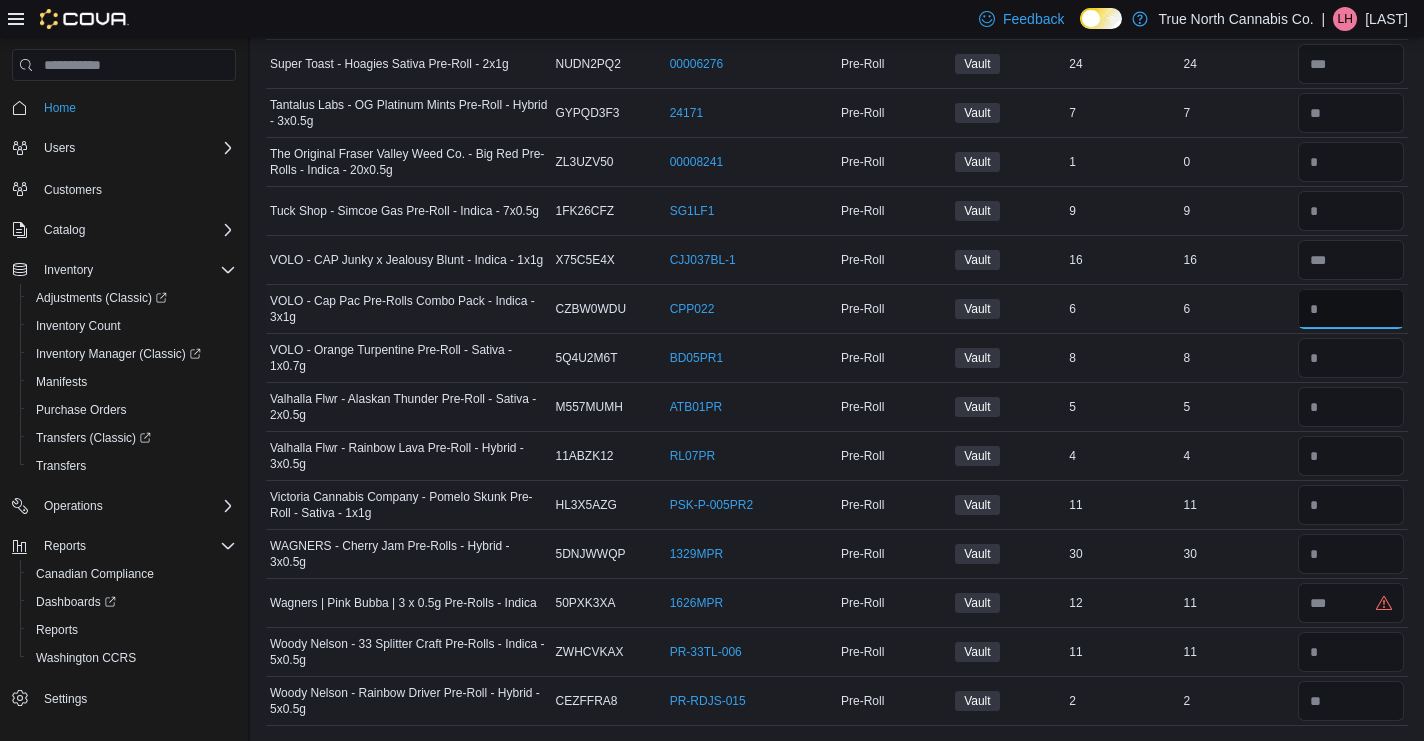 type 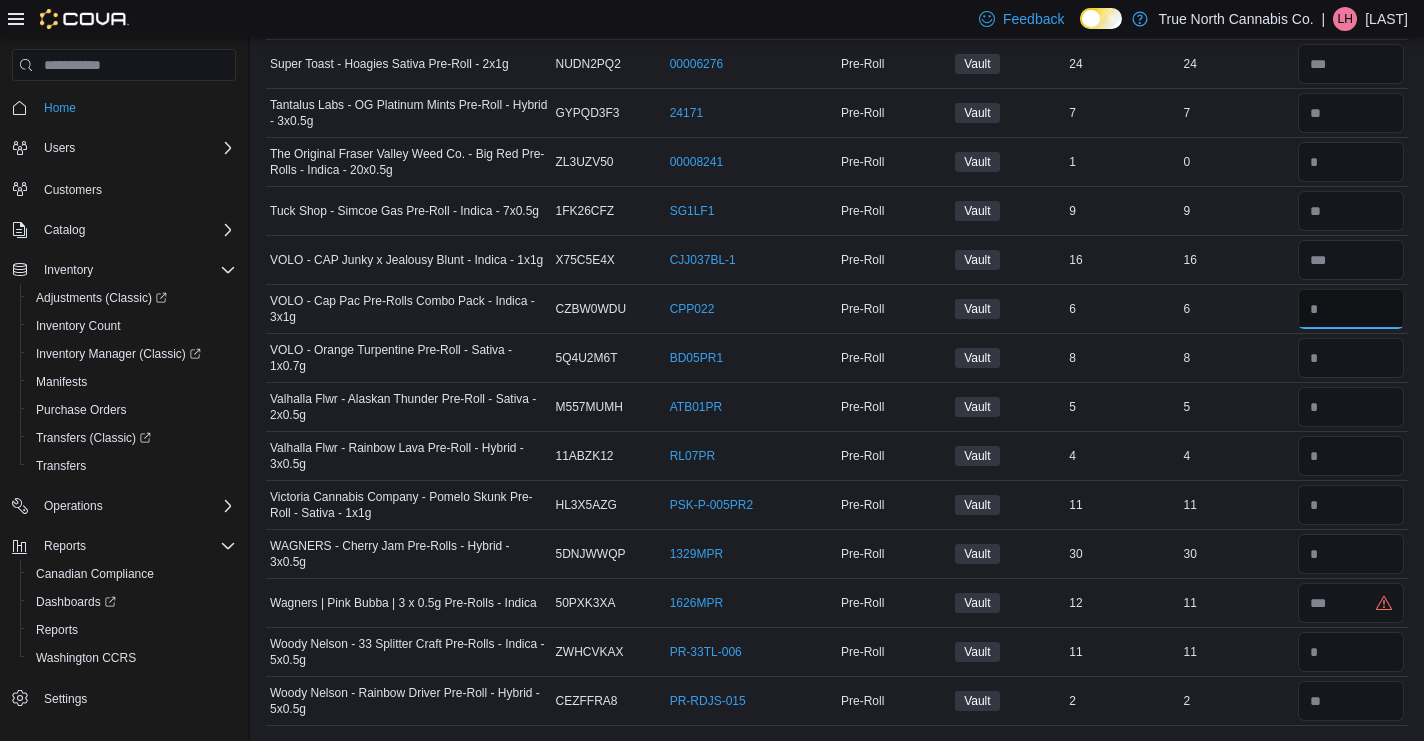 type on "*" 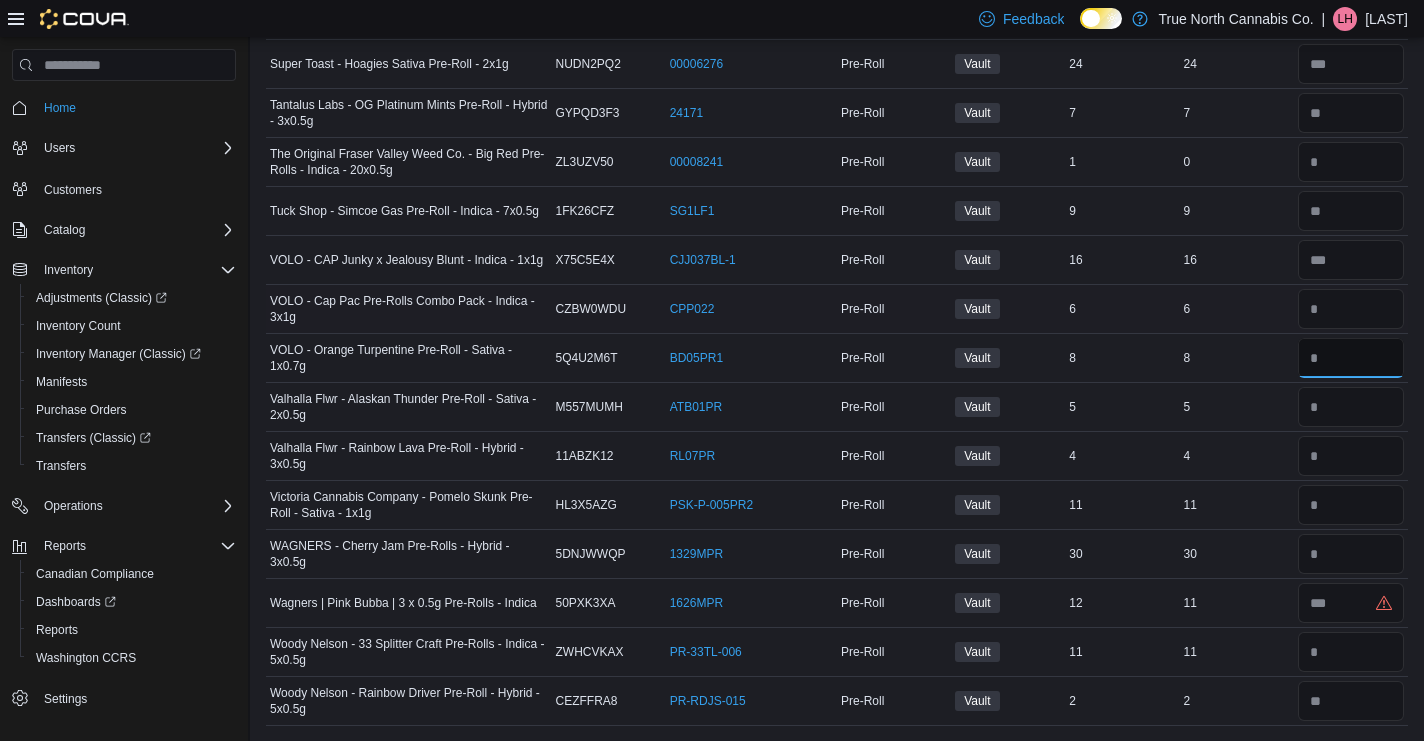 type 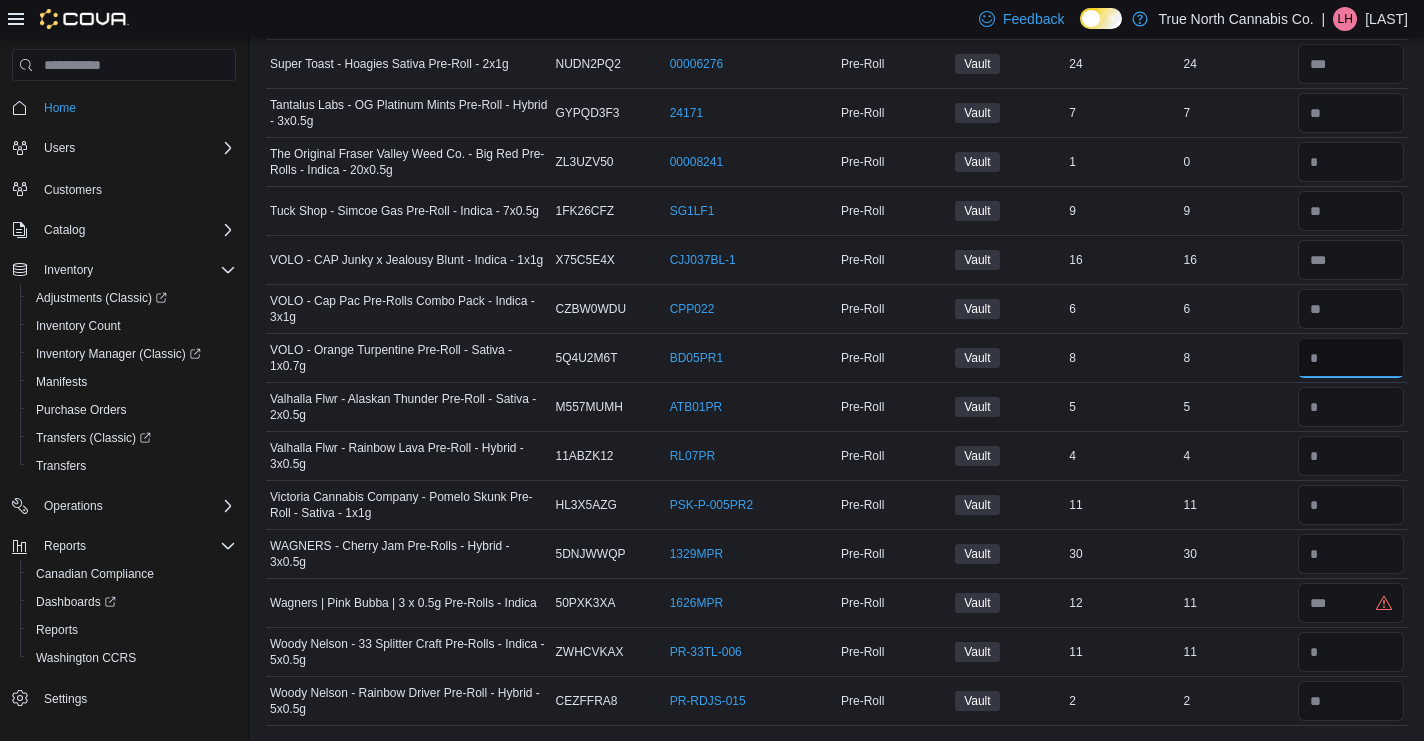 type on "*" 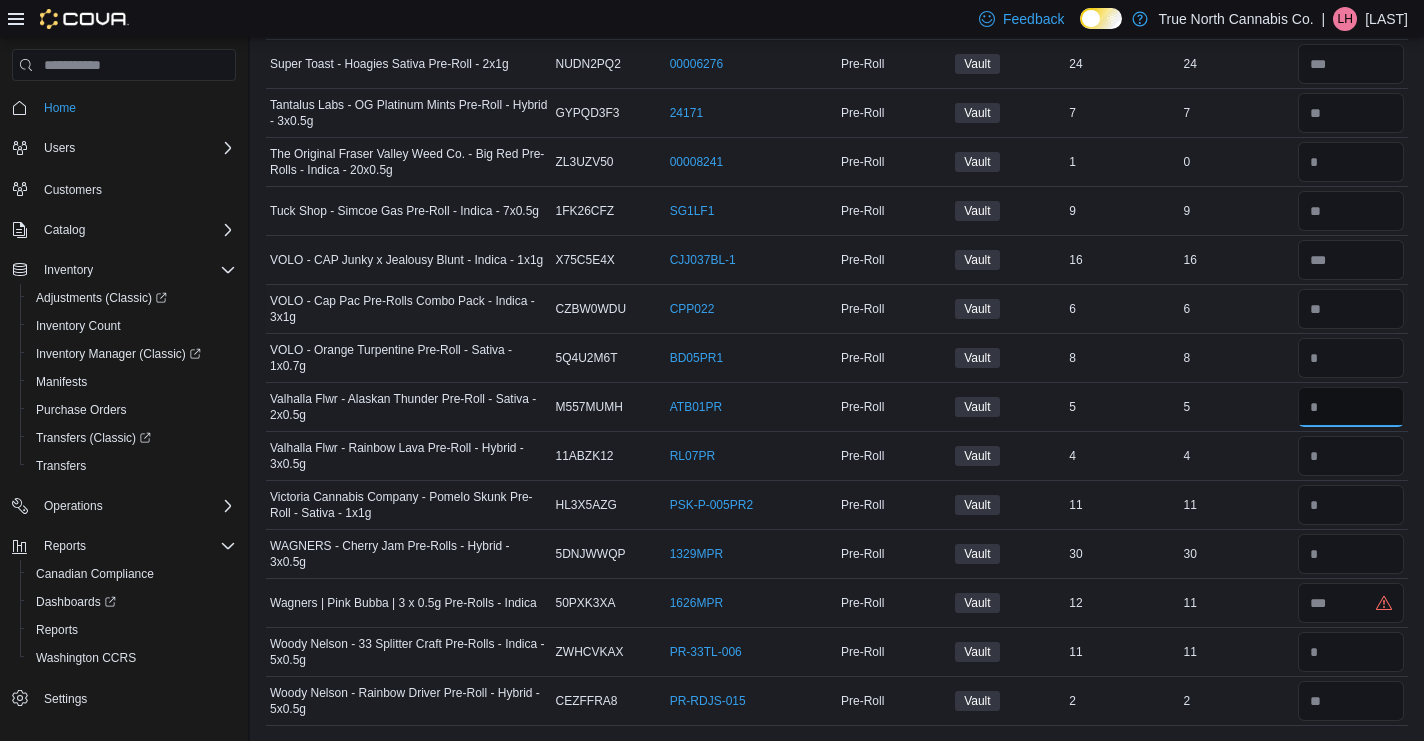 type 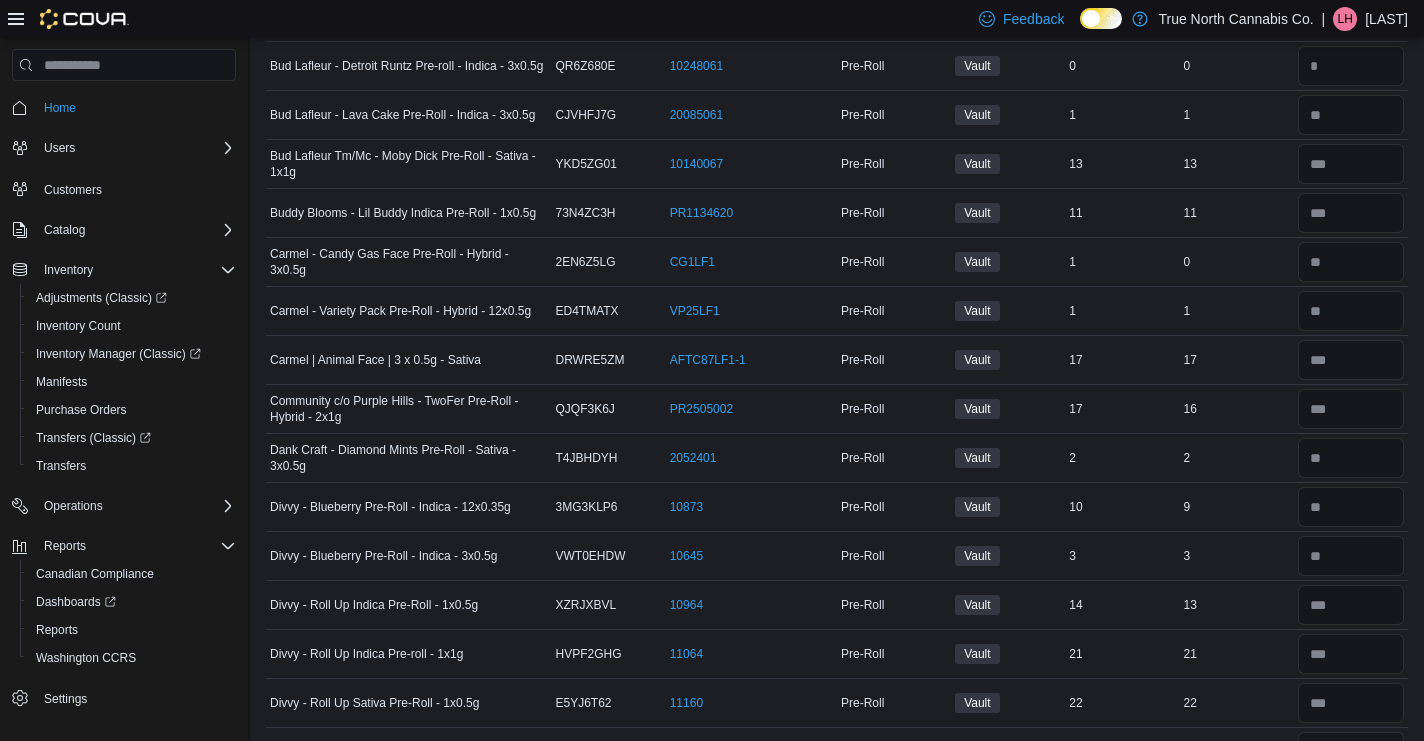 scroll, scrollTop: 0, scrollLeft: 0, axis: both 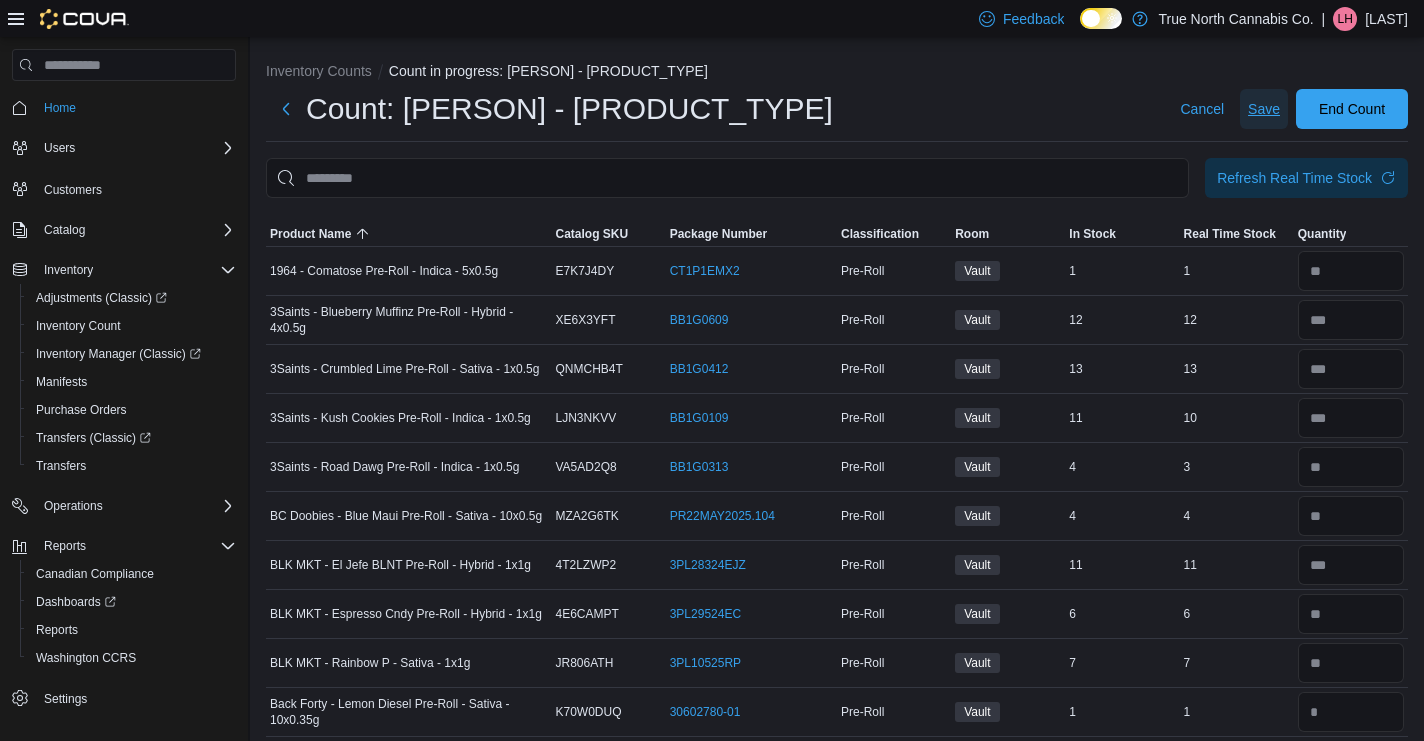 click on "Save" at bounding box center [1264, 109] 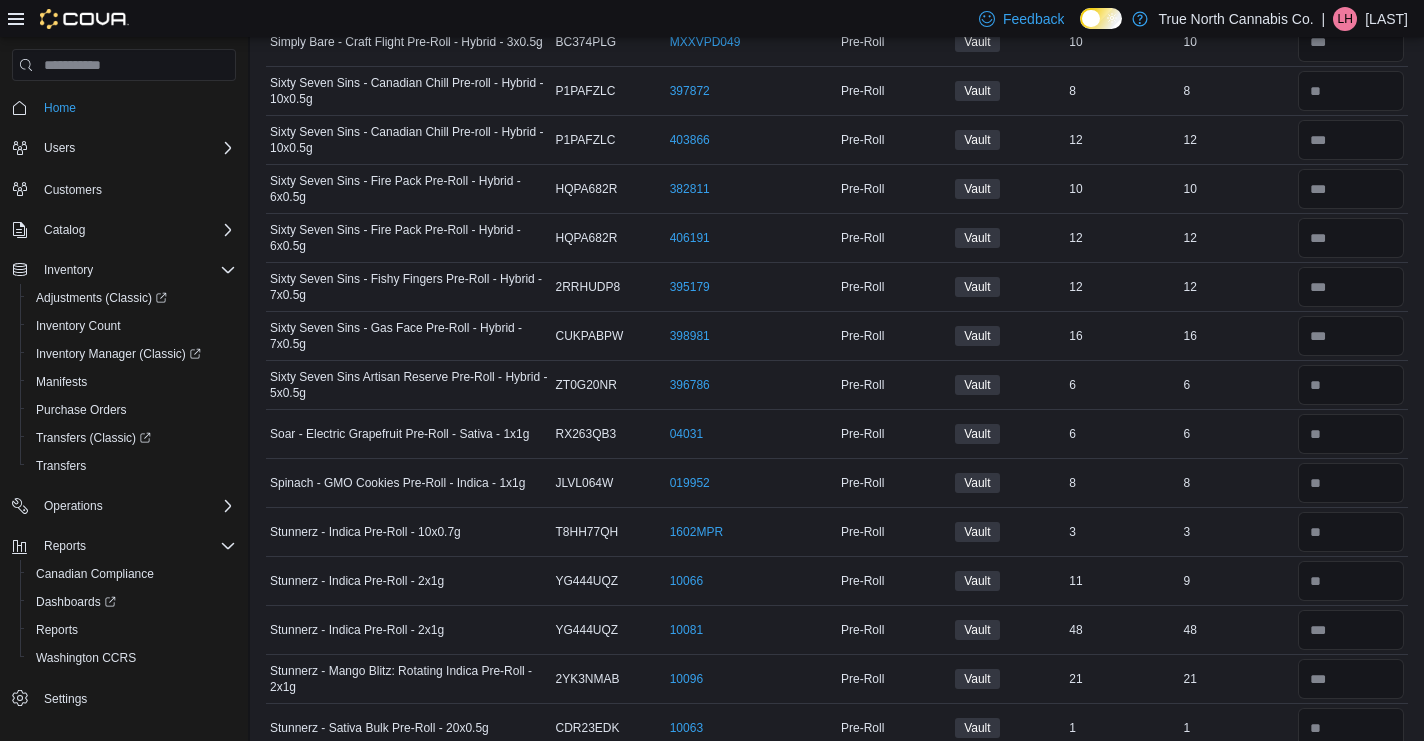 scroll, scrollTop: 4813, scrollLeft: 0, axis: vertical 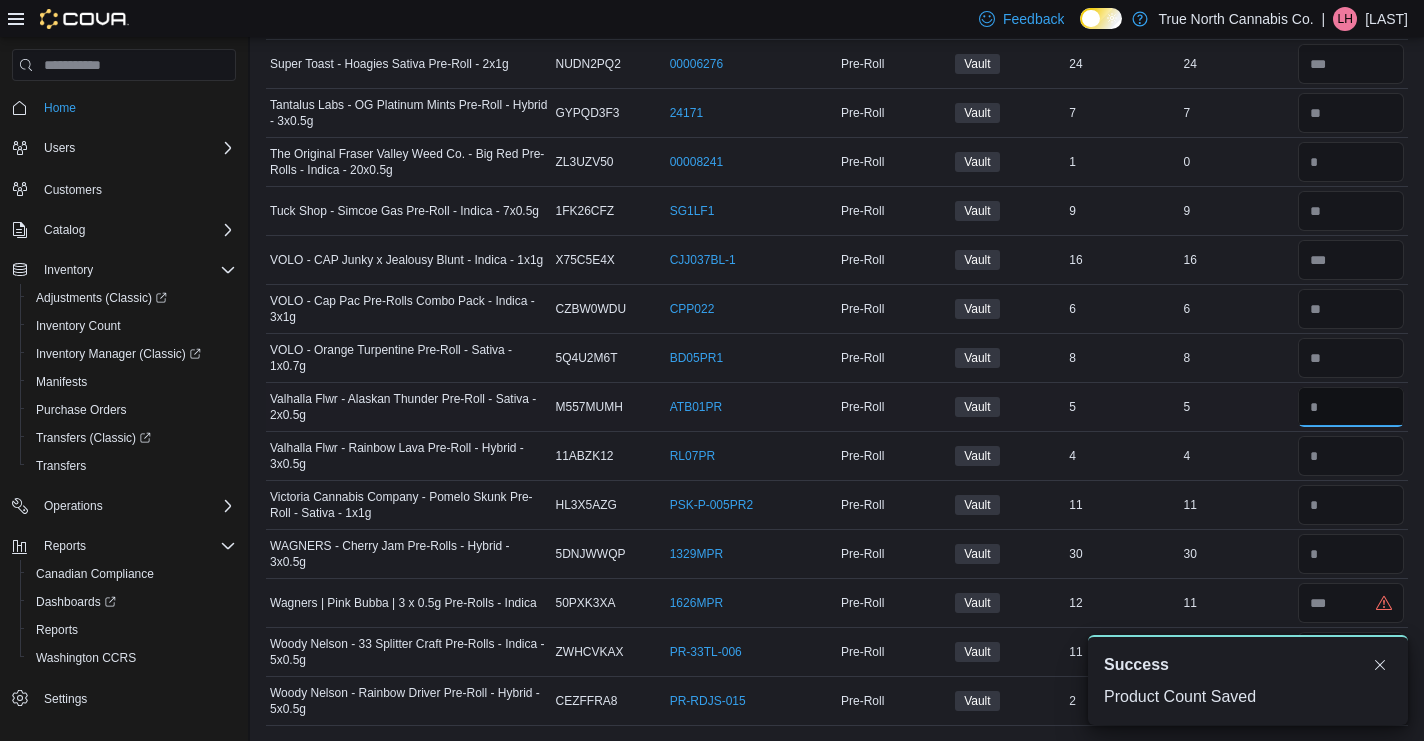 click at bounding box center [1351, 407] 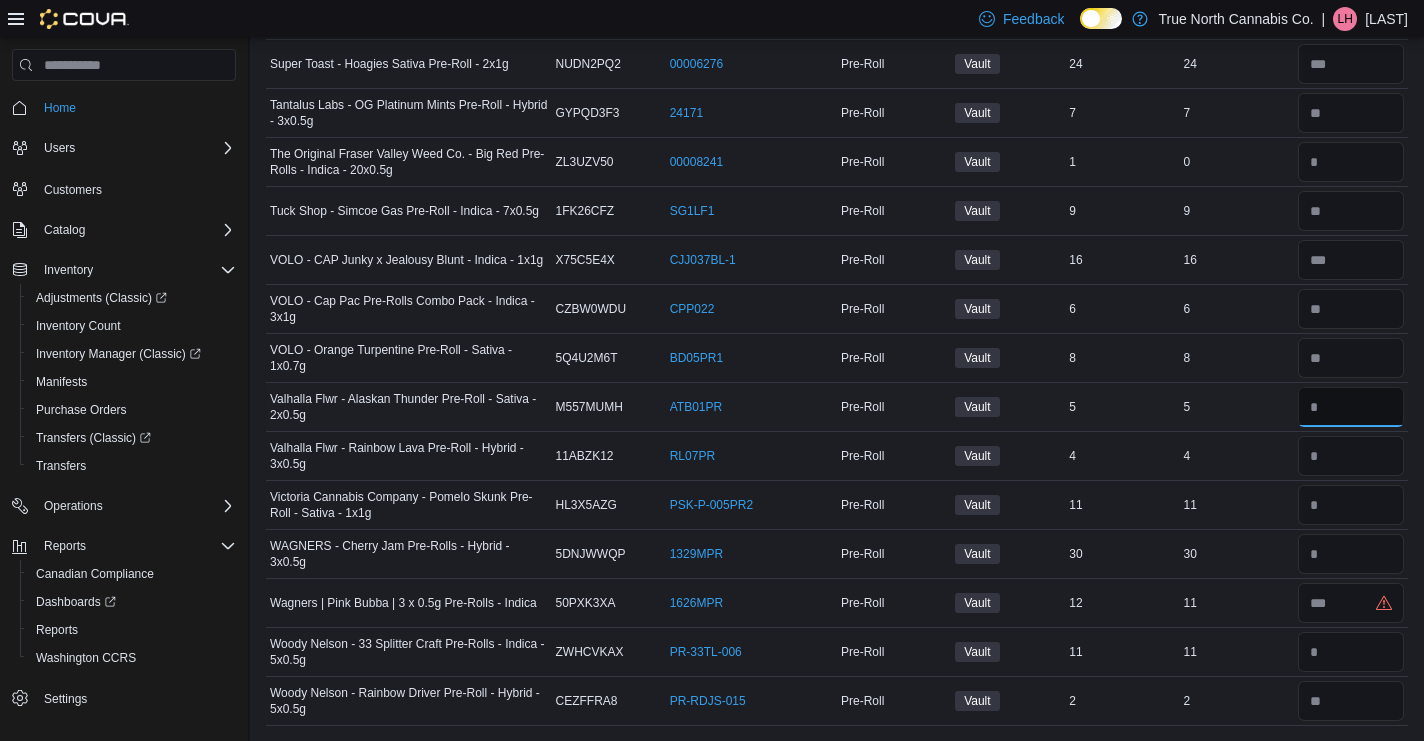 type on "*" 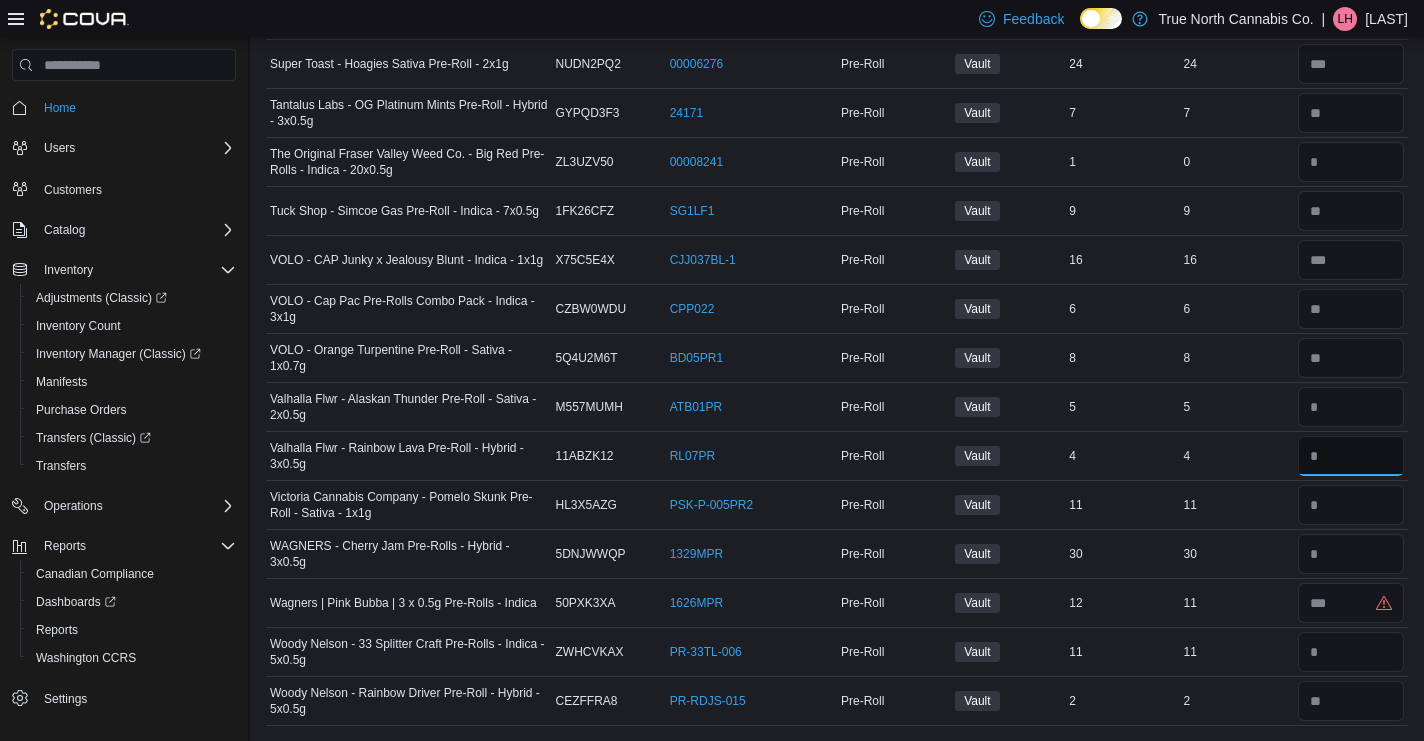 type 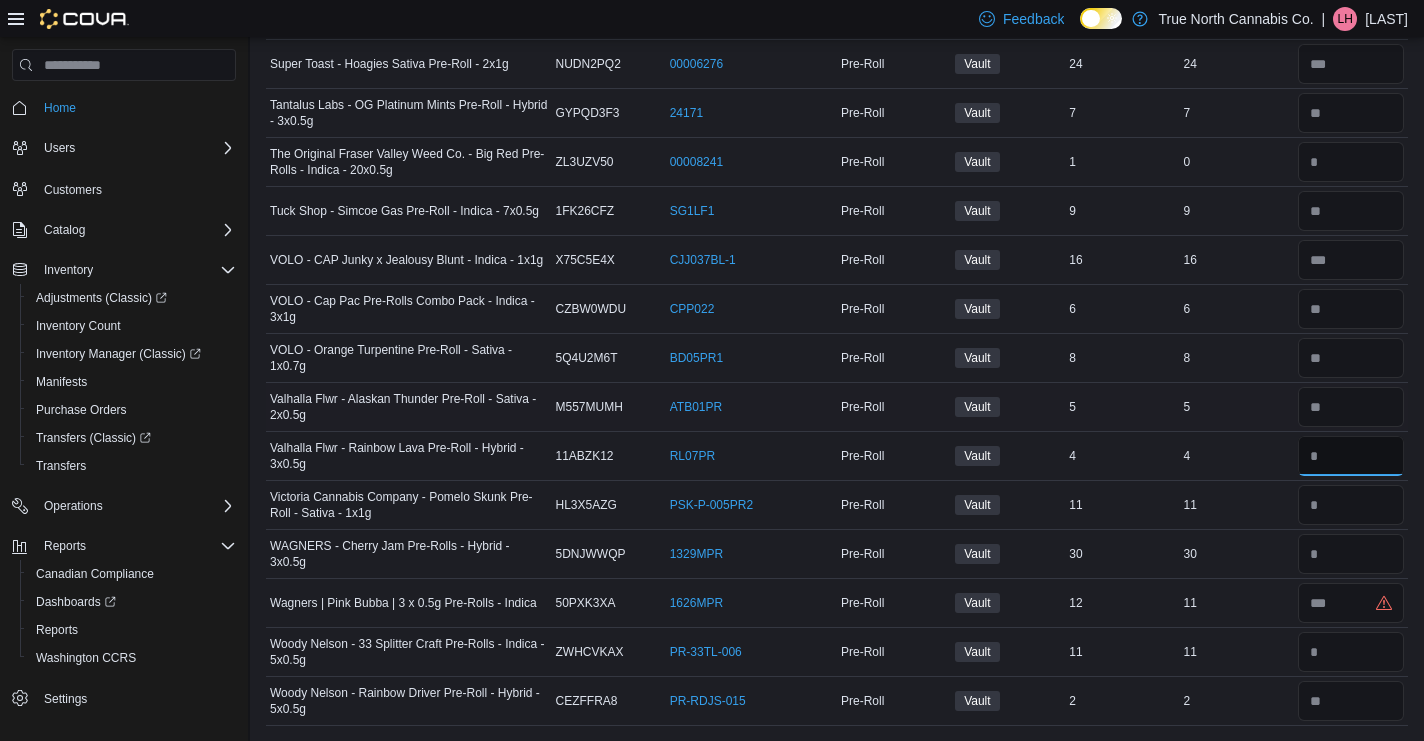 type on "*" 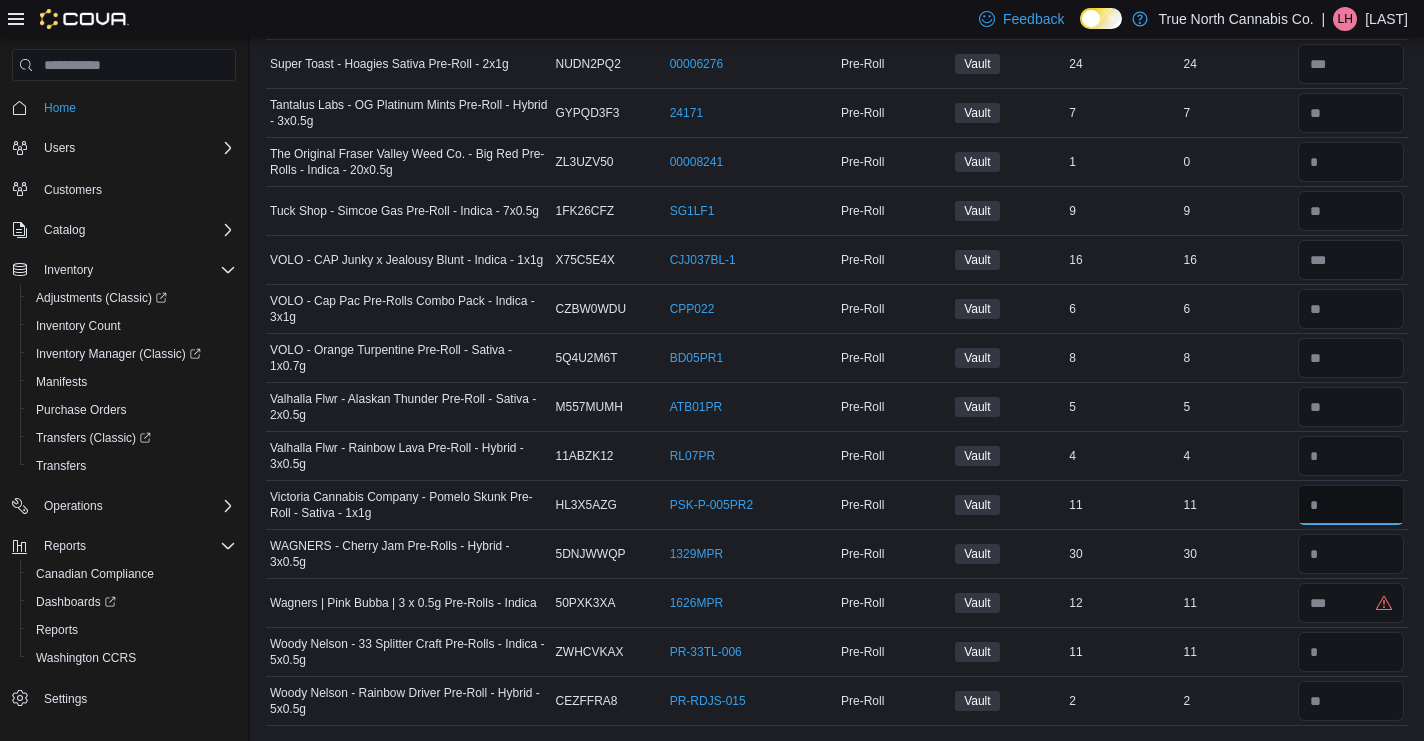 type 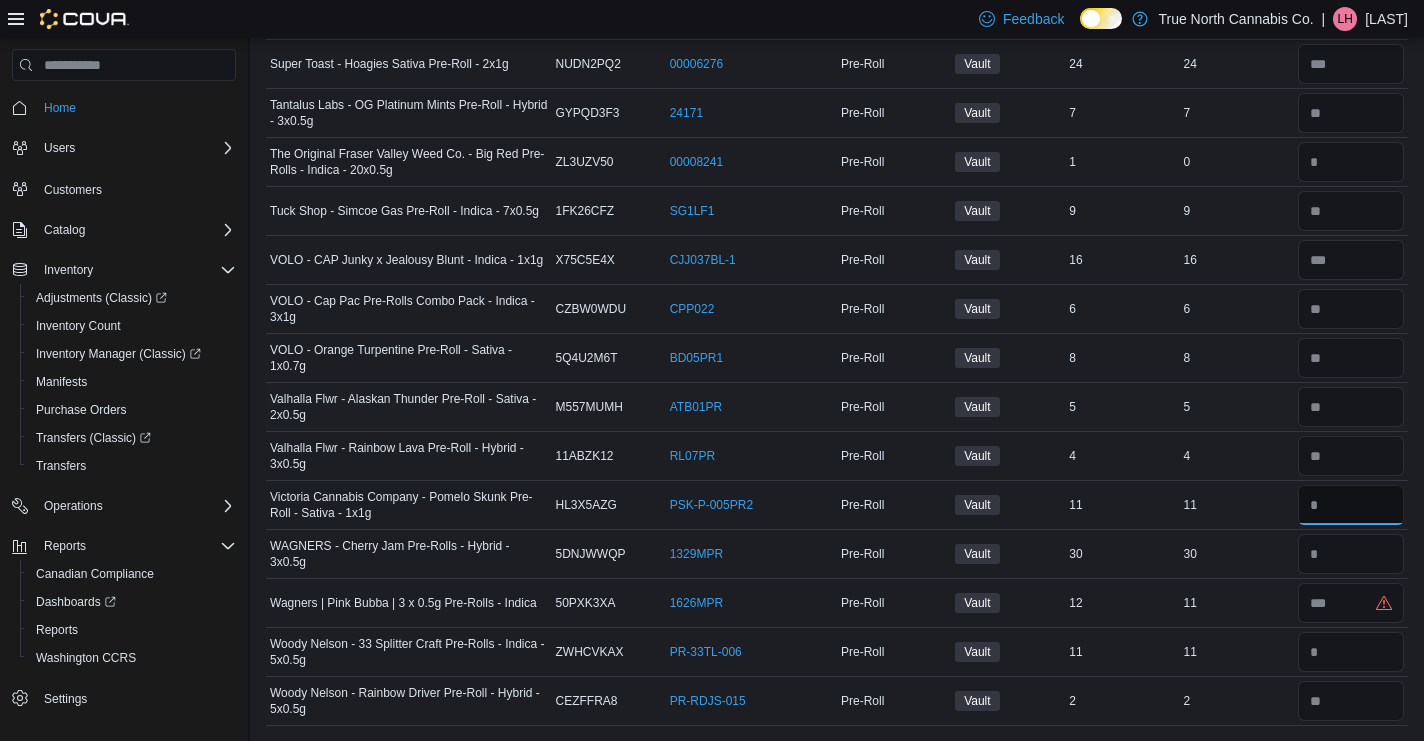 type on "**" 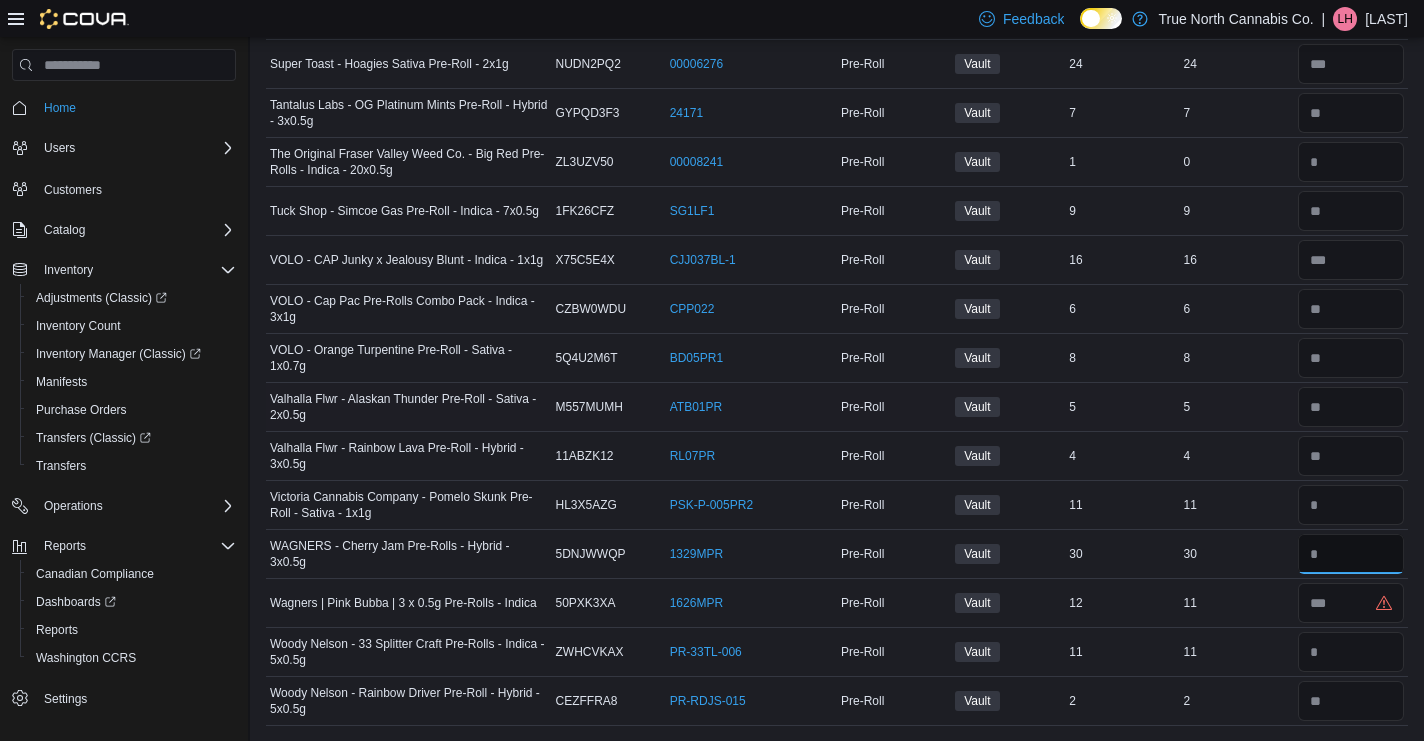 type 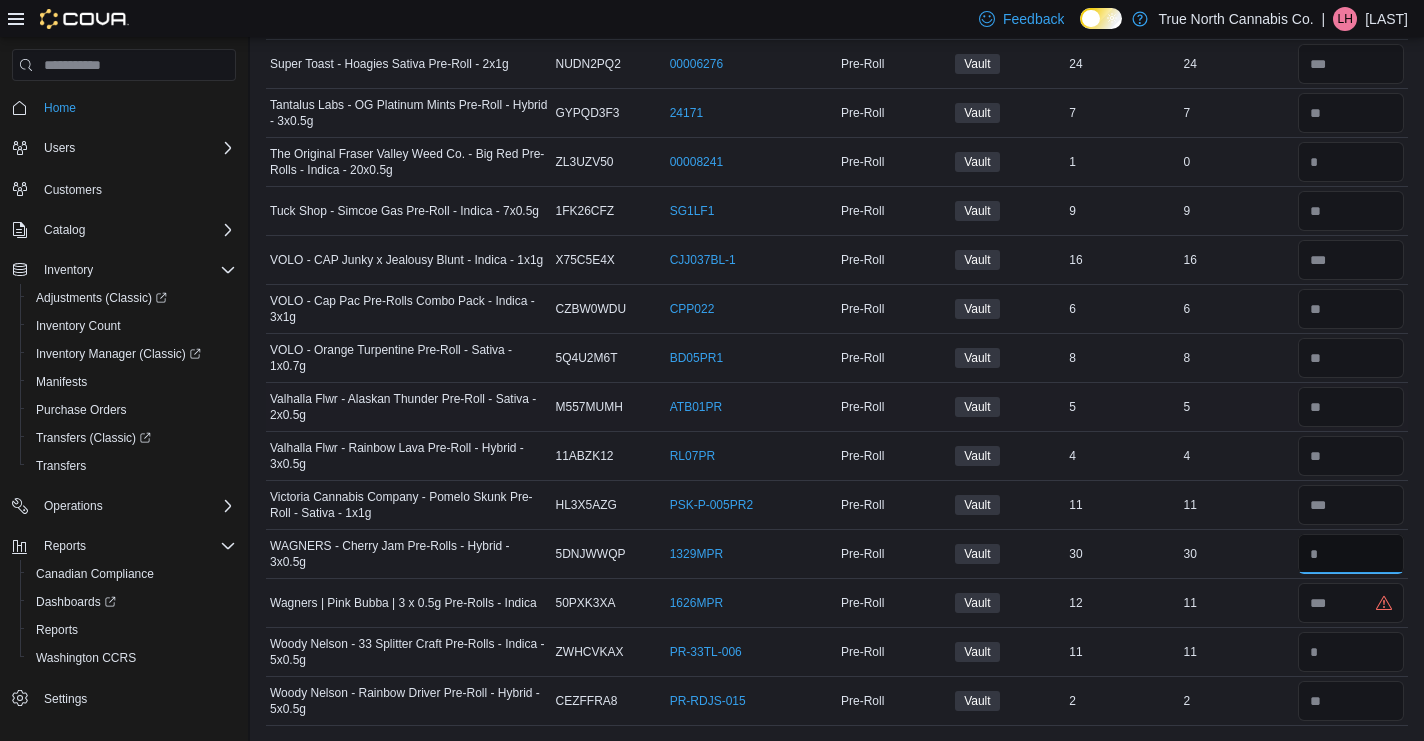 type on "**" 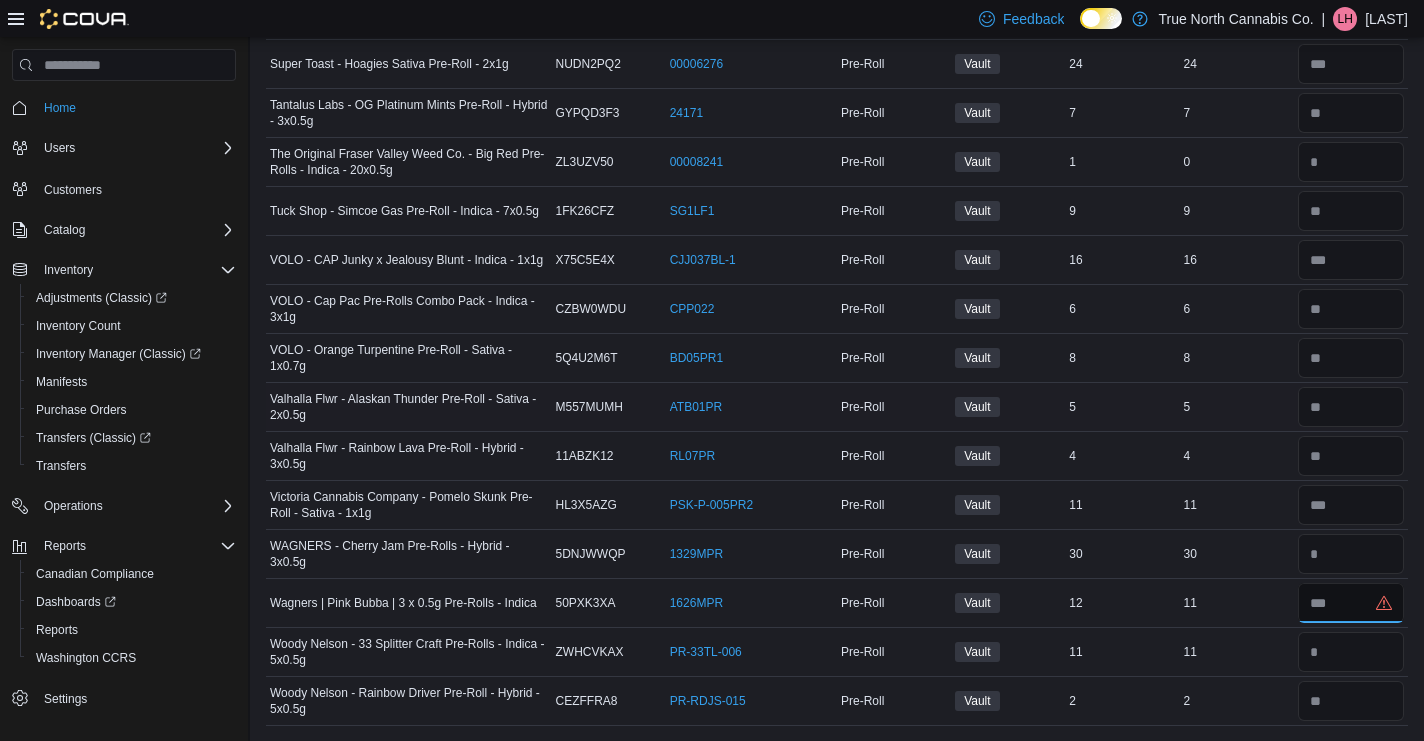 type 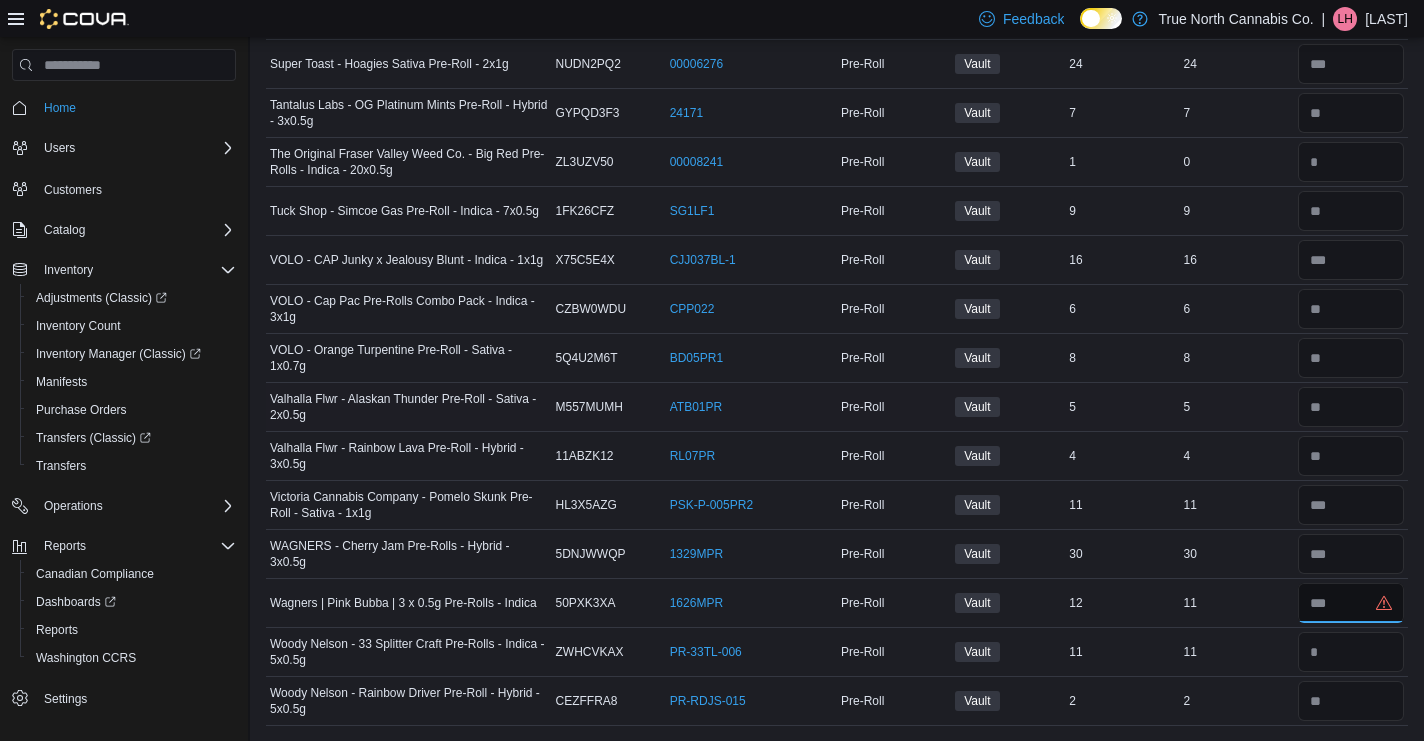 type on "**" 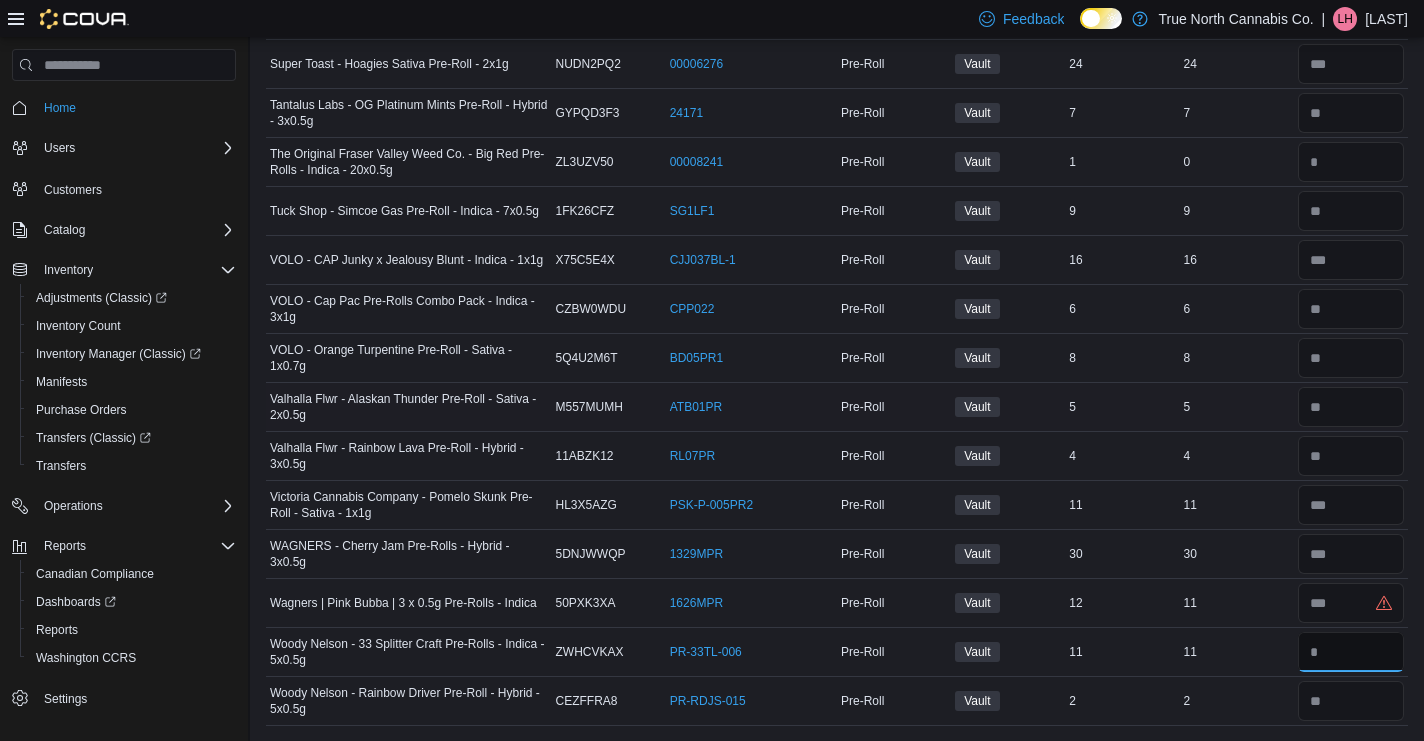 type 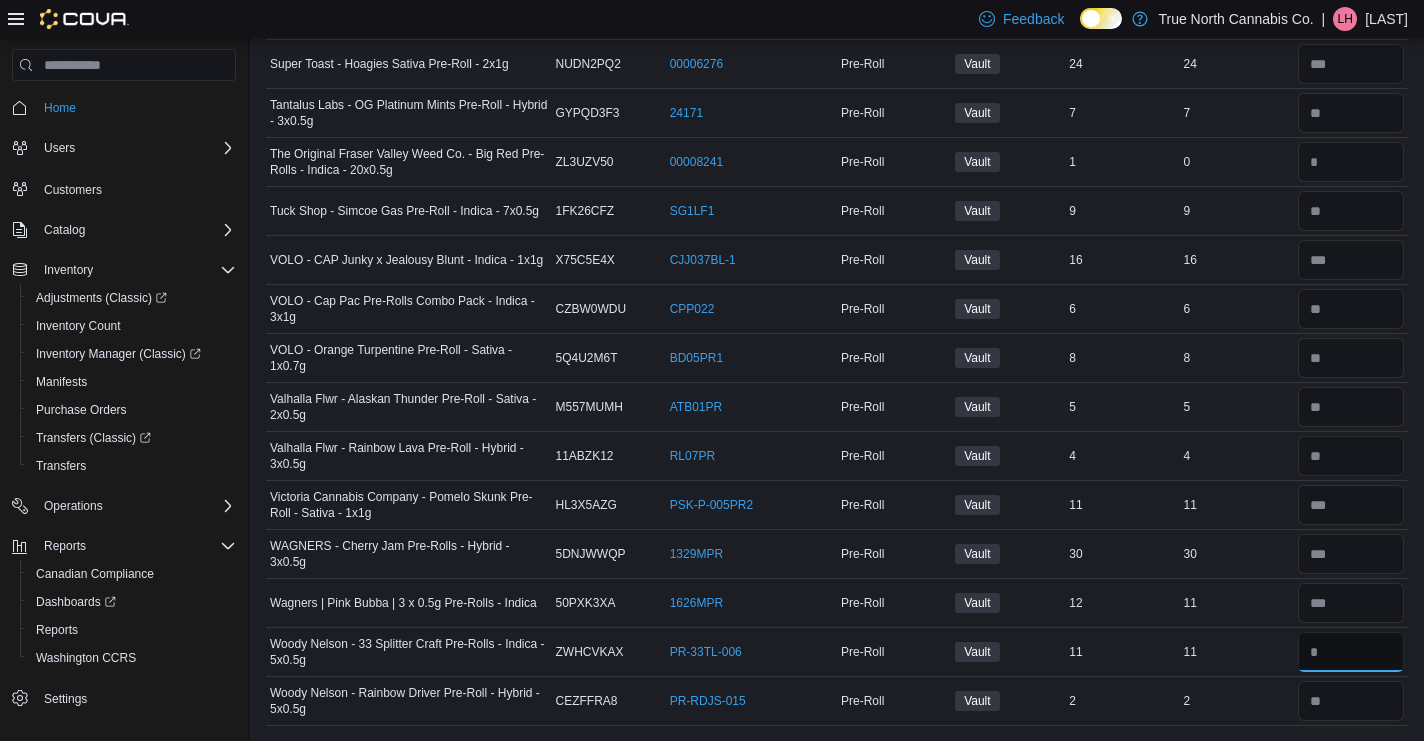 type on "**" 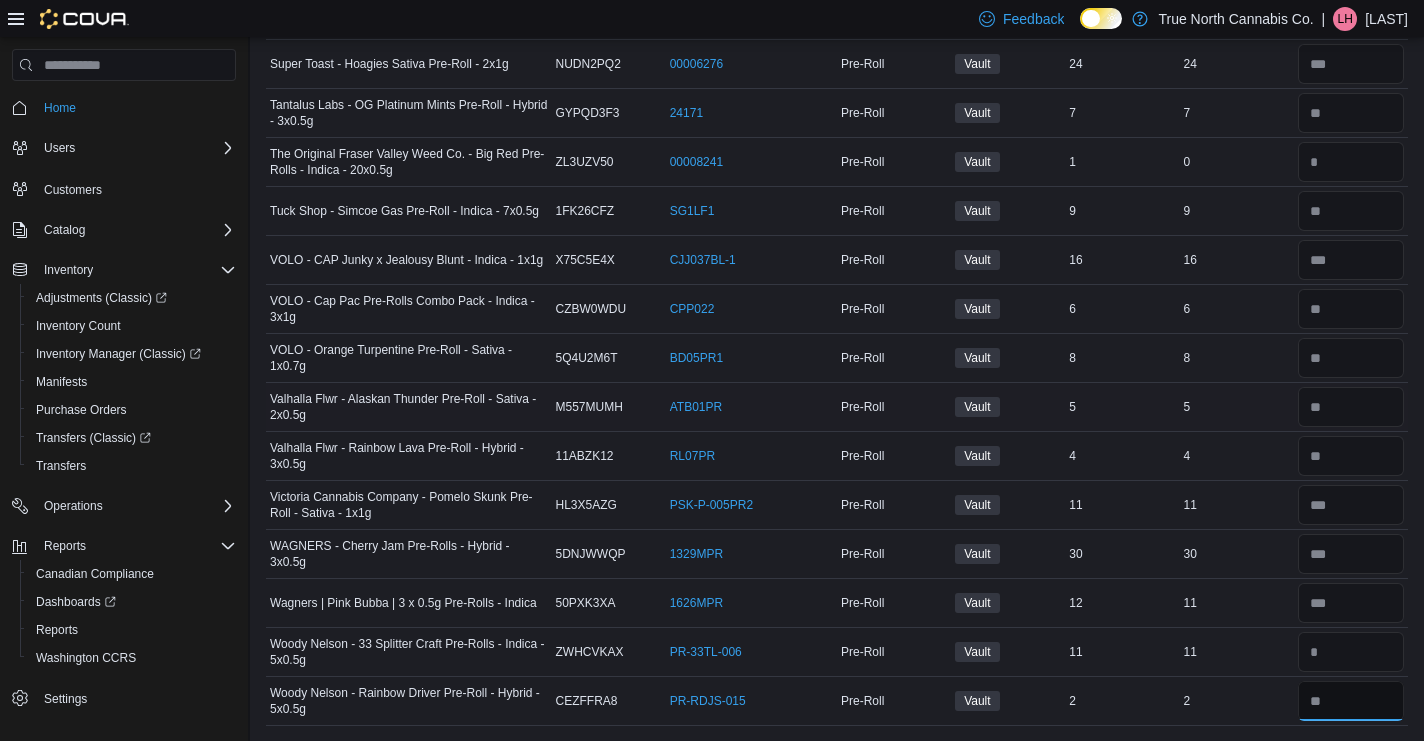type 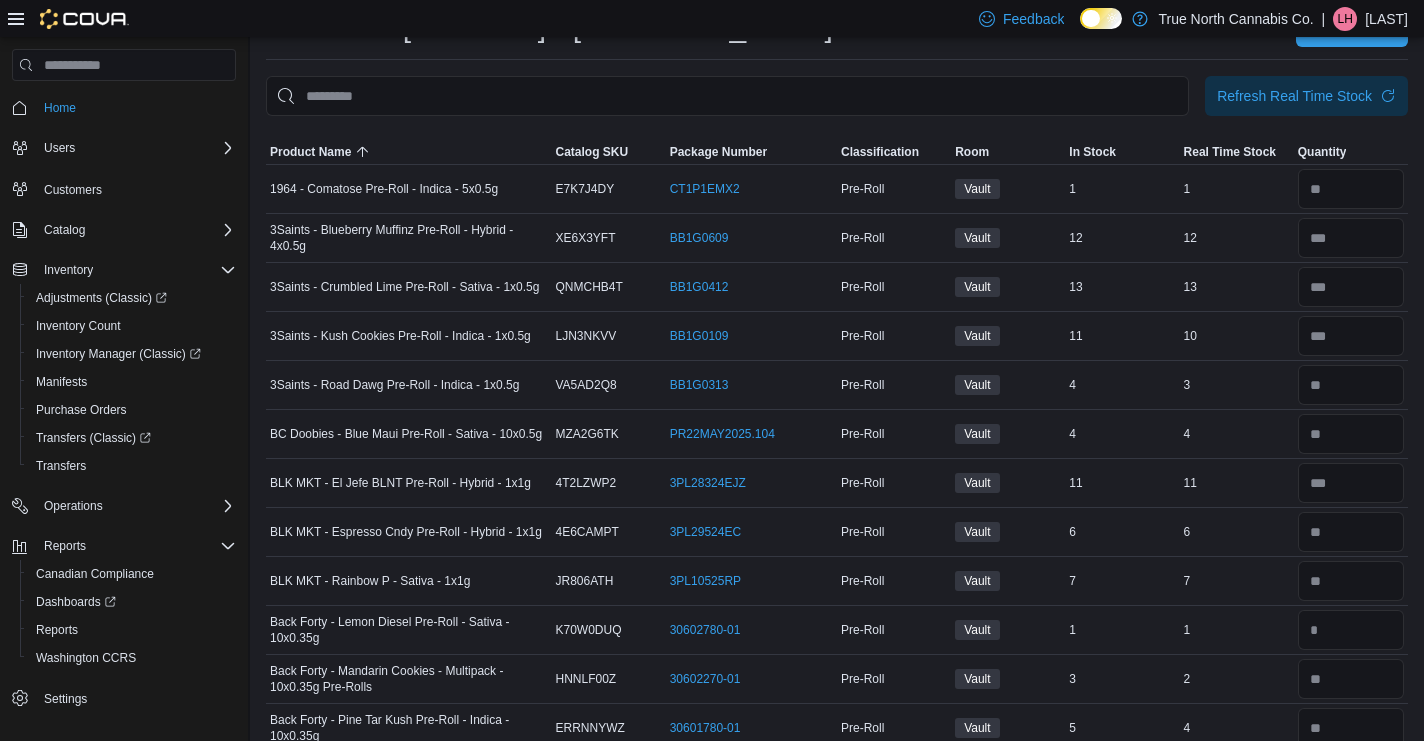 scroll, scrollTop: 0, scrollLeft: 0, axis: both 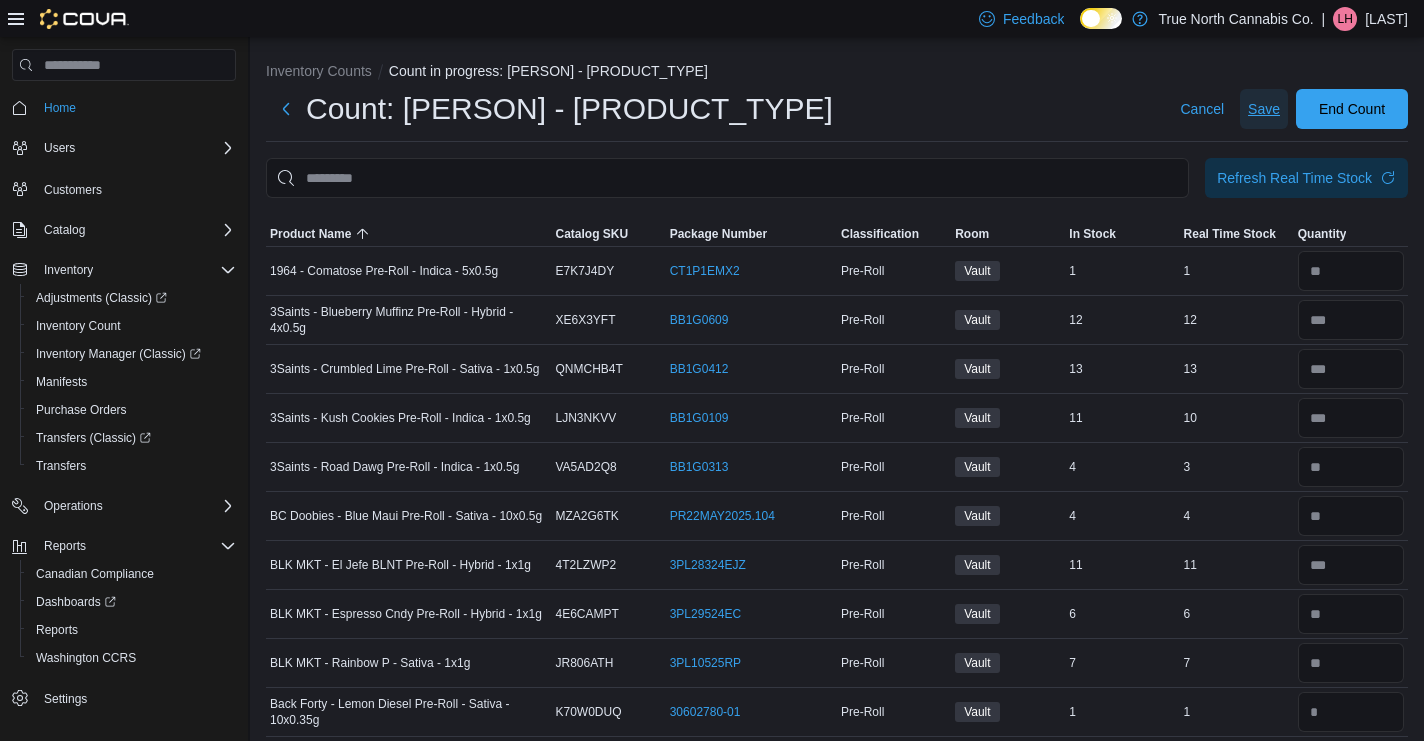 click on "Save" at bounding box center (1264, 109) 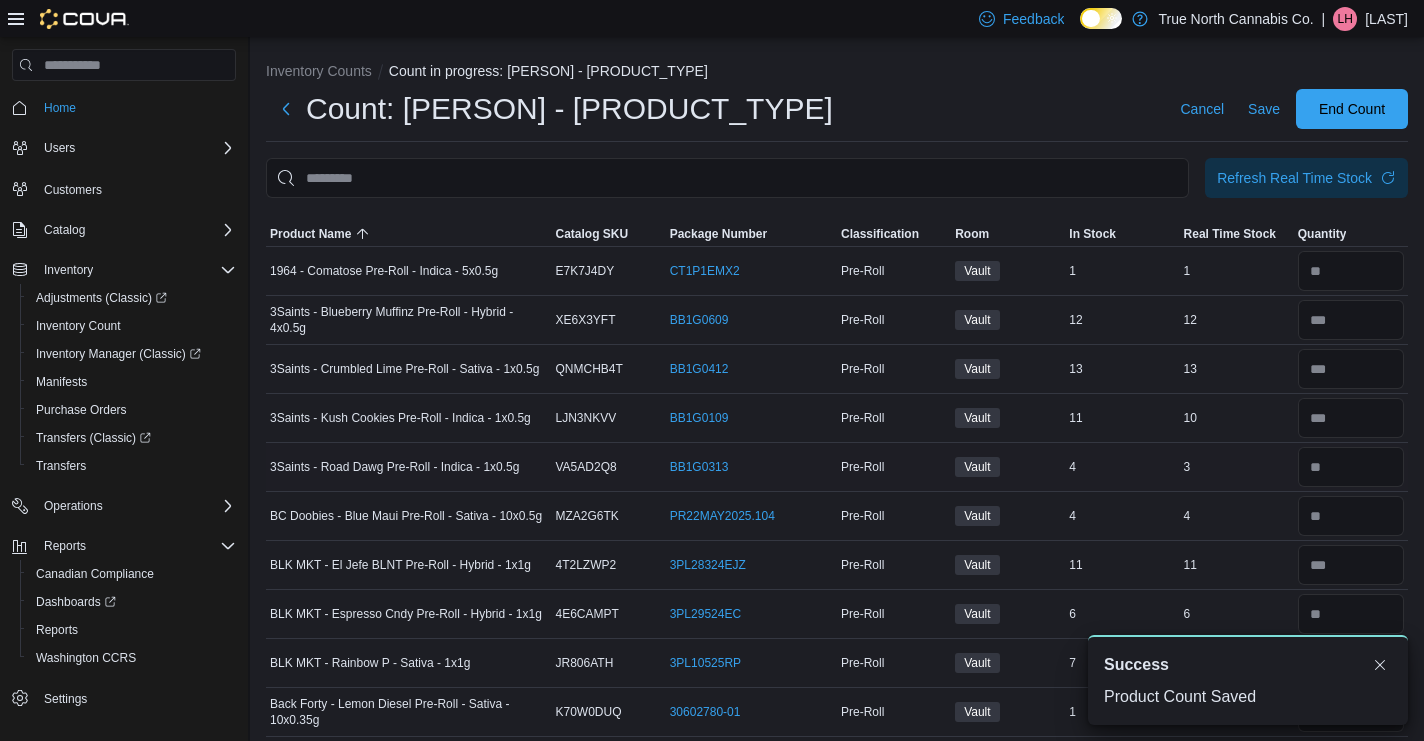 scroll, scrollTop: 0, scrollLeft: 0, axis: both 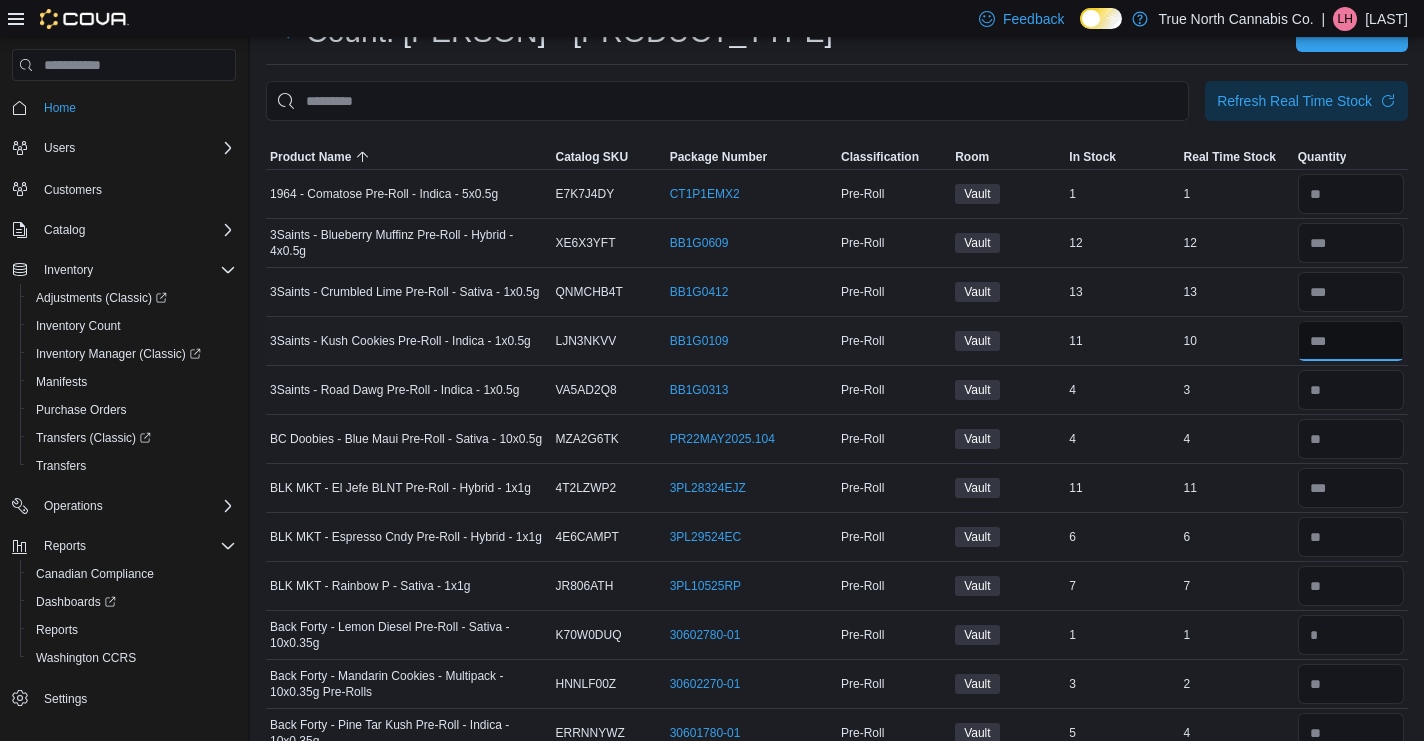 click at bounding box center (1351, 341) 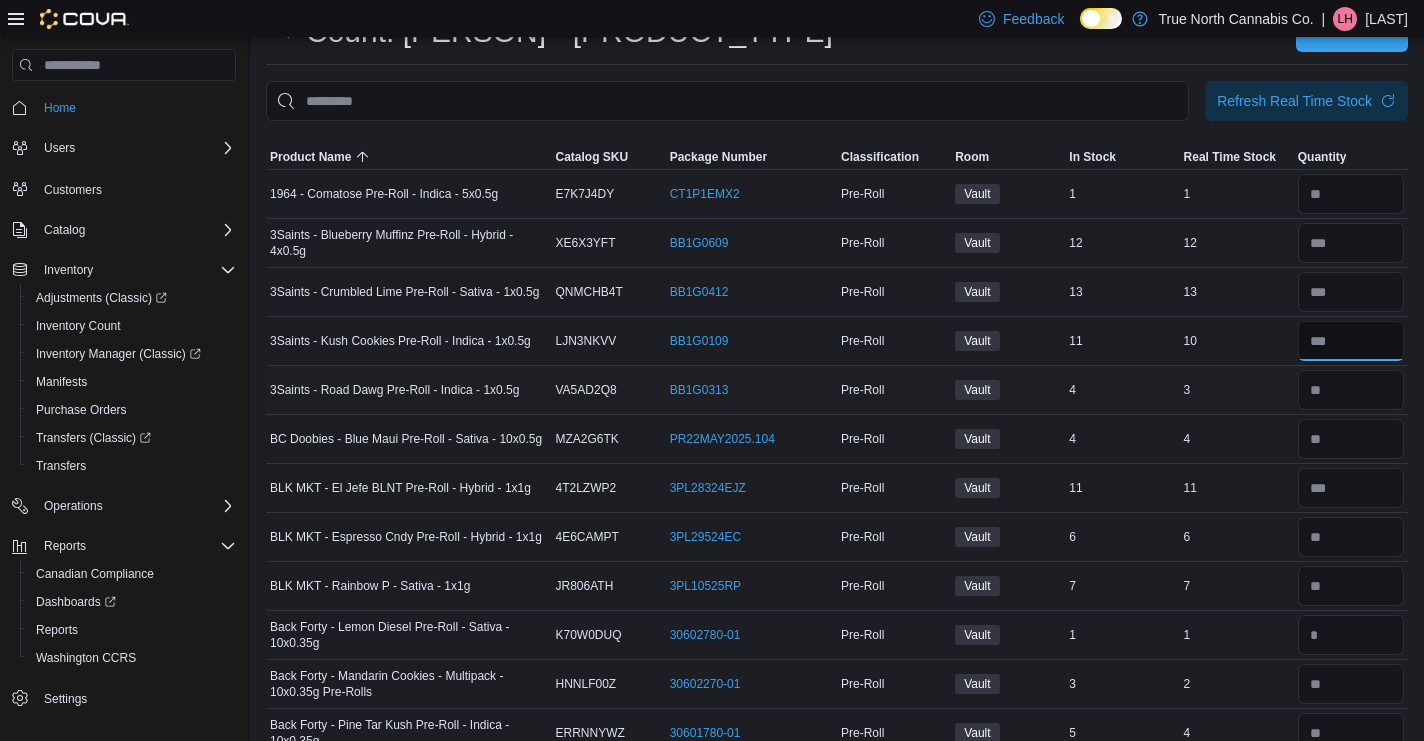 type on "**" 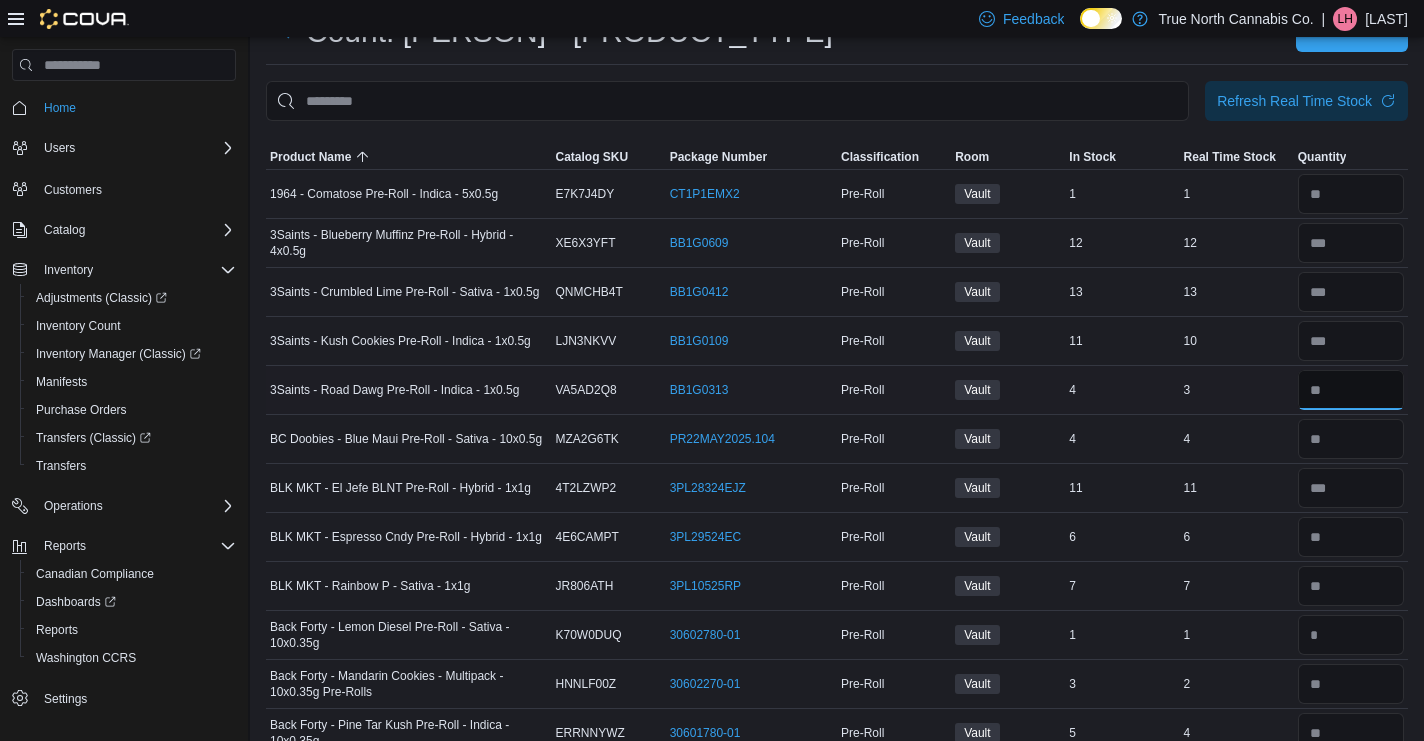 type 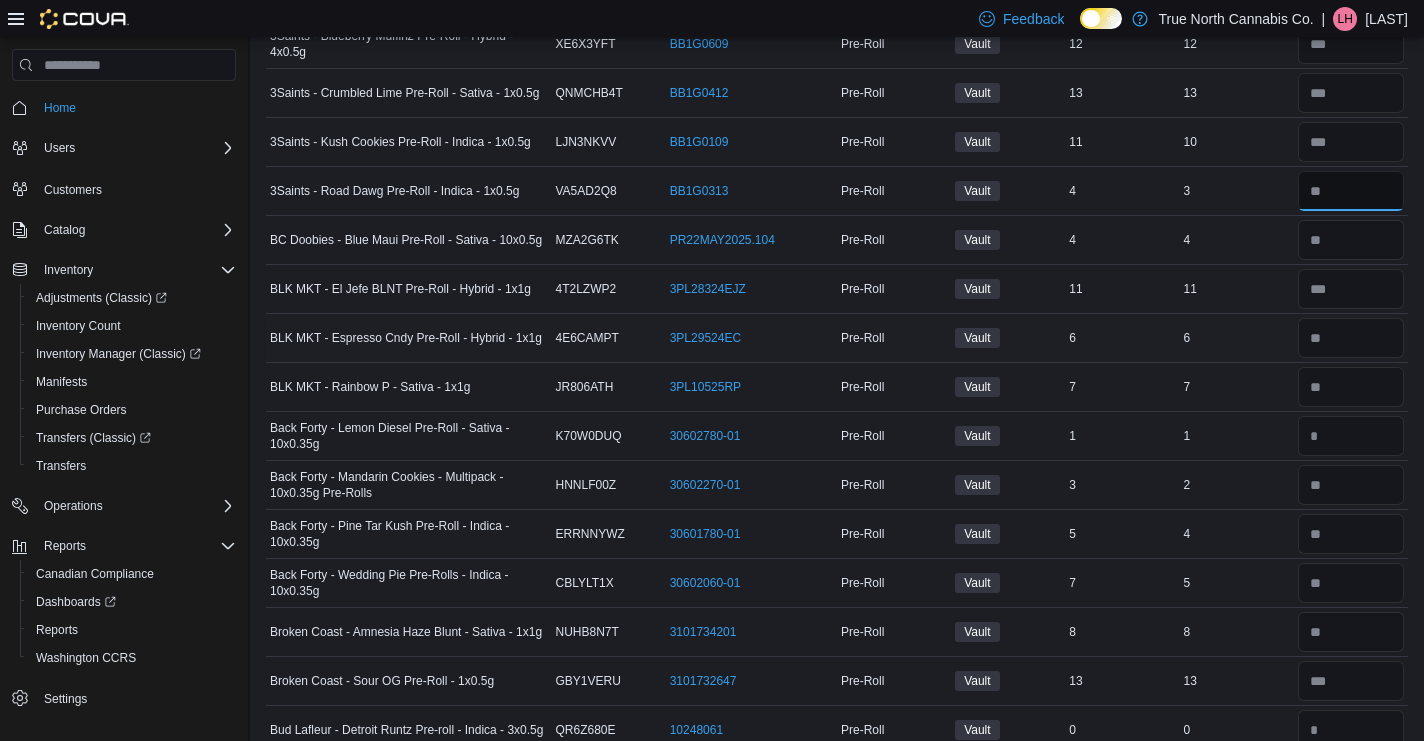 scroll, scrollTop: 273, scrollLeft: 0, axis: vertical 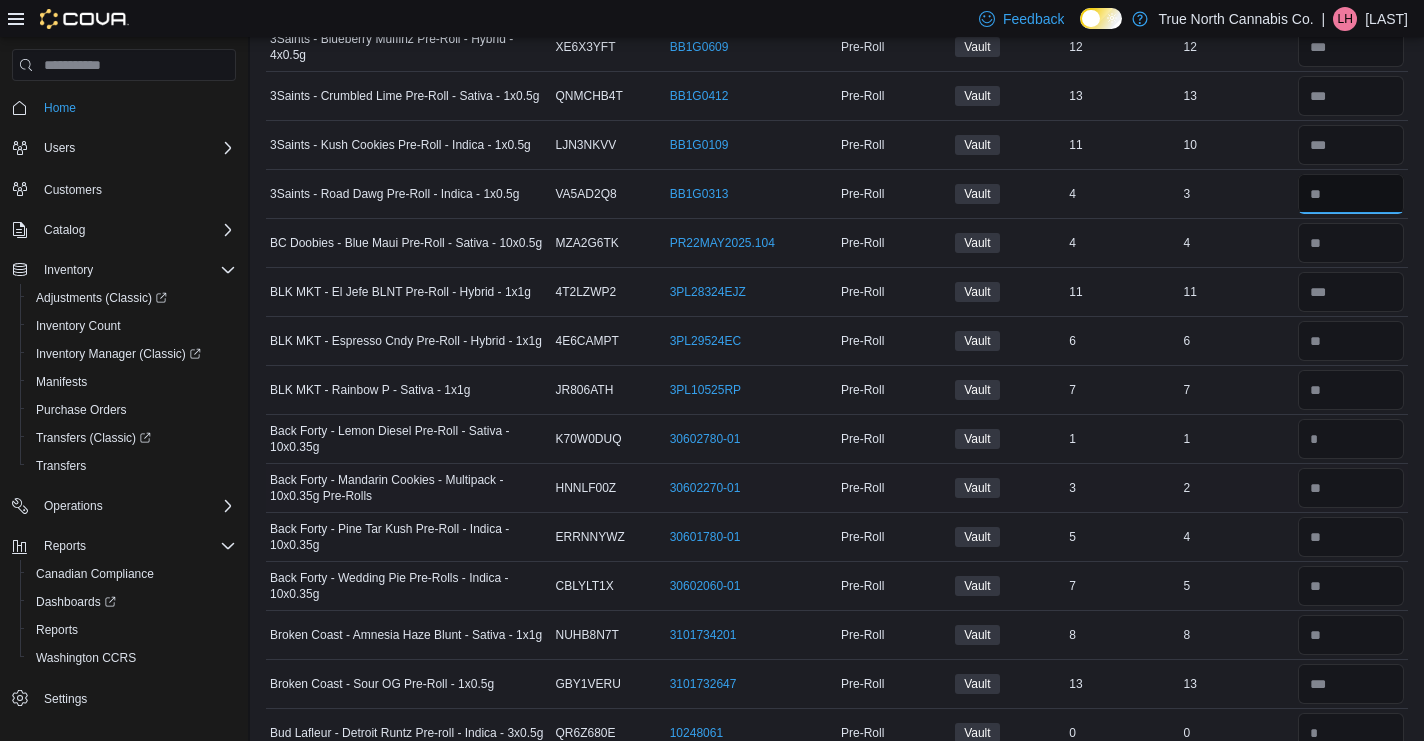 type on "*" 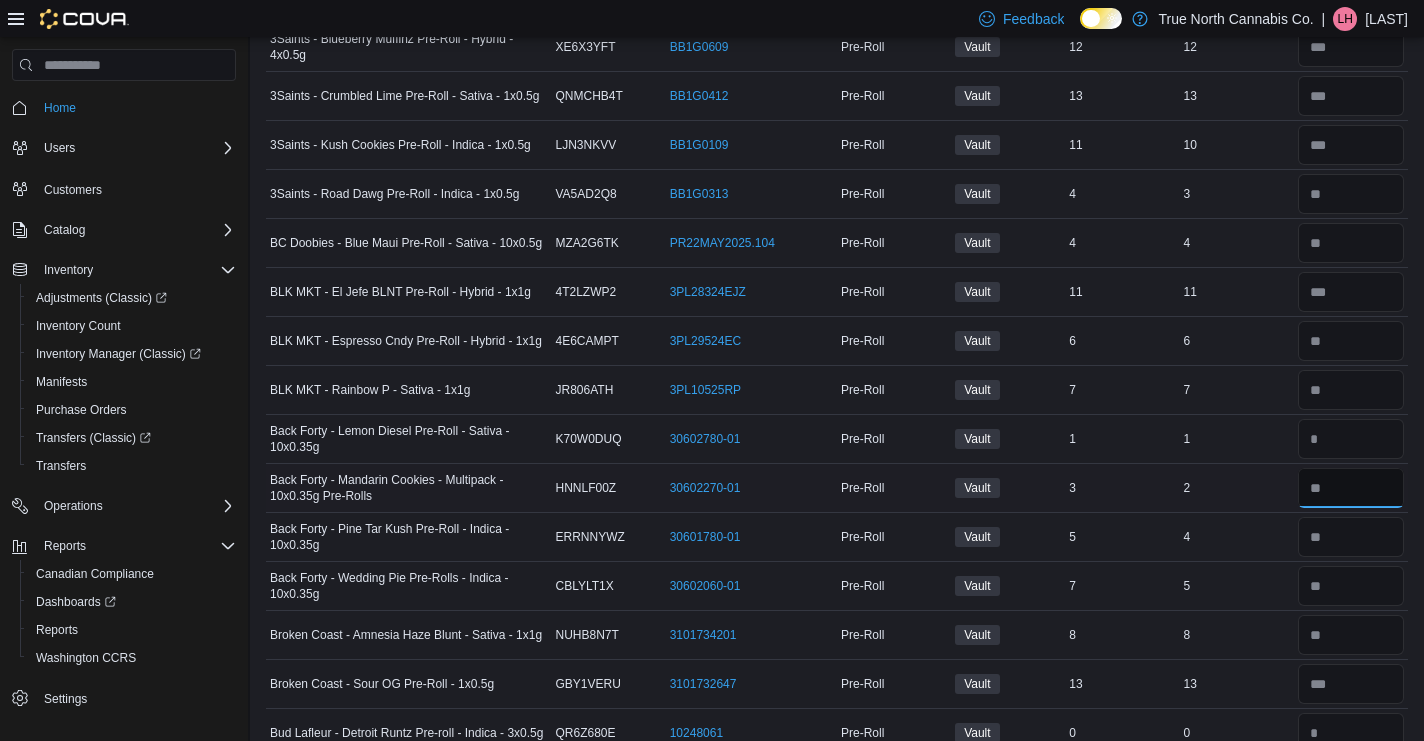 type 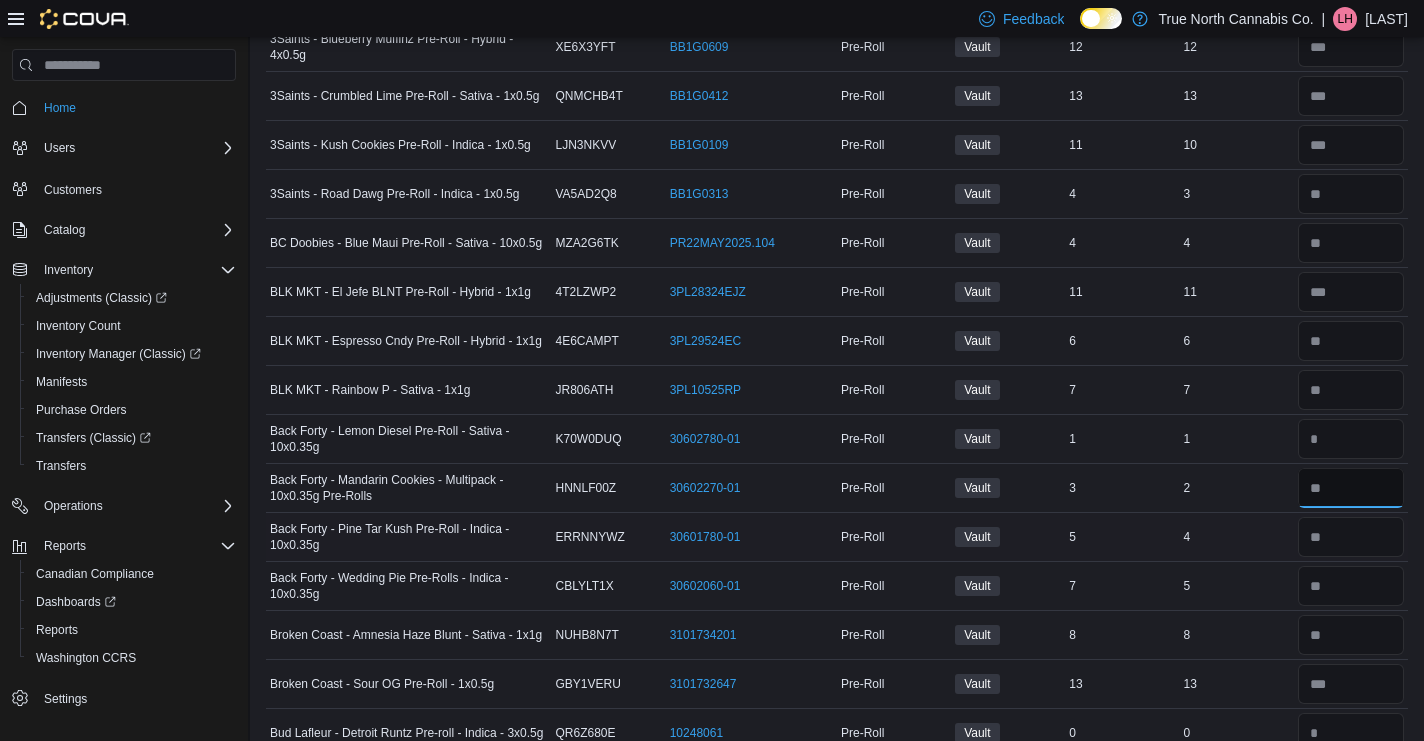 type on "*" 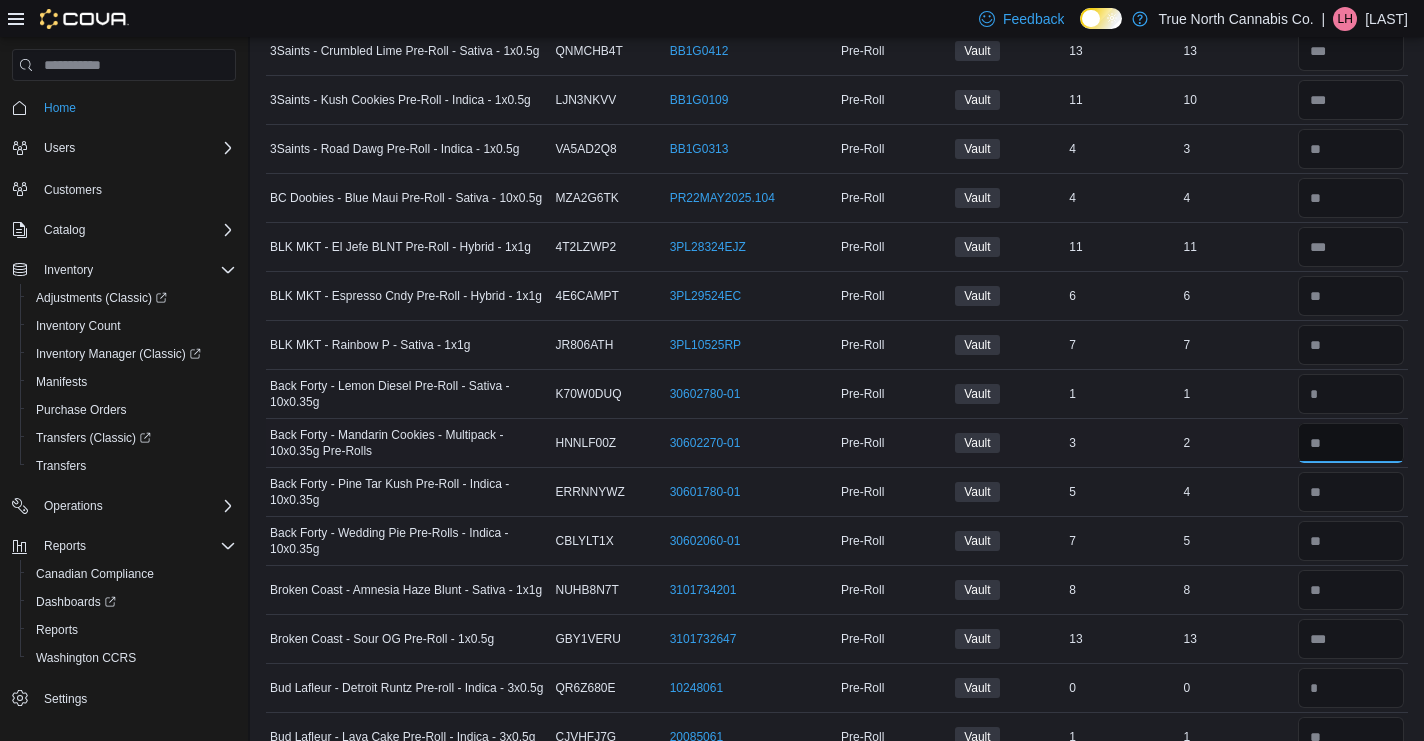 scroll, scrollTop: 321, scrollLeft: 0, axis: vertical 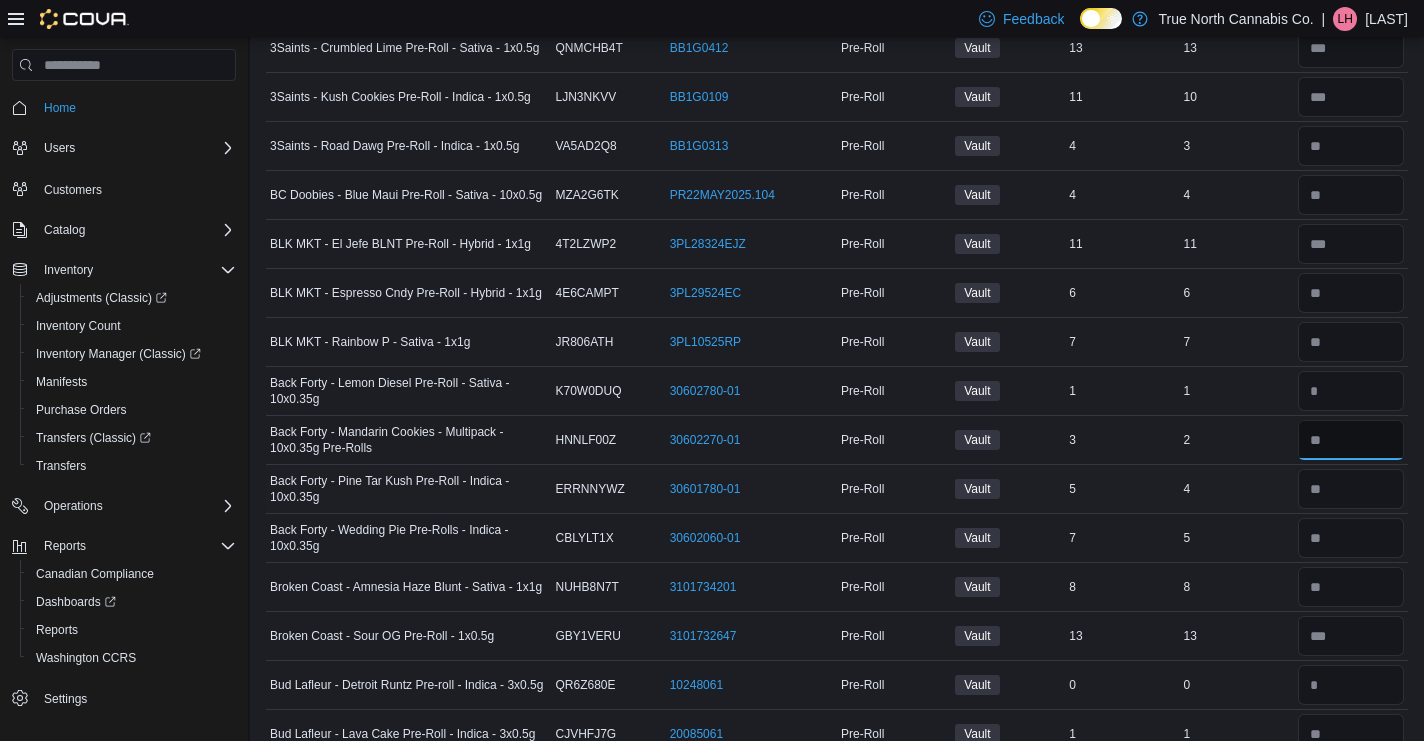 type on "*" 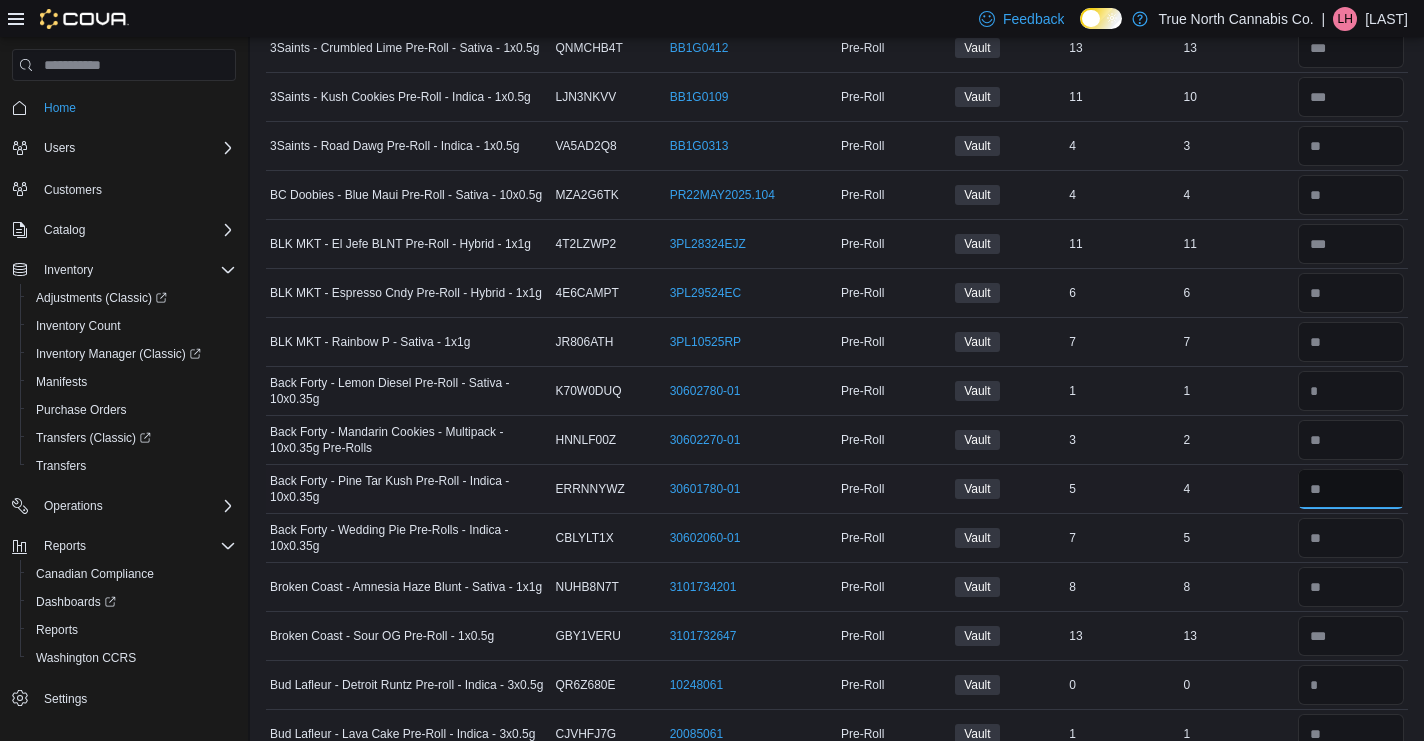 type 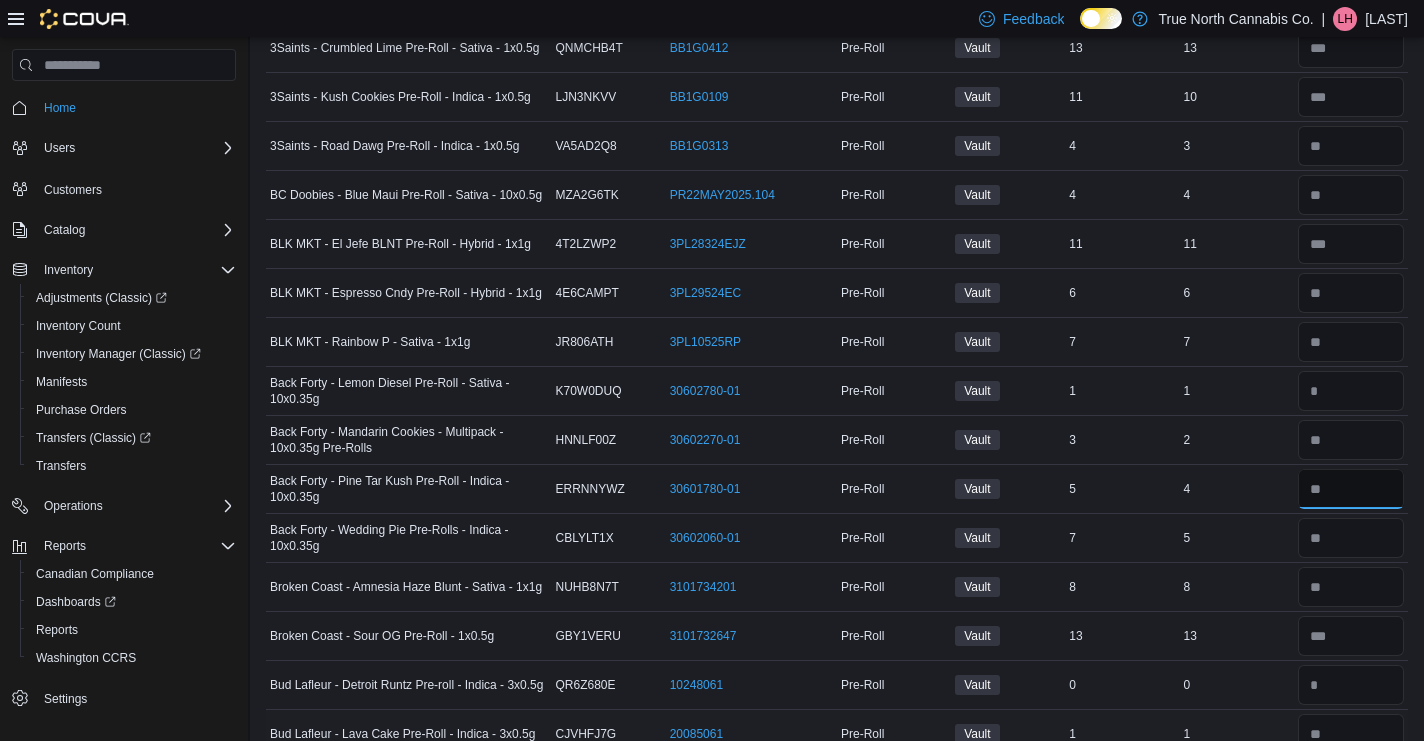 type on "*" 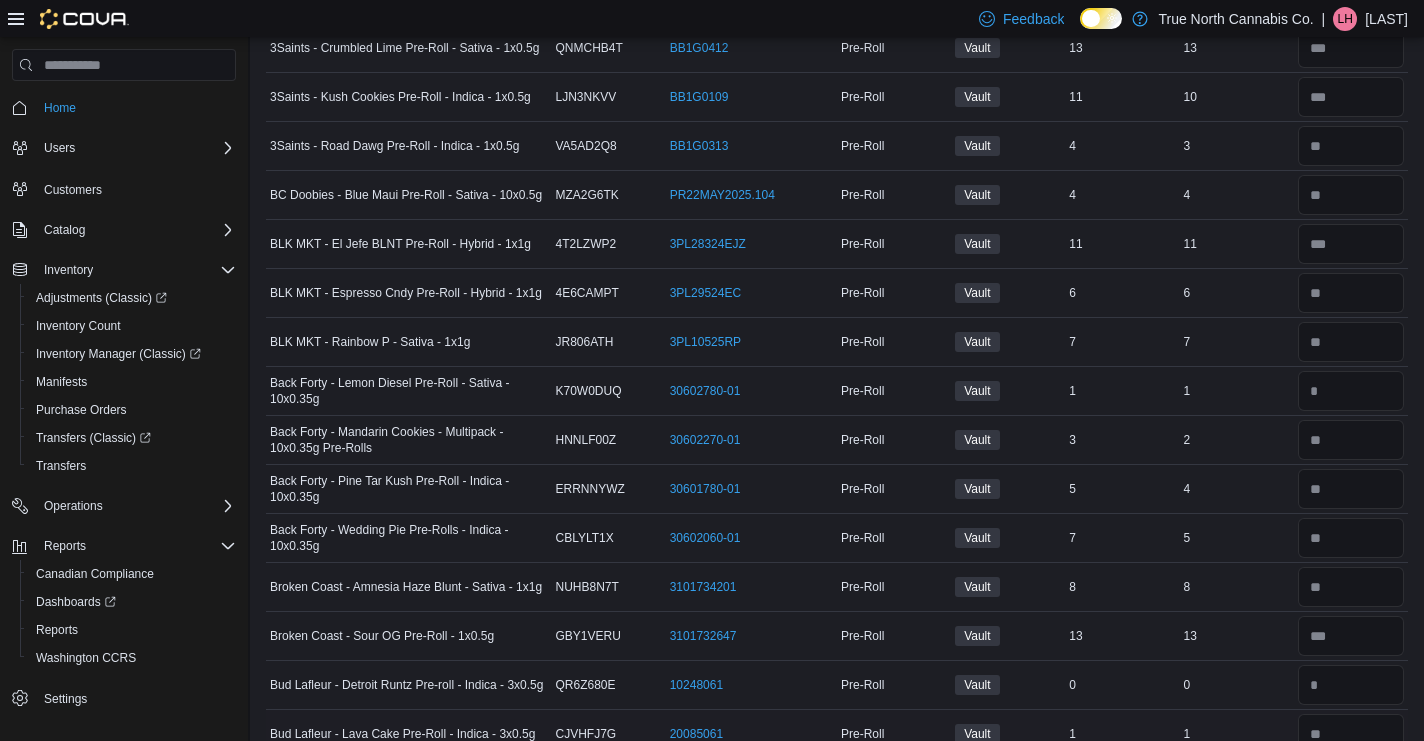 type 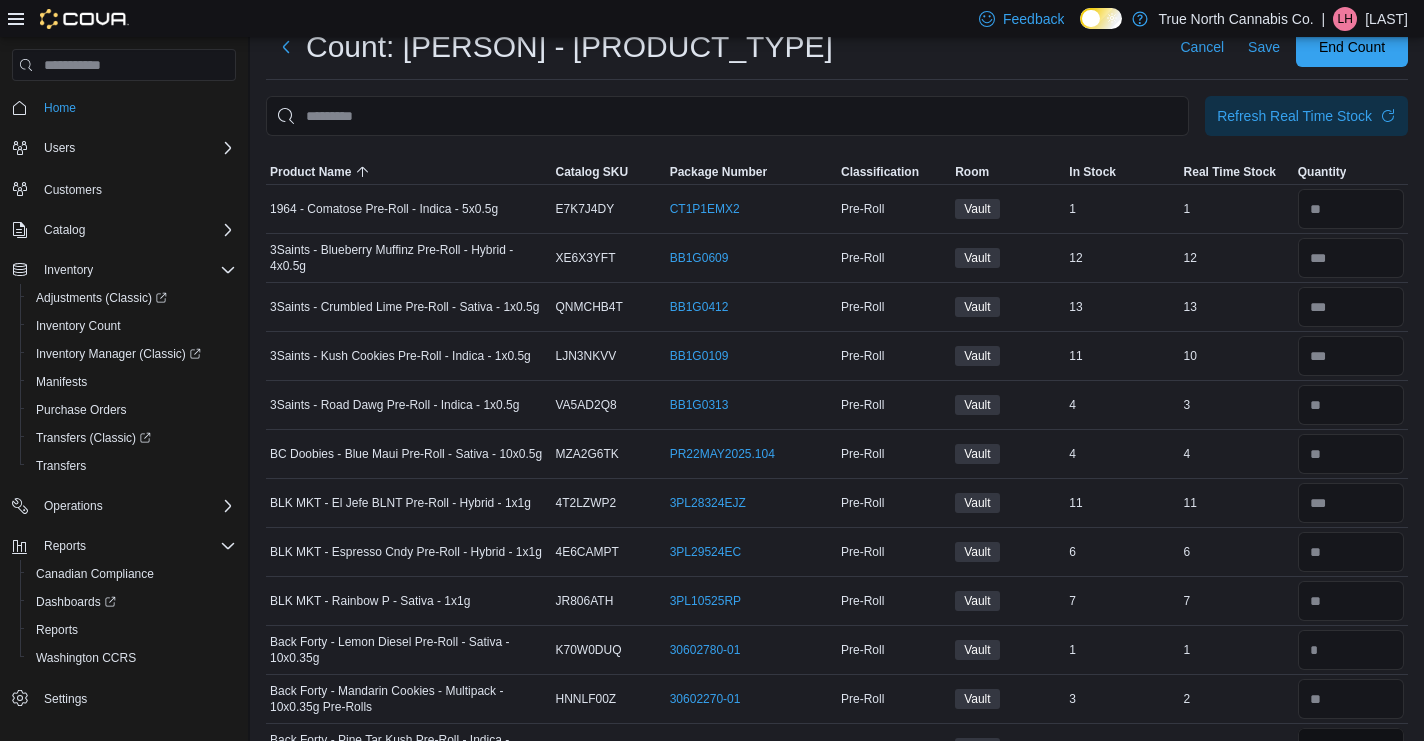 scroll, scrollTop: 0, scrollLeft: 0, axis: both 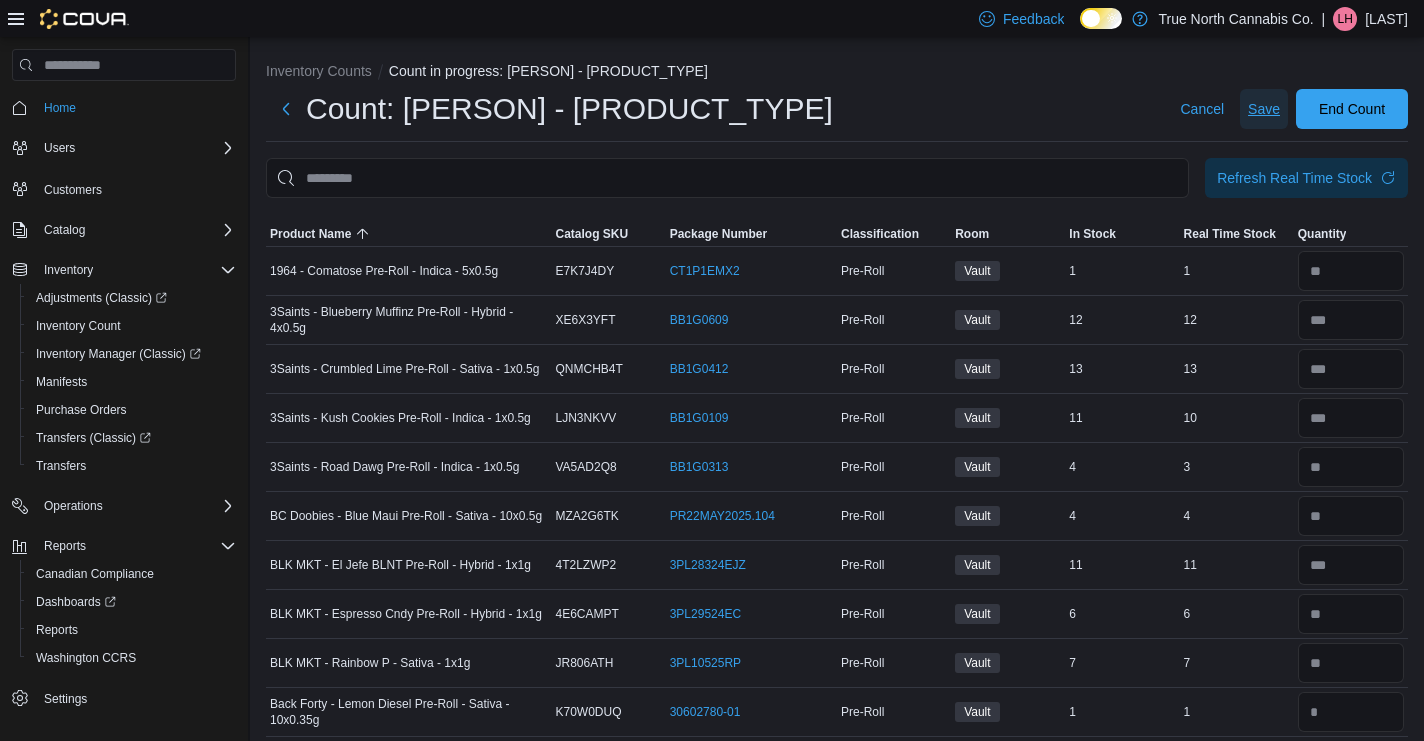 click on "Save" at bounding box center [1264, 109] 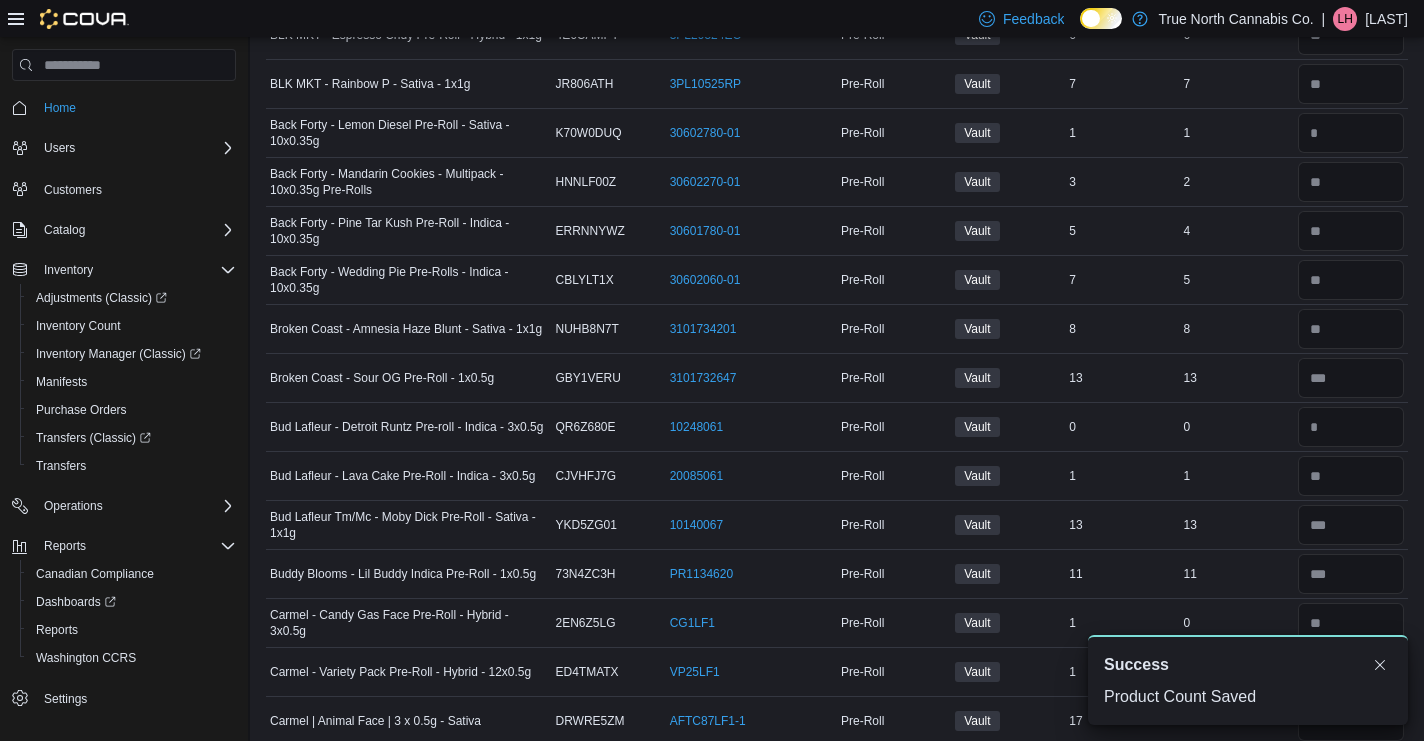 scroll, scrollTop: 575, scrollLeft: 0, axis: vertical 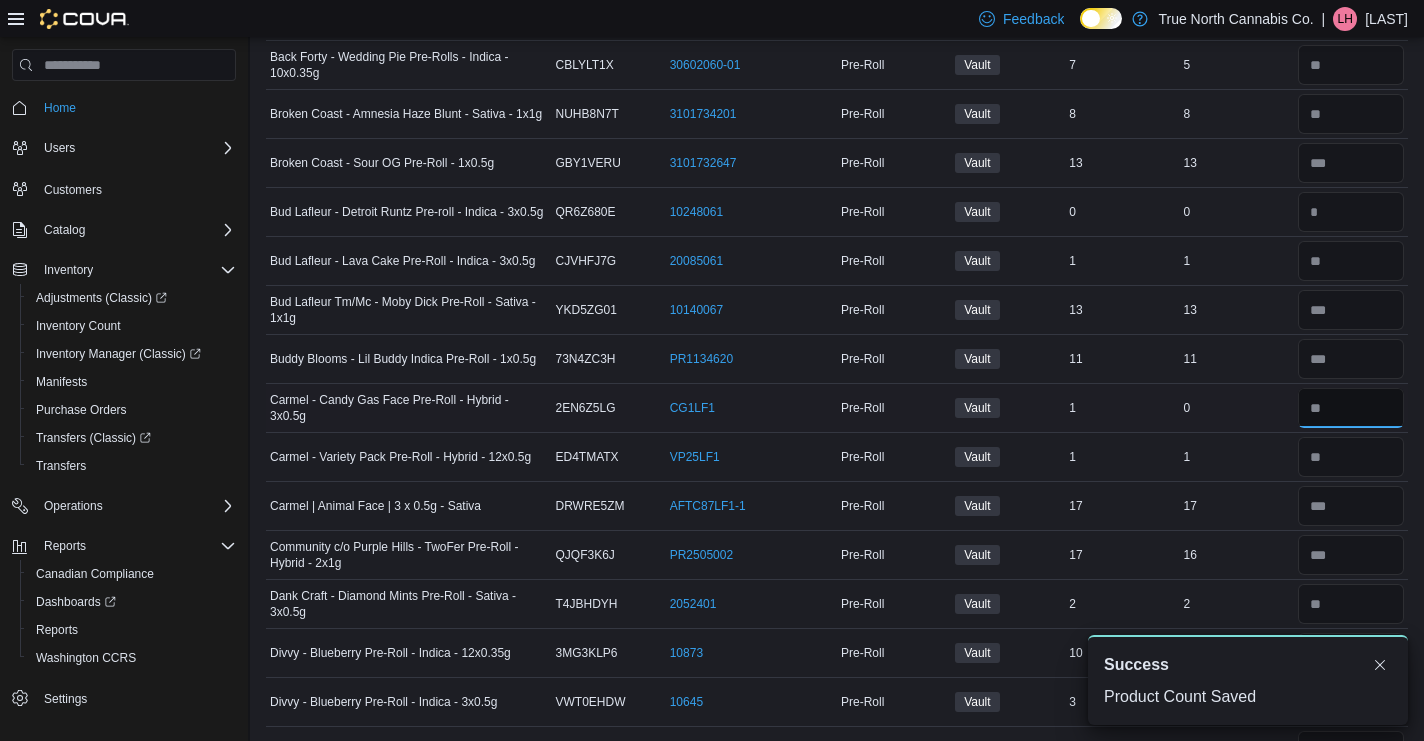click at bounding box center [1351, 408] 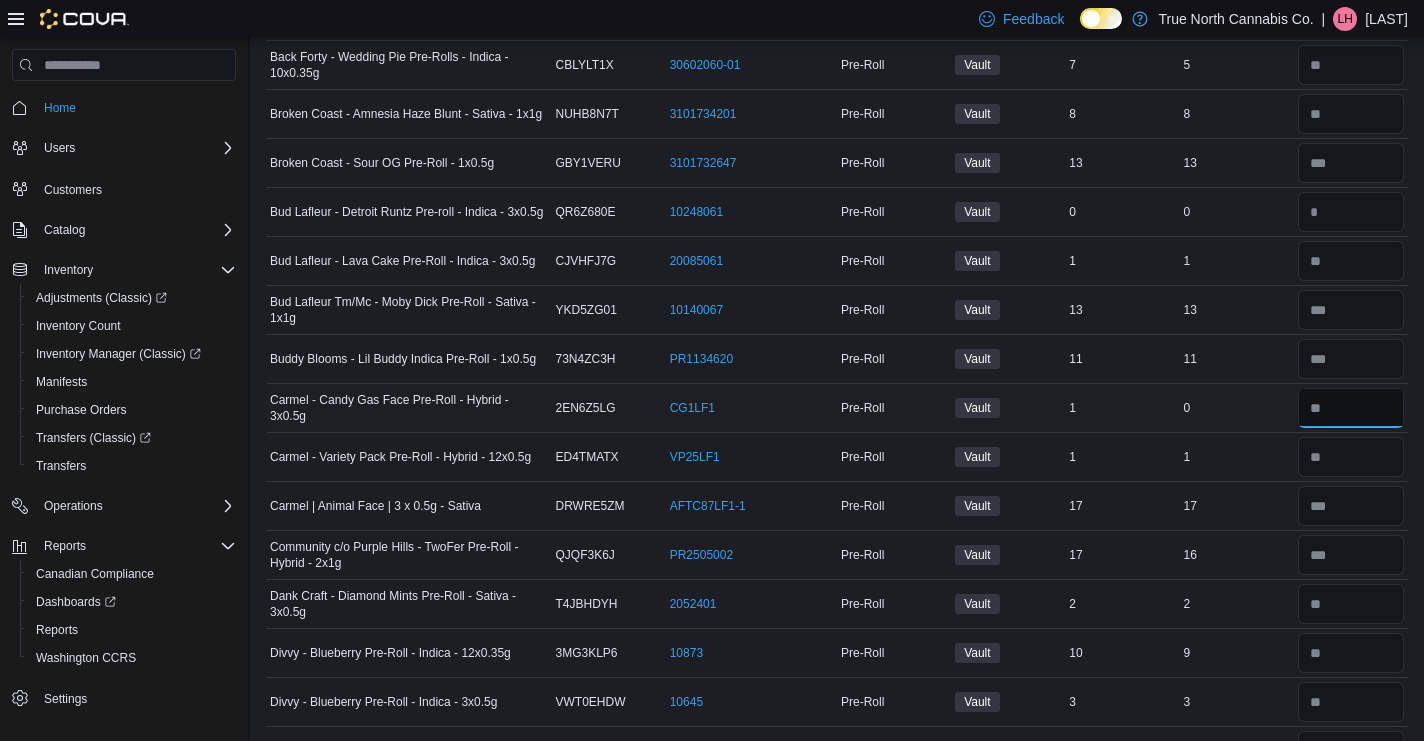 type on "*" 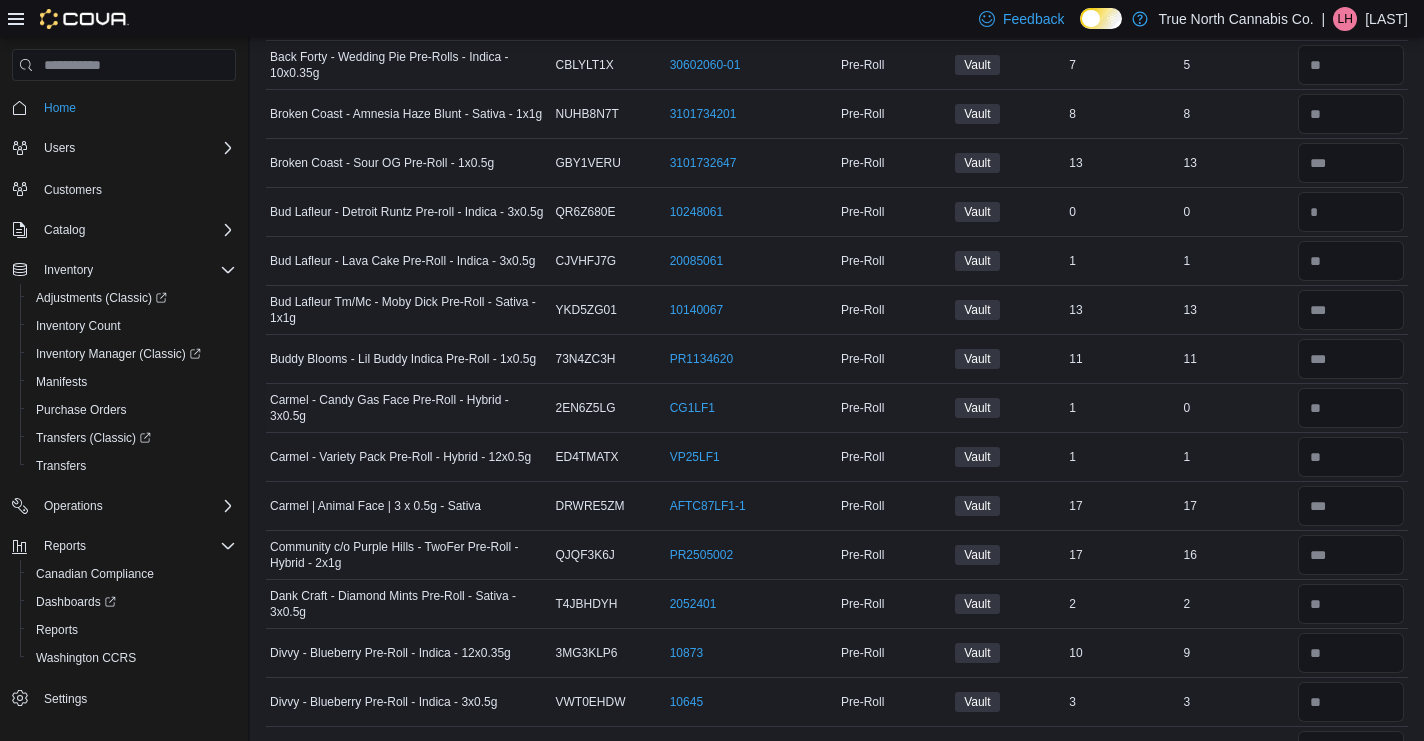 type 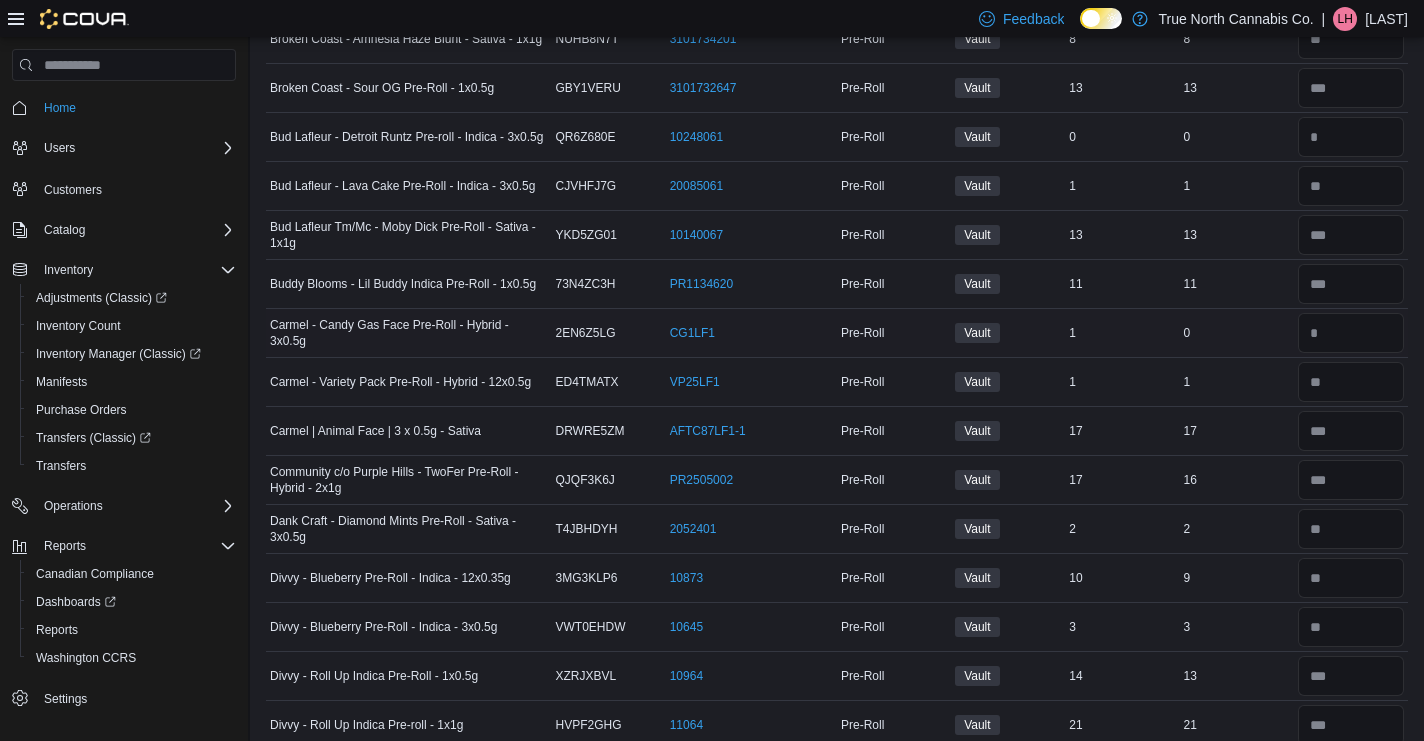 scroll, scrollTop: 870, scrollLeft: 0, axis: vertical 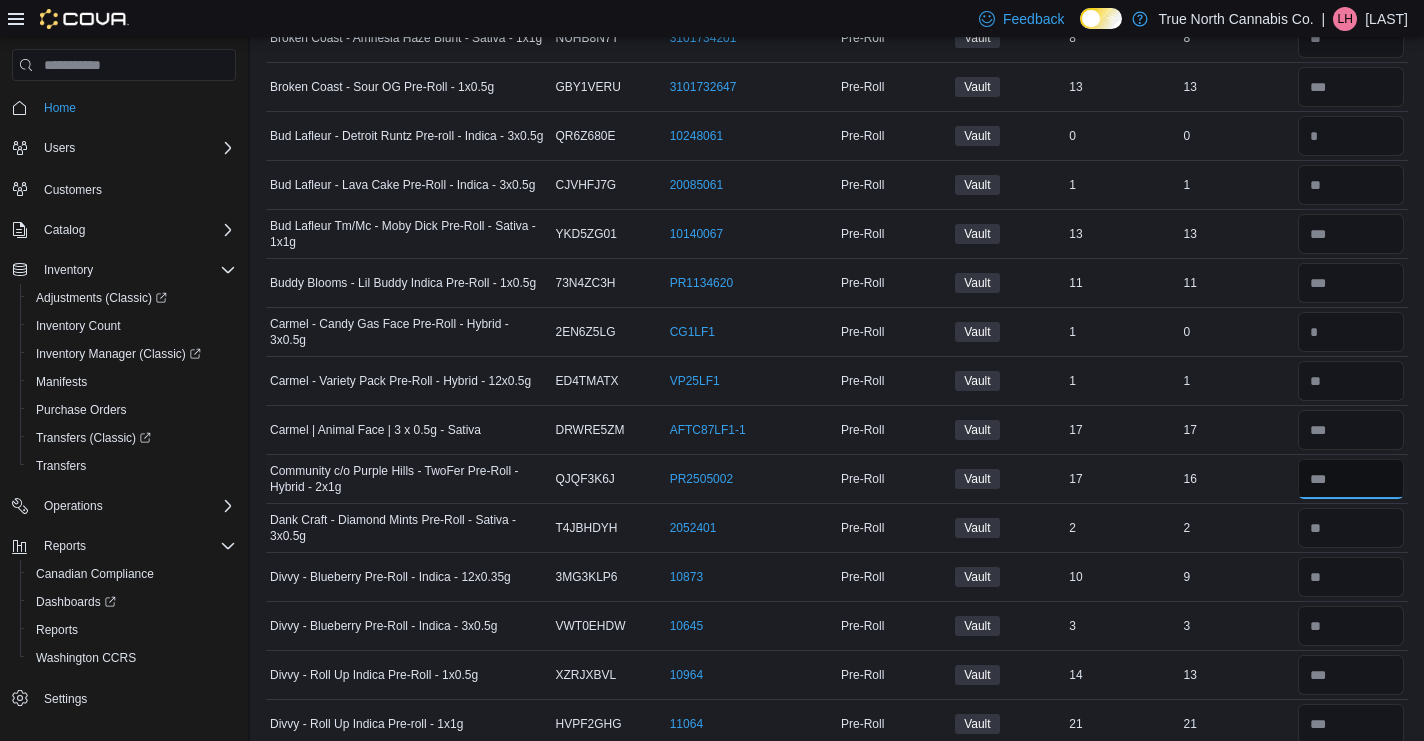 click at bounding box center (1351, 479) 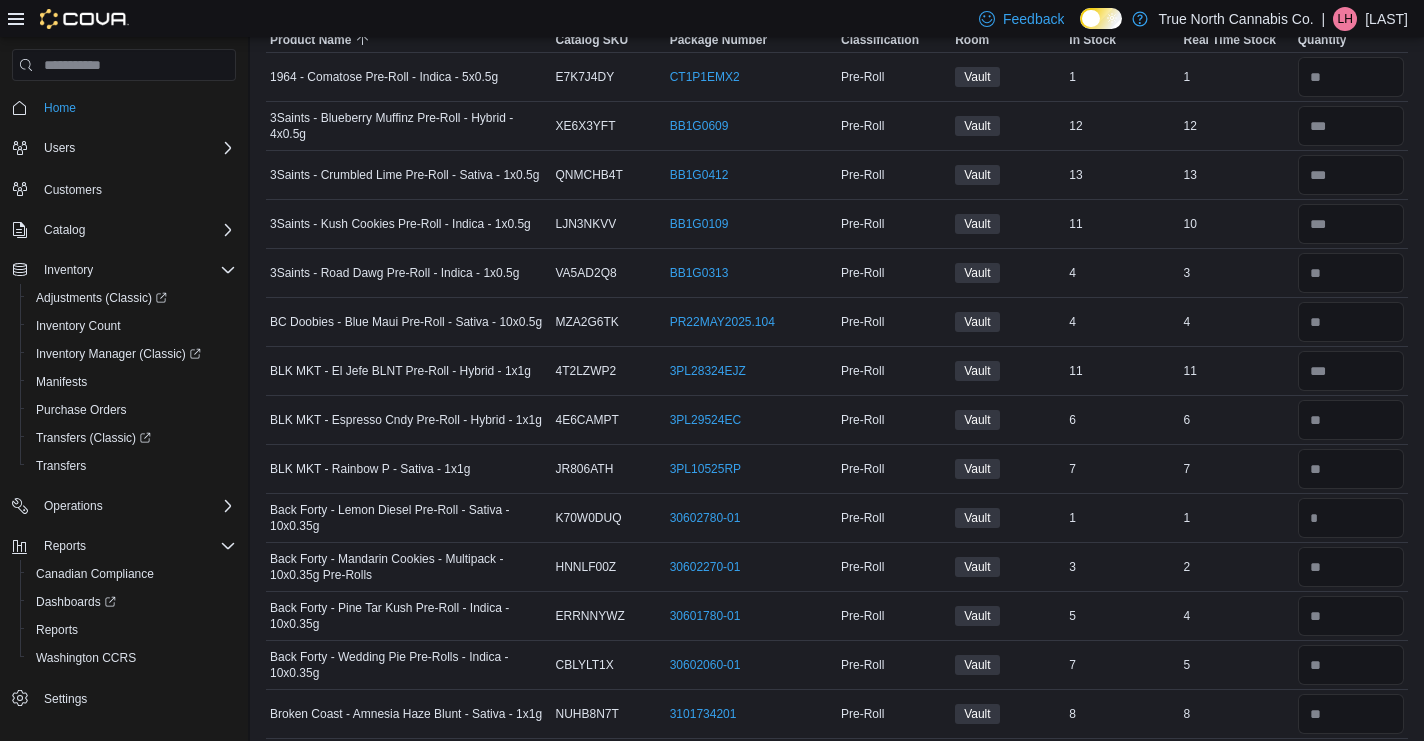 scroll, scrollTop: 0, scrollLeft: 0, axis: both 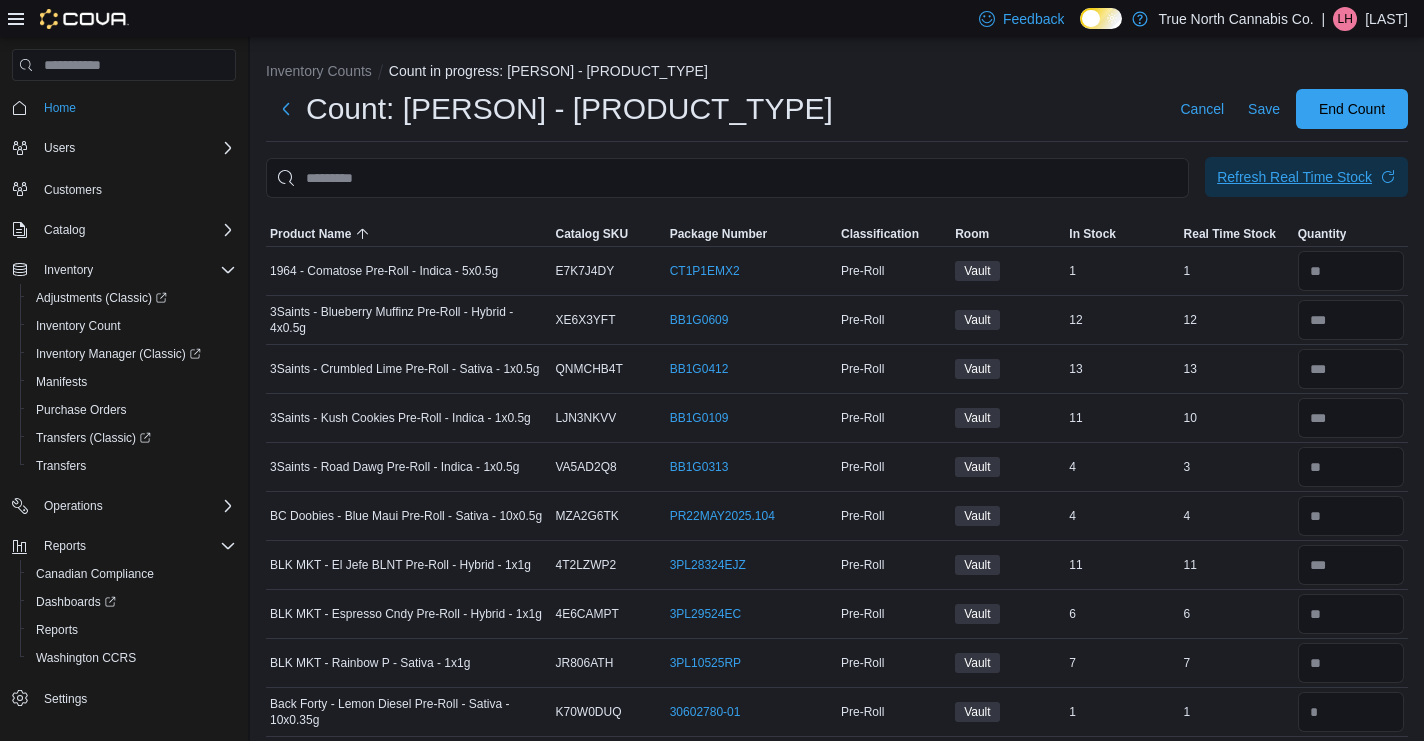 type on "**" 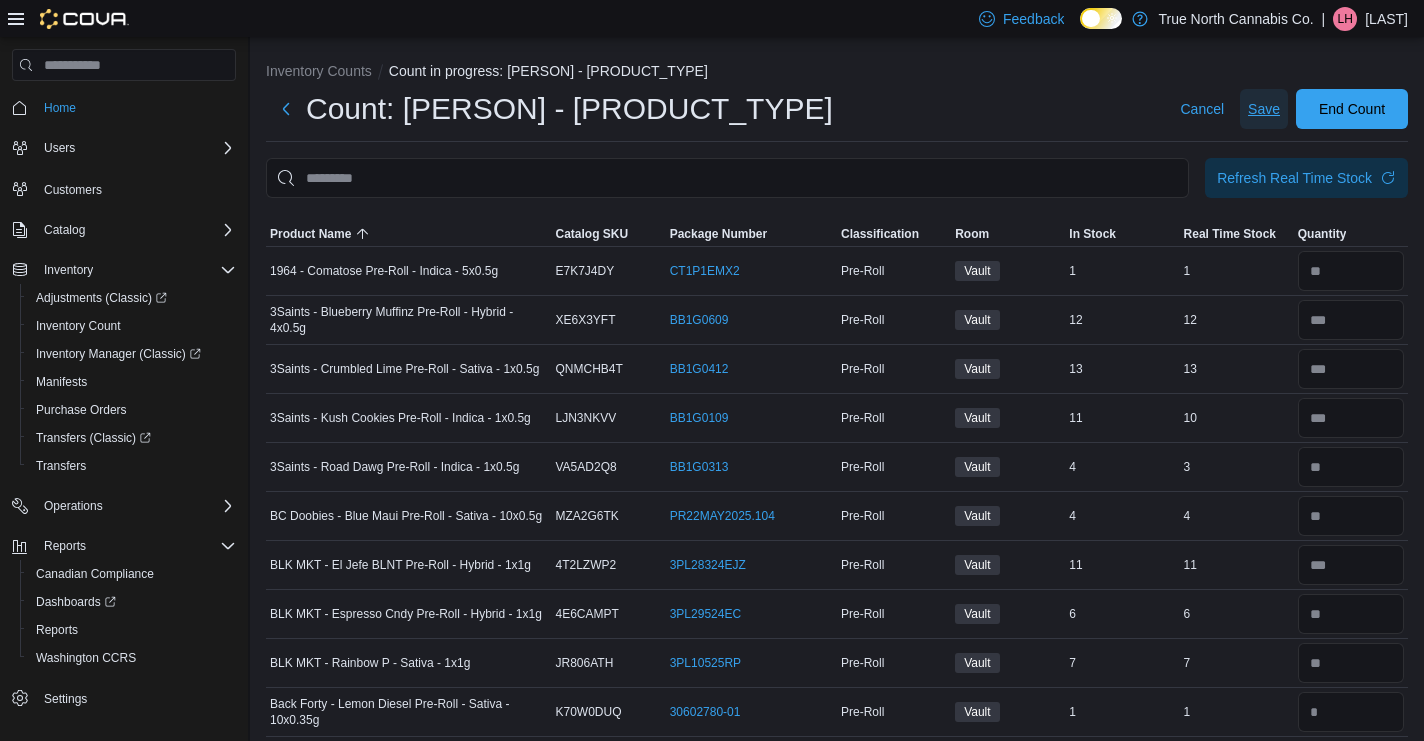 click on "Save" at bounding box center [1264, 109] 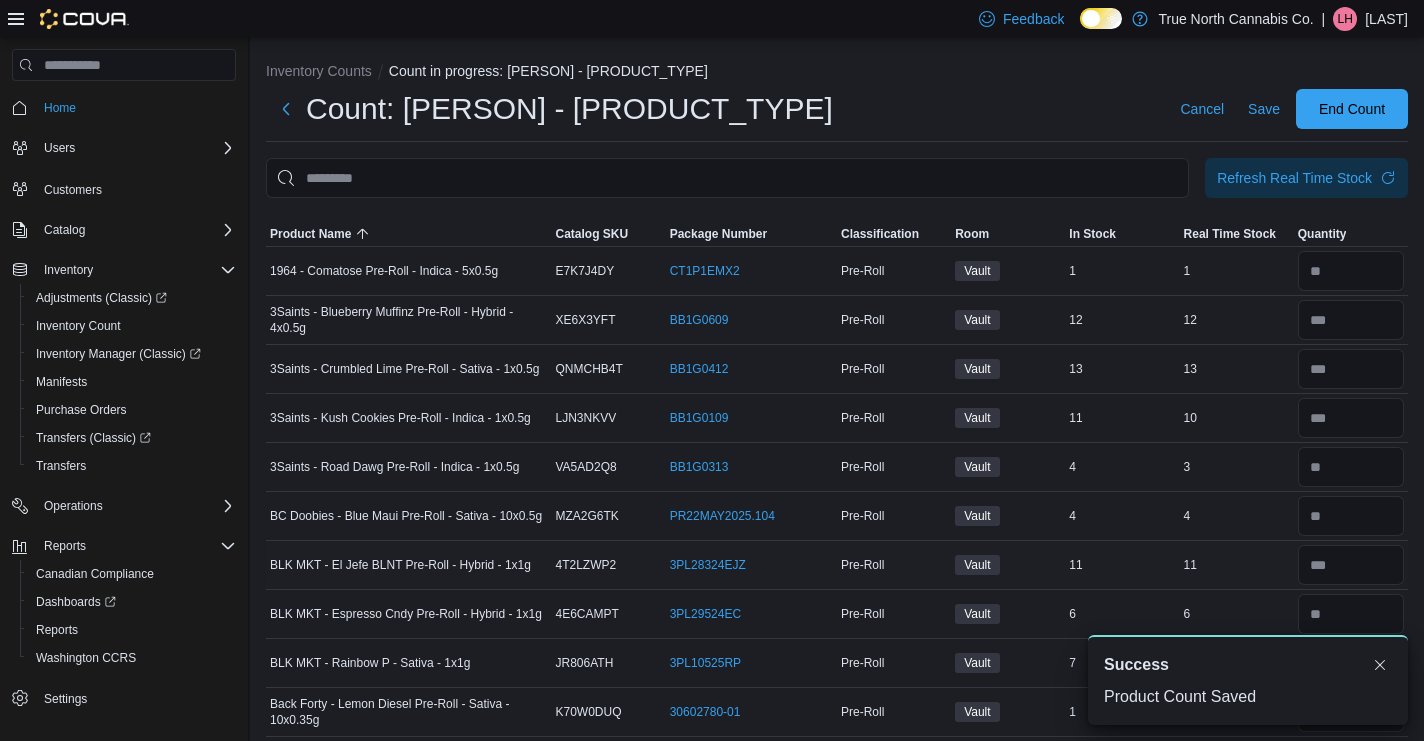 scroll, scrollTop: 230, scrollLeft: 0, axis: vertical 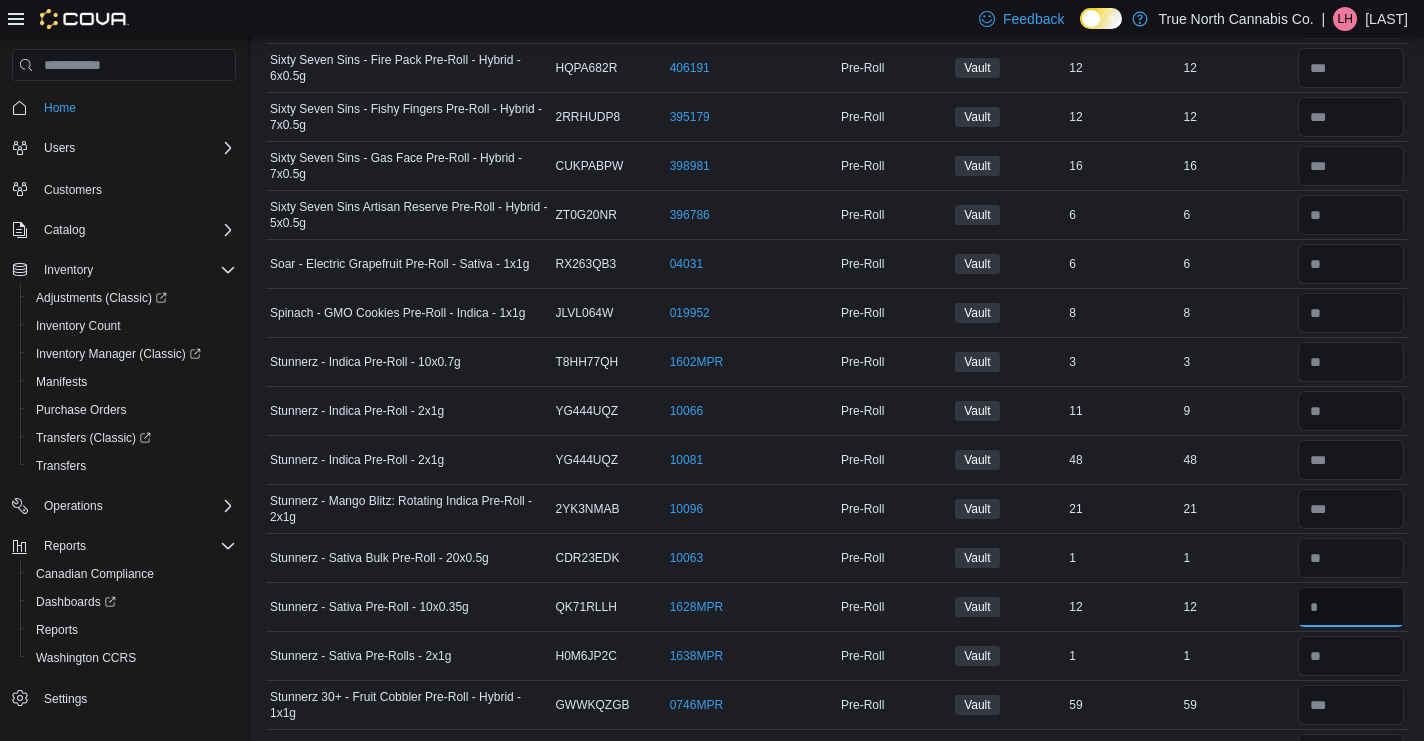 click at bounding box center (1351, 607) 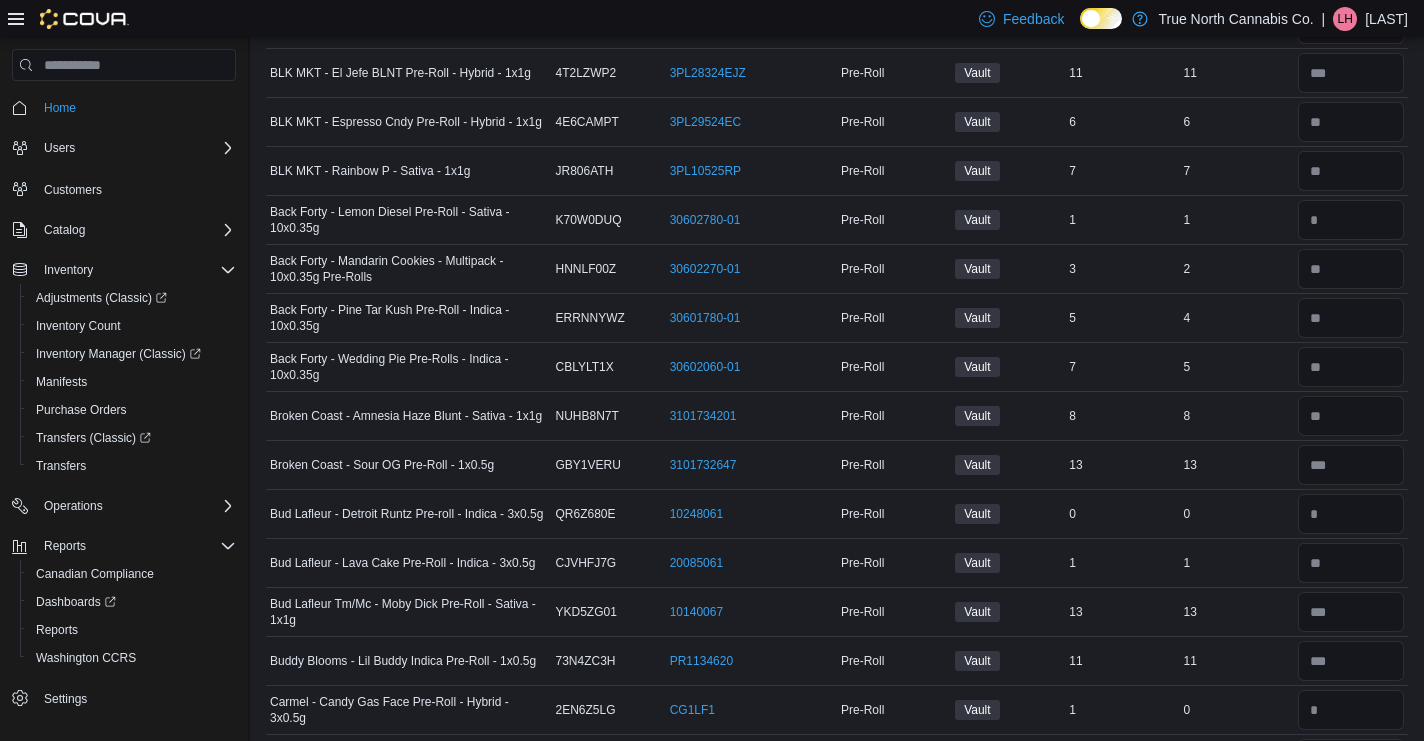 scroll, scrollTop: 0, scrollLeft: 0, axis: both 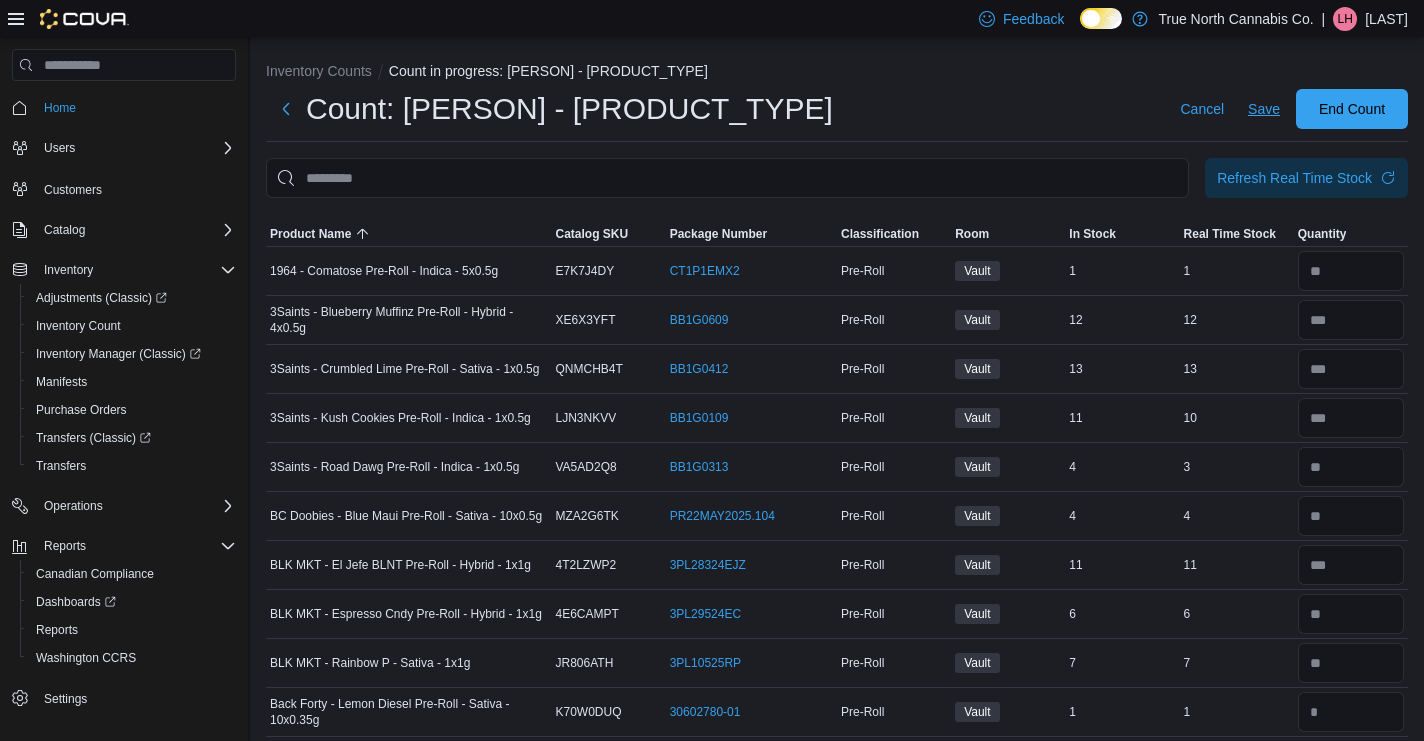 type on "**" 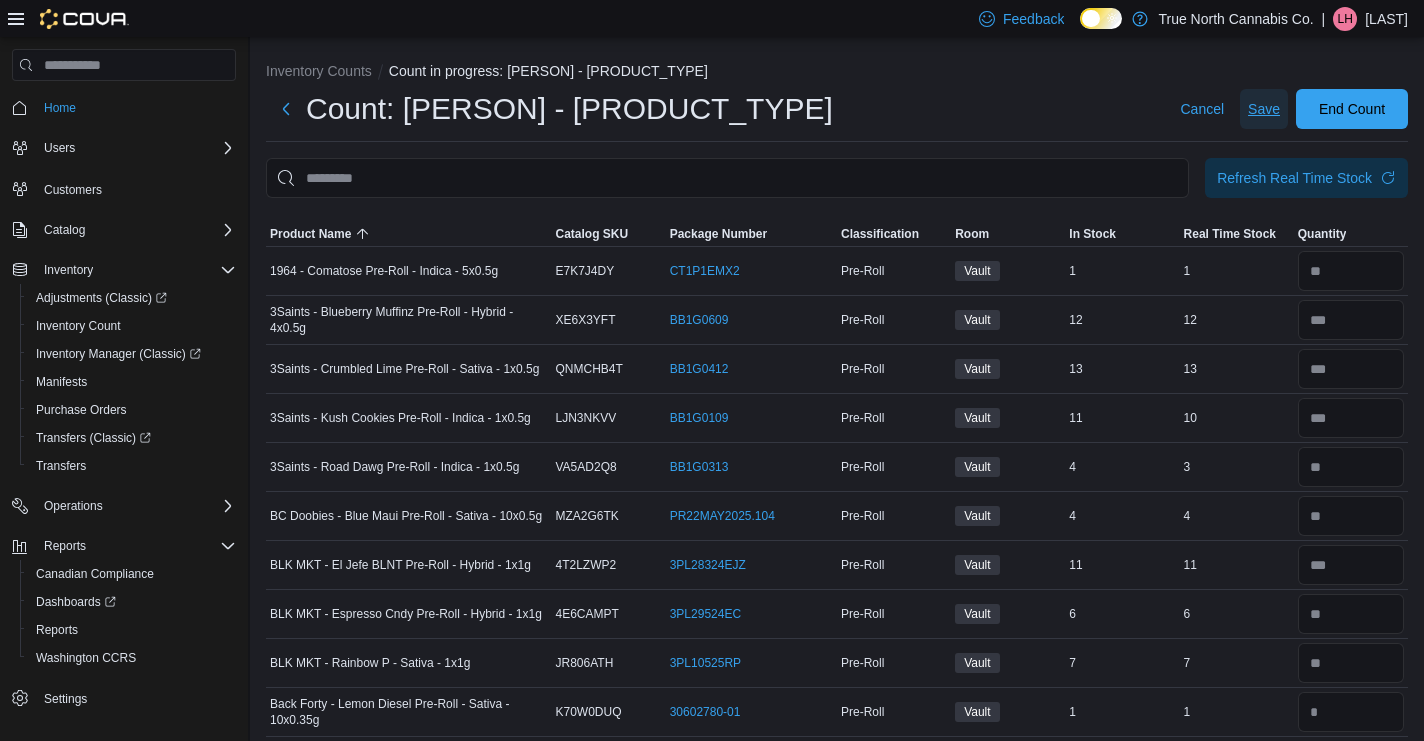 type 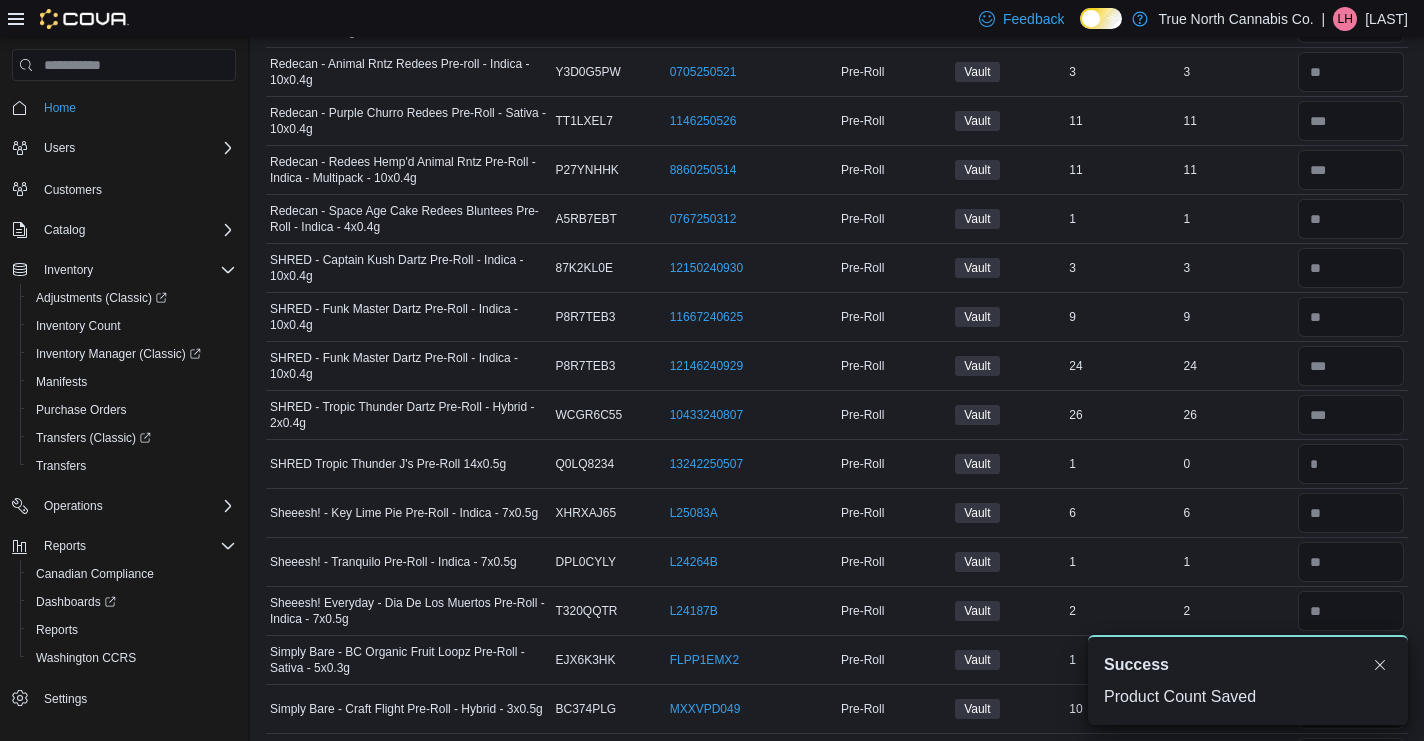 scroll, scrollTop: 3617, scrollLeft: 0, axis: vertical 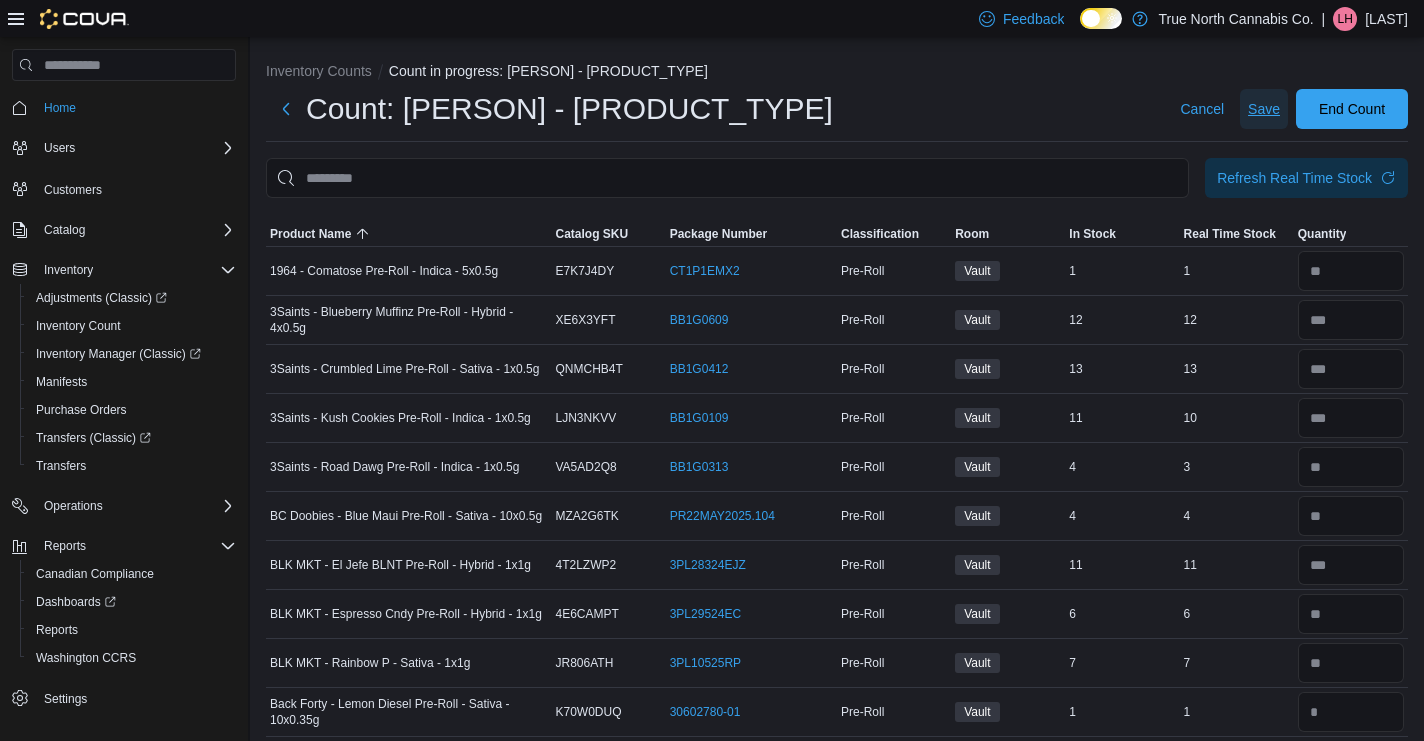 click on "Save" at bounding box center [1264, 109] 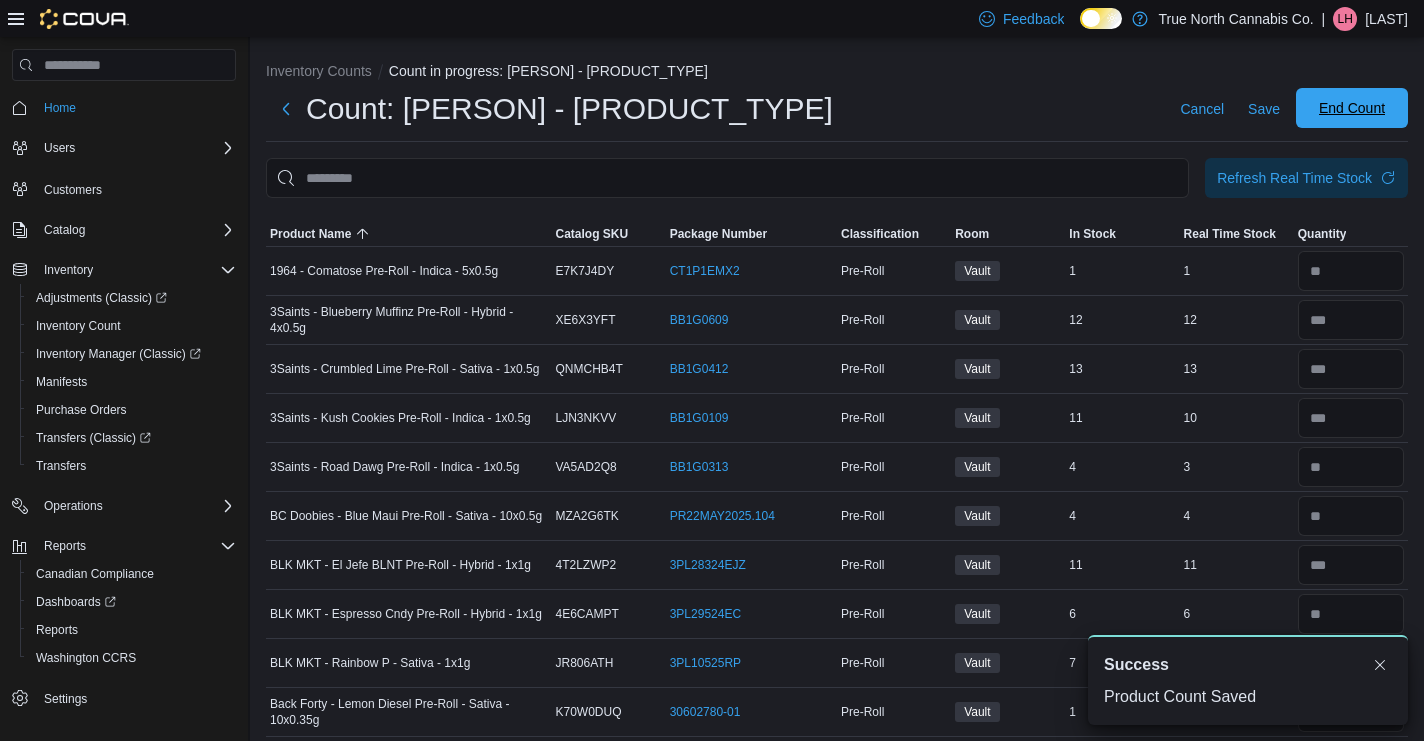scroll, scrollTop: 0, scrollLeft: 0, axis: both 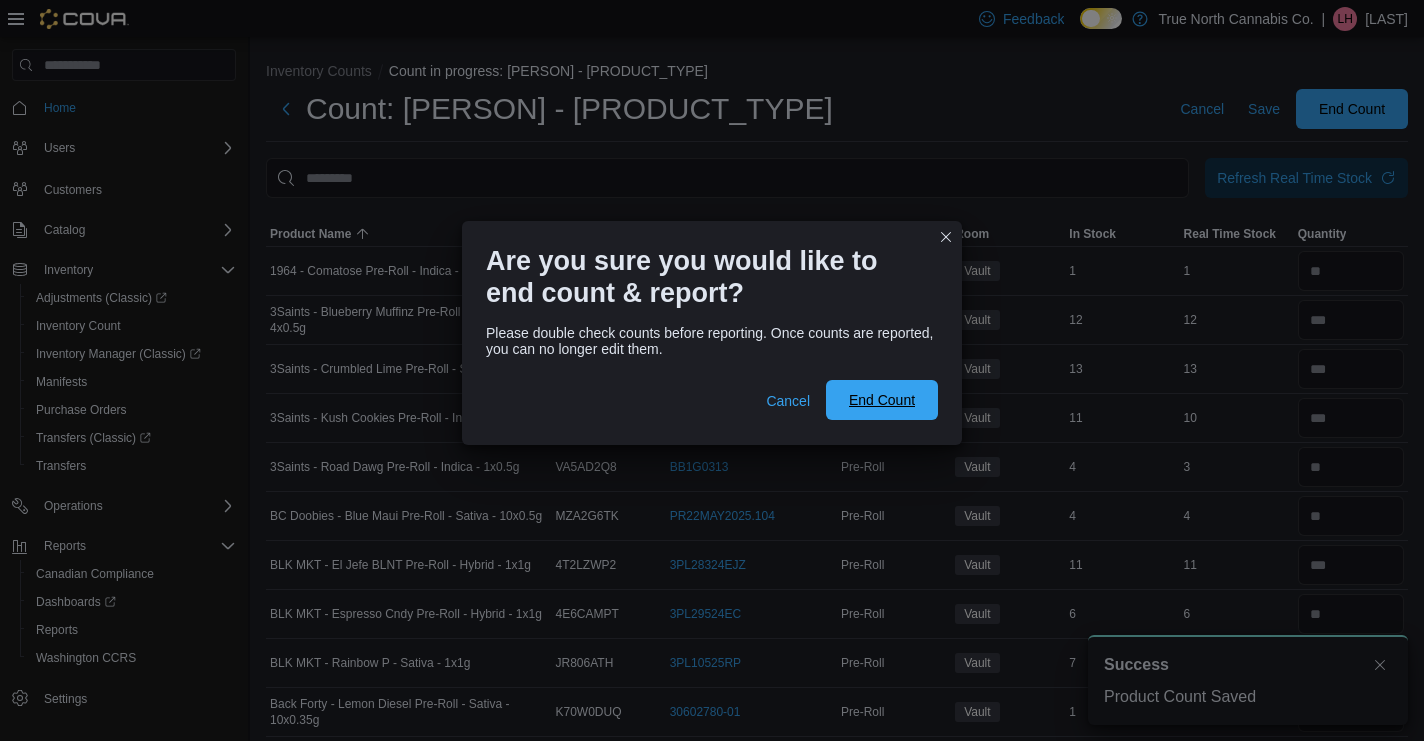 click on "End Count" at bounding box center (882, 400) 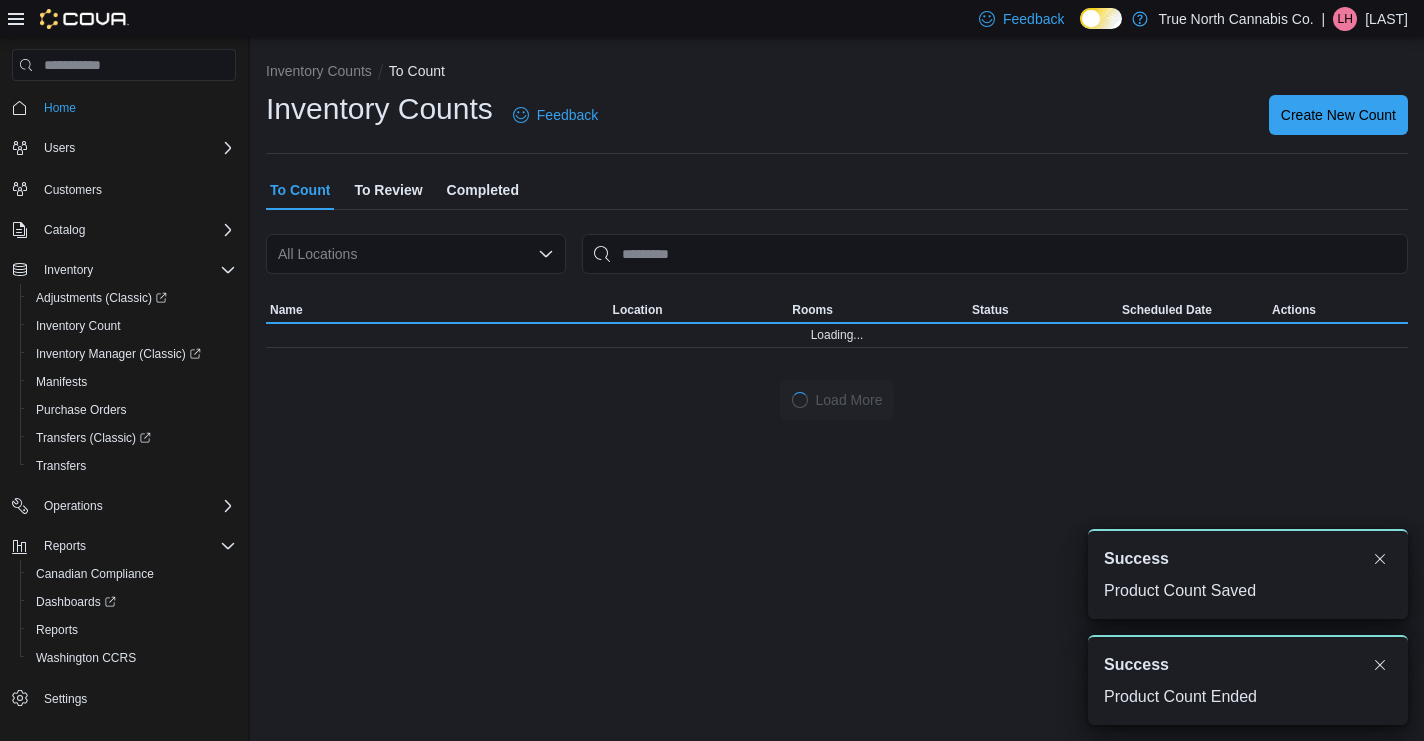 scroll, scrollTop: 0, scrollLeft: 0, axis: both 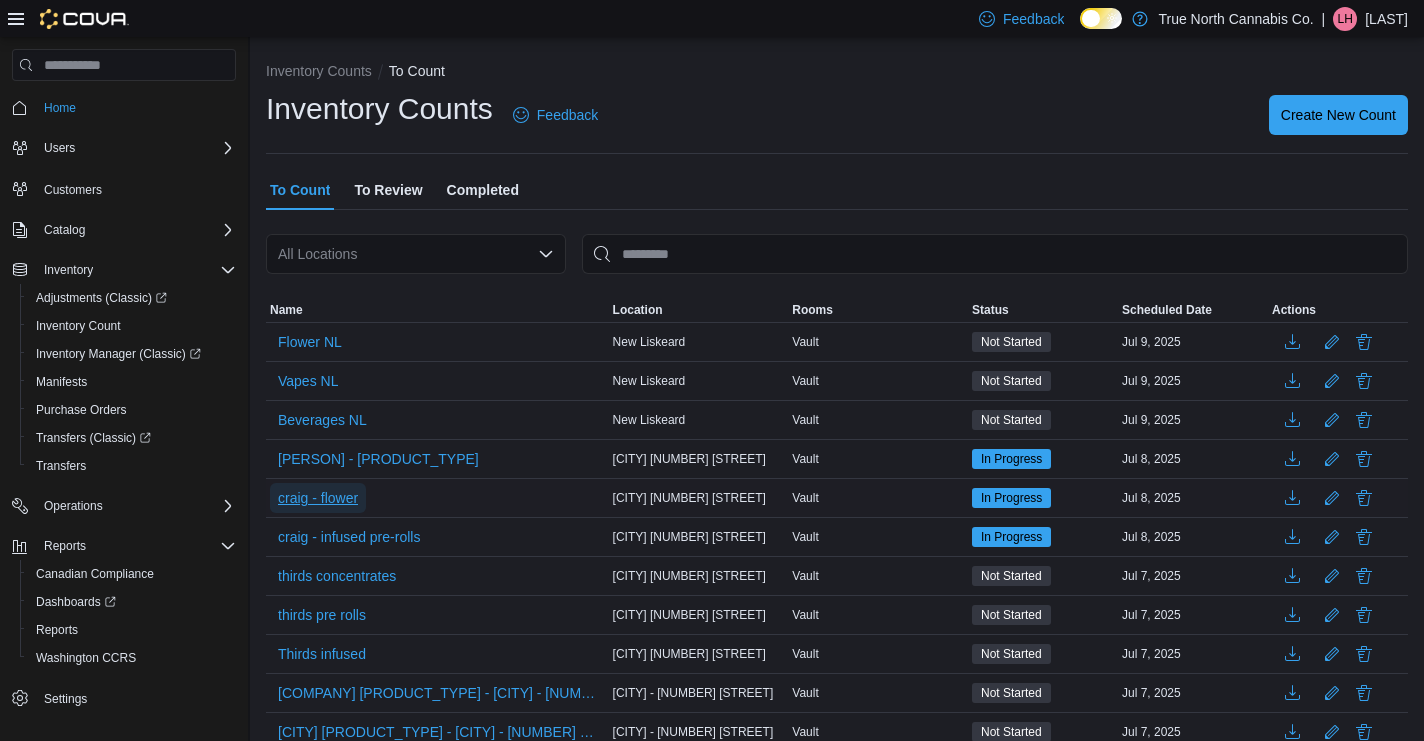 click on "craig - flower" at bounding box center [318, 498] 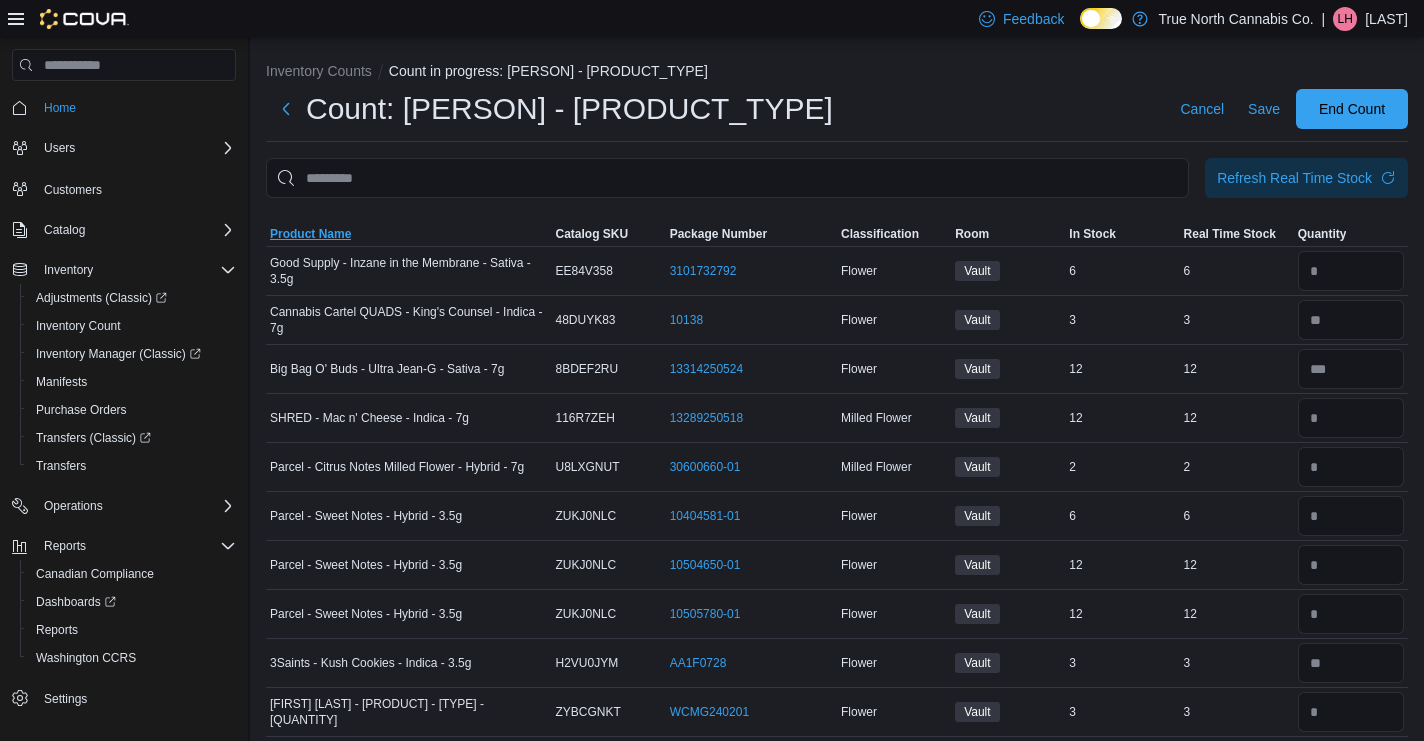 click on "Product Name" at bounding box center [409, 234] 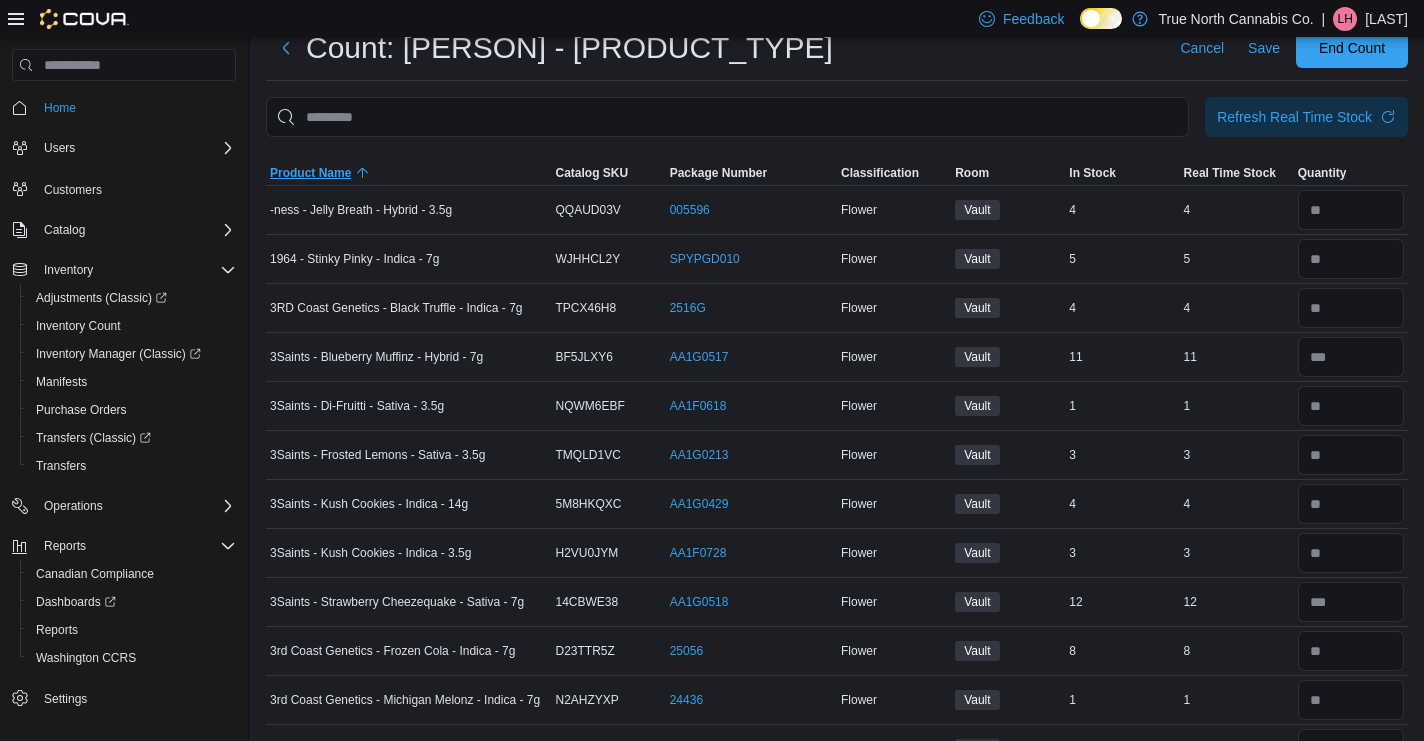 scroll, scrollTop: 0, scrollLeft: 0, axis: both 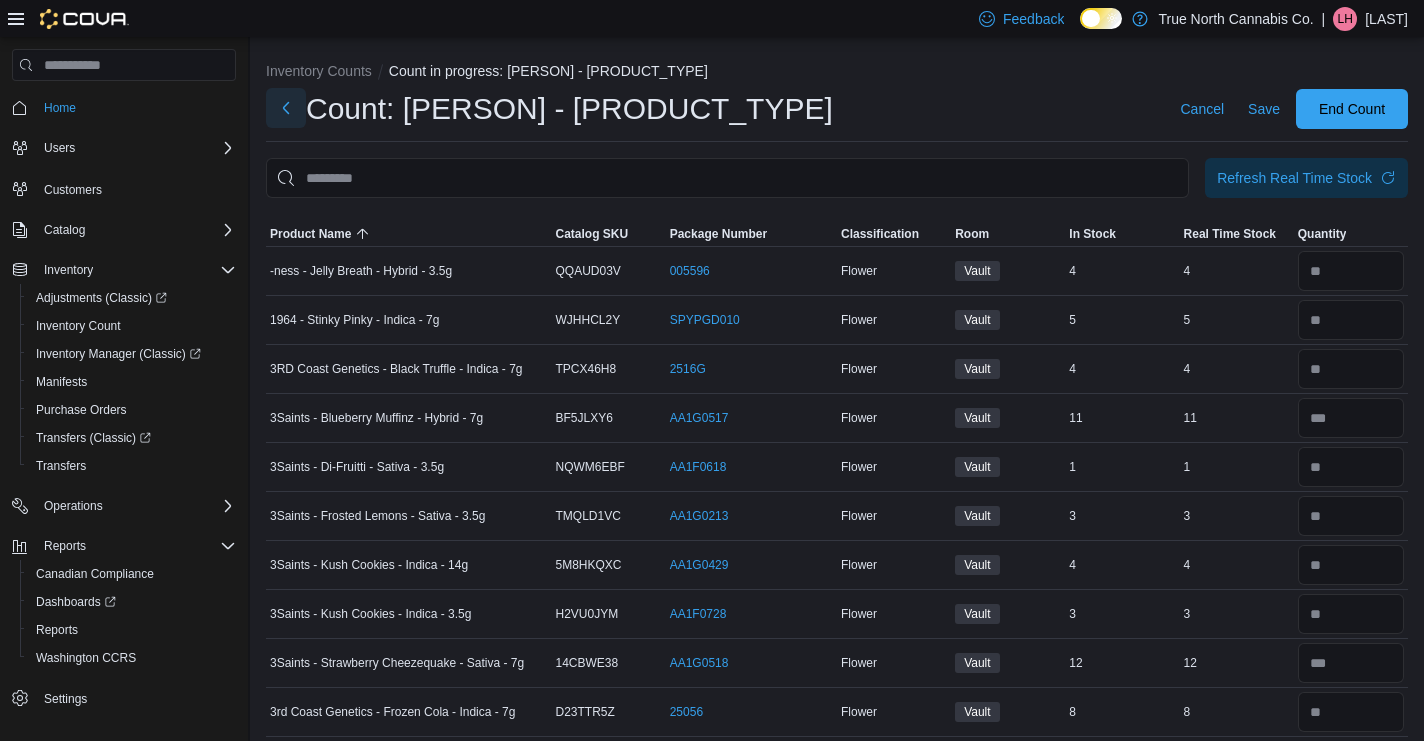 click at bounding box center [286, 108] 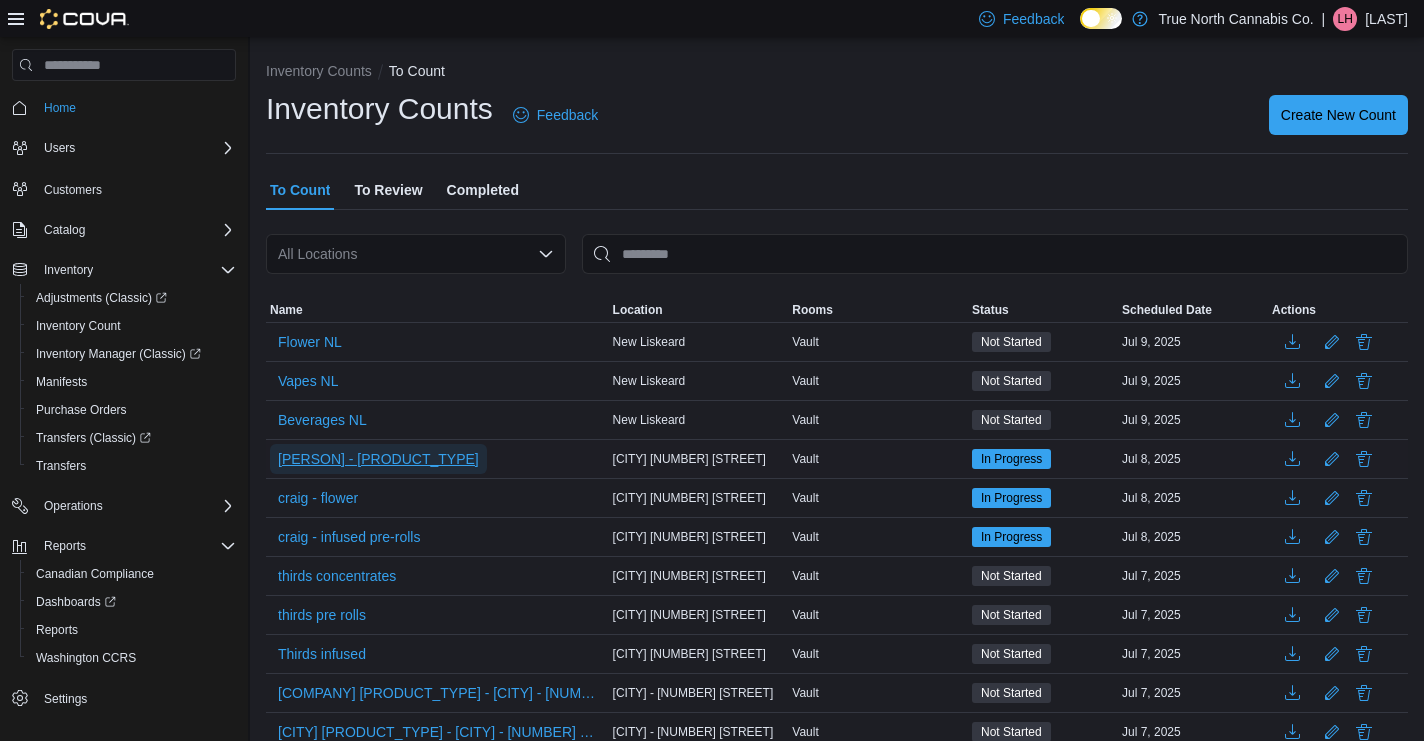 click on "[PERSON] - [PRODUCT_TYPE]" at bounding box center (378, 459) 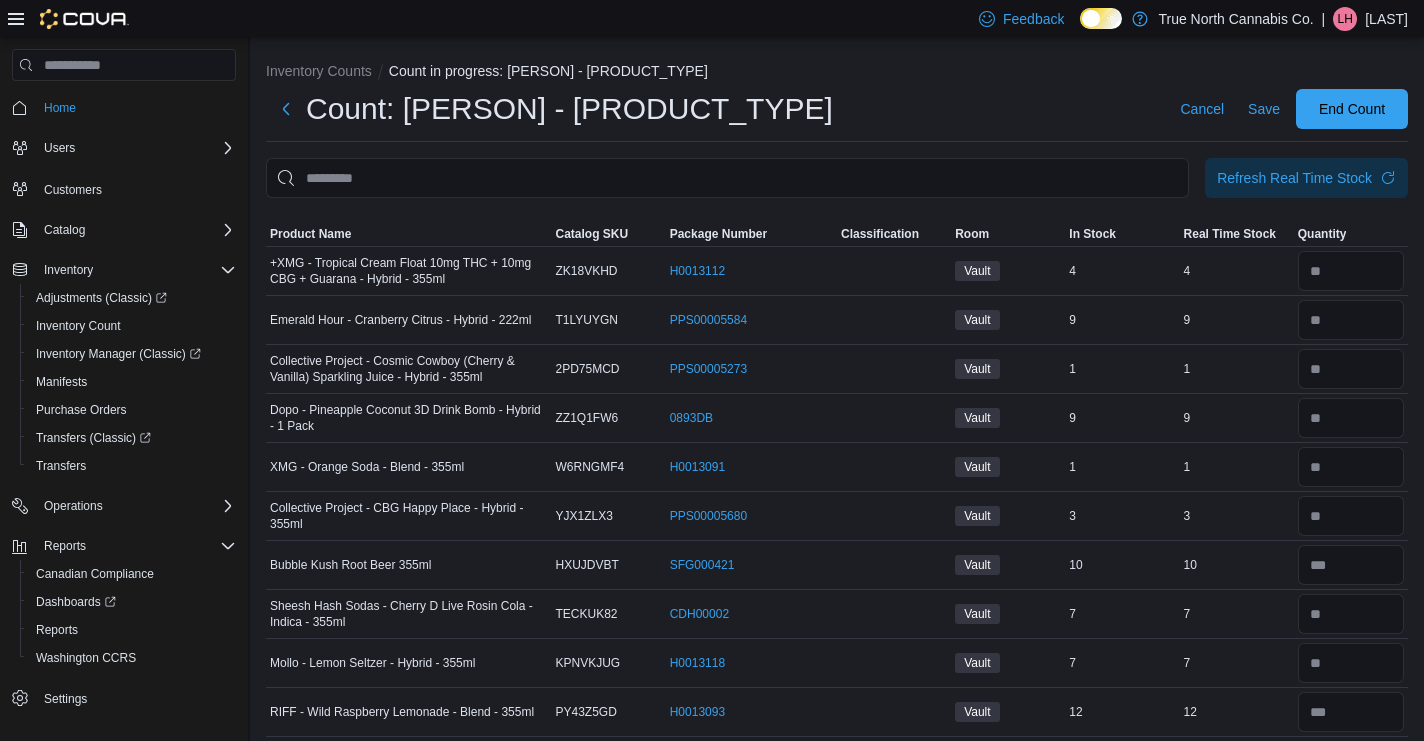 click at bounding box center [837, 210] 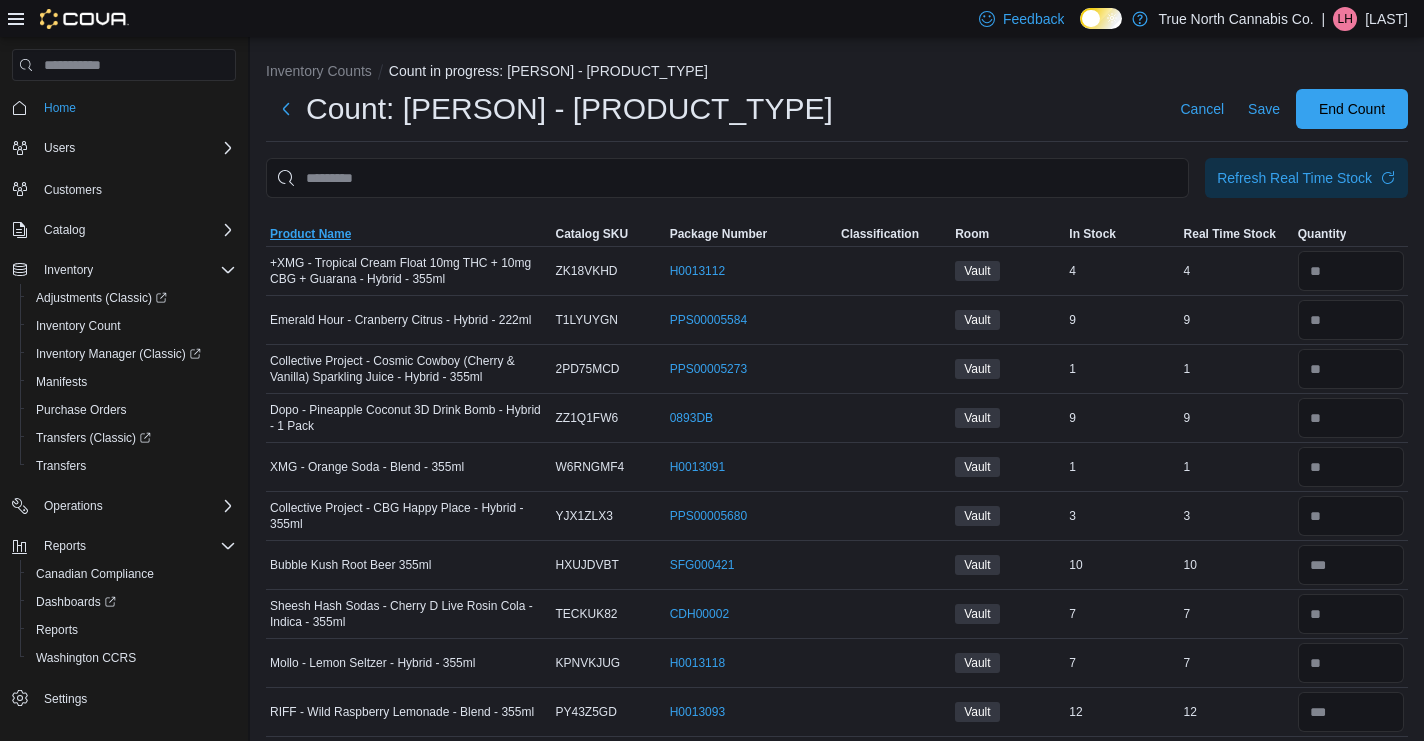 click on "Product Name" at bounding box center [409, 234] 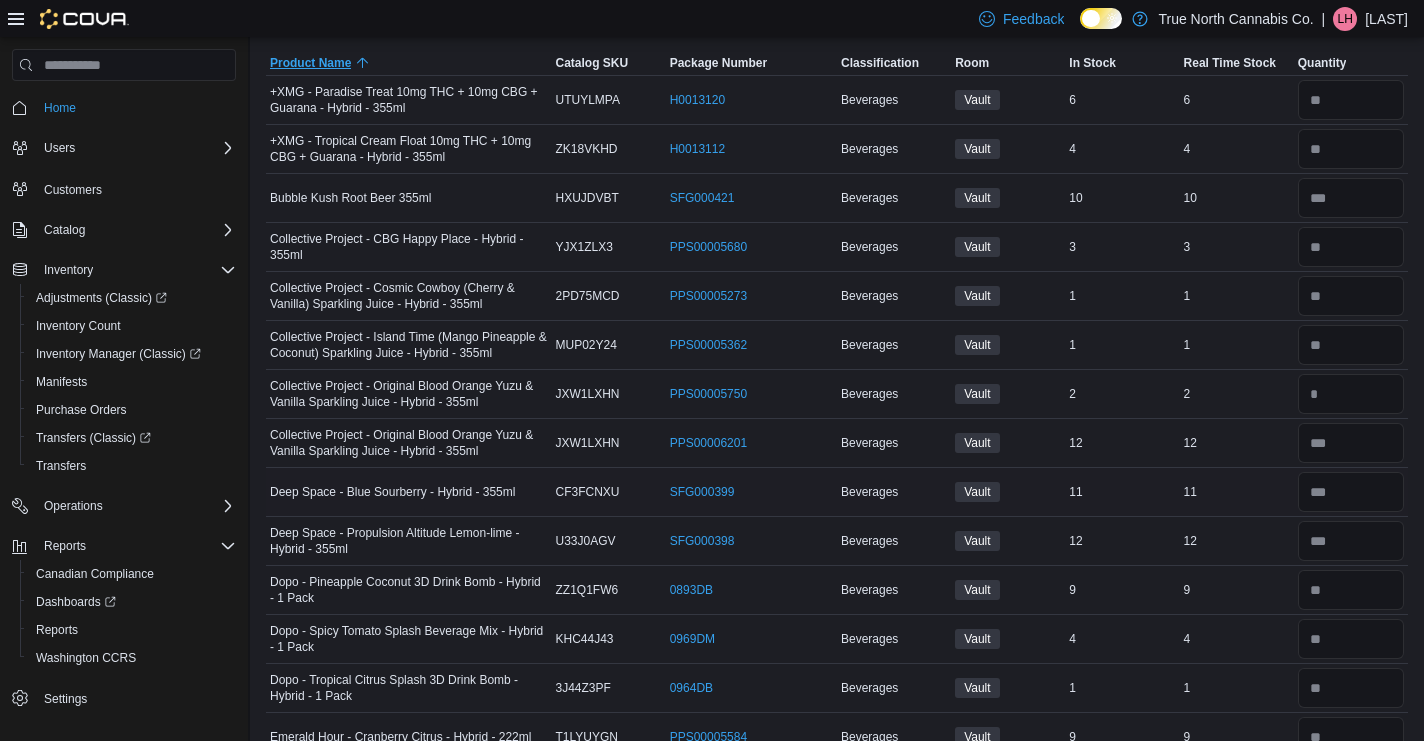 scroll, scrollTop: 0, scrollLeft: 0, axis: both 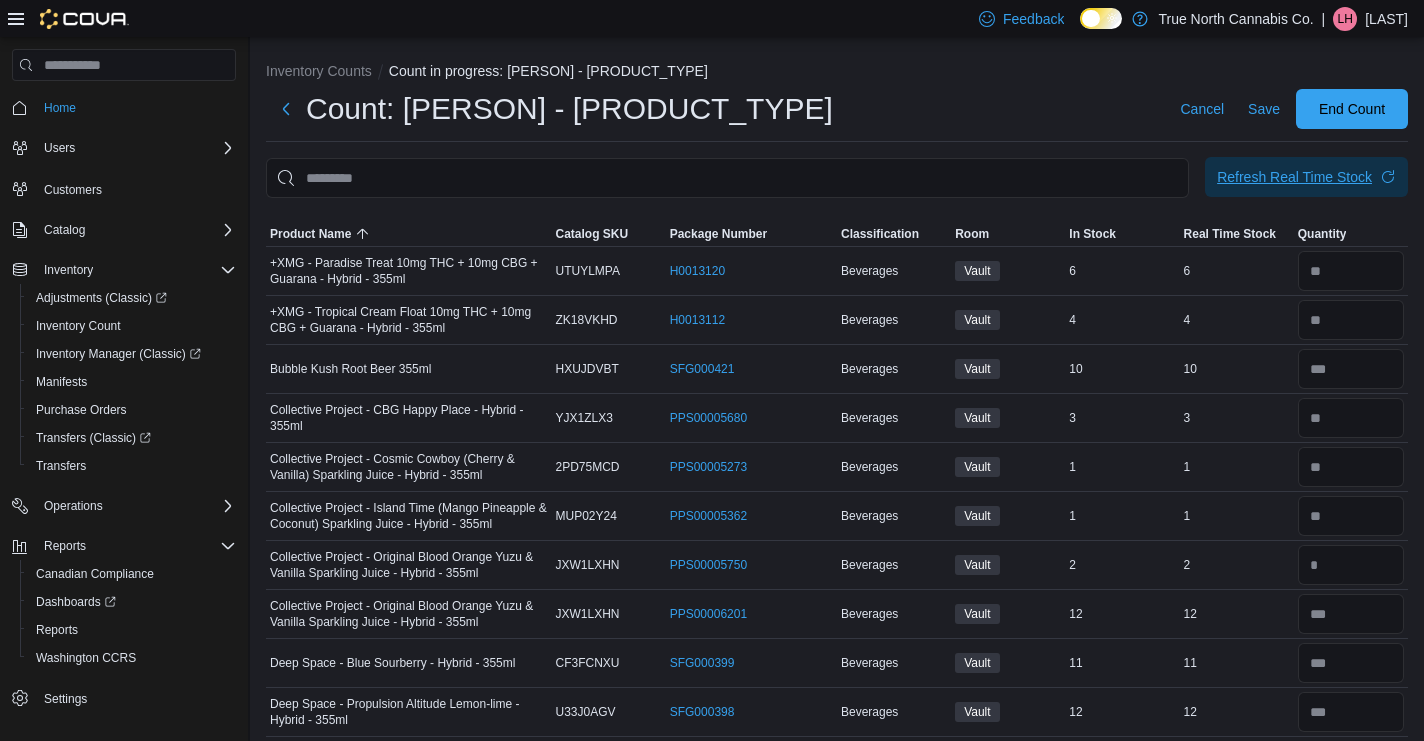 click on "Refresh Real Time Stock" at bounding box center (1294, 177) 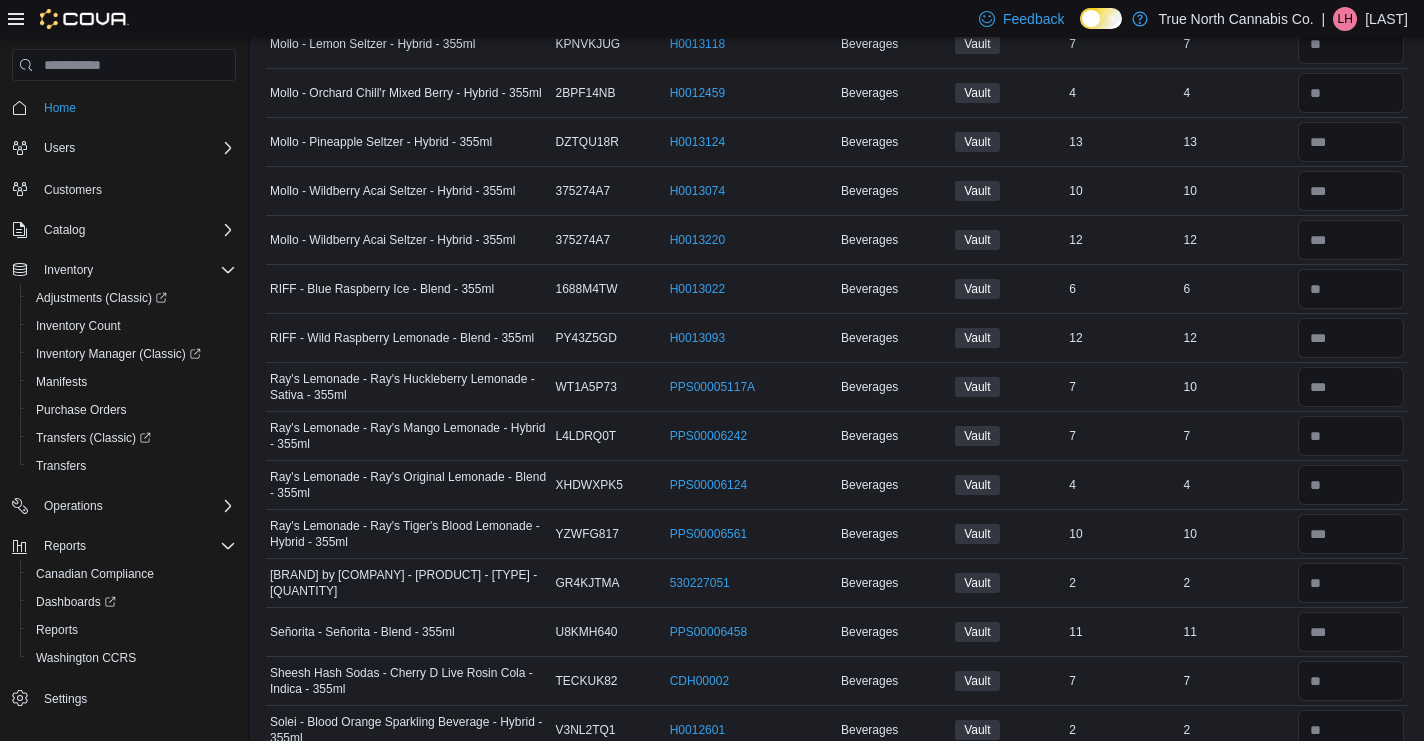 scroll, scrollTop: 0, scrollLeft: 0, axis: both 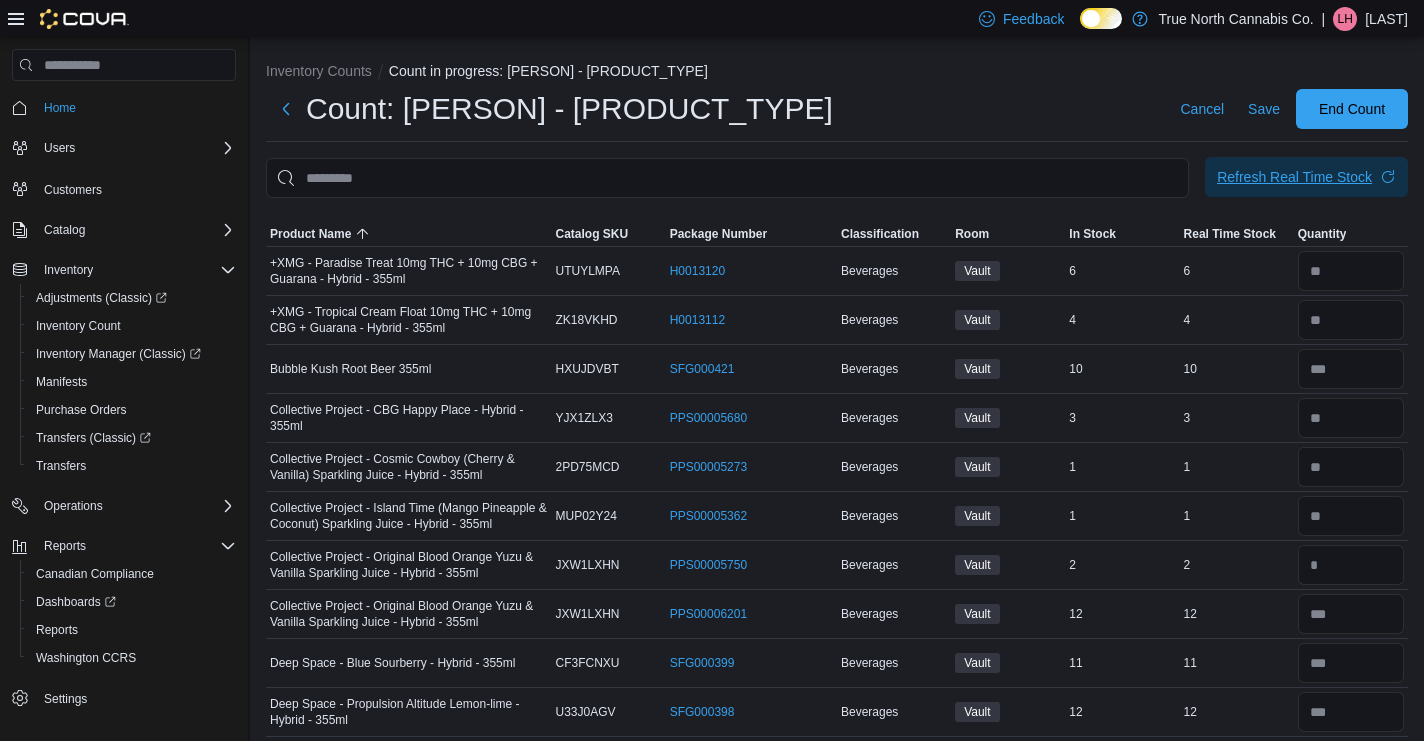 click on "Refresh Real Time Stock" at bounding box center (1306, 177) 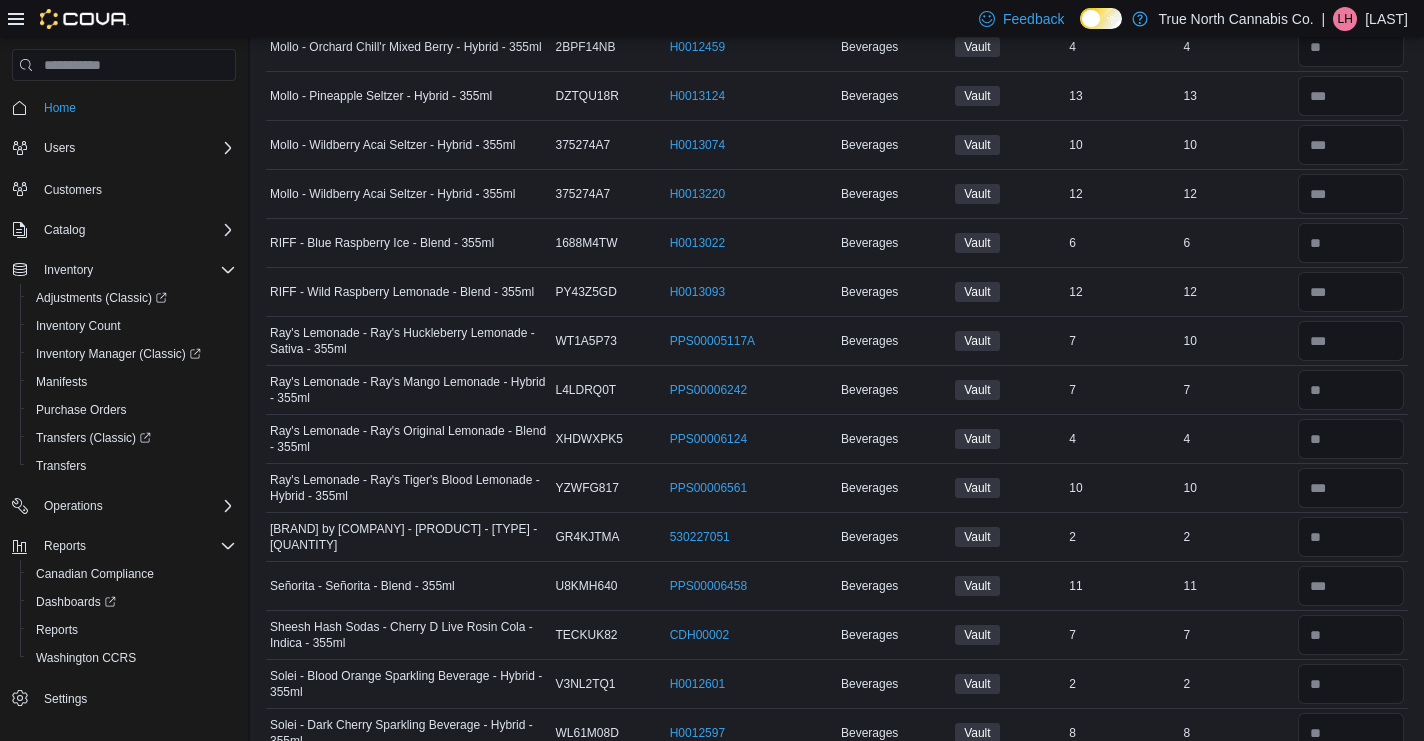 scroll, scrollTop: 1169, scrollLeft: 0, axis: vertical 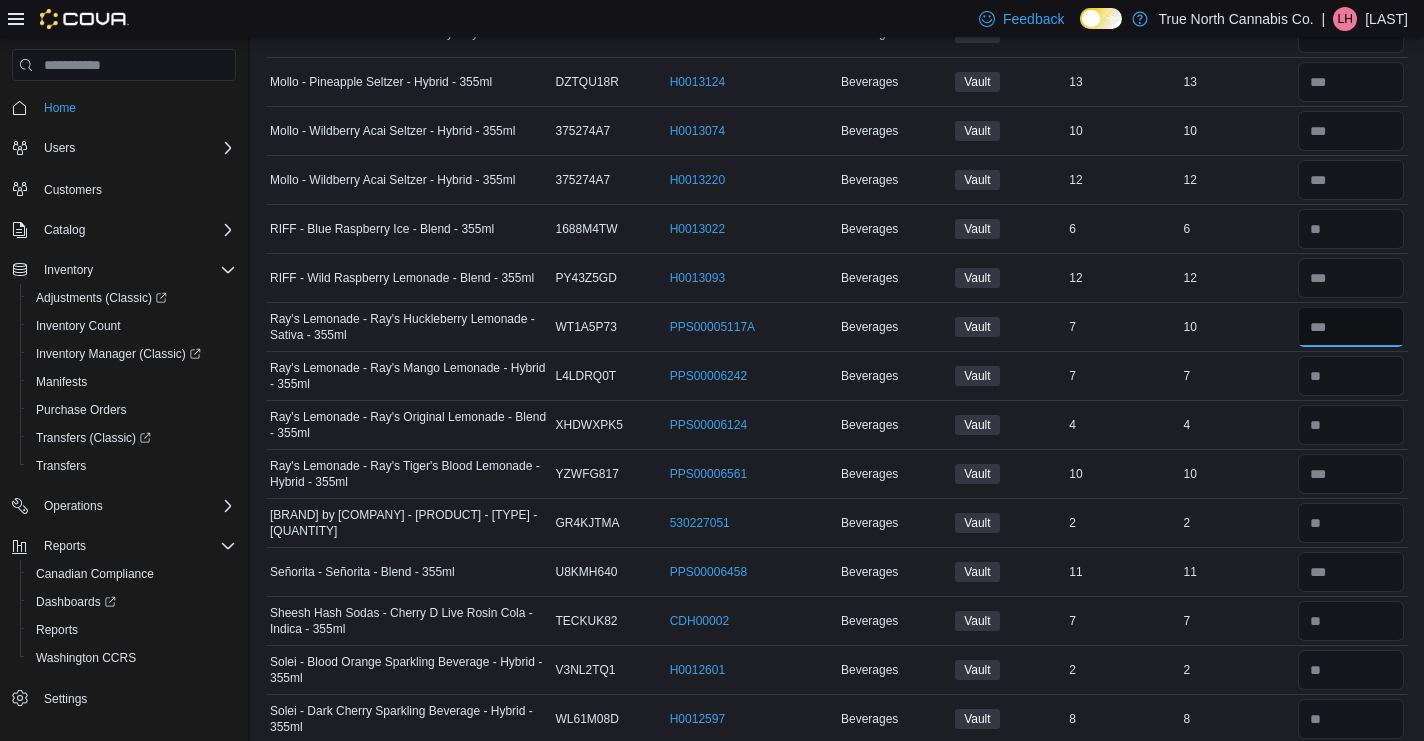 click at bounding box center [1351, 327] 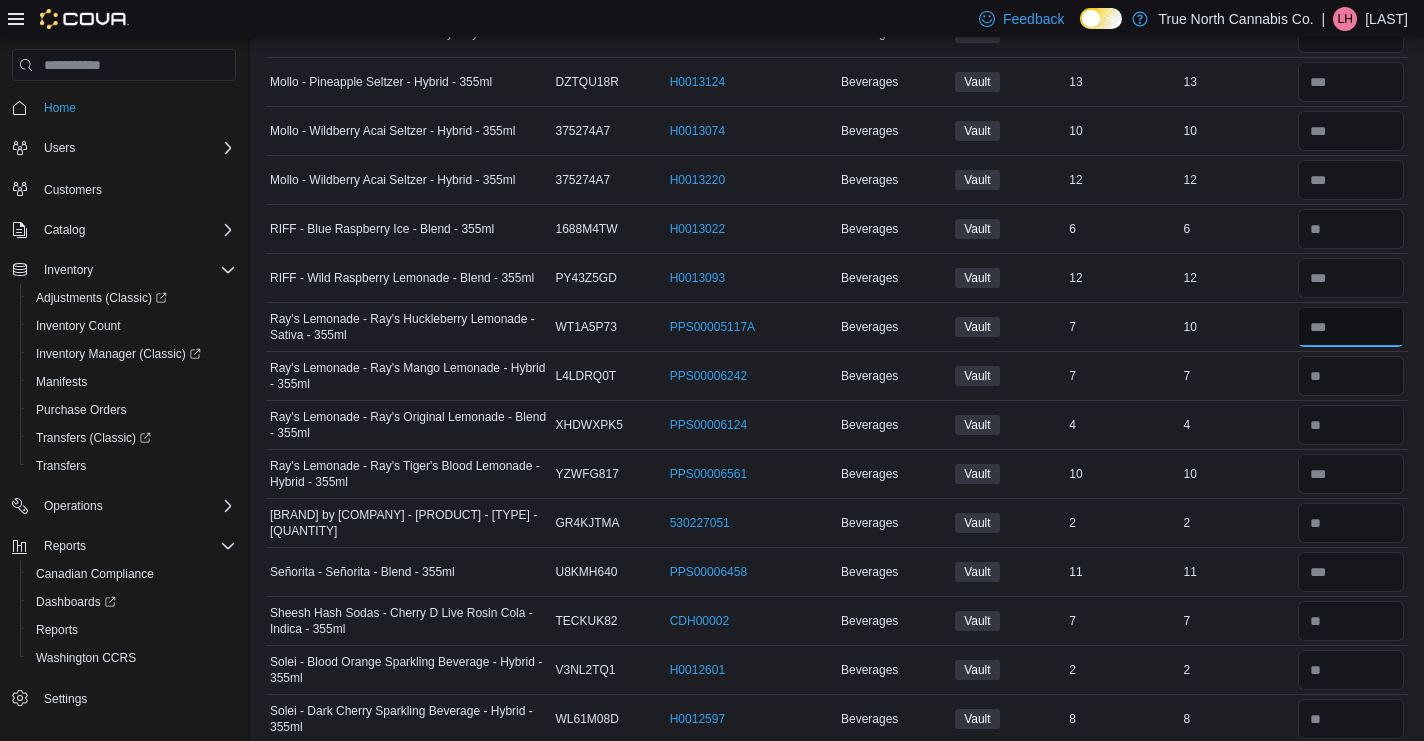 type on "**" 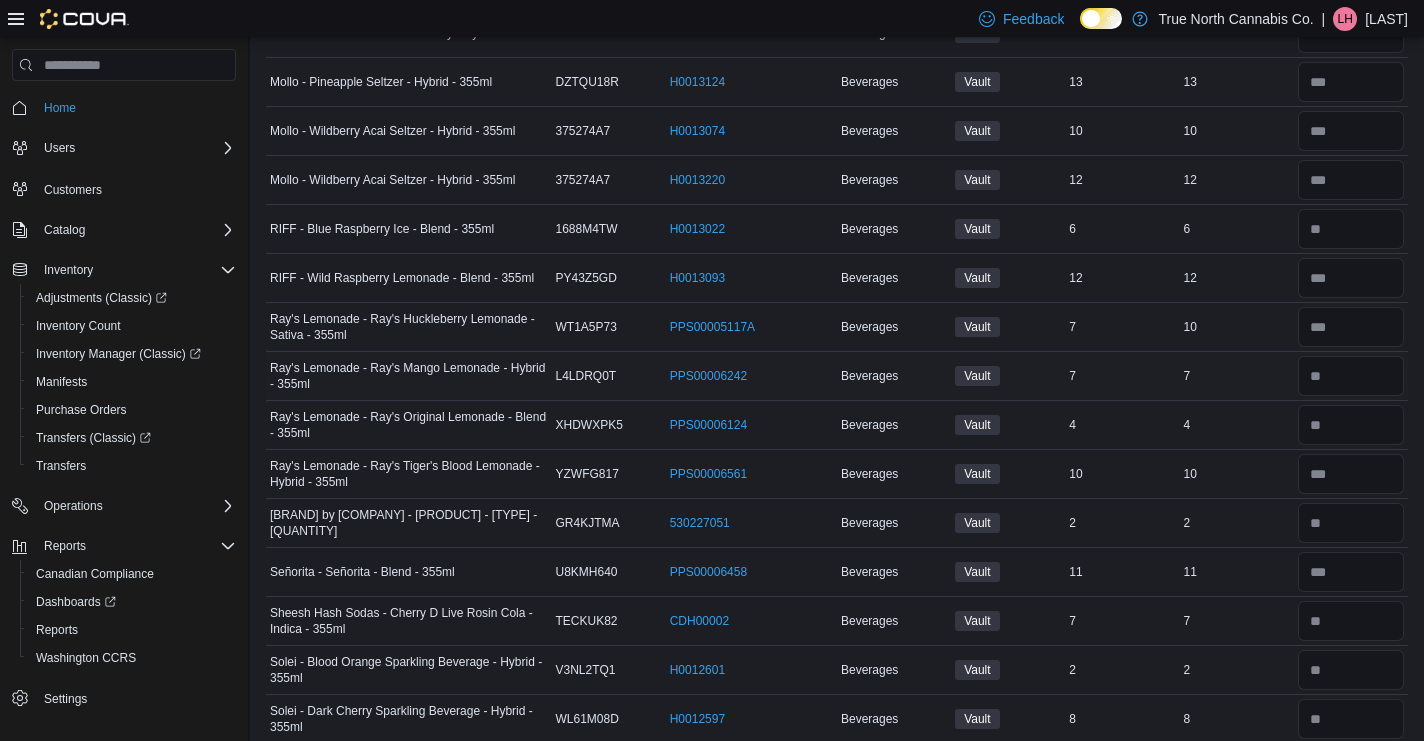 type 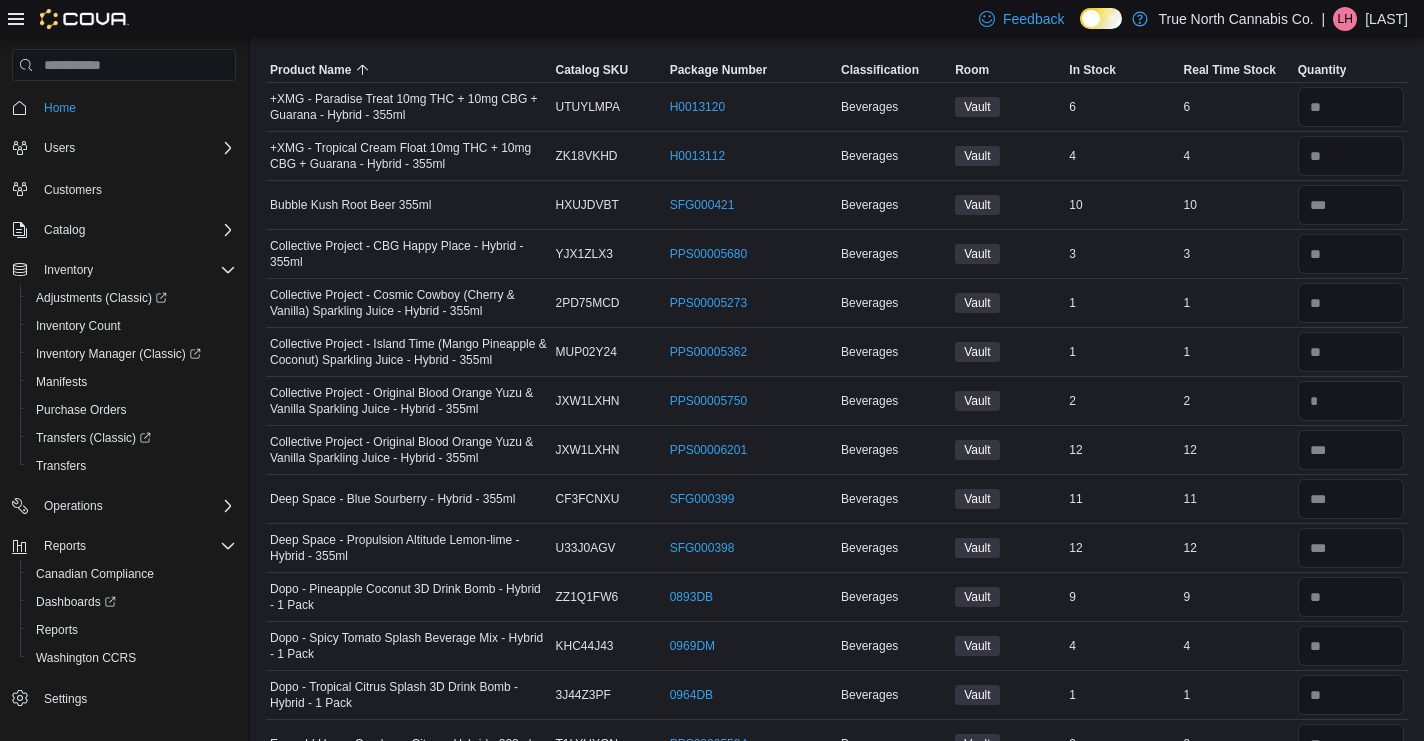 scroll, scrollTop: 0, scrollLeft: 0, axis: both 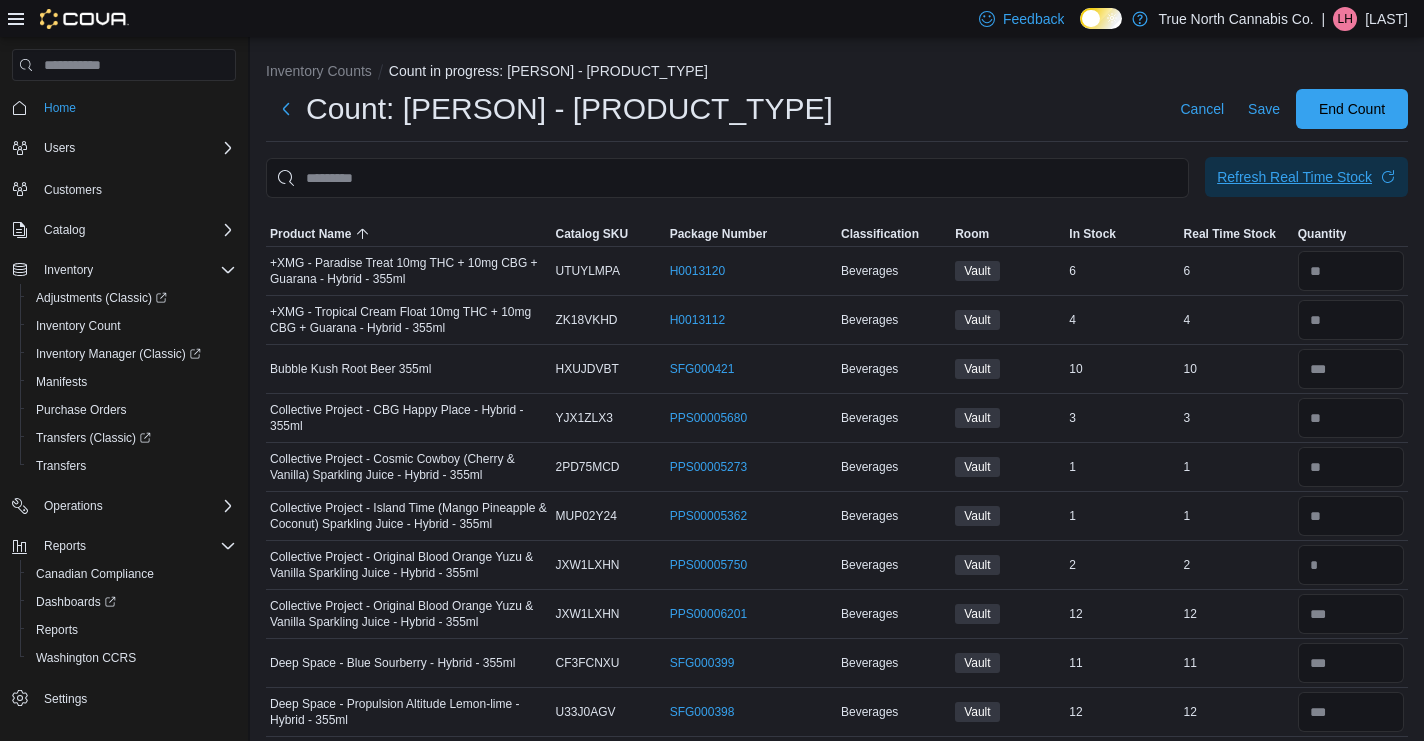 click on "Refresh Real Time Stock" at bounding box center [1294, 177] 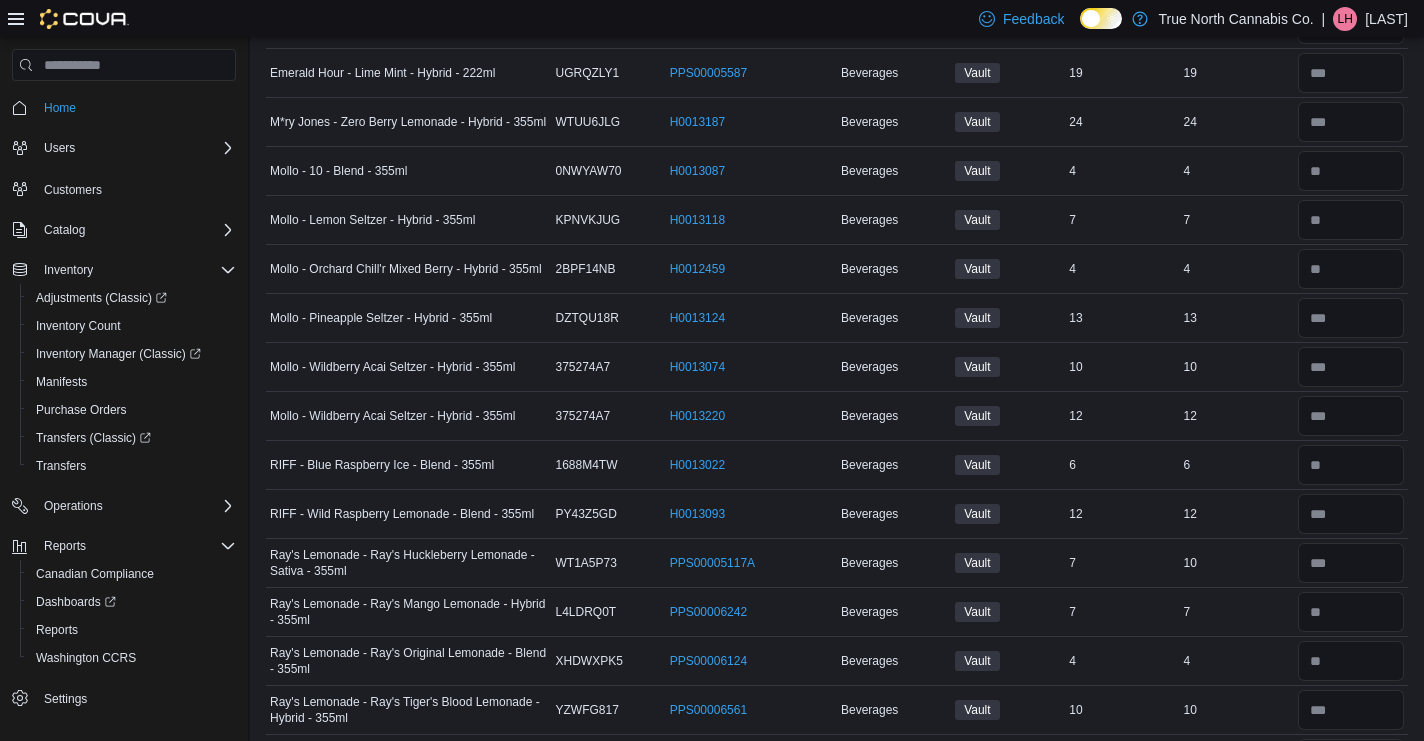 scroll, scrollTop: 0, scrollLeft: 0, axis: both 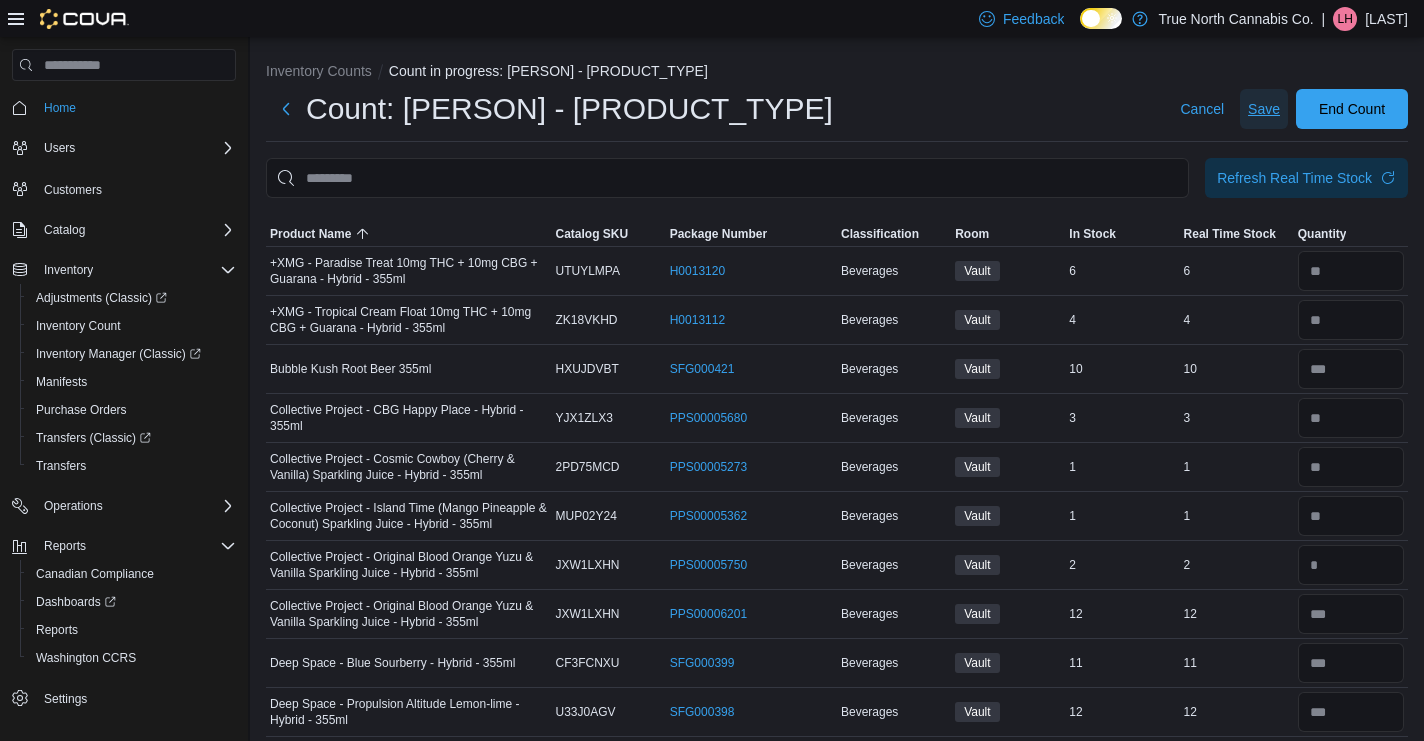 click on "Save" at bounding box center [1264, 109] 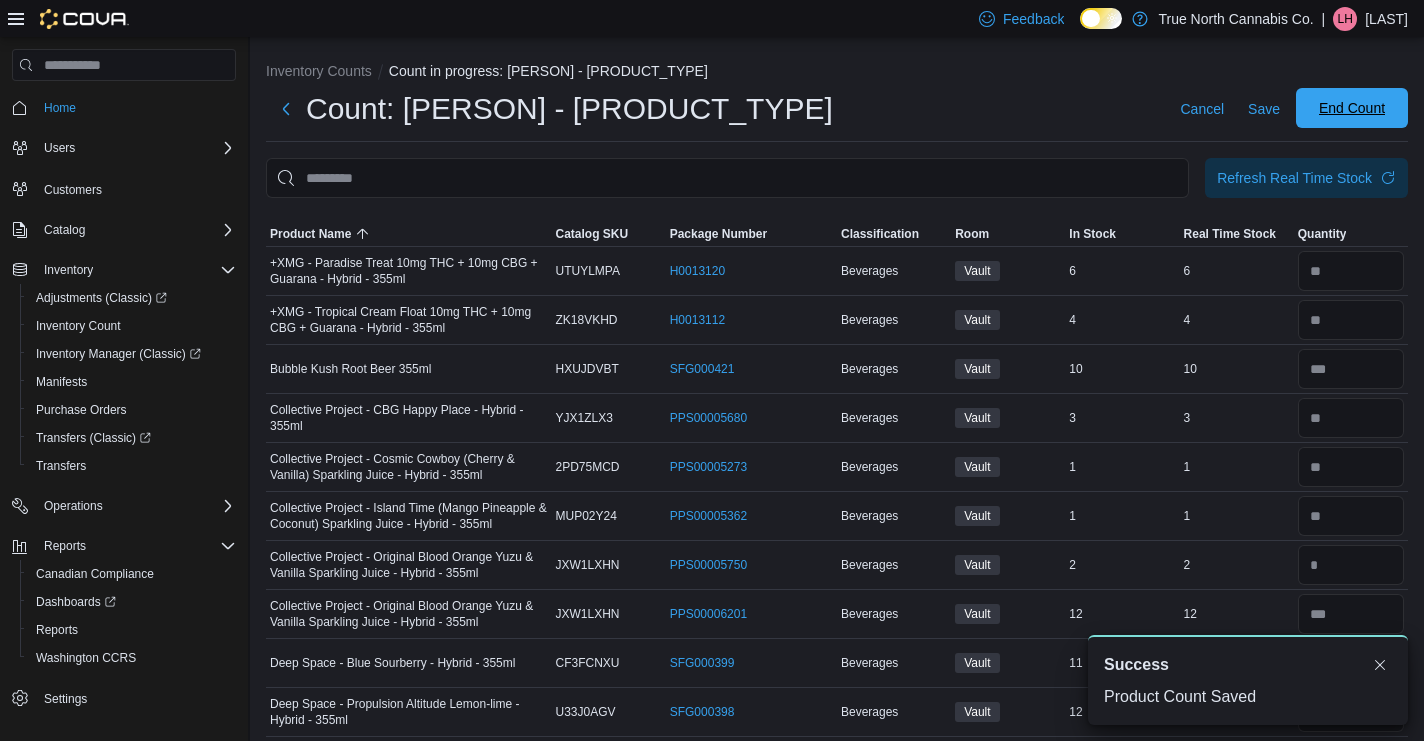 scroll, scrollTop: 0, scrollLeft: 0, axis: both 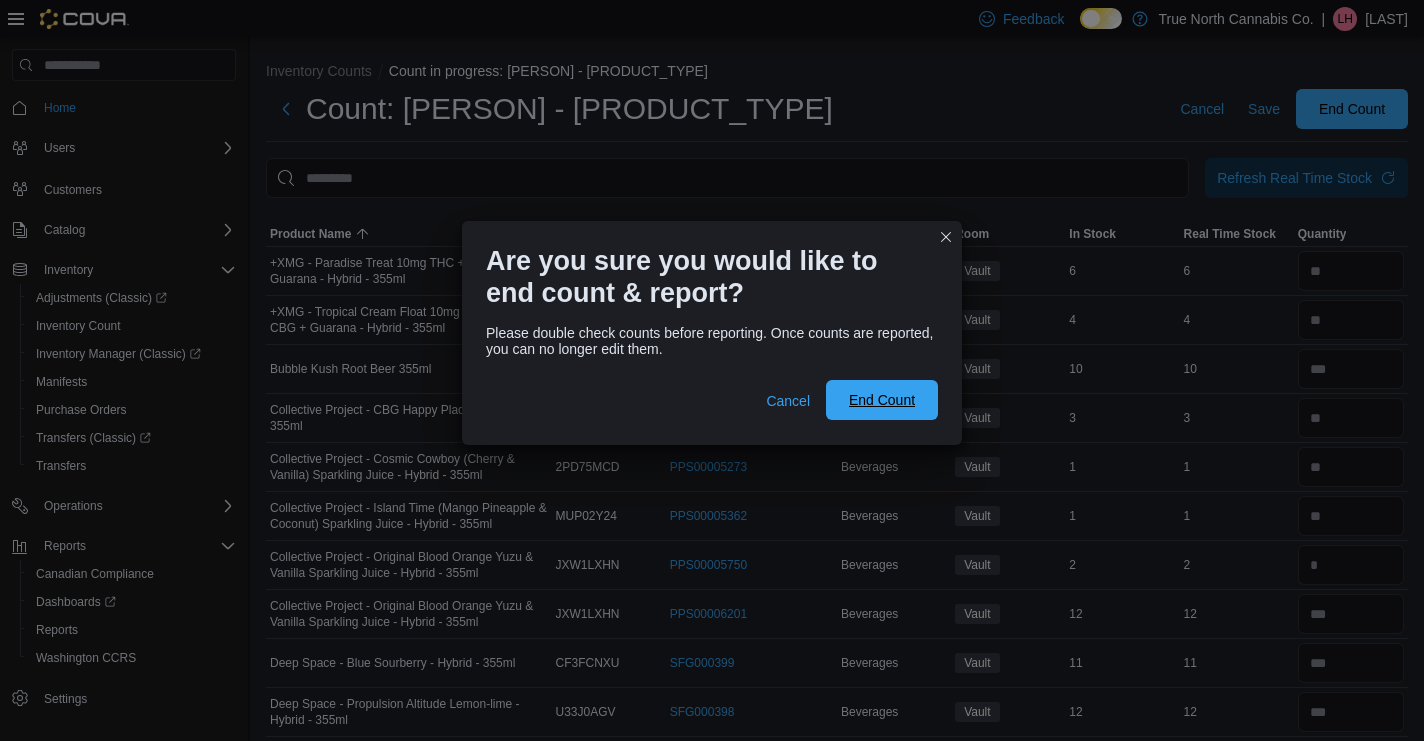 click on "End Count" at bounding box center [882, 400] 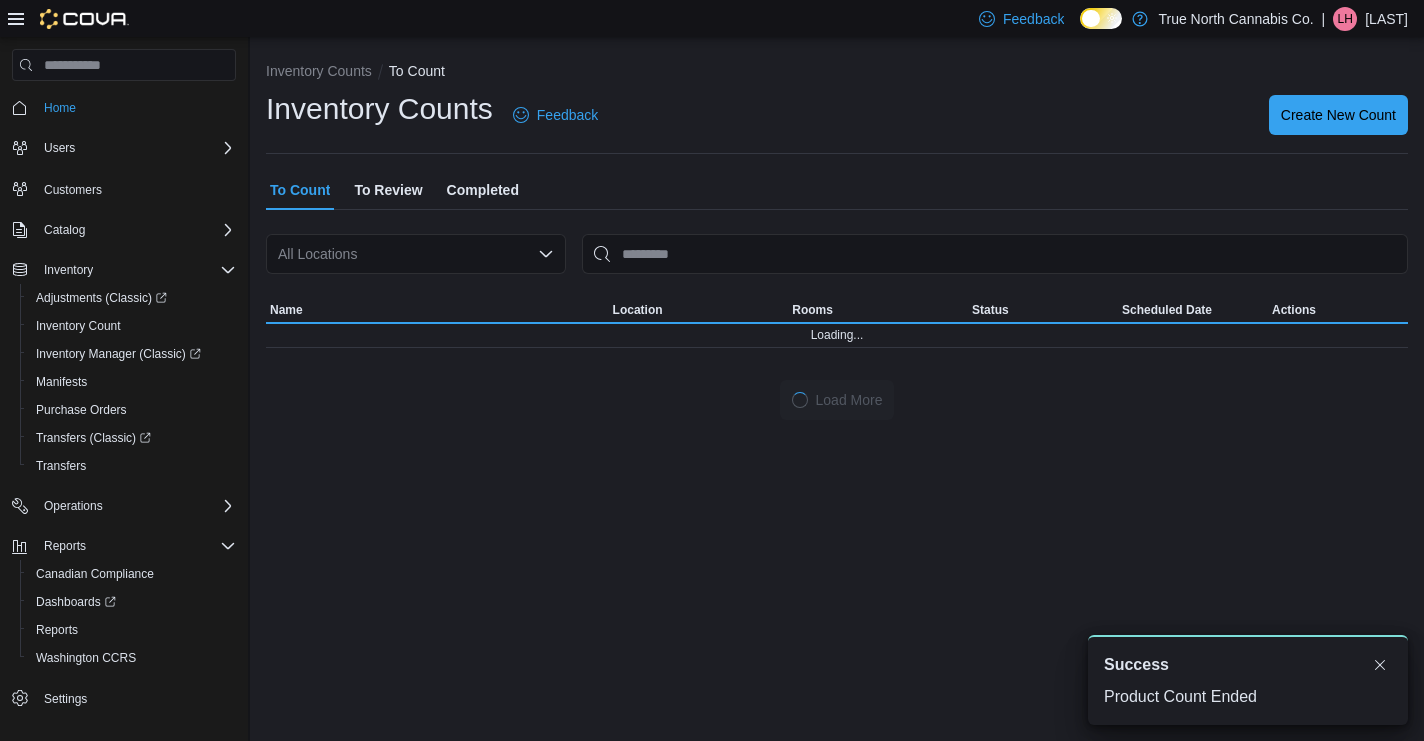 scroll, scrollTop: 0, scrollLeft: 0, axis: both 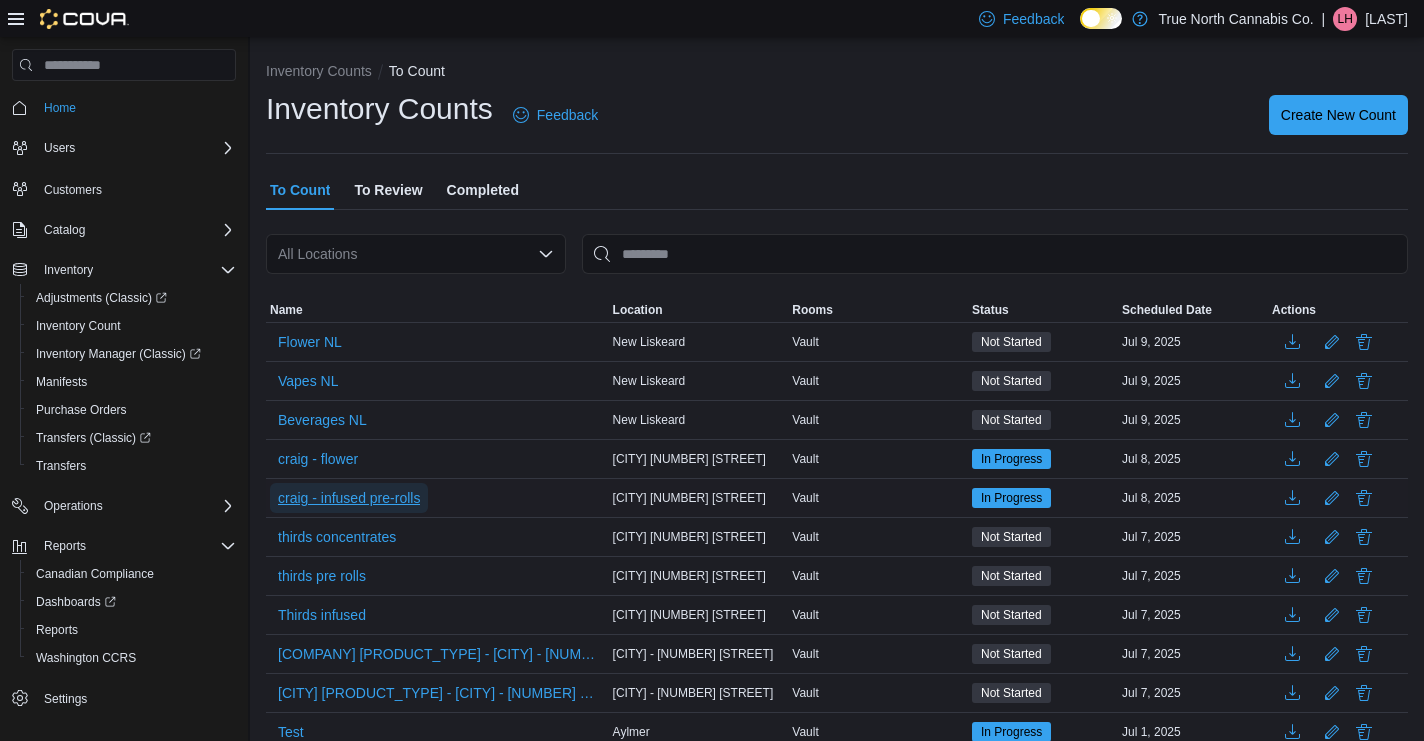 click on "craig - infused pre-rolls" at bounding box center (349, 498) 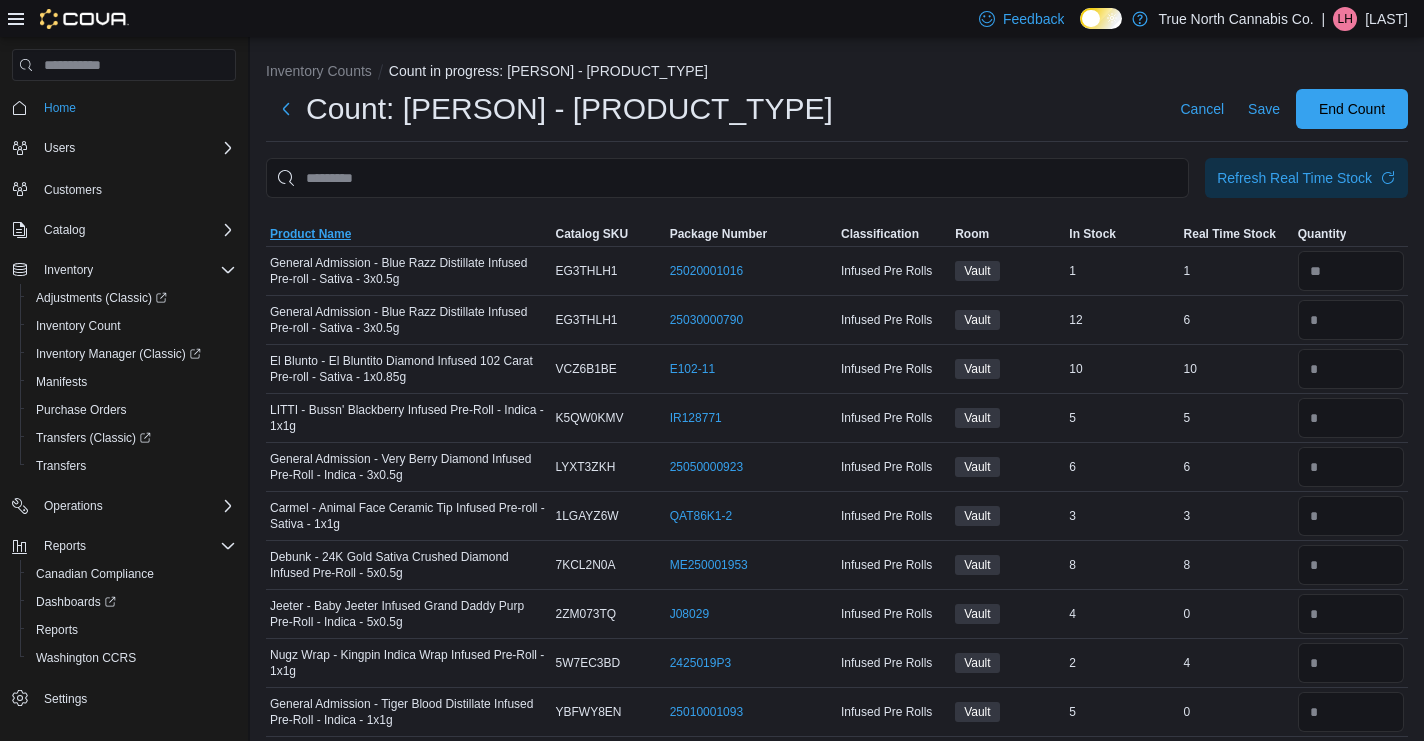 click on "Product Name" at bounding box center (310, 234) 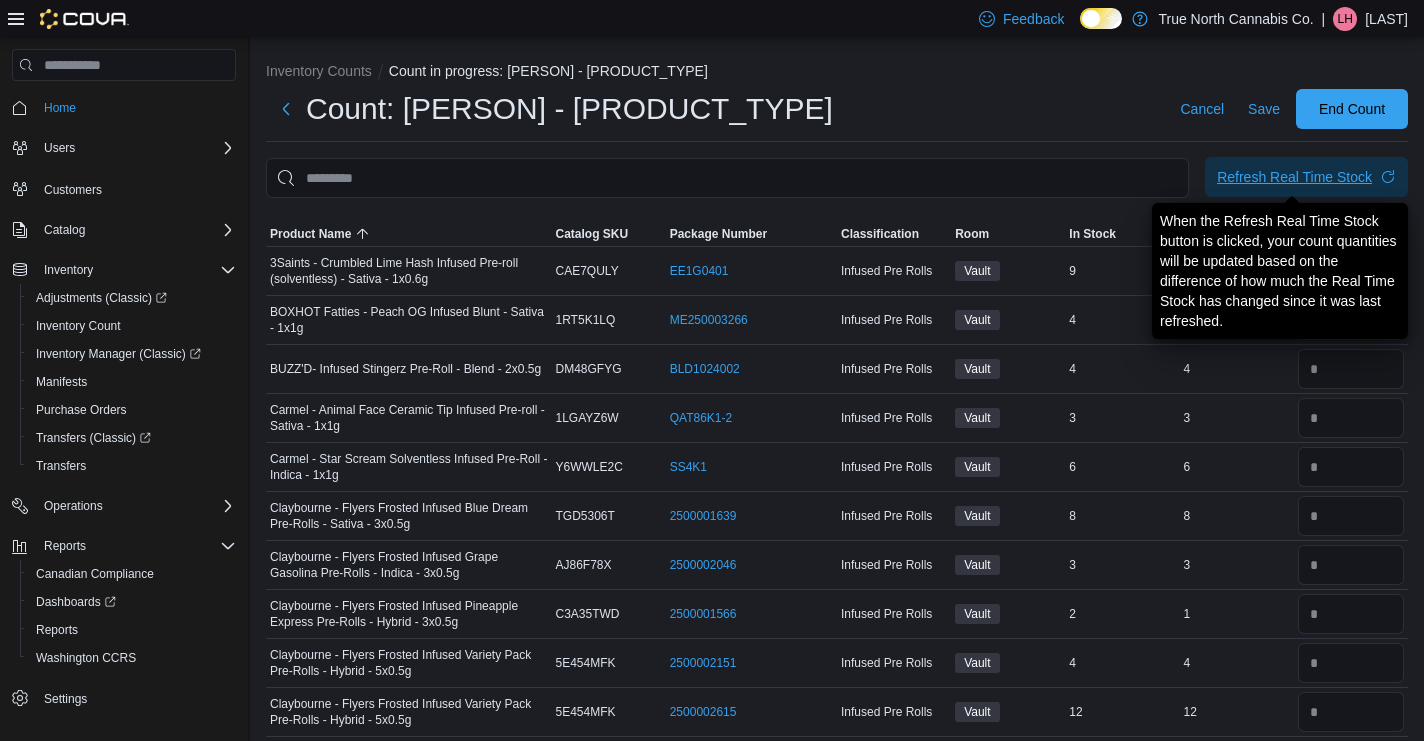 click on "Refresh Real Time Stock" at bounding box center (1294, 177) 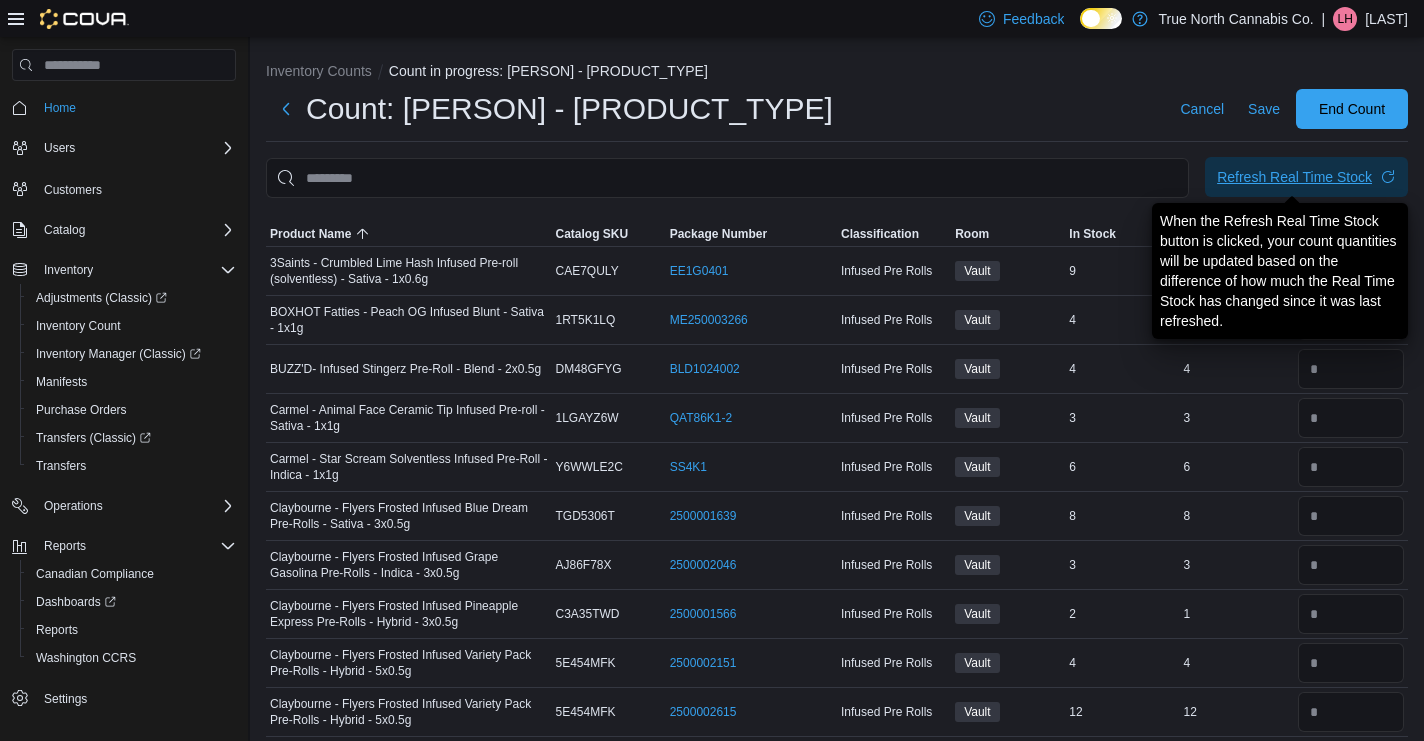 click on "Refresh Real Time Stock" at bounding box center [1294, 177] 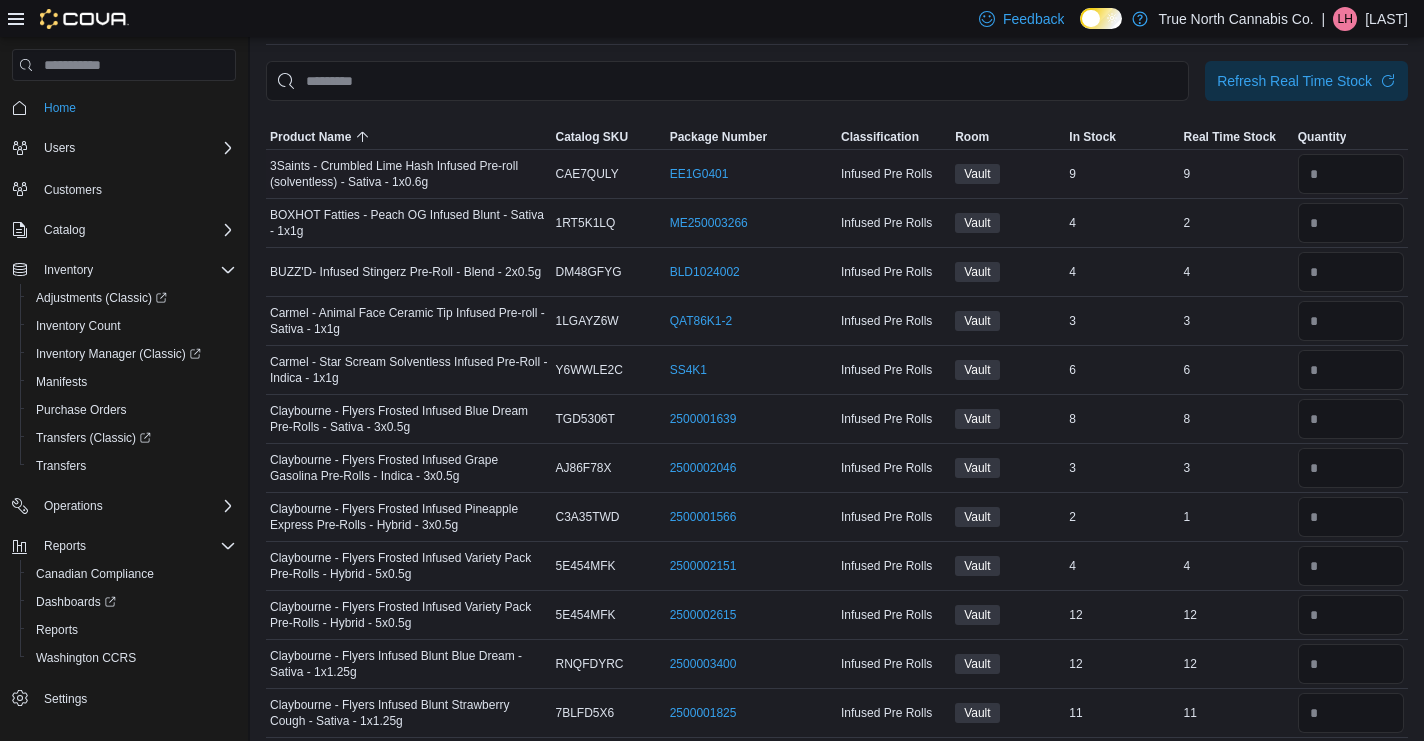 scroll, scrollTop: 0, scrollLeft: 0, axis: both 